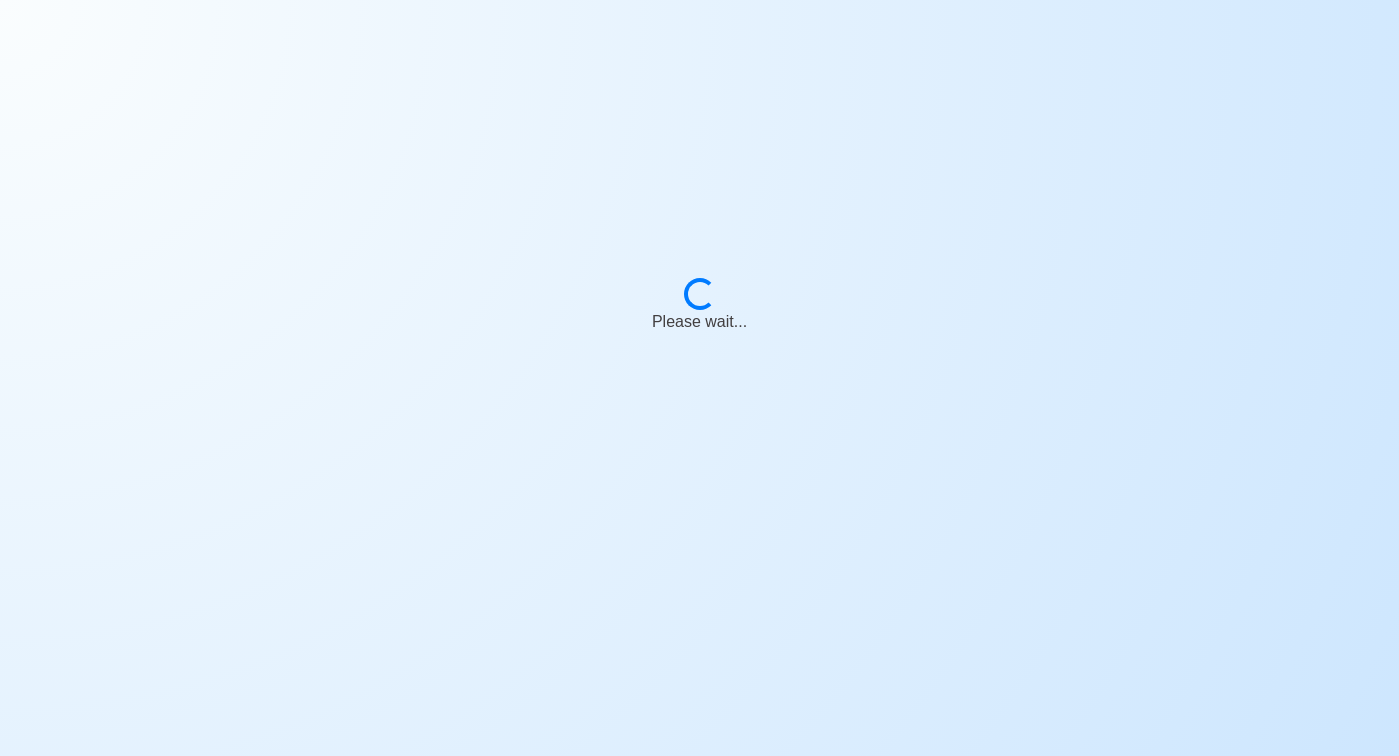 scroll, scrollTop: 0, scrollLeft: 0, axis: both 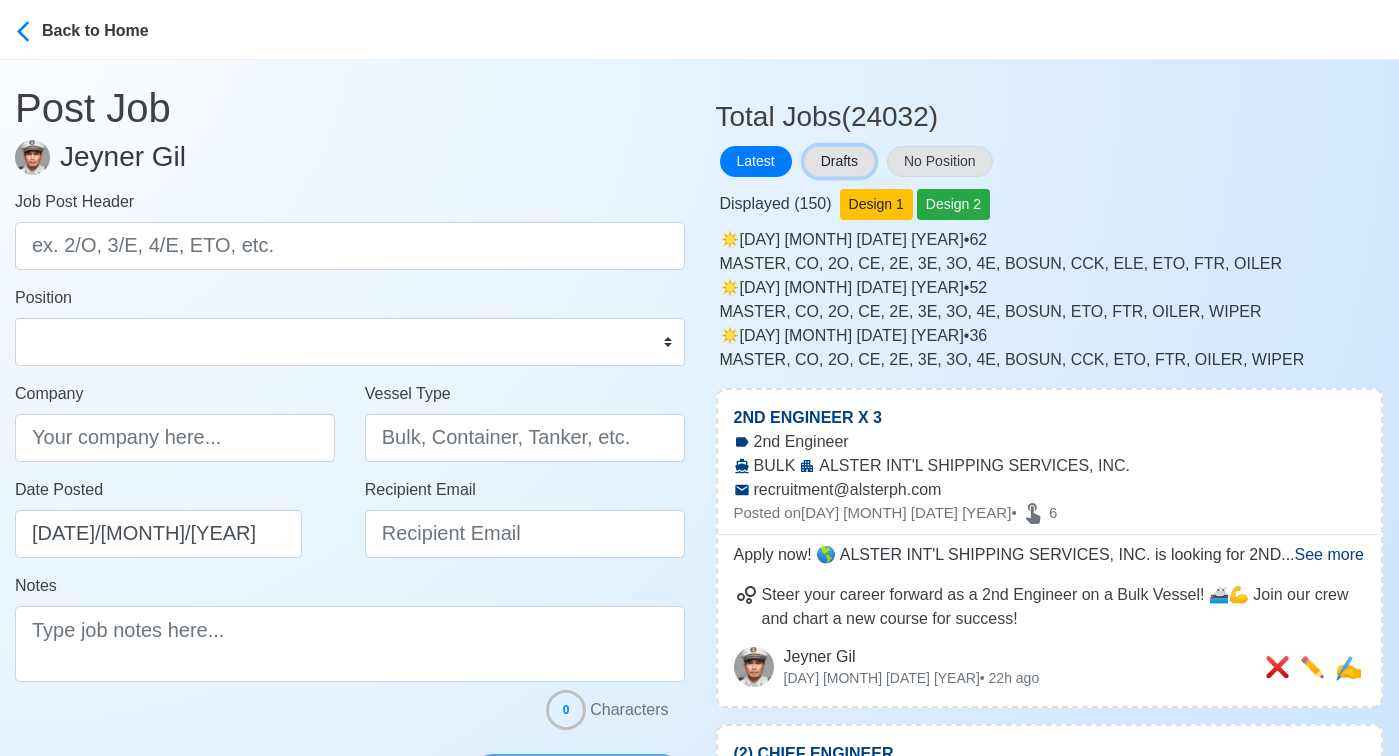 click on "Drafts" at bounding box center [839, 161] 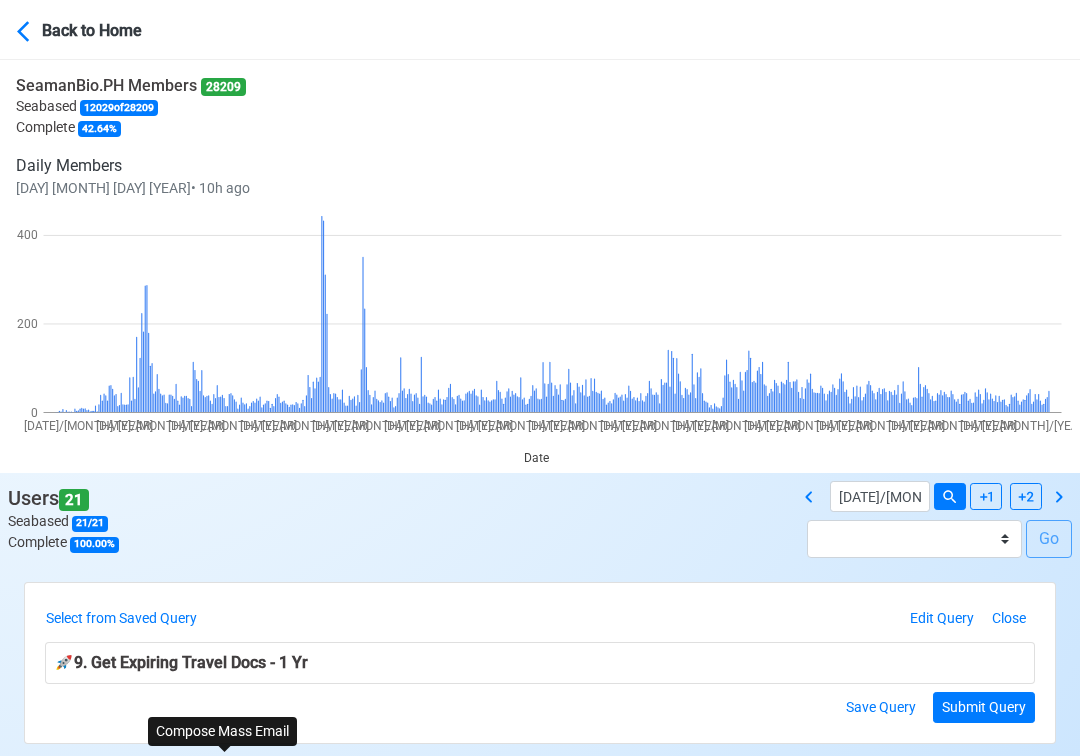 select on "50" 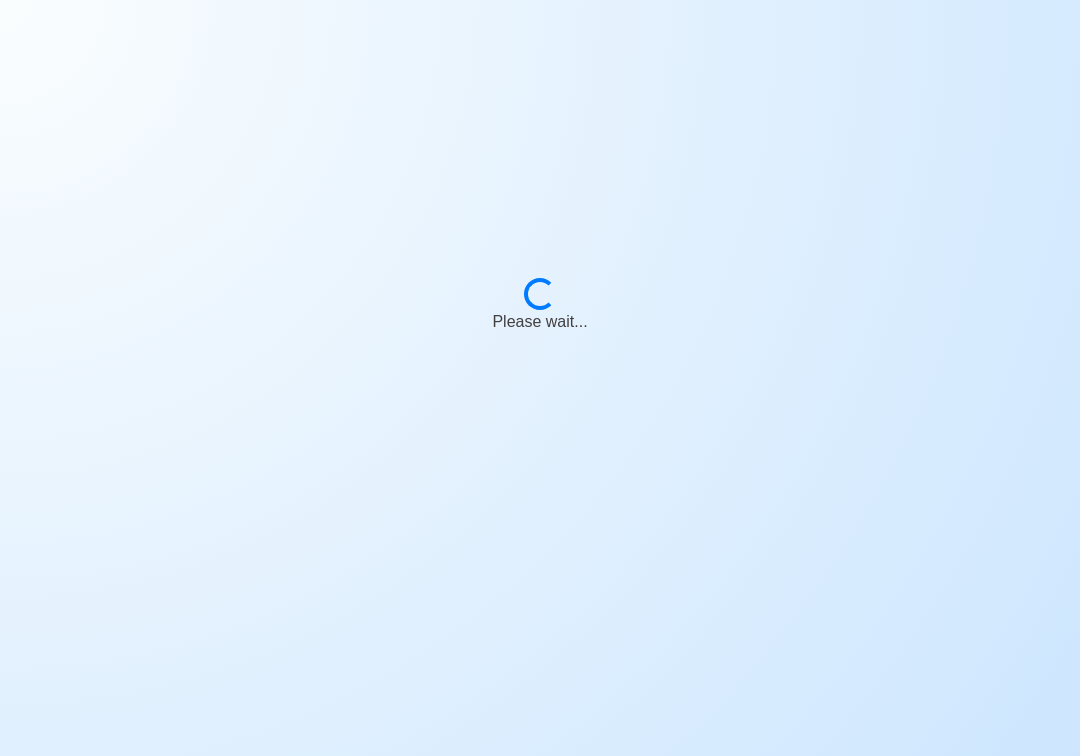 scroll, scrollTop: 0, scrollLeft: 0, axis: both 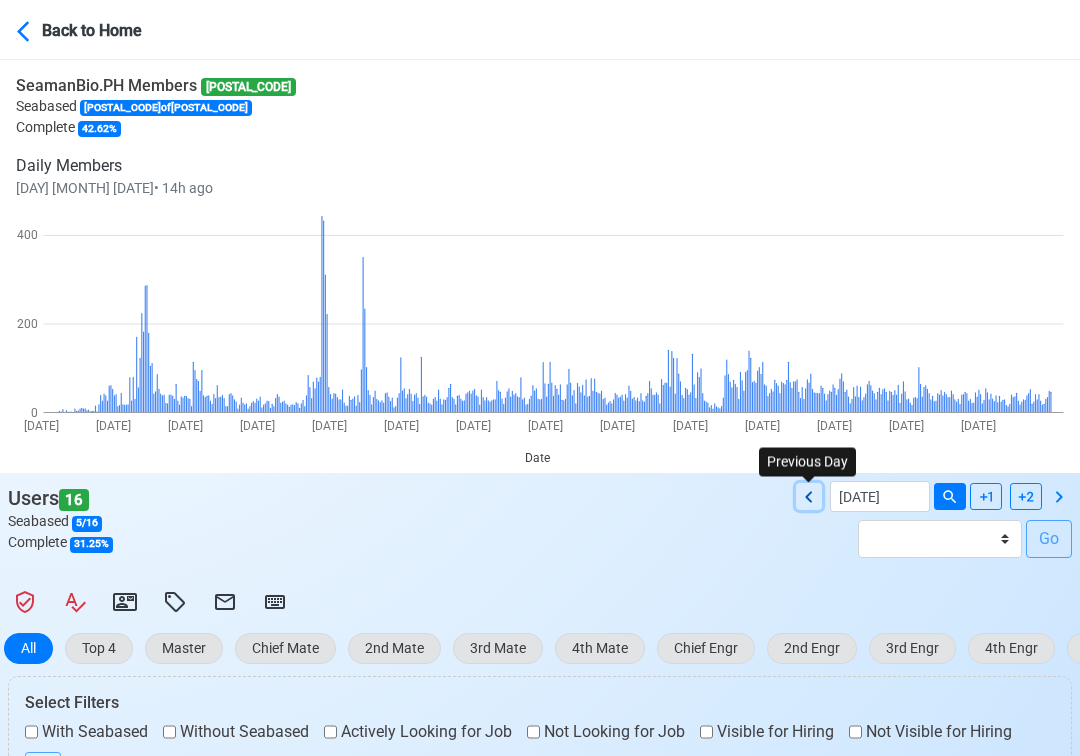 click 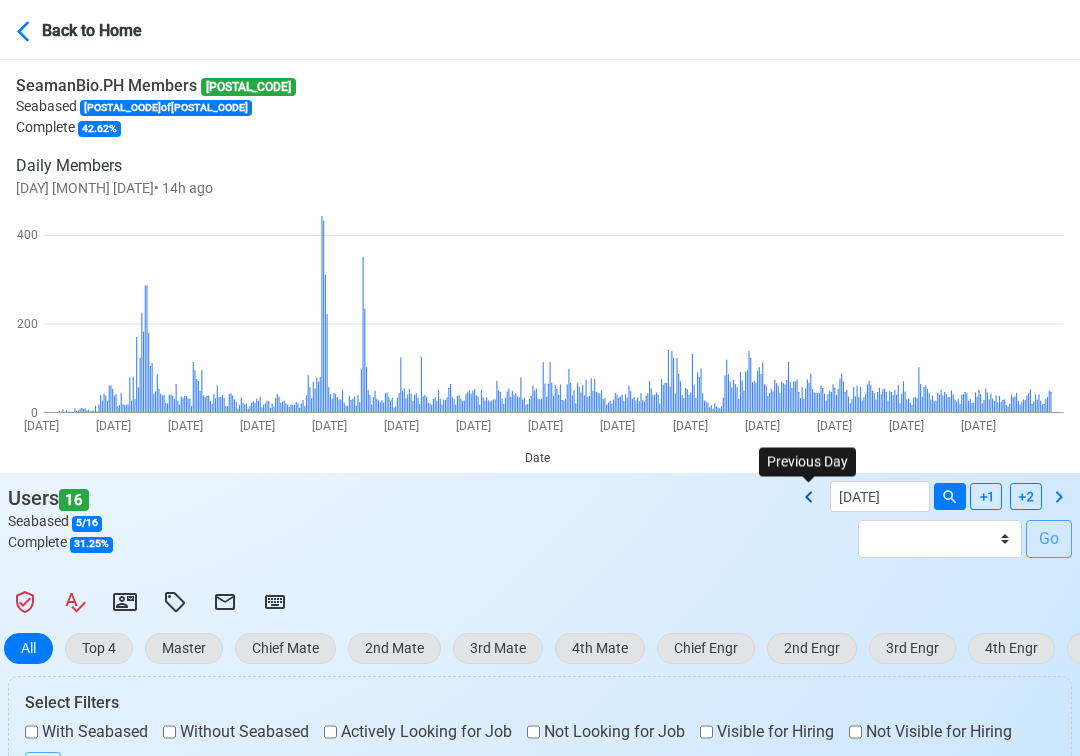 type on "07/10/2025" 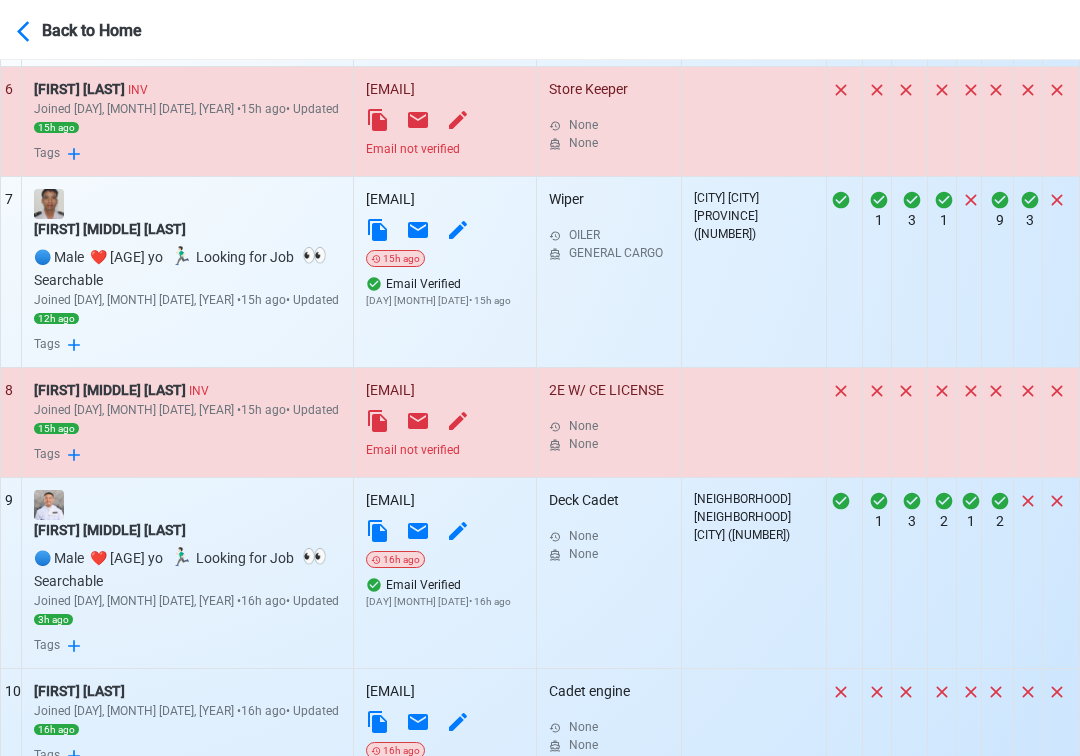 scroll, scrollTop: 1965, scrollLeft: 0, axis: vertical 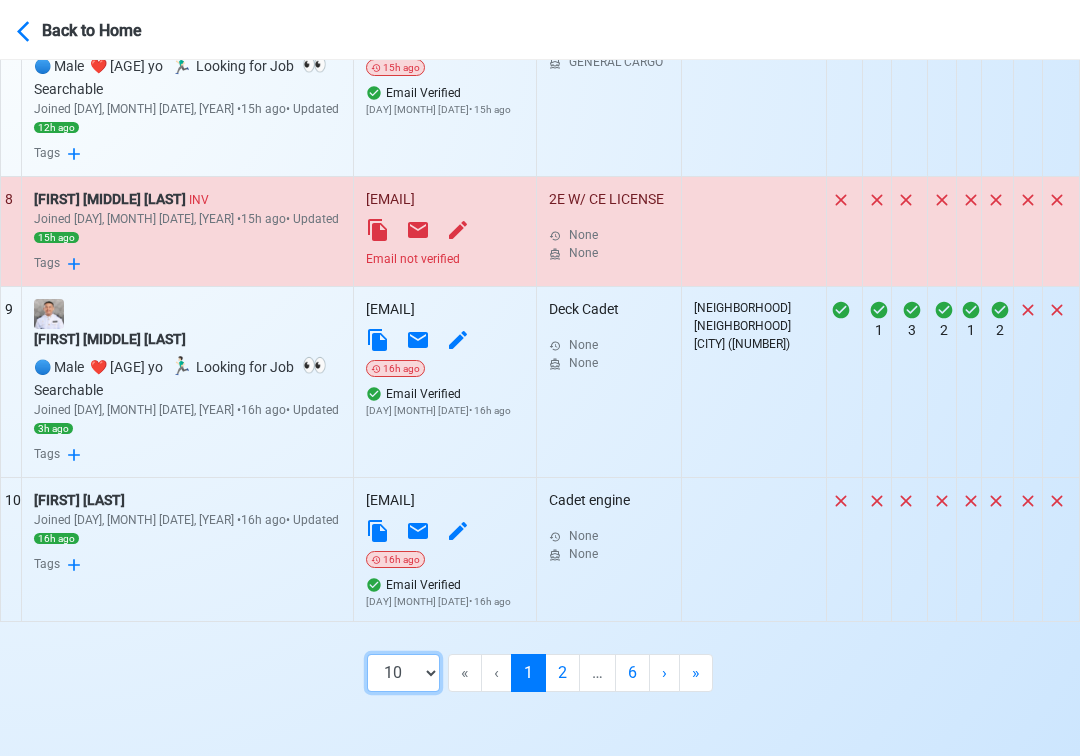 click on "10 50 100 200" at bounding box center [403, 673] 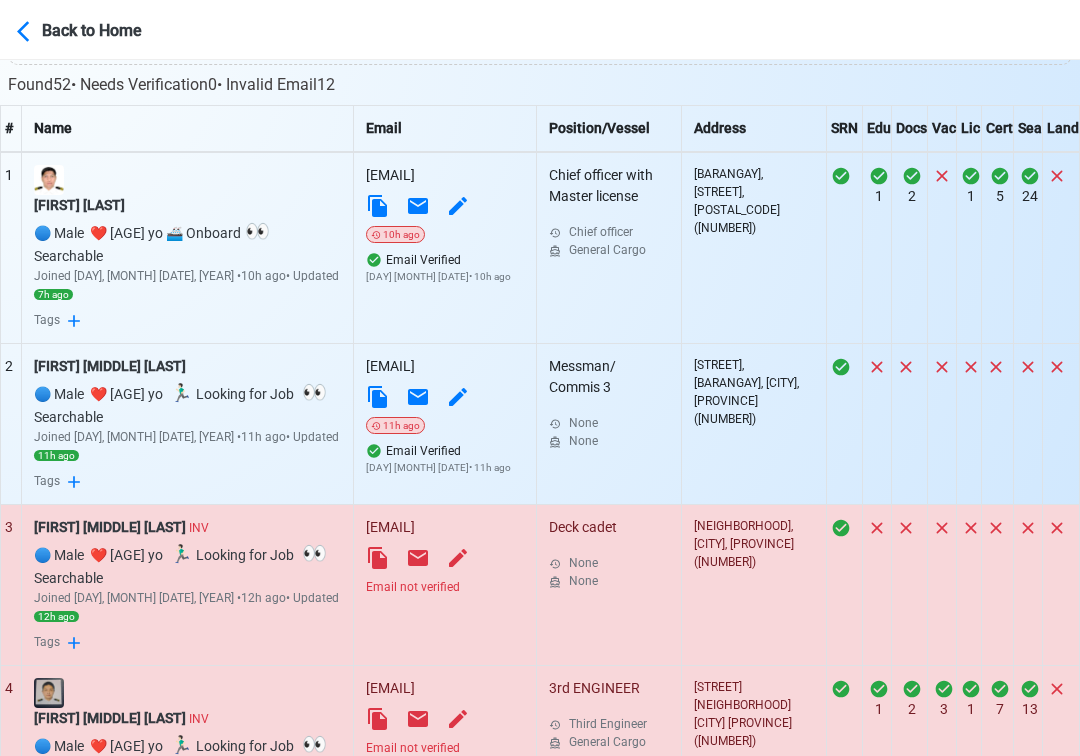 scroll, scrollTop: 766, scrollLeft: 0, axis: vertical 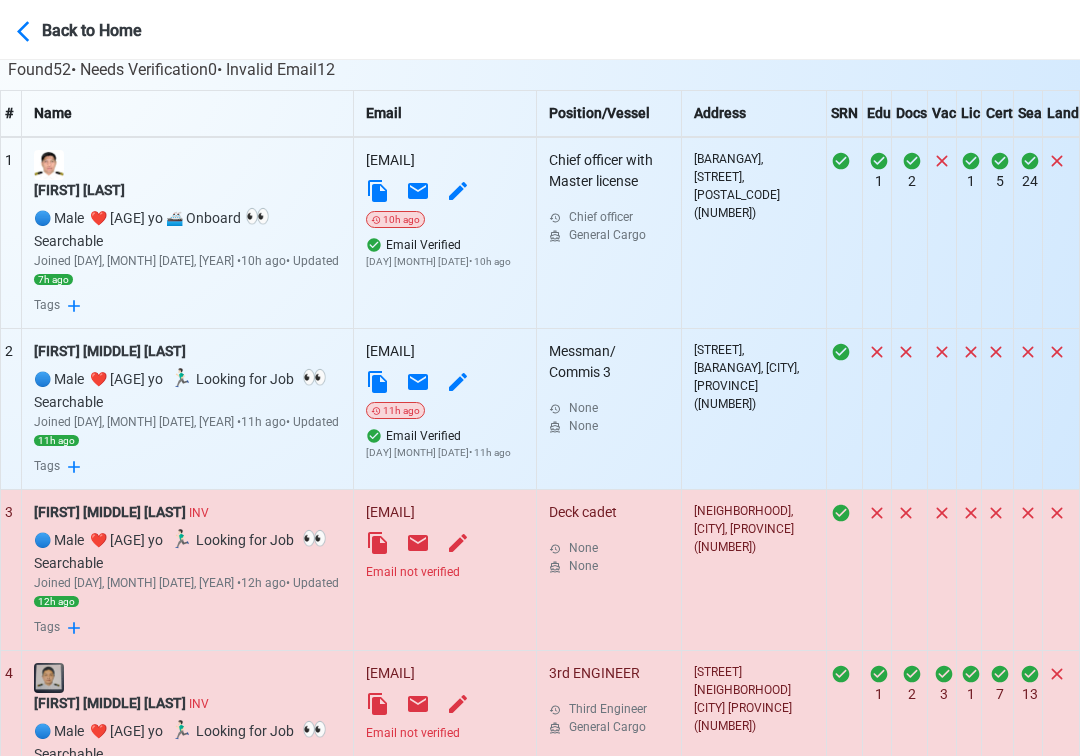 click on "Email not verified" at bounding box center [445, 572] 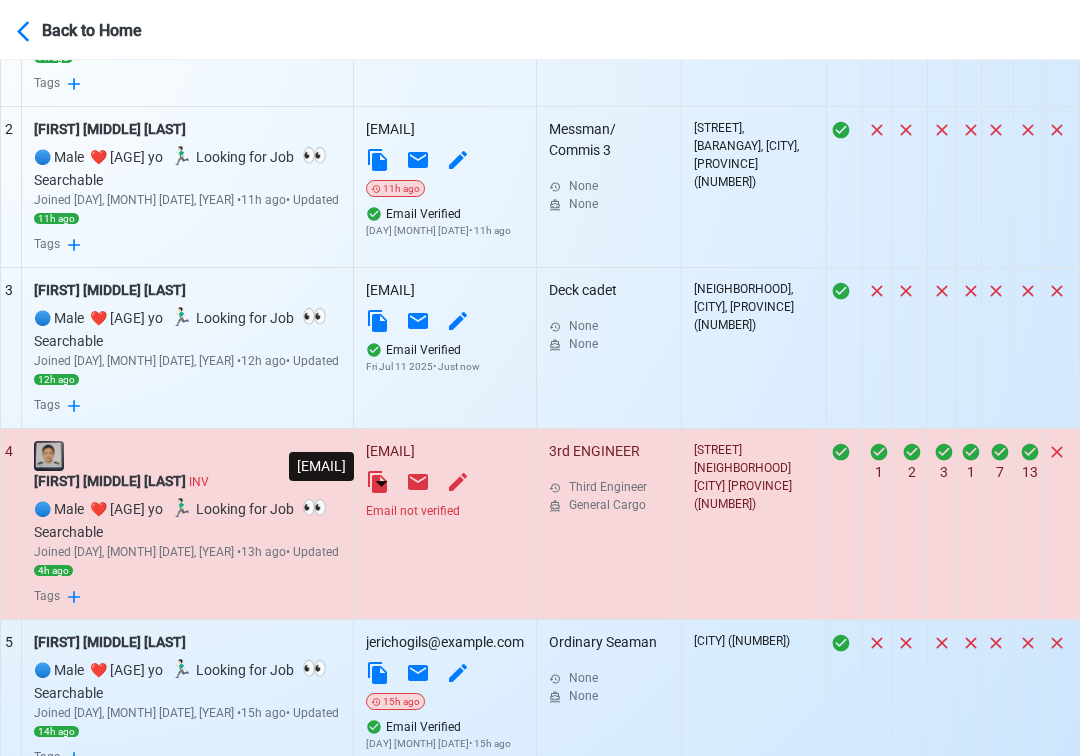 scroll, scrollTop: 994, scrollLeft: 0, axis: vertical 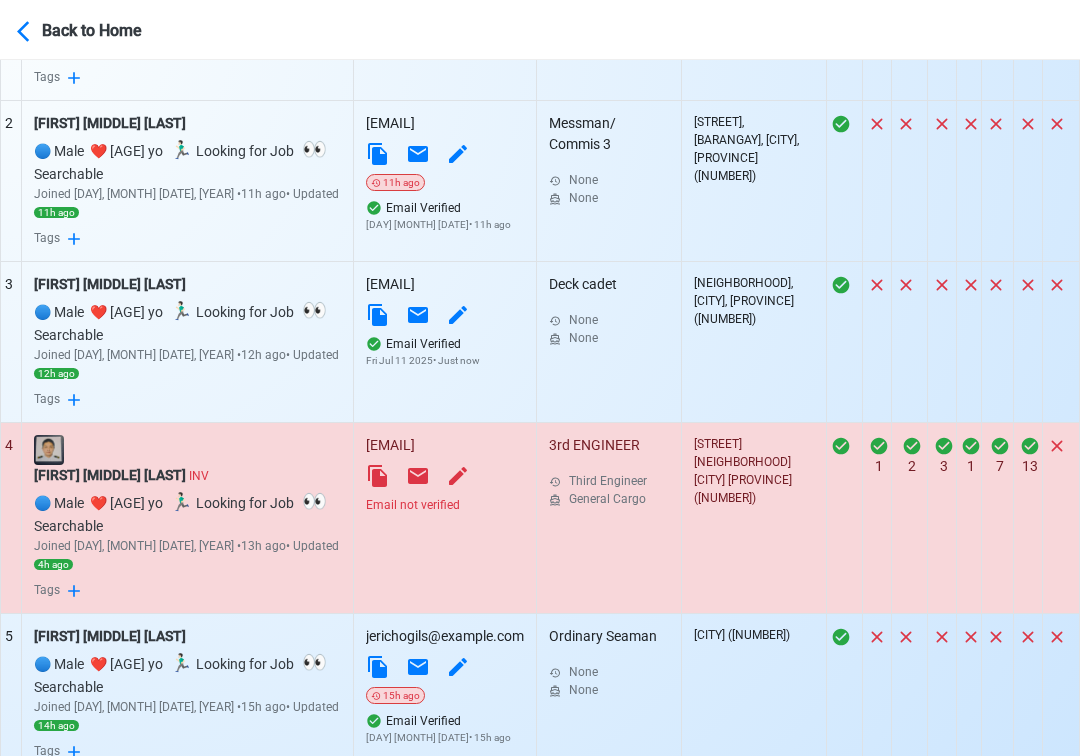 click on "Email not verified" at bounding box center (445, 505) 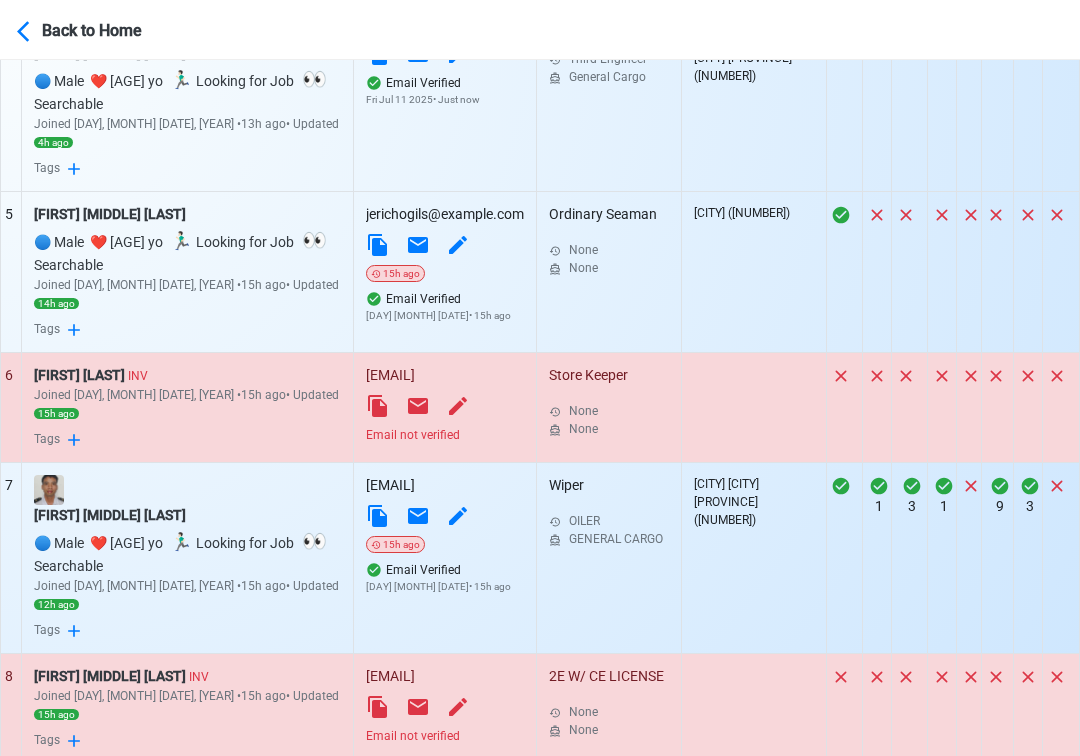 scroll, scrollTop: 1458, scrollLeft: 0, axis: vertical 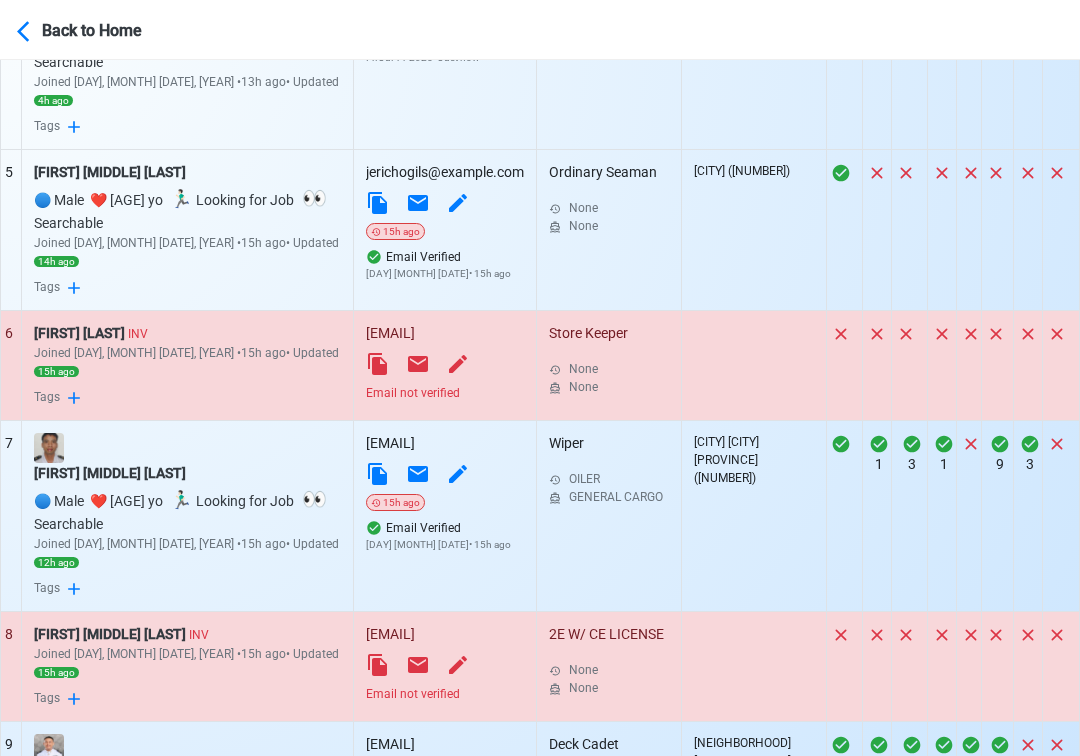 click on "Email not verified" at bounding box center (445, 393) 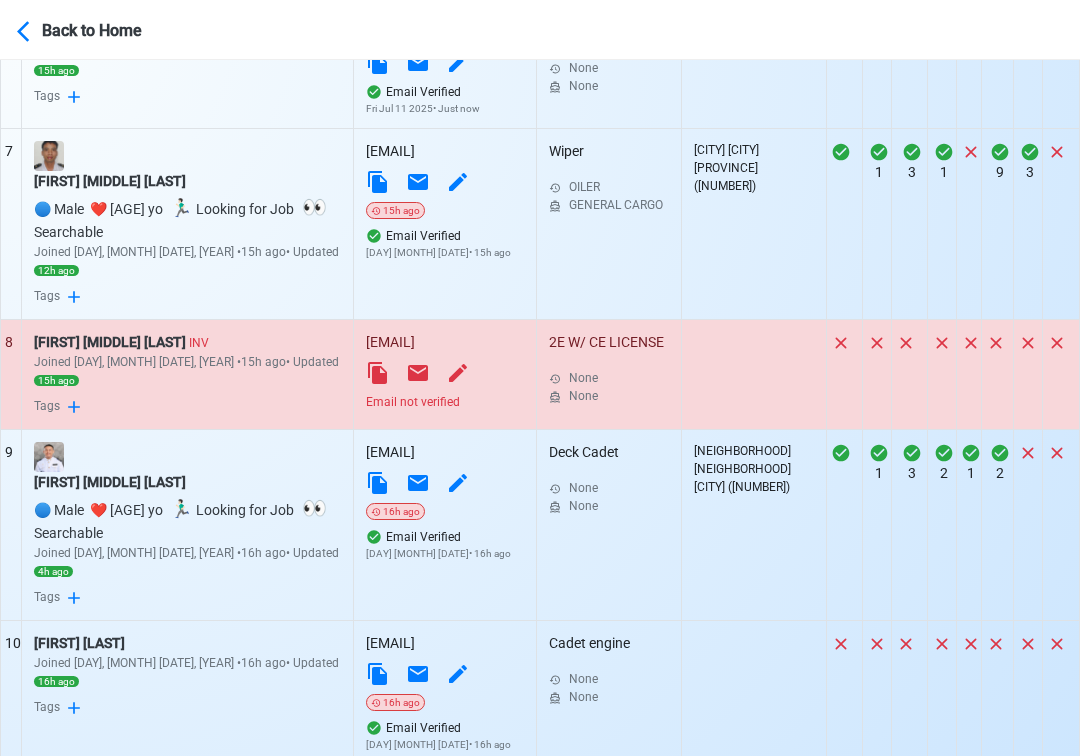 scroll, scrollTop: 1790, scrollLeft: 0, axis: vertical 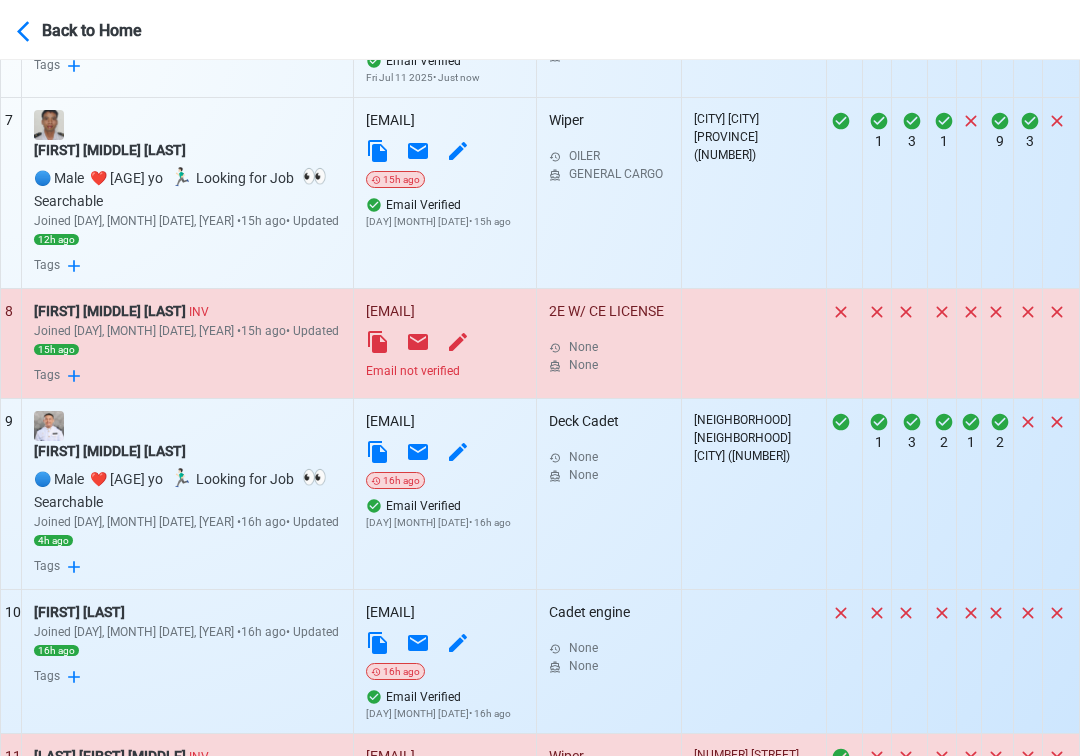 click on "Email not verified" at bounding box center (445, 371) 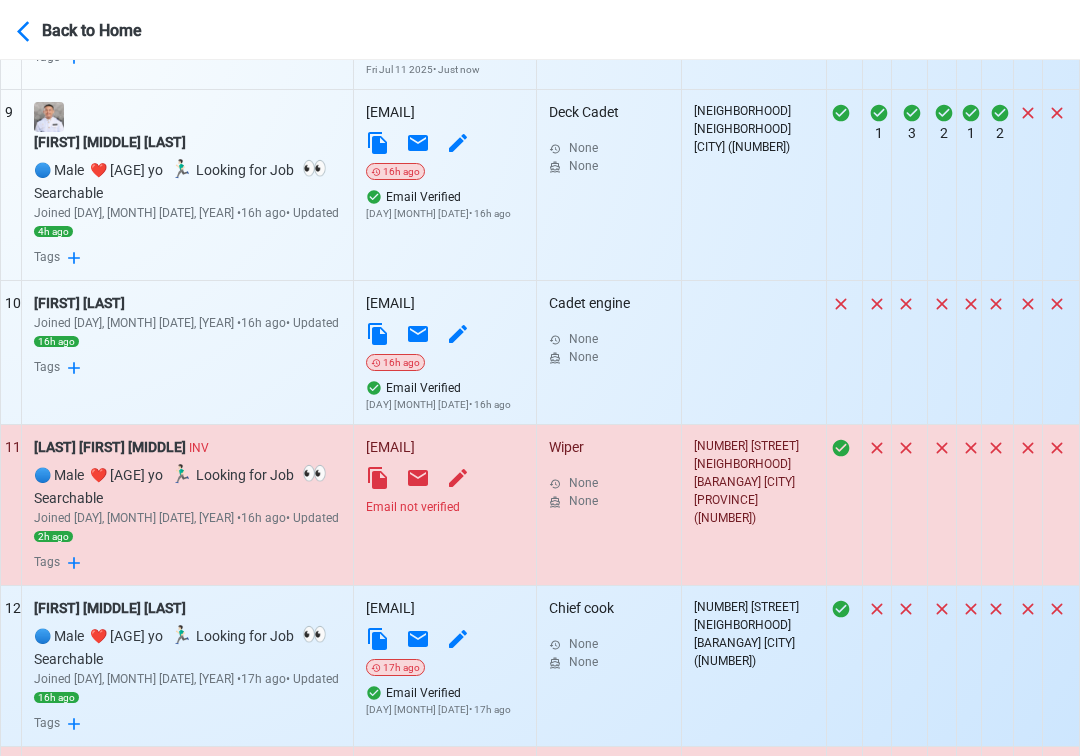 scroll, scrollTop: 2149, scrollLeft: 0, axis: vertical 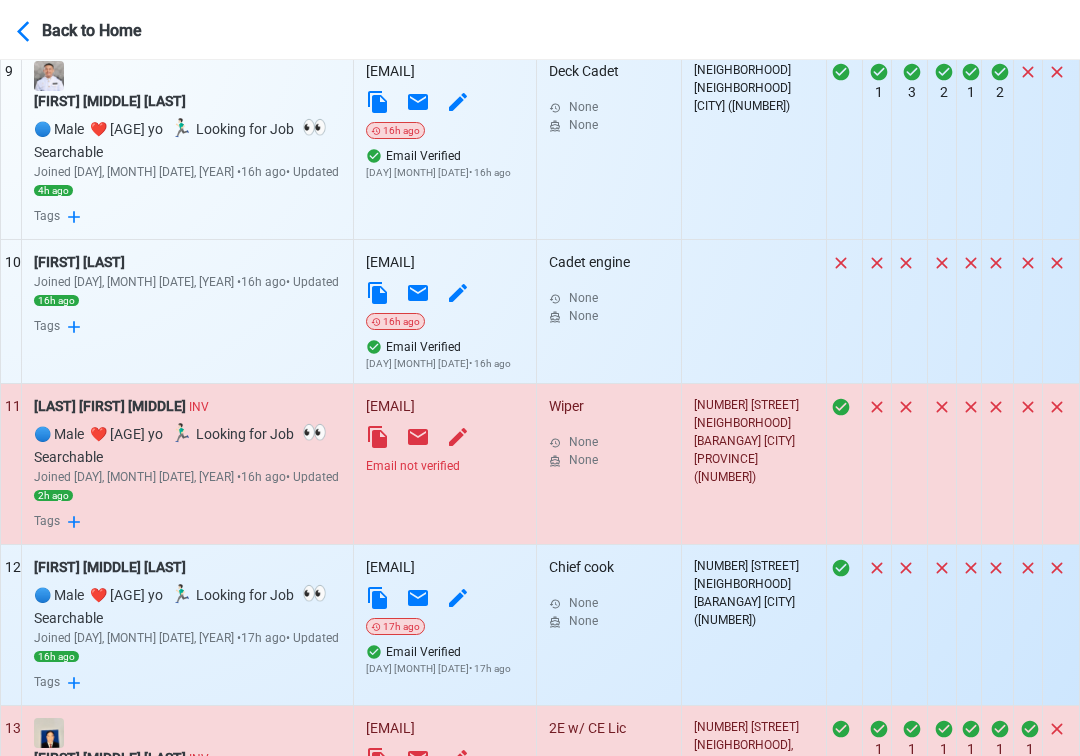 click on "Email not verified" at bounding box center (445, 466) 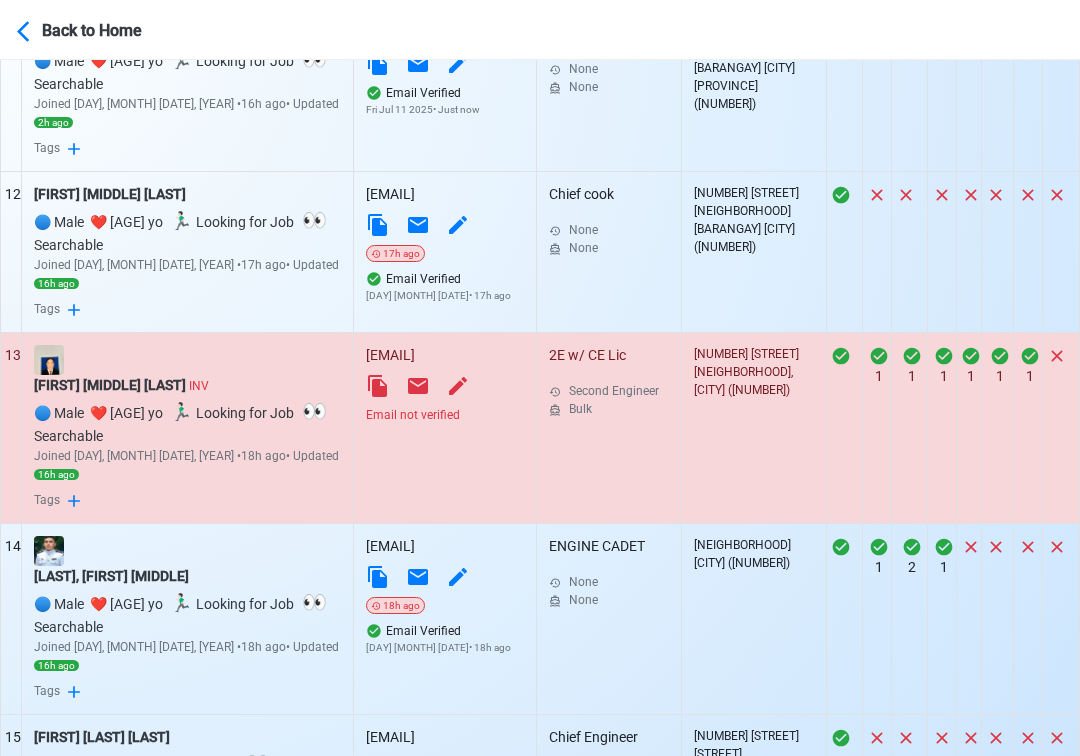 scroll, scrollTop: 2532, scrollLeft: 0, axis: vertical 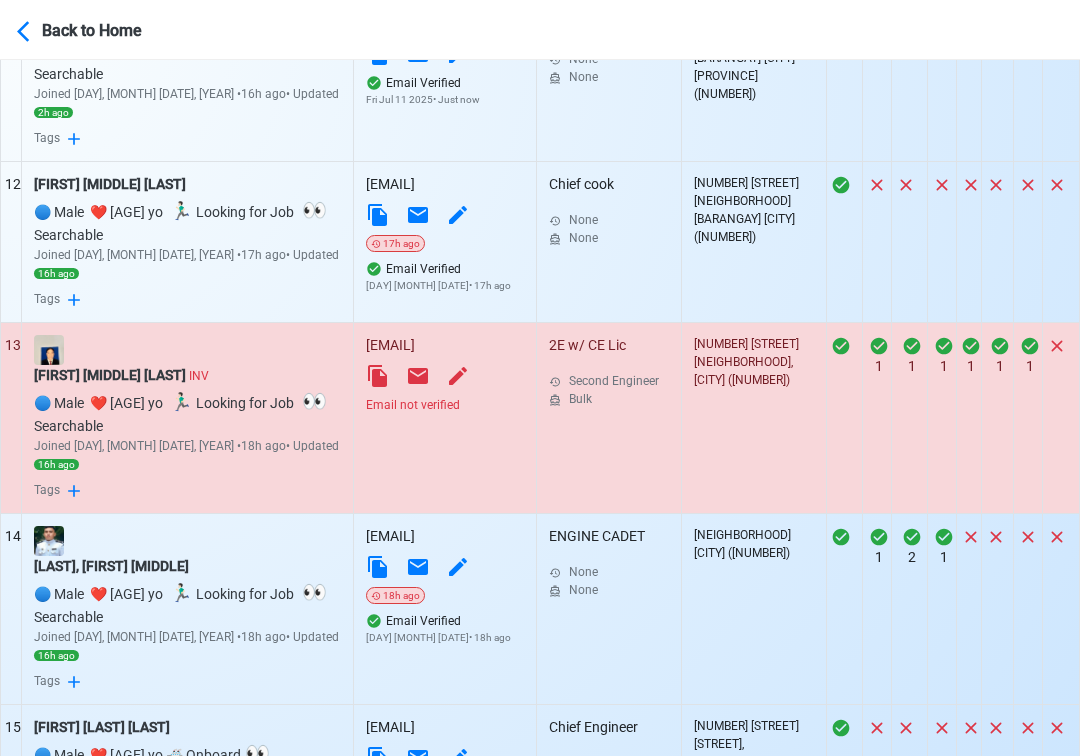 click on "Email not verified" at bounding box center (445, 405) 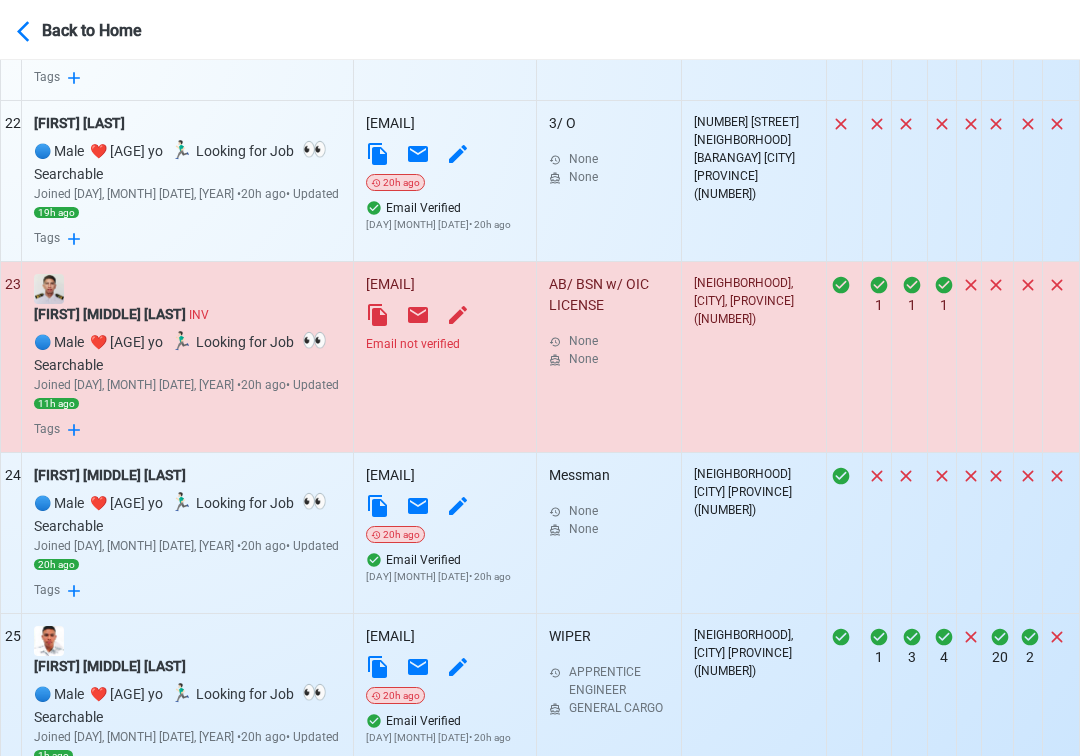 scroll, scrollTop: 4331, scrollLeft: 0, axis: vertical 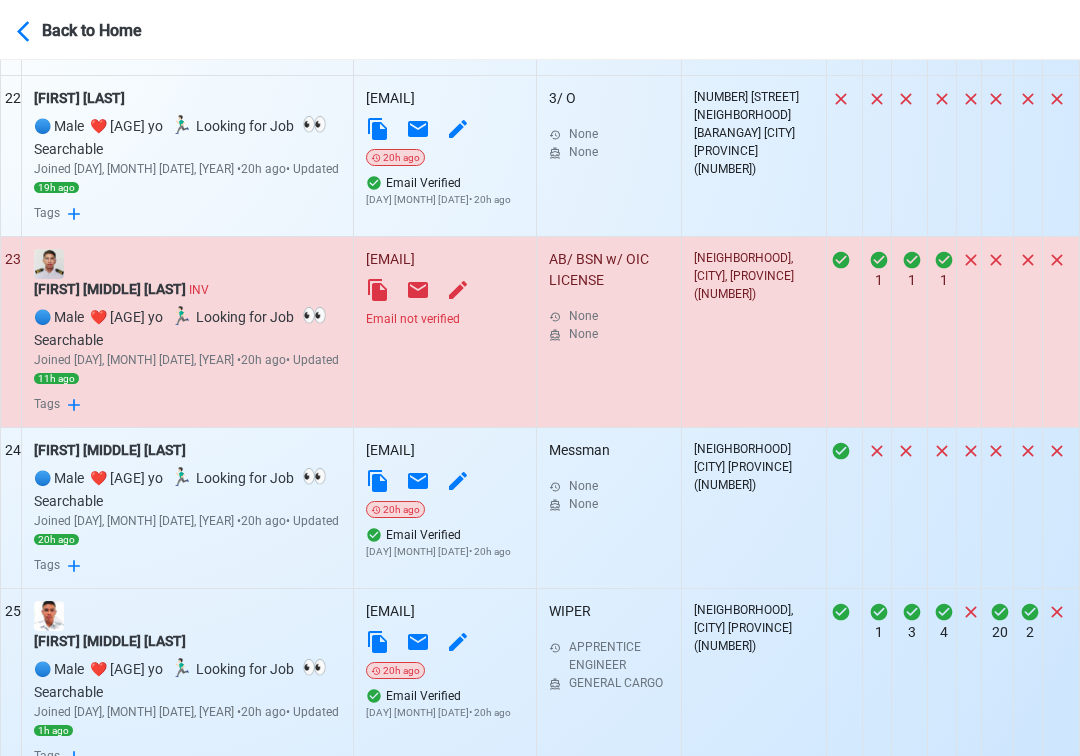 click on "Email not verified" at bounding box center [445, 319] 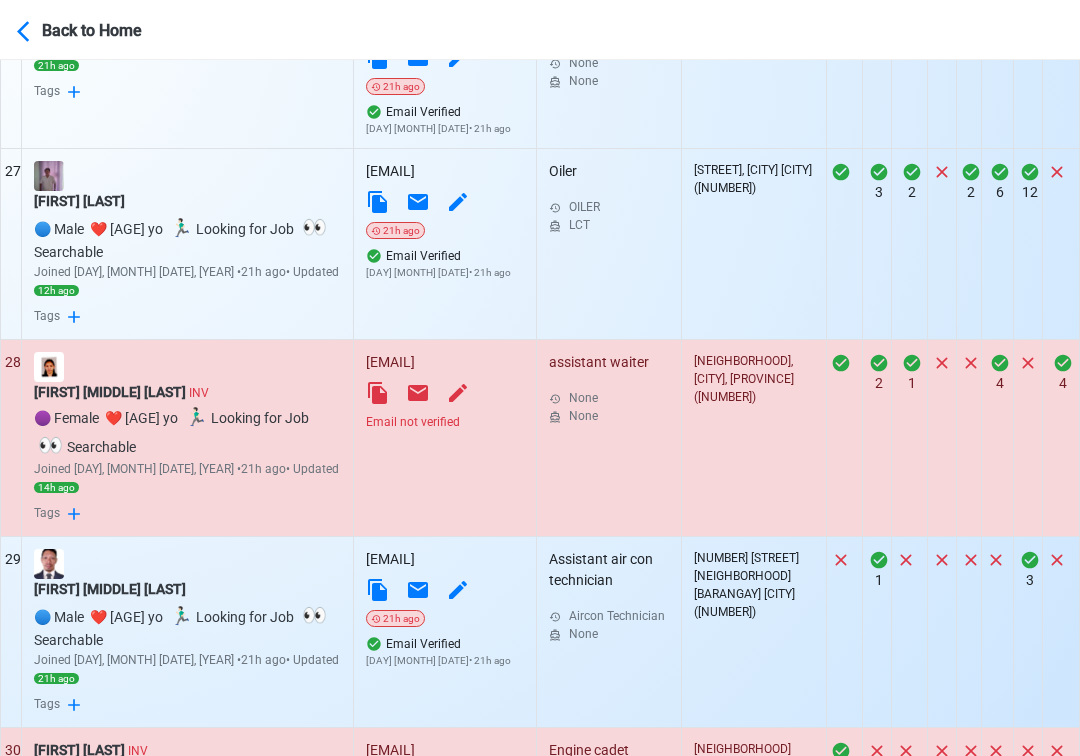 scroll, scrollTop: 5142, scrollLeft: 0, axis: vertical 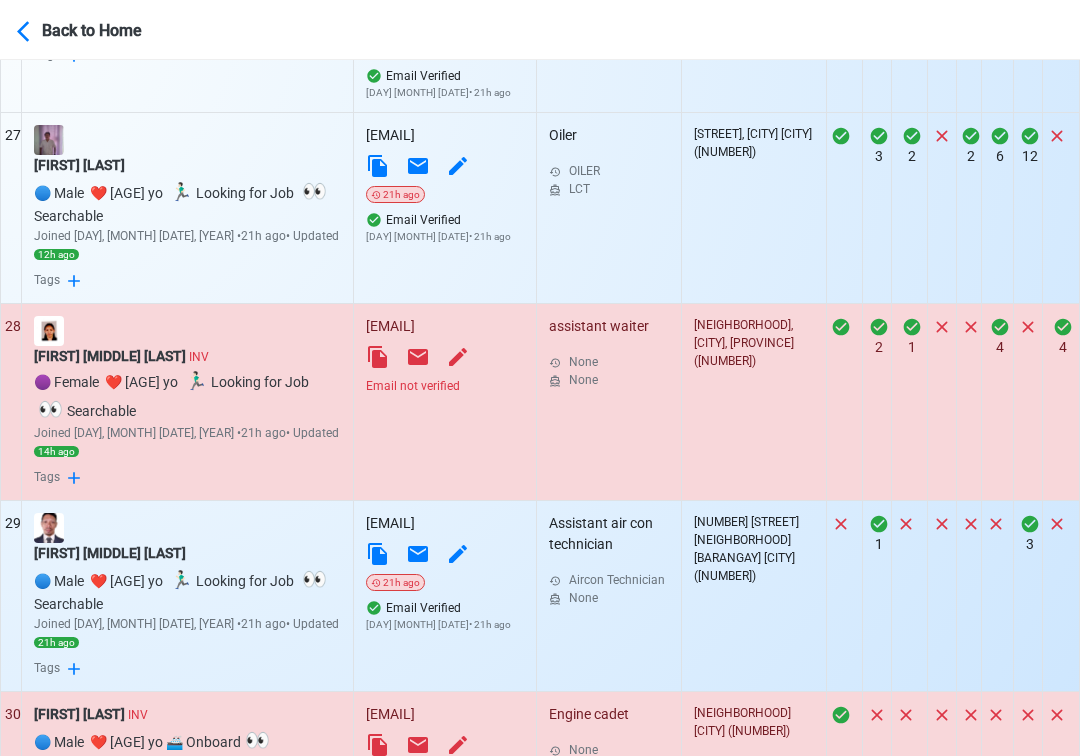 click on "Email not verified" at bounding box center [445, 386] 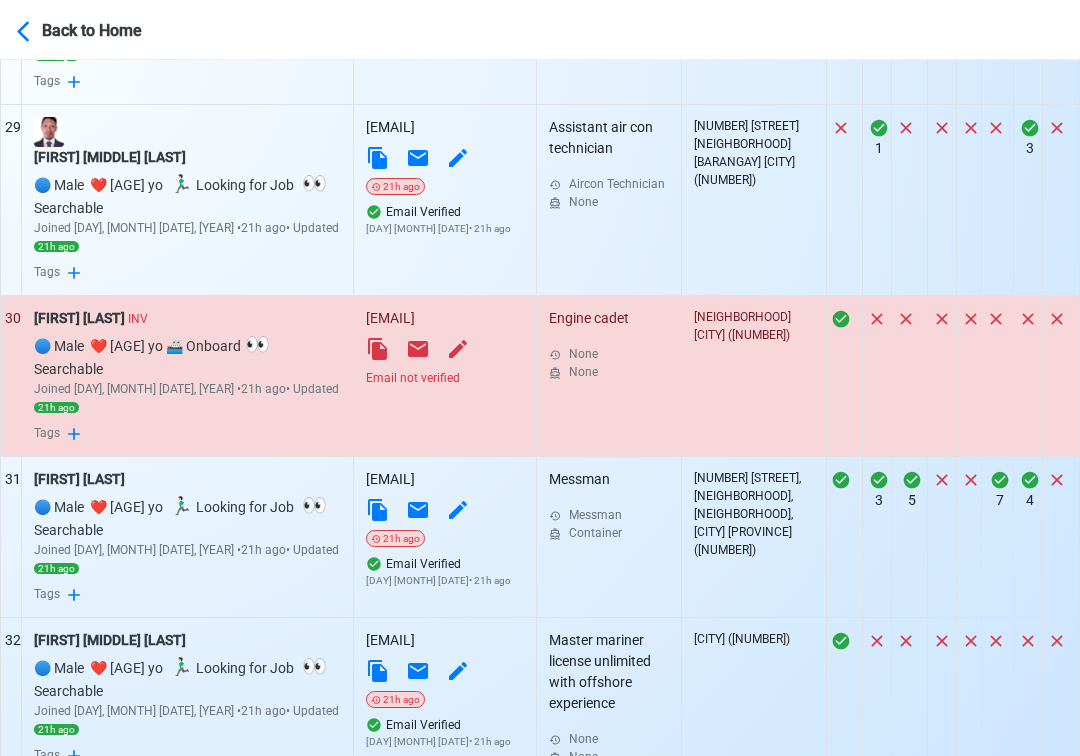 scroll, scrollTop: 5542, scrollLeft: 0, axis: vertical 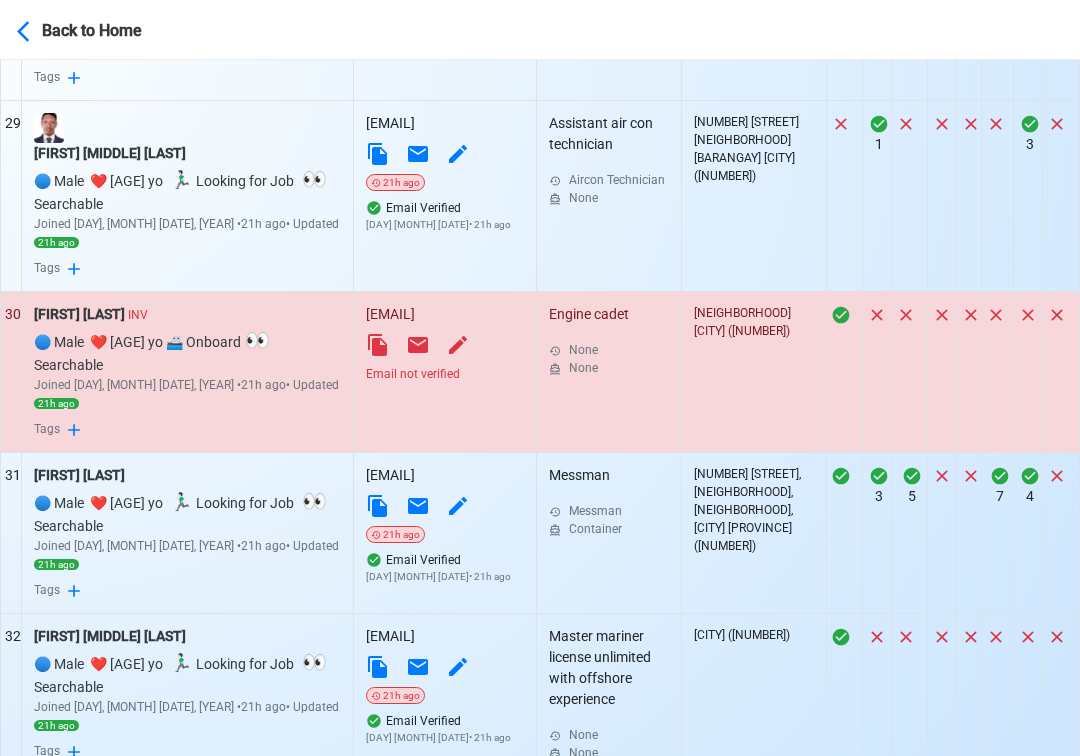 click on "Email not verified" at bounding box center [445, 374] 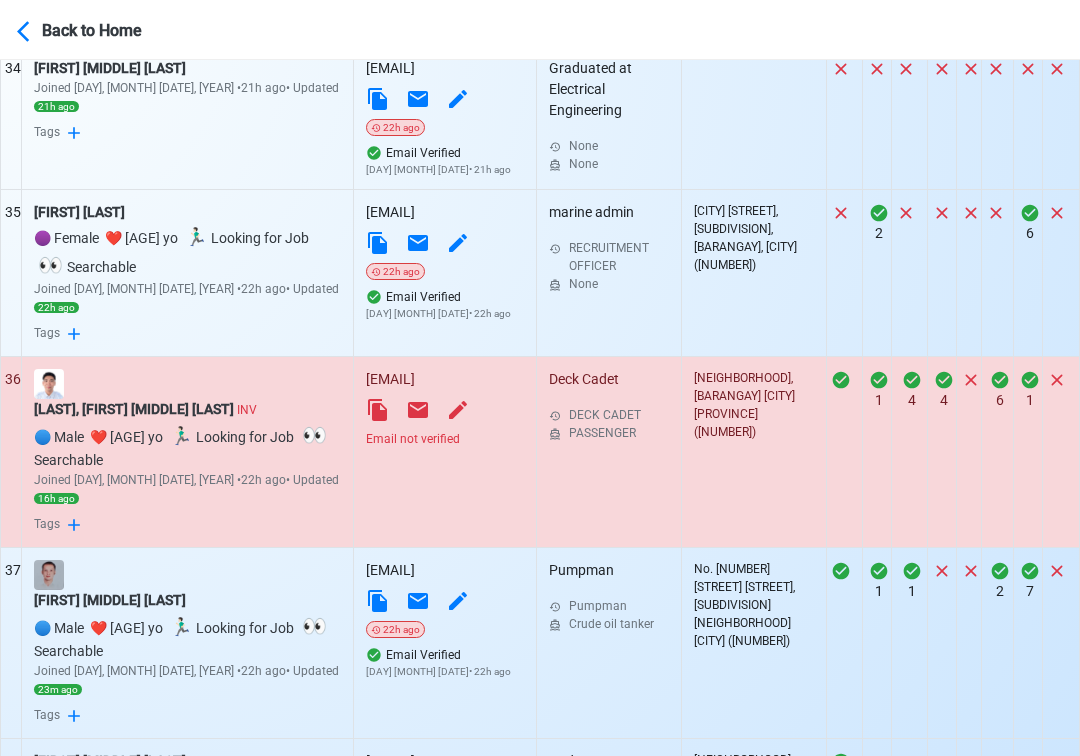 scroll, scrollTop: 6468, scrollLeft: 0, axis: vertical 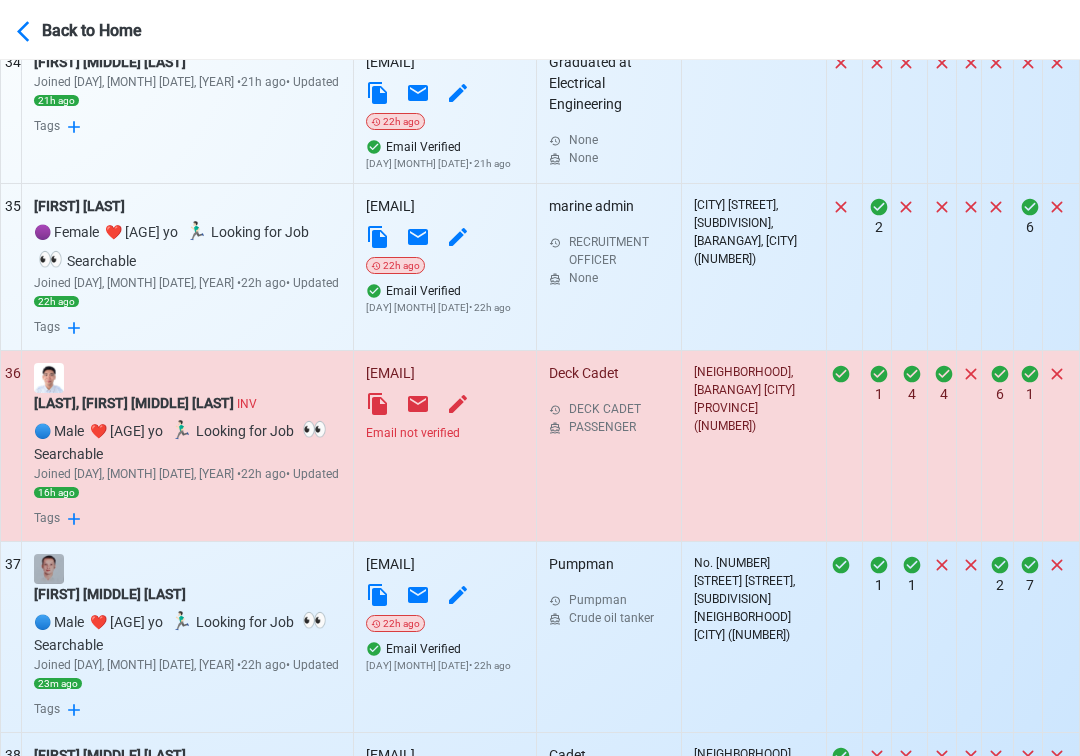click on "Email not verified" at bounding box center (445, 433) 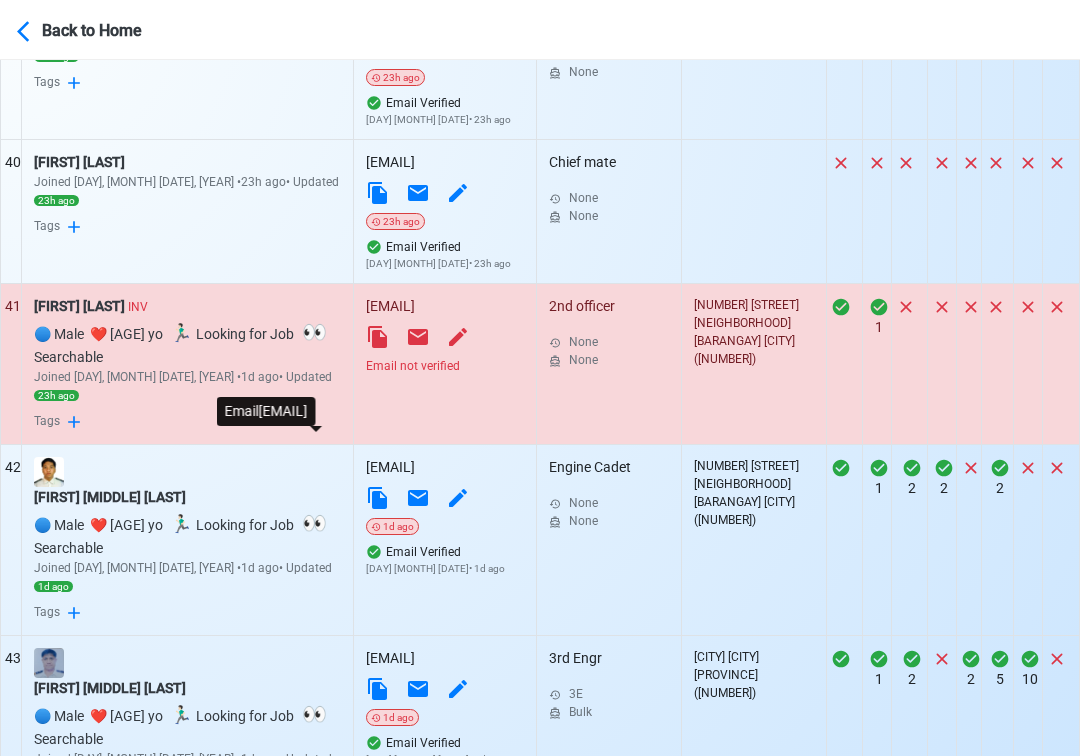 scroll, scrollTop: 7373, scrollLeft: 0, axis: vertical 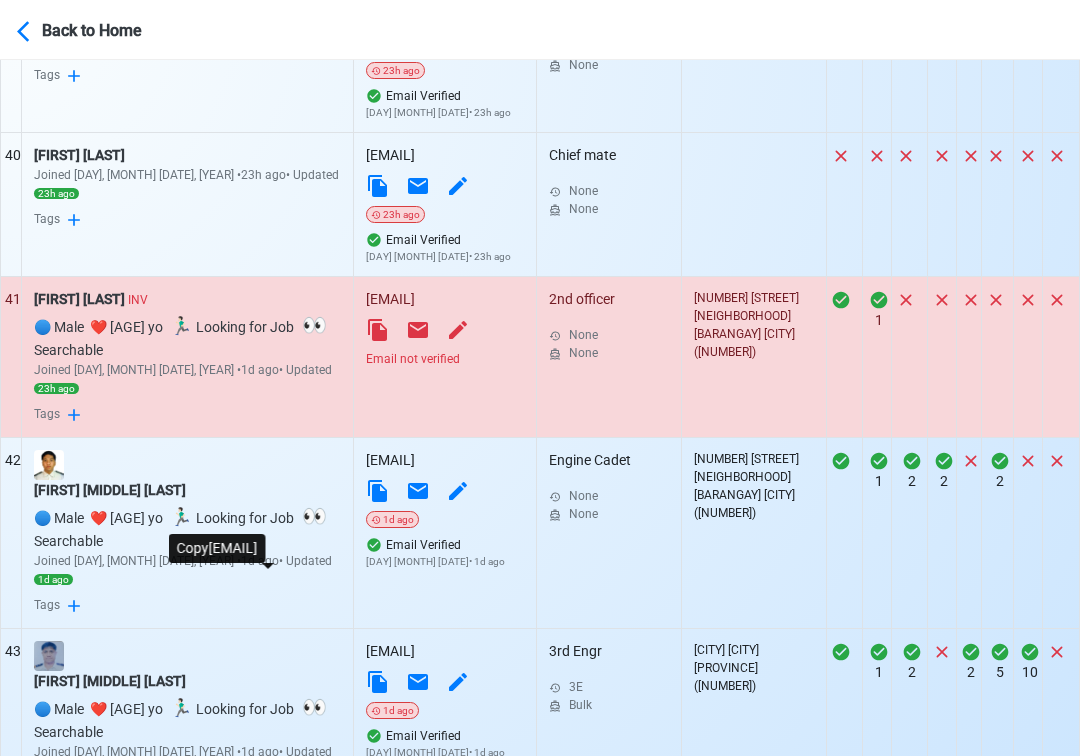 click 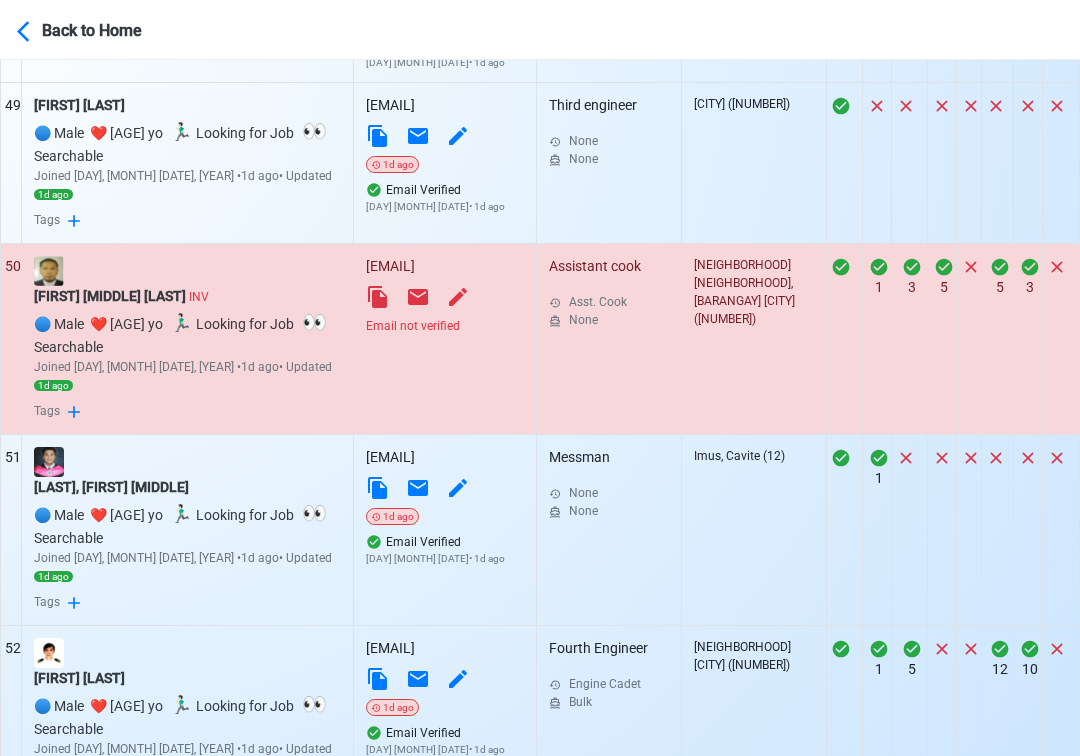 scroll, scrollTop: 8948, scrollLeft: 0, axis: vertical 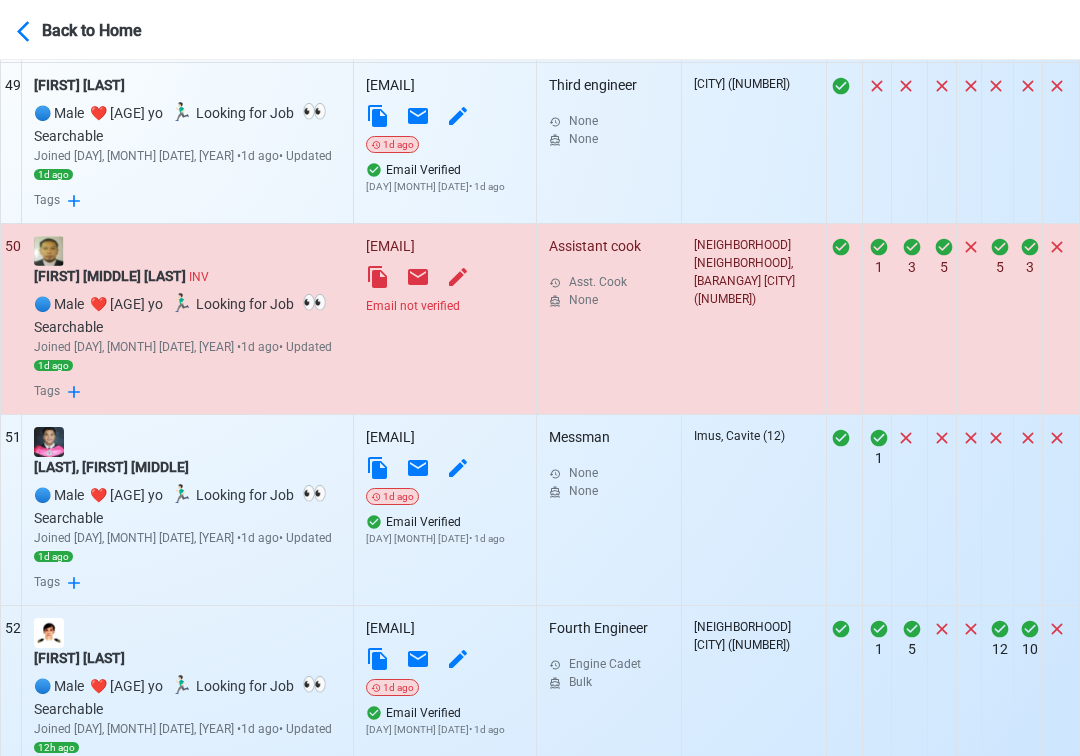 click on "Email not verified" at bounding box center [445, 306] 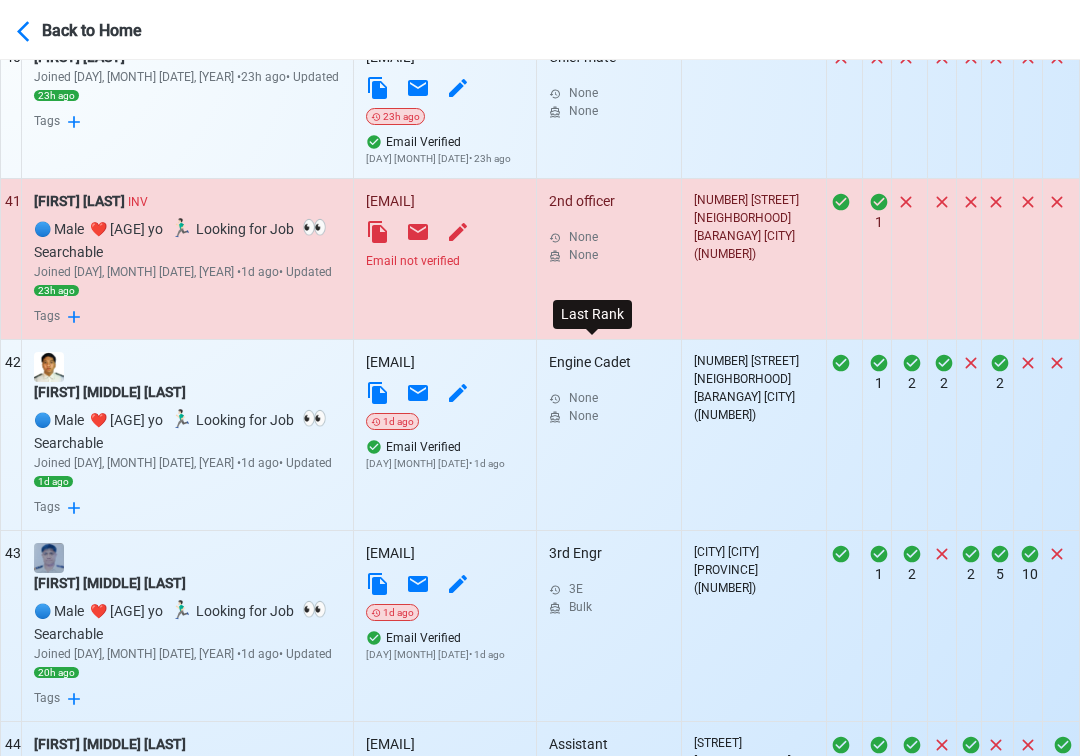 scroll, scrollTop: 7479, scrollLeft: 0, axis: vertical 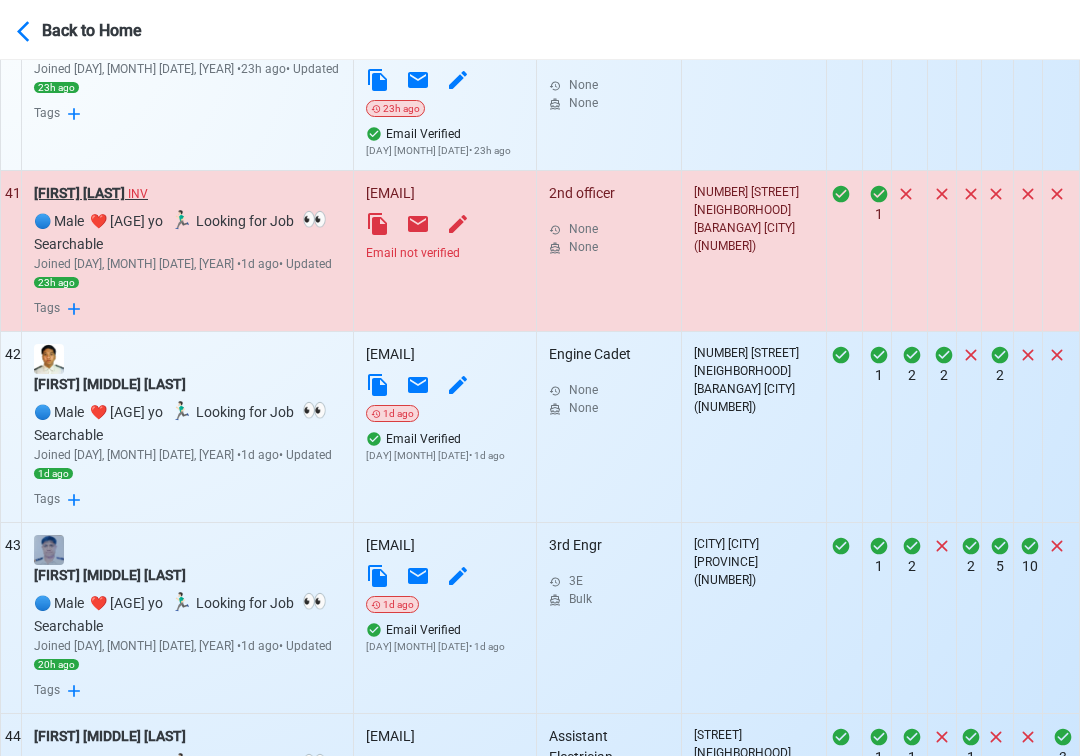 click on "Jeffrey Mas   INV" at bounding box center (187, 193) 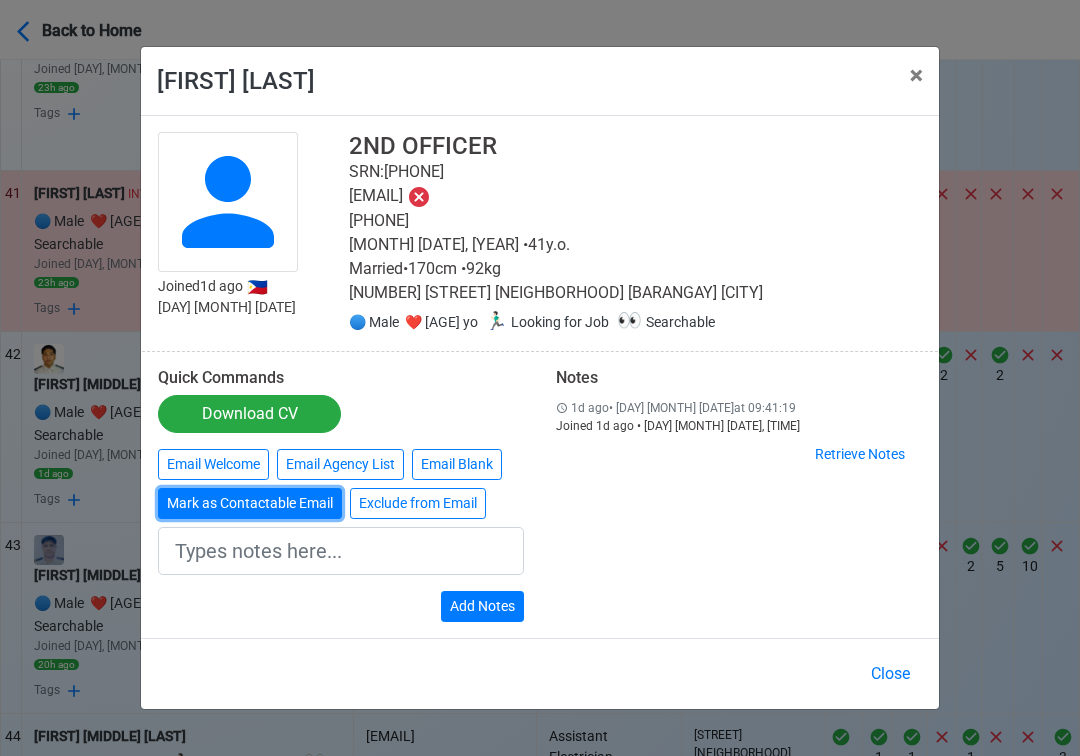 click on "Mark as   Contactable Email" at bounding box center [250, 503] 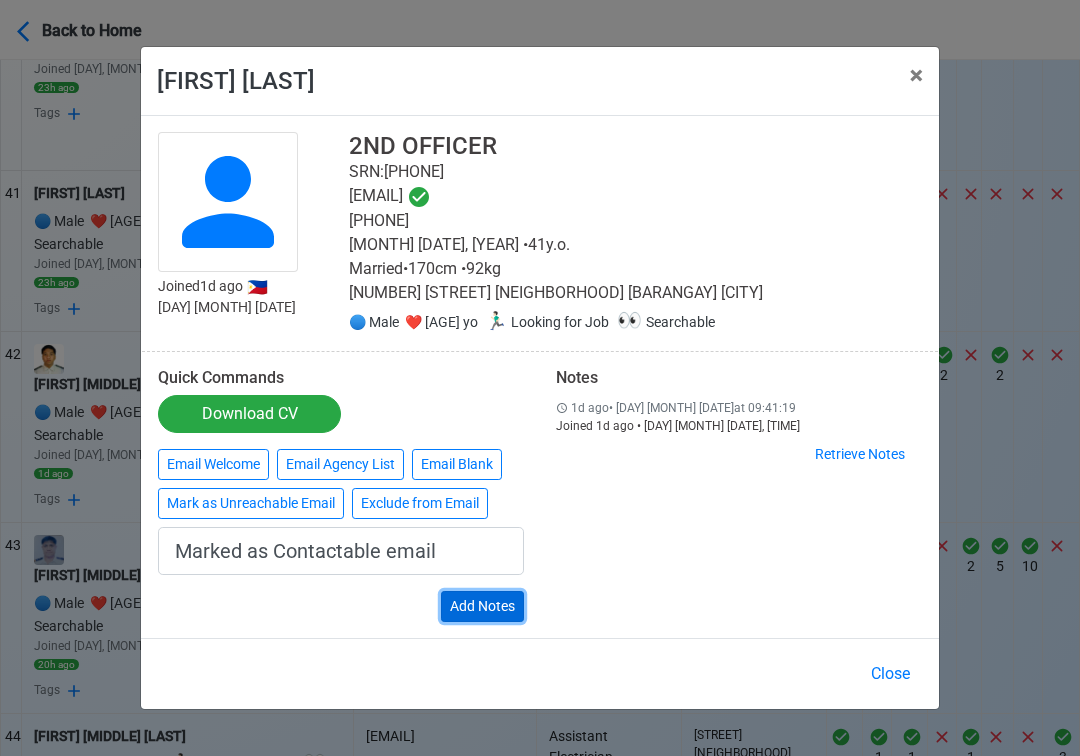 click on "Add Notes" at bounding box center (482, 606) 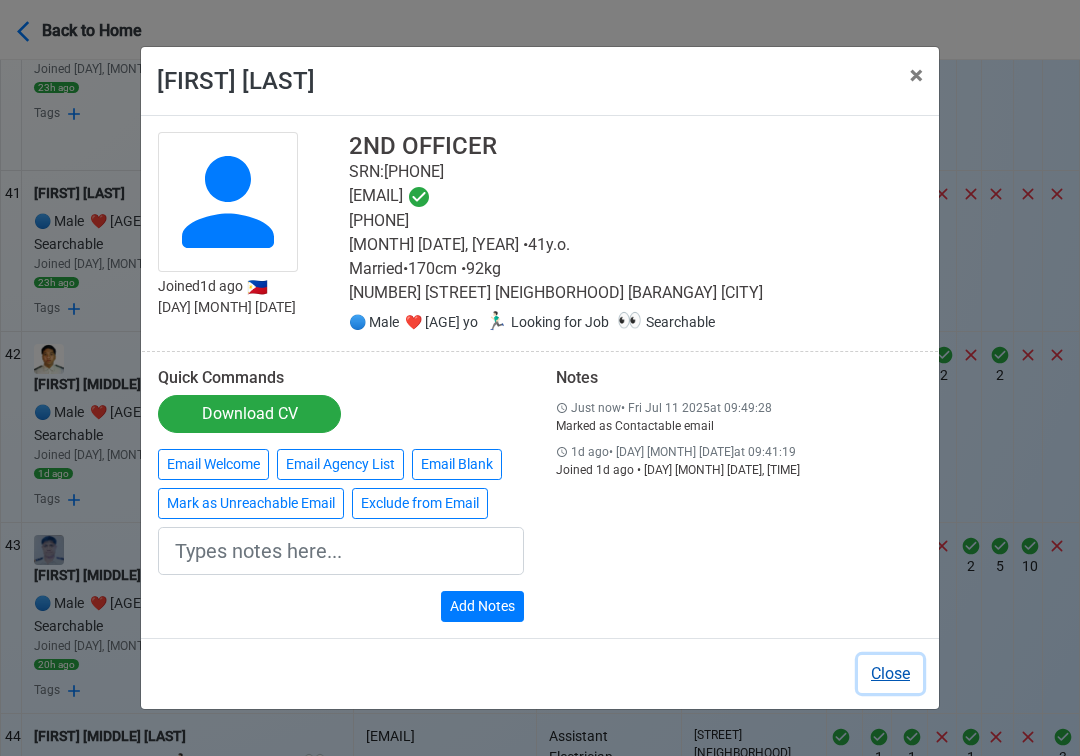 click on "Close" at bounding box center [890, 674] 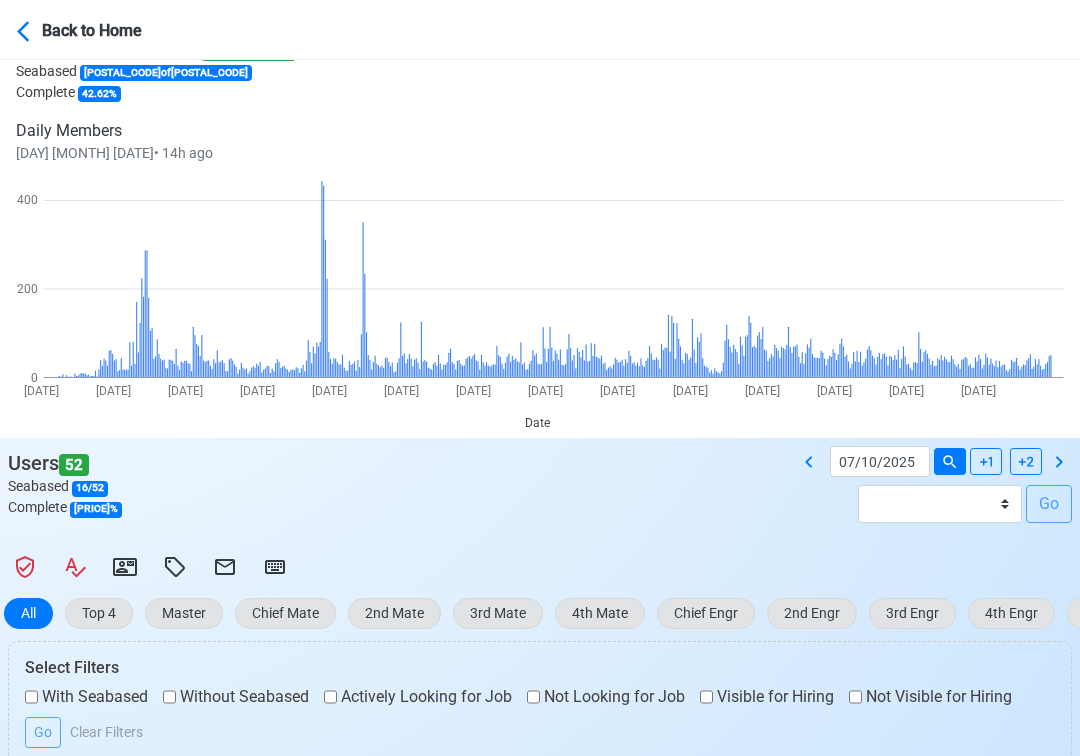 scroll, scrollTop: 0, scrollLeft: 0, axis: both 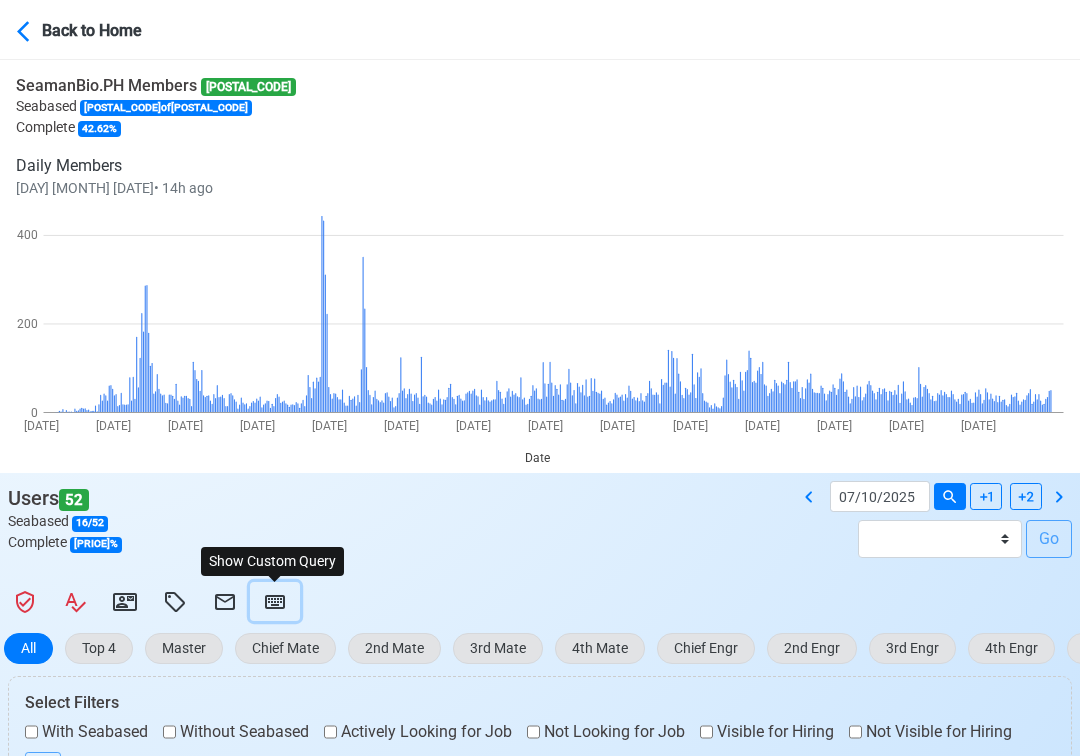 click 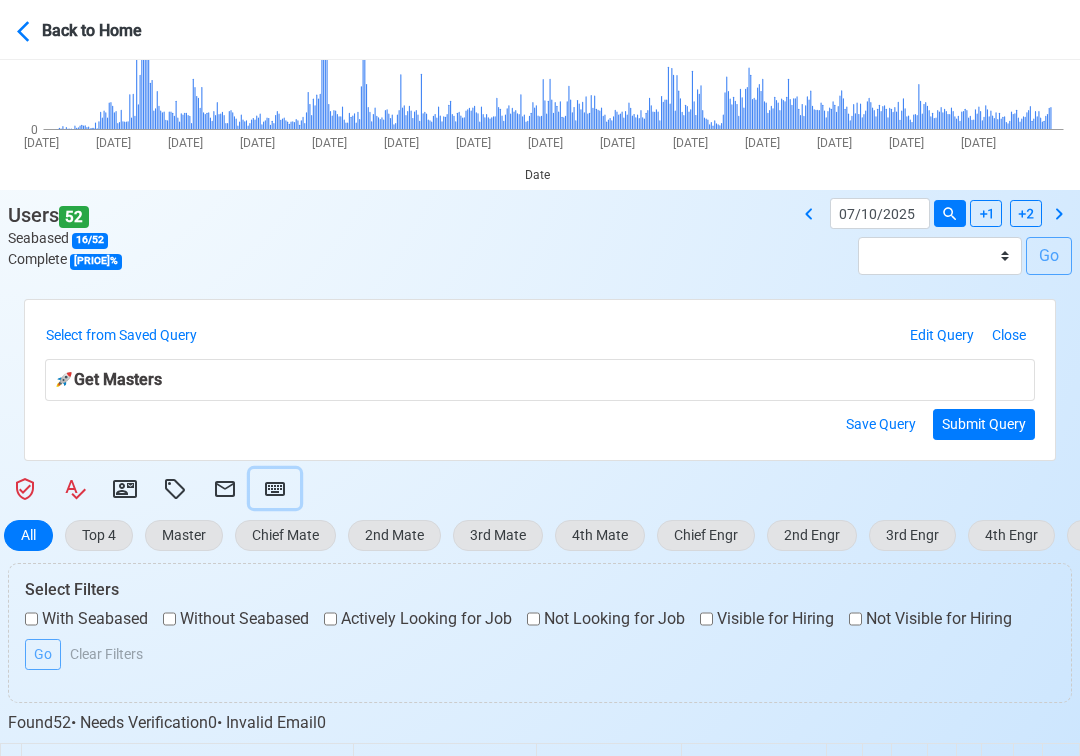 scroll, scrollTop: 305, scrollLeft: 0, axis: vertical 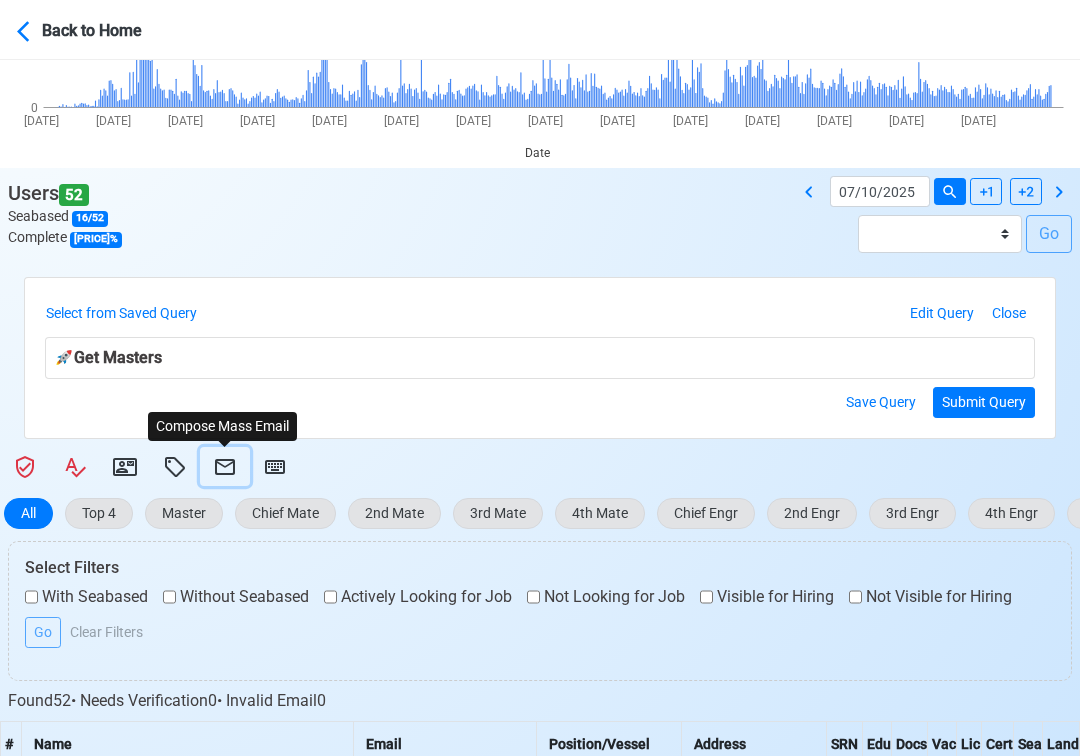 click 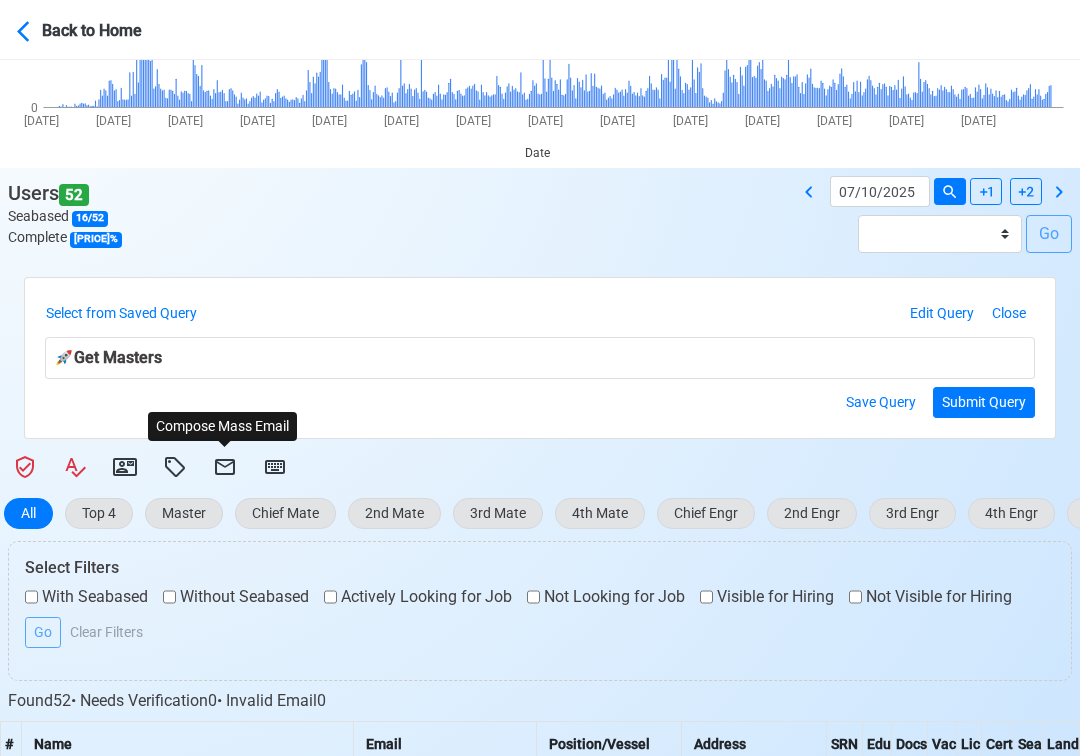 select on "d-3b19375d23d24df28478c14aceb0a42a" 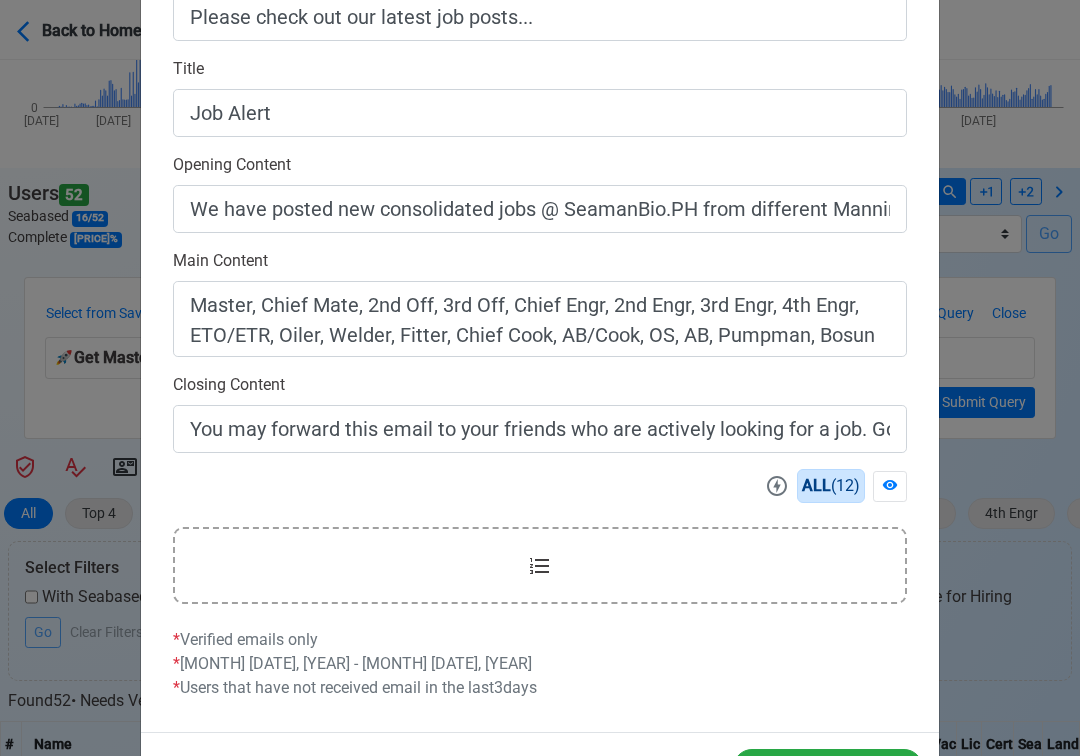 scroll, scrollTop: 558, scrollLeft: 0, axis: vertical 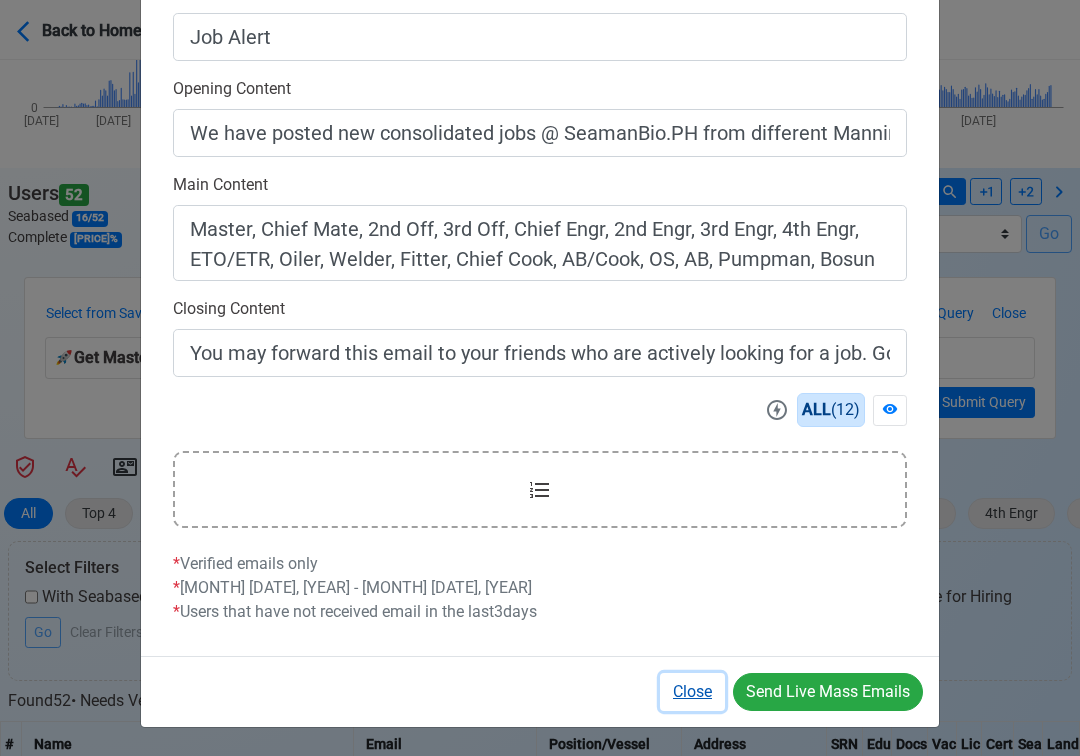 click on "Close" at bounding box center (692, 692) 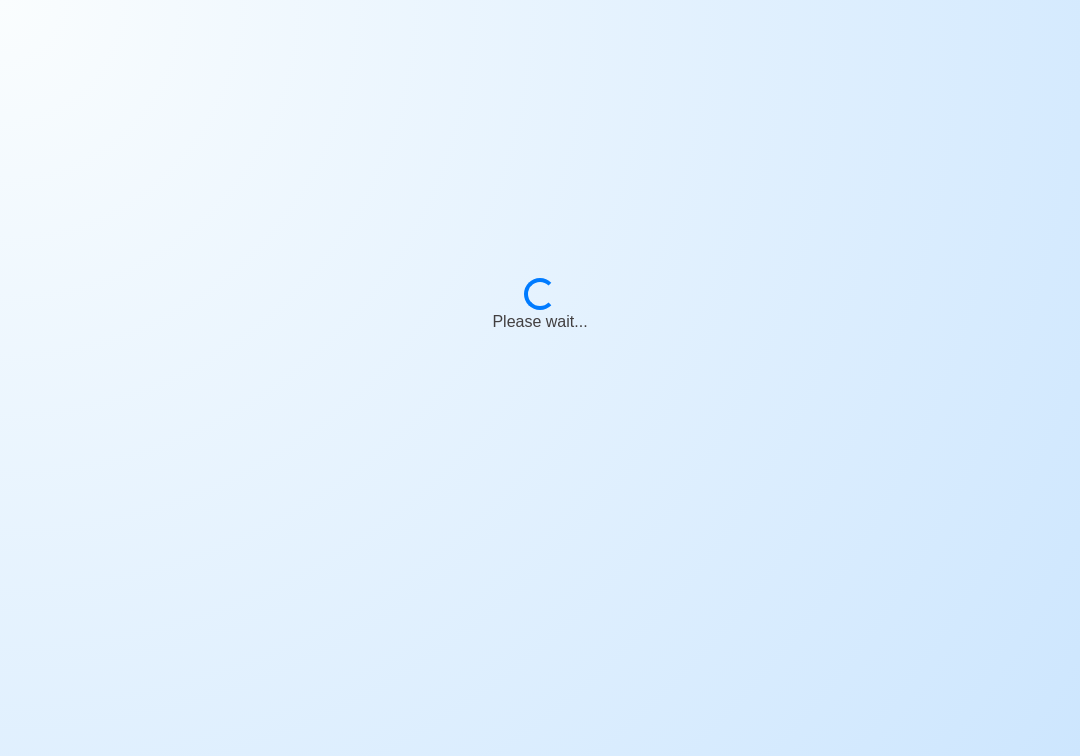 scroll, scrollTop: 0, scrollLeft: 0, axis: both 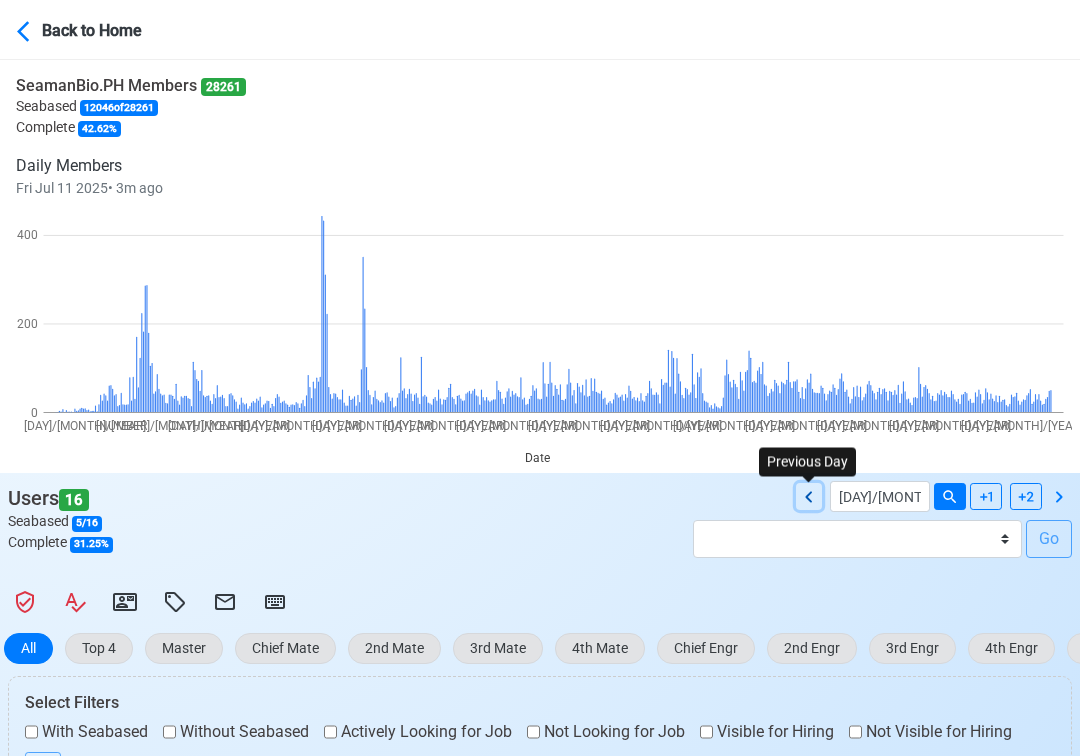 click 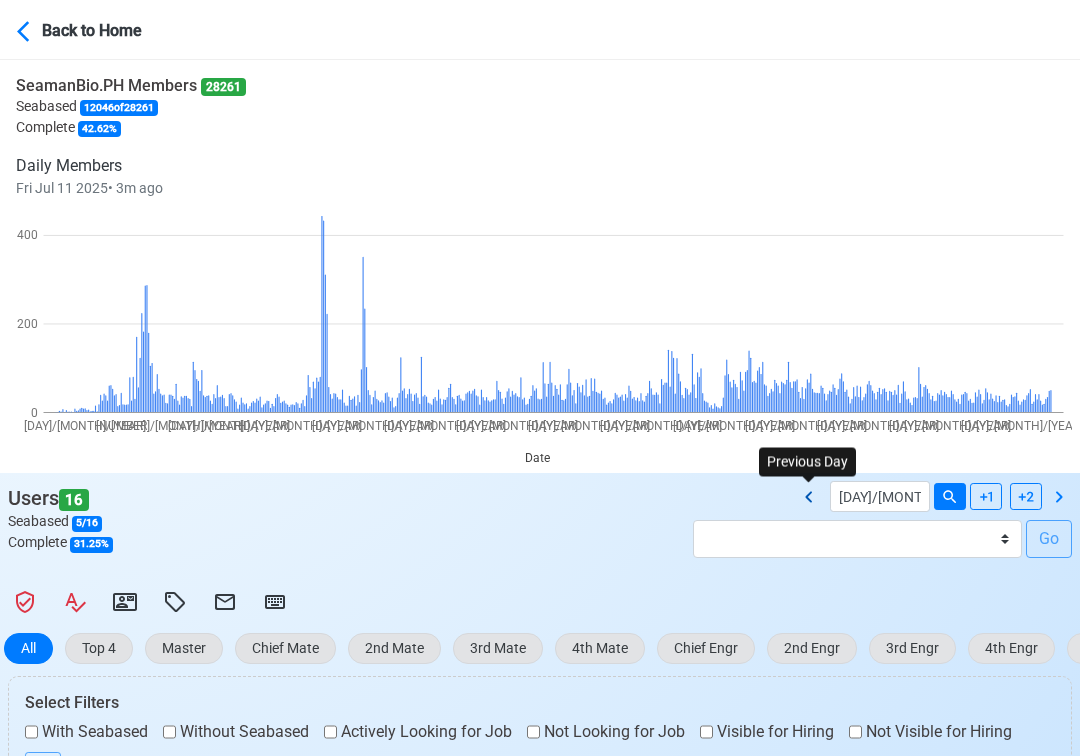 type on "07/10/2025" 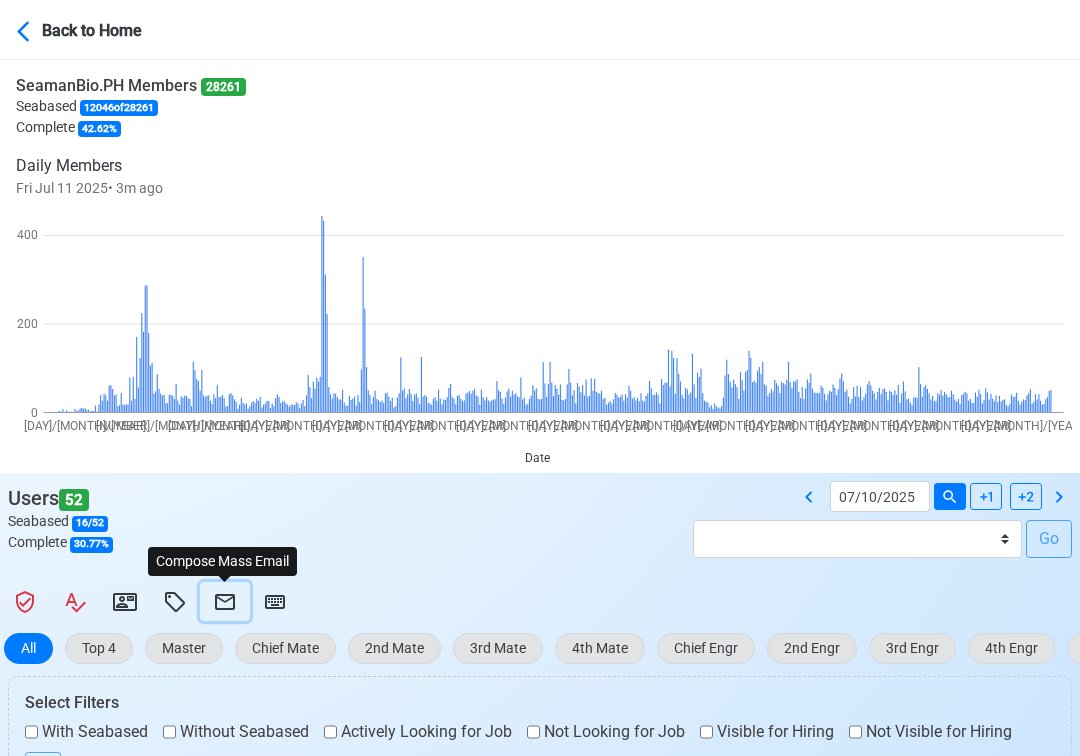 click 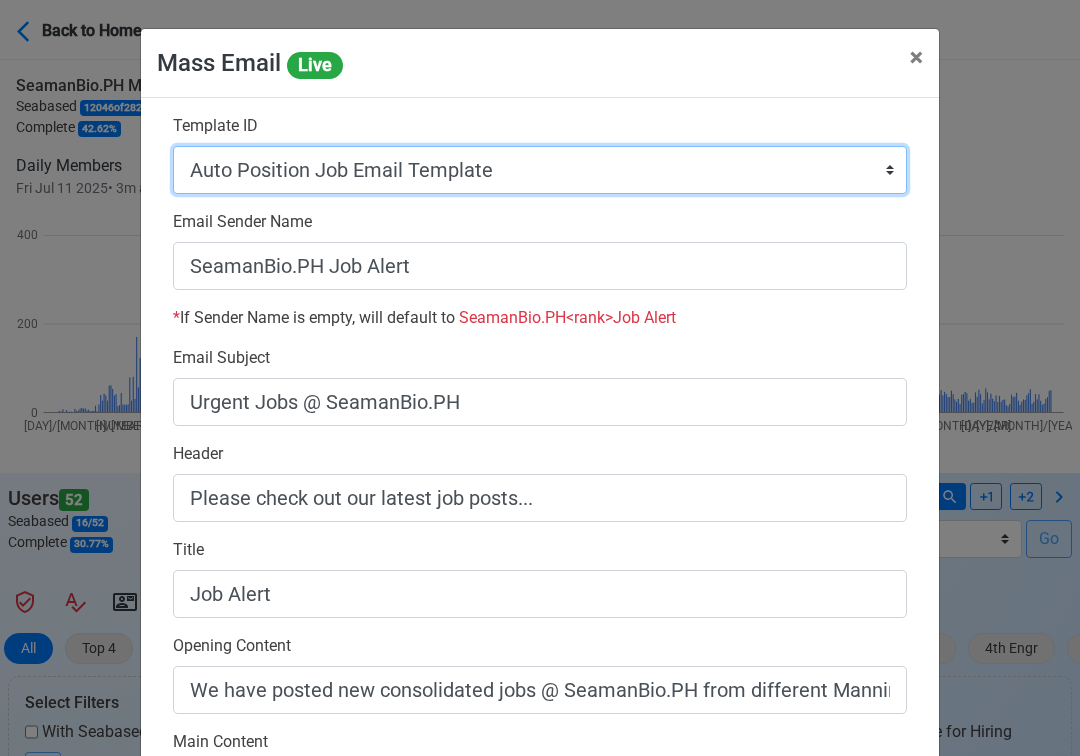 click on "Auto Position Job Email Template Incomplete CV Email Template ETO/ETR Job Email Template 4th Engr Job Email Template 3rd Engr Job Email Template 2nd Engr Job Email Template Chief Engr Job Email Template 3rd Officer Job Email Template 2nd Officer Job Email Template Chief Officer Job Email Template Master Job Email Template Upload CV Announcement Email Template Welcome Sendgrid Email Template Urgent Hiring Sendgrid Email Template Magsaysay Hiring Sendgrid Email Template Lydia Mar Hiring Sendgrid Email Template Magsaysay + Lydia Mar Hiring Email Template Invitation Practice Chat 2nd Off Template Invitation Practice Chat 3rd Off Template Document Expiry Email Template" at bounding box center (540, 170) 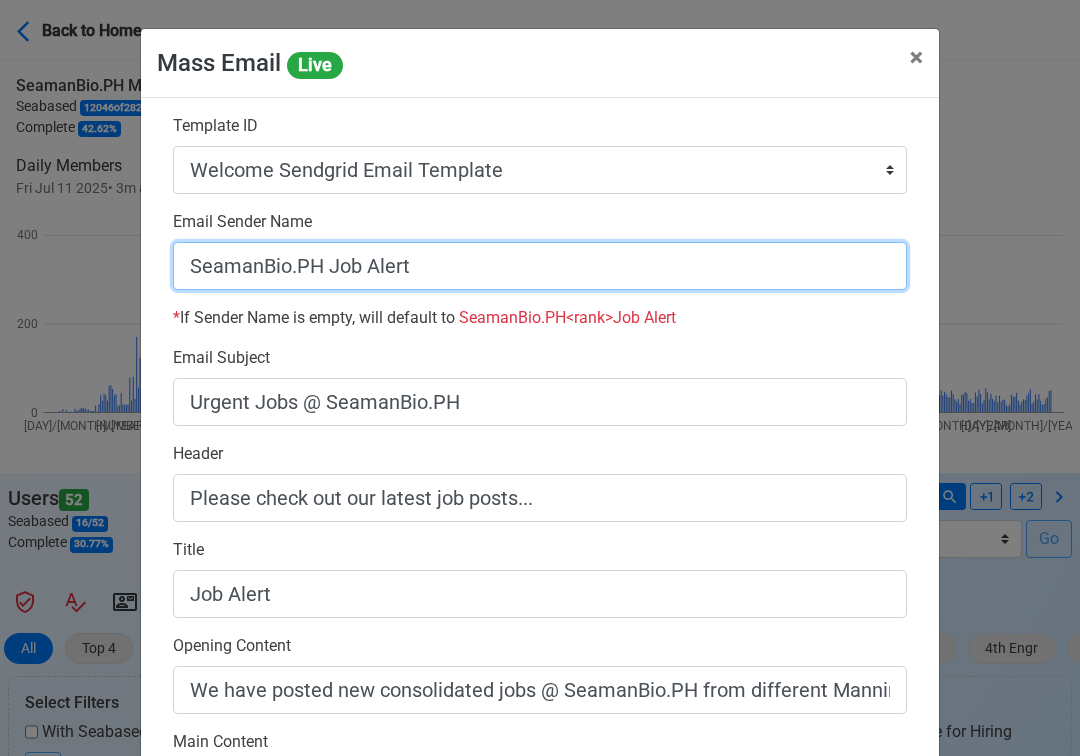 click on "SeamanBio.PH Job Alert" at bounding box center [540, 266] 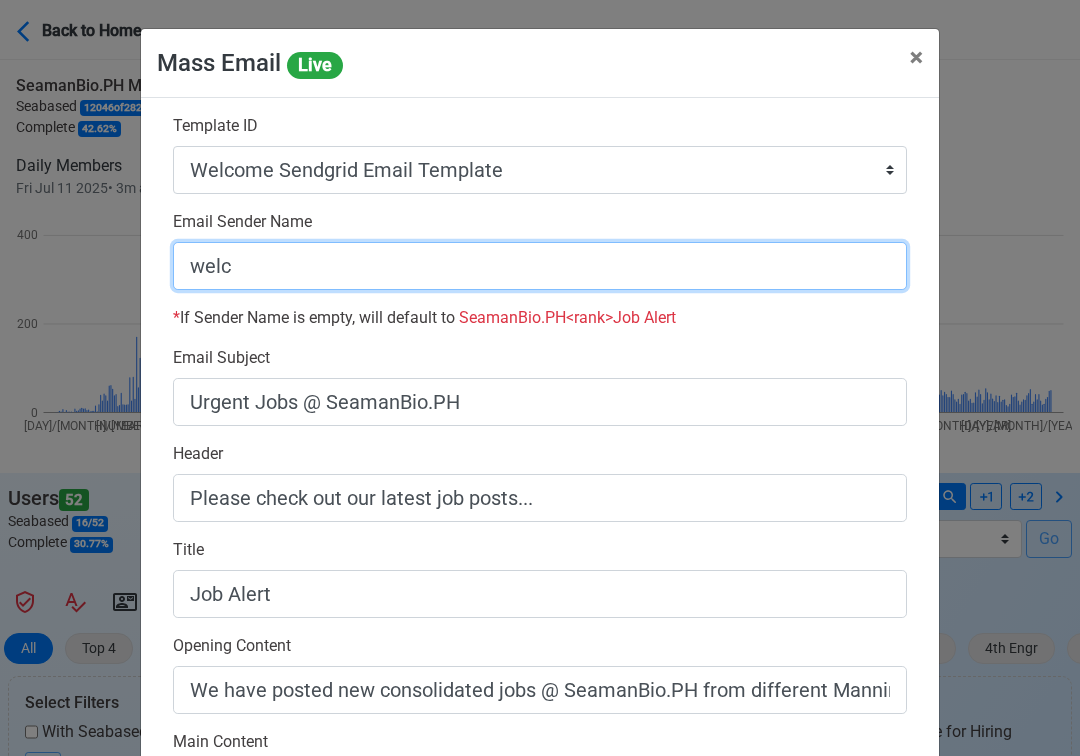 type on "Welcome to SeamanBio.PH" 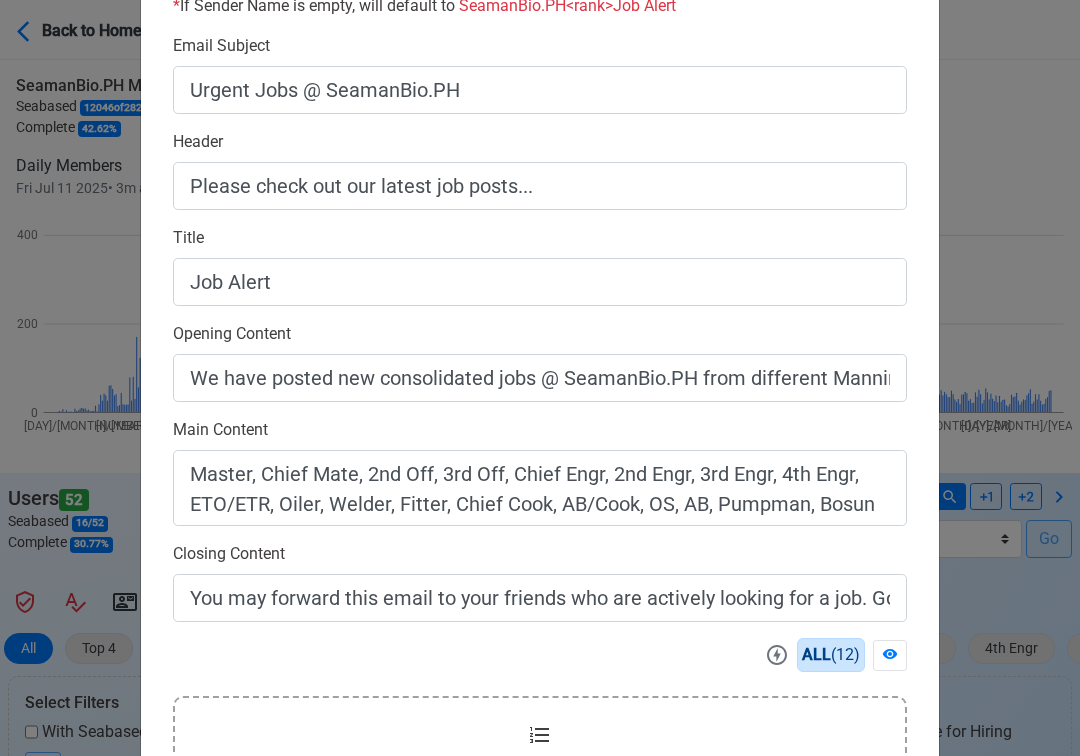 scroll, scrollTop: 558, scrollLeft: 0, axis: vertical 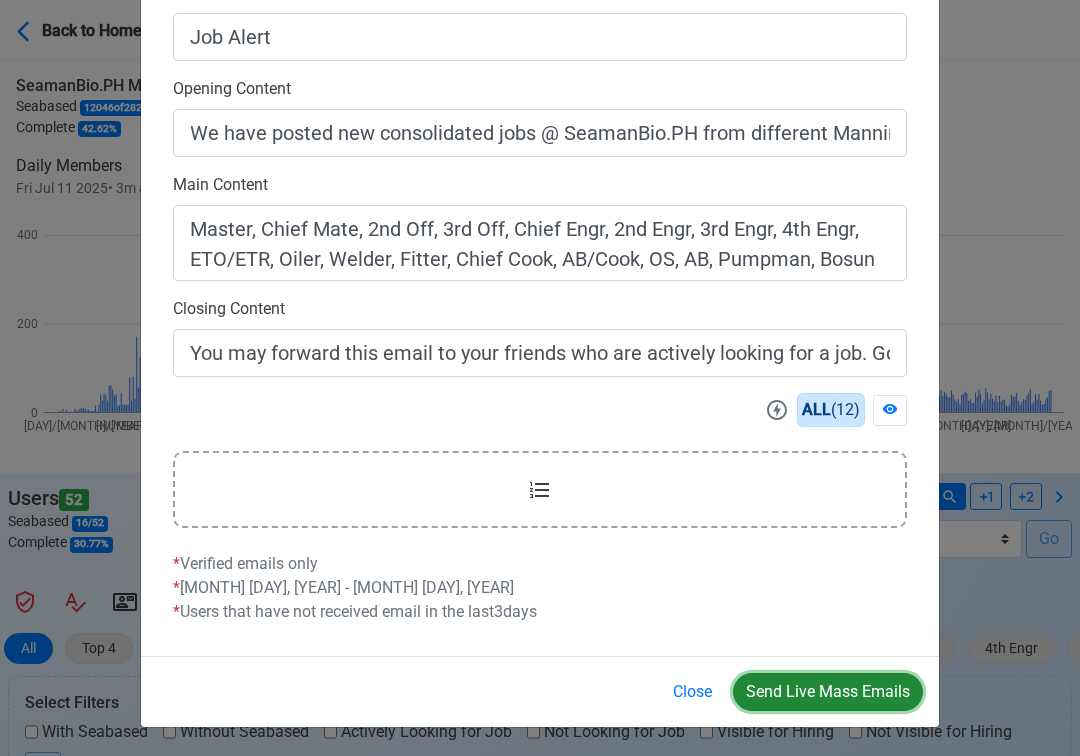 click on "Send Live Mass Emails" at bounding box center [828, 692] 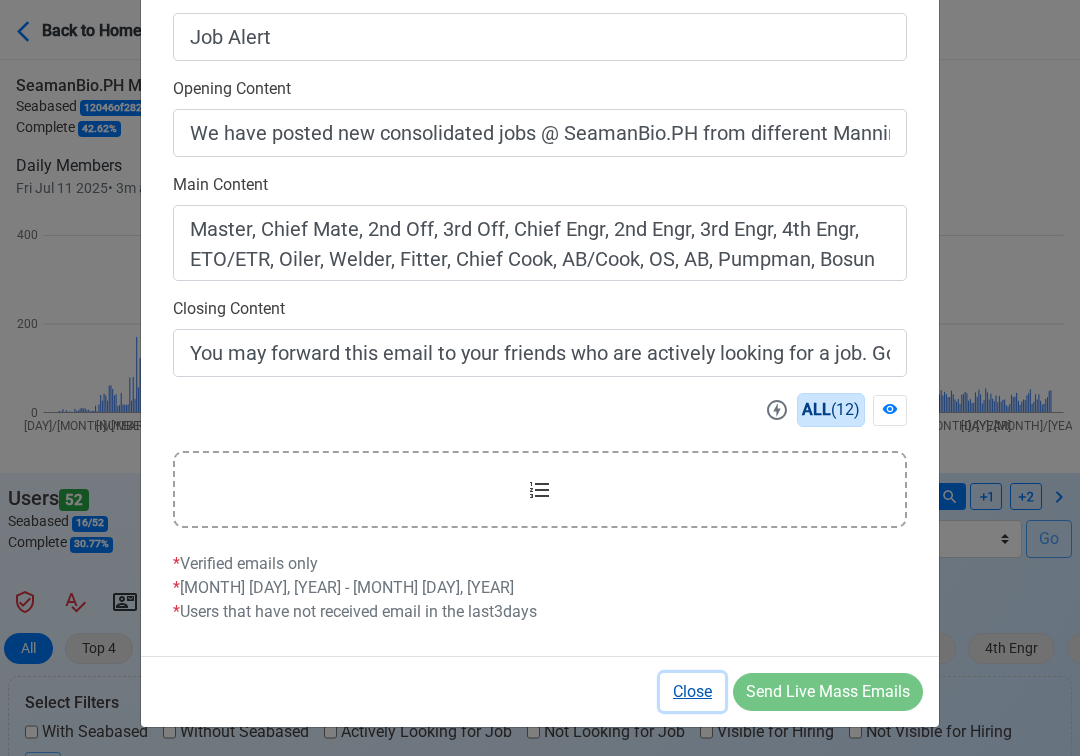 click on "Close" at bounding box center (692, 692) 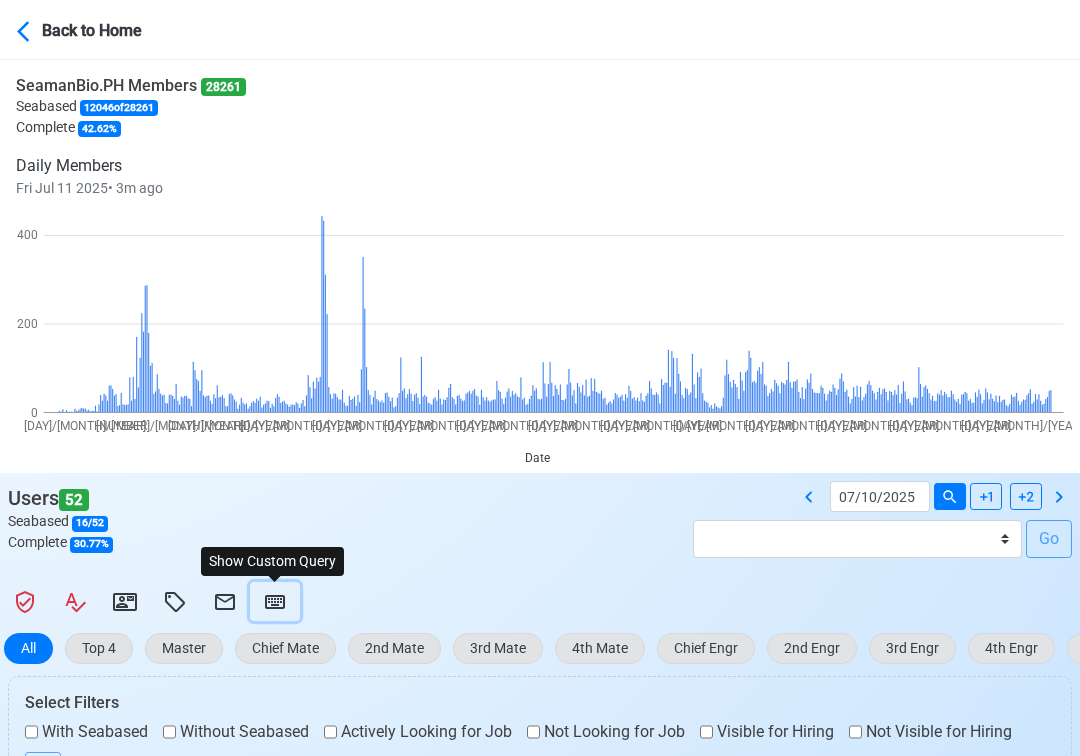 click 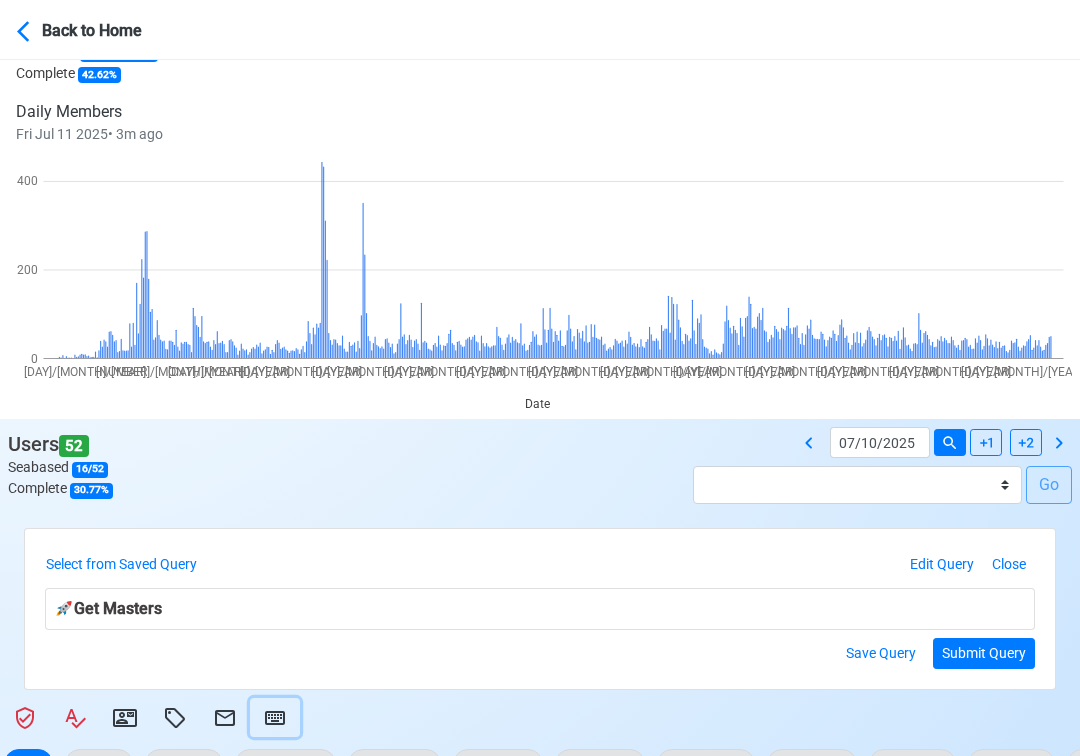 scroll, scrollTop: 72, scrollLeft: 0, axis: vertical 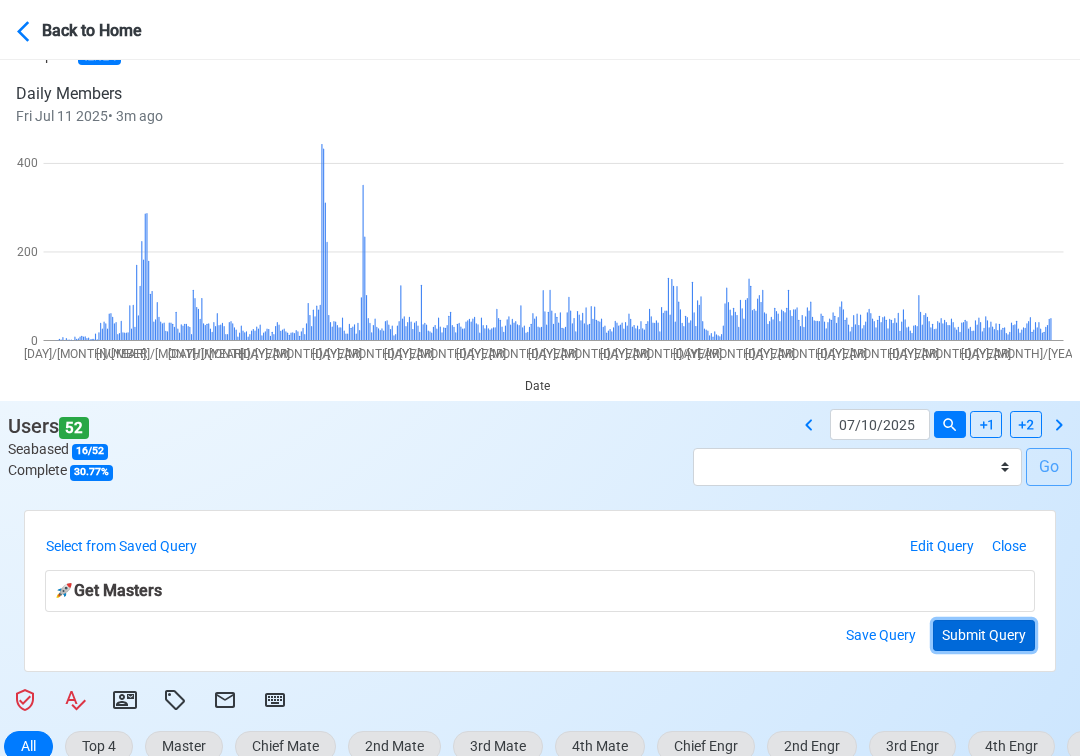 click on "Submit Query" at bounding box center [984, 635] 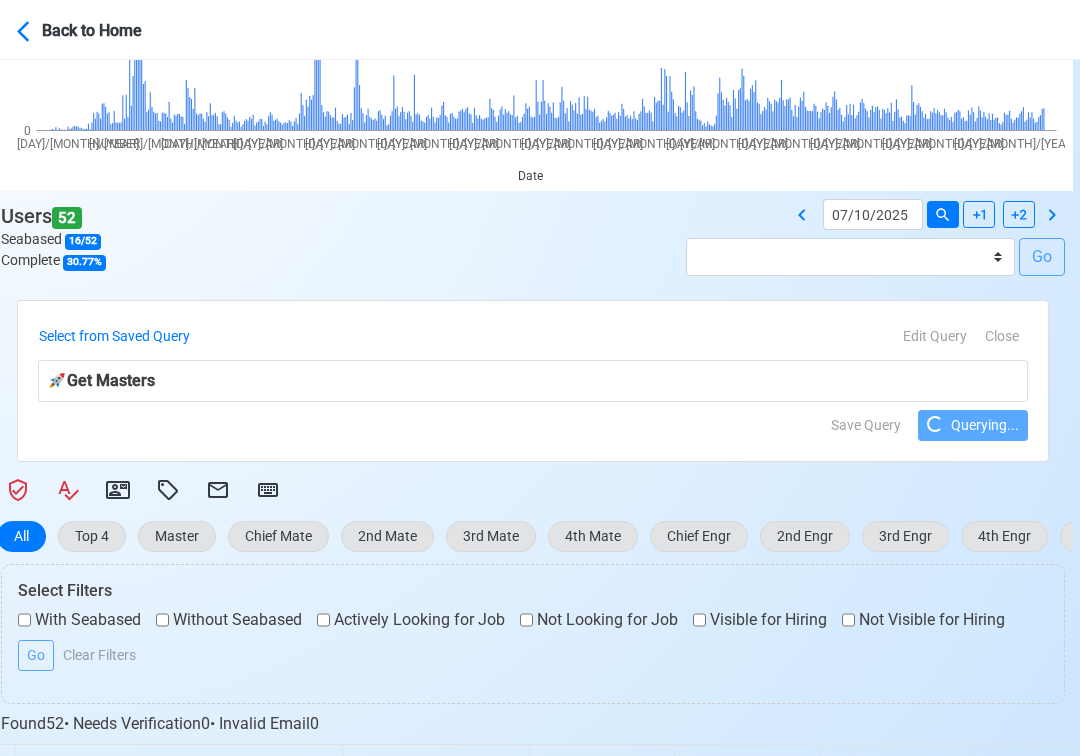scroll, scrollTop: 300, scrollLeft: 7, axis: both 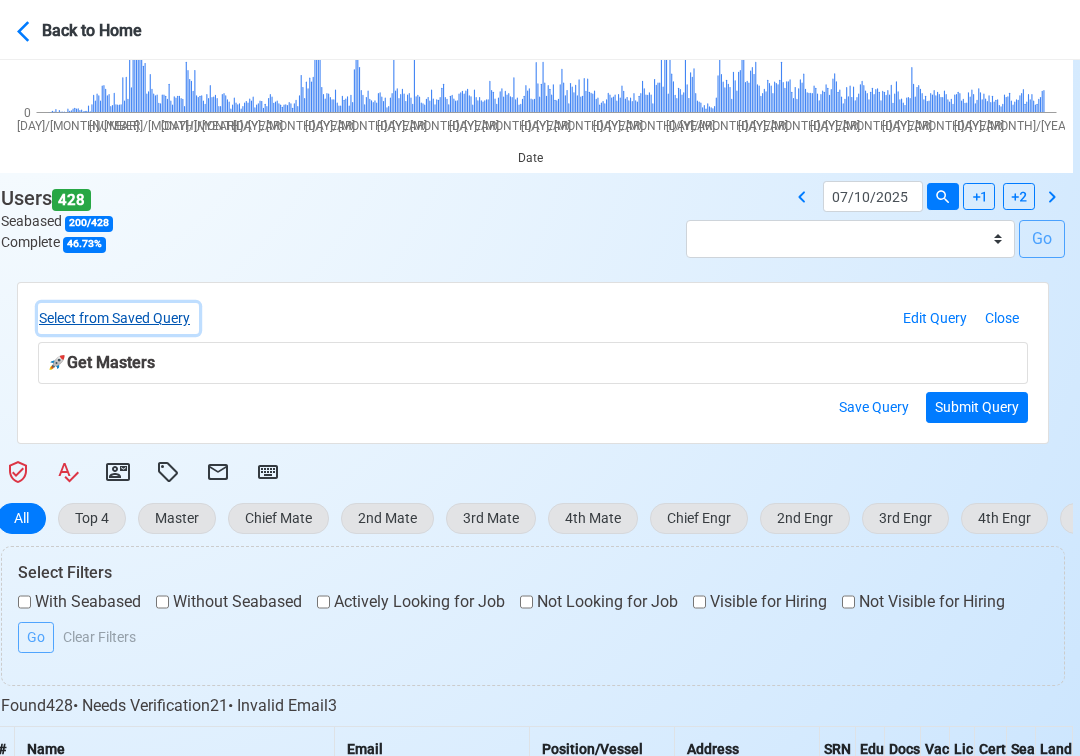 click on "Select from Saved Query" at bounding box center [118, 318] 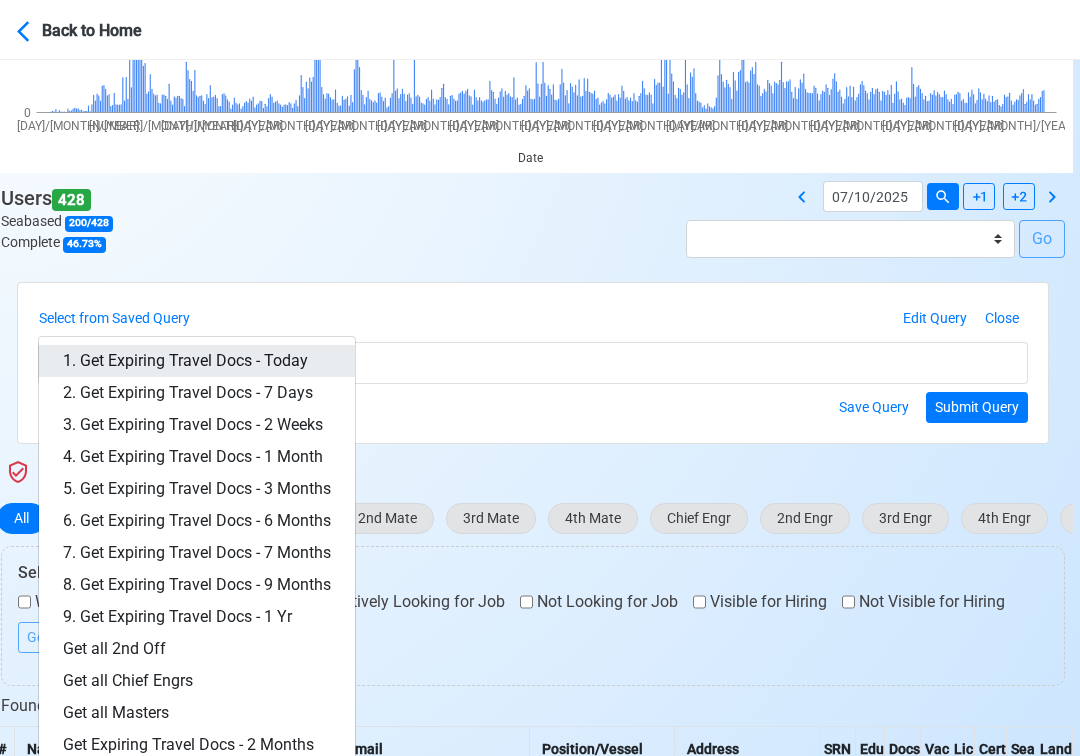 click on "1. Get Expiring Travel Docs - Today" at bounding box center [197, 361] 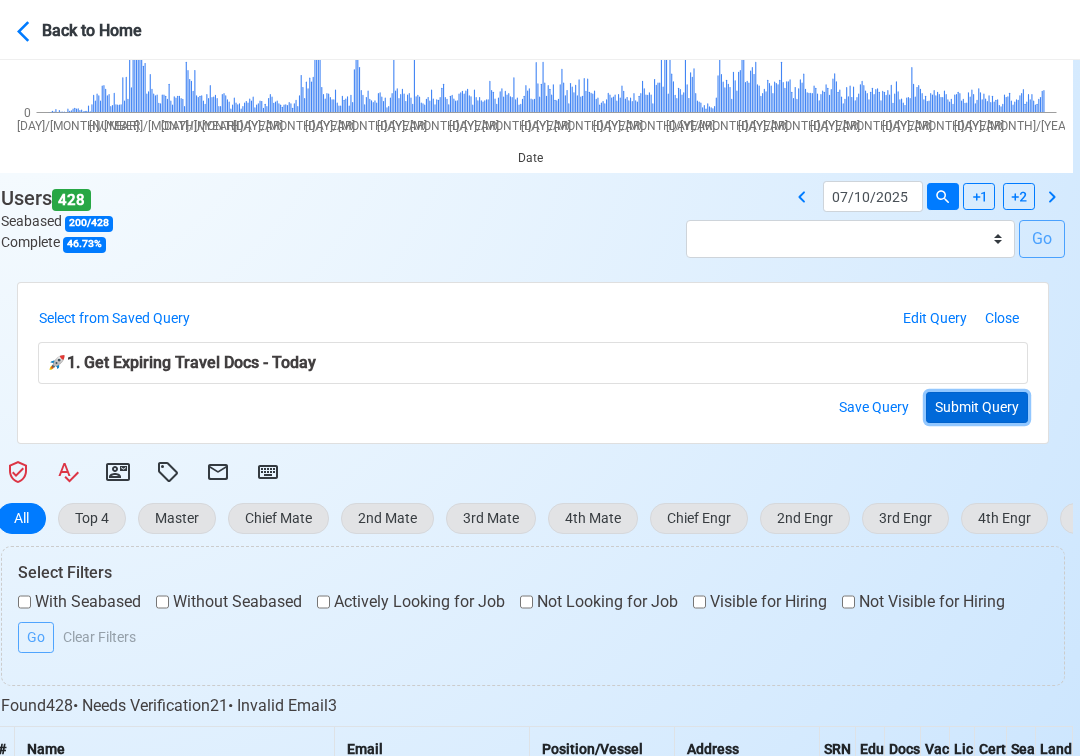 click on "Submit Query" at bounding box center (977, 407) 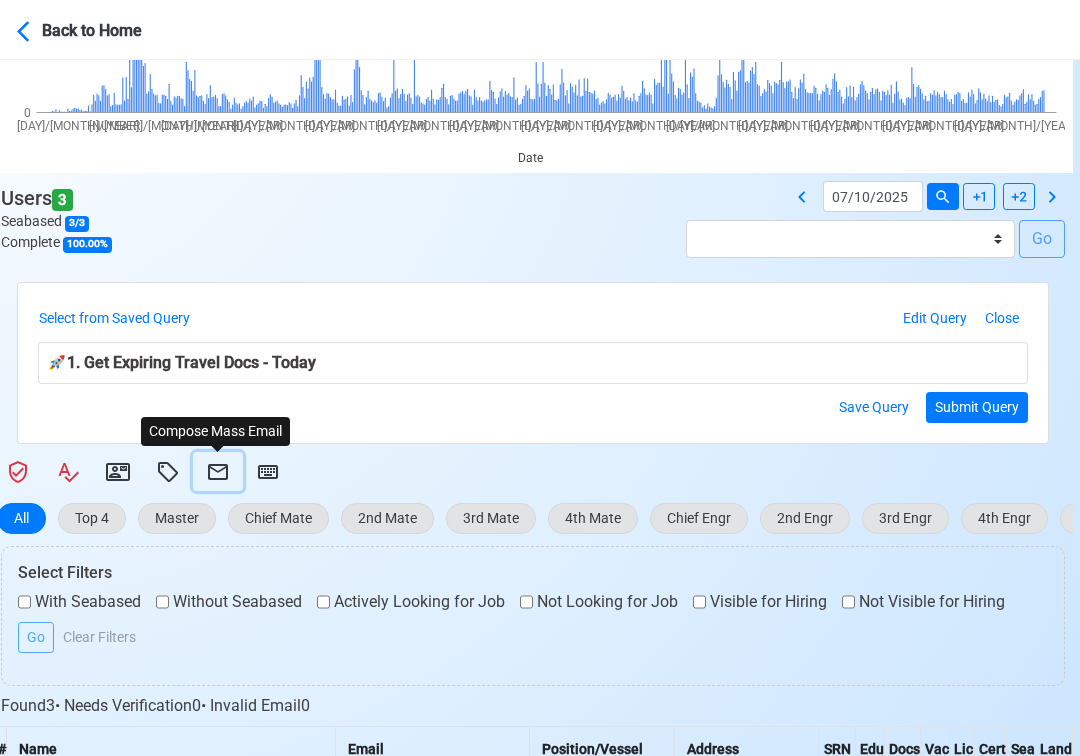click 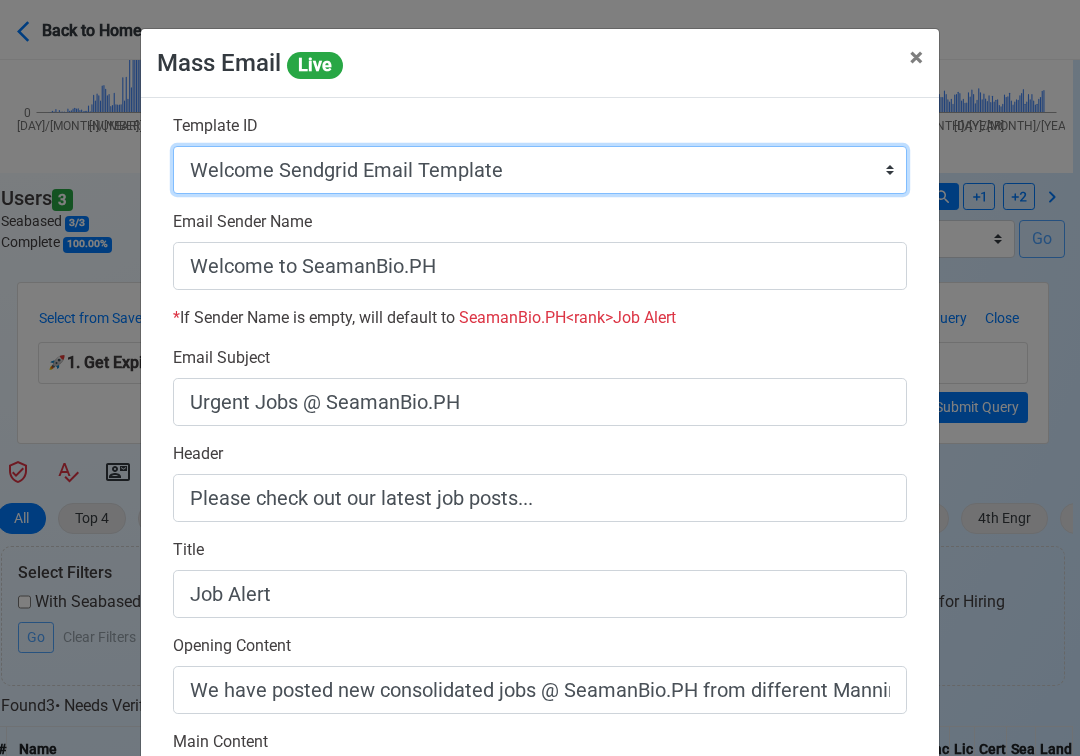 click on "Auto Position Job Email Template Incomplete CV Email Template ETO/ETR Job Email Template 4th Engr Job Email Template 3rd Engr Job Email Template 2nd Engr Job Email Template Chief Engr Job Email Template 3rd Officer Job Email Template 2nd Officer Job Email Template Chief Officer Job Email Template Master Job Email Template Upload CV Announcement Email Template Welcome Sendgrid Email Template Urgent Hiring Sendgrid Email Template Magsaysay Hiring Sendgrid Email Template Lydia Mar Hiring Sendgrid Email Template Magsaysay + Lydia Mar Hiring Email Template Invitation Practice Chat 2nd Off Template Invitation Practice Chat 3rd Off Template Document Expiry Email Template" at bounding box center [540, 170] 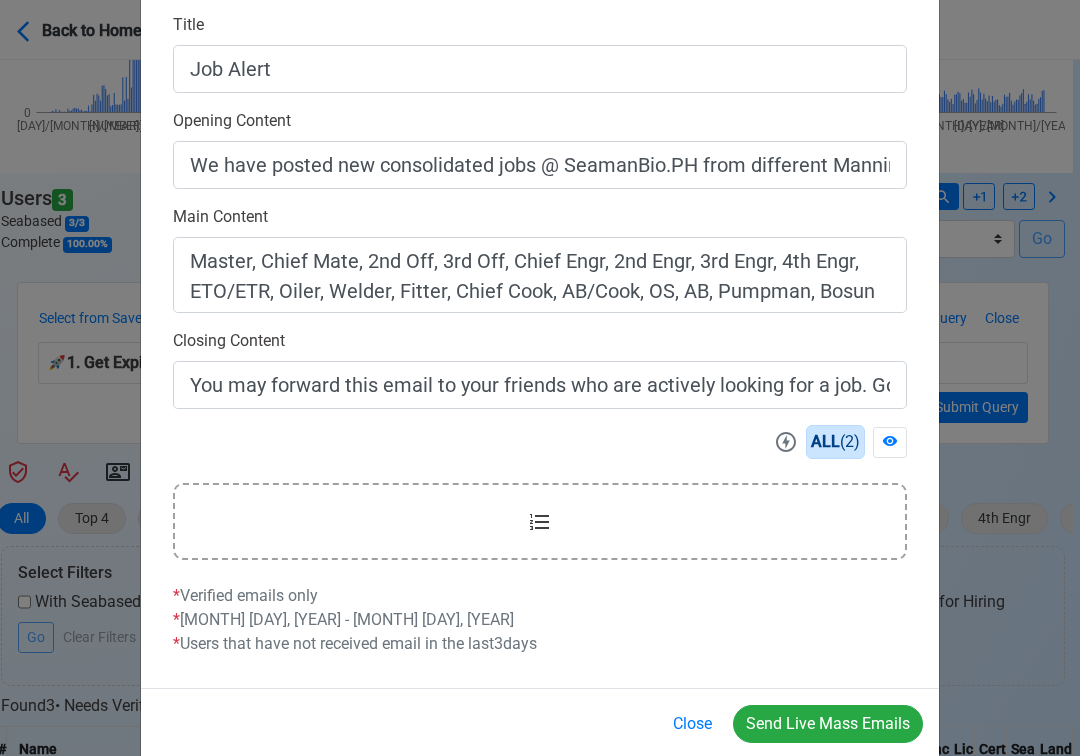 scroll, scrollTop: 558, scrollLeft: 0, axis: vertical 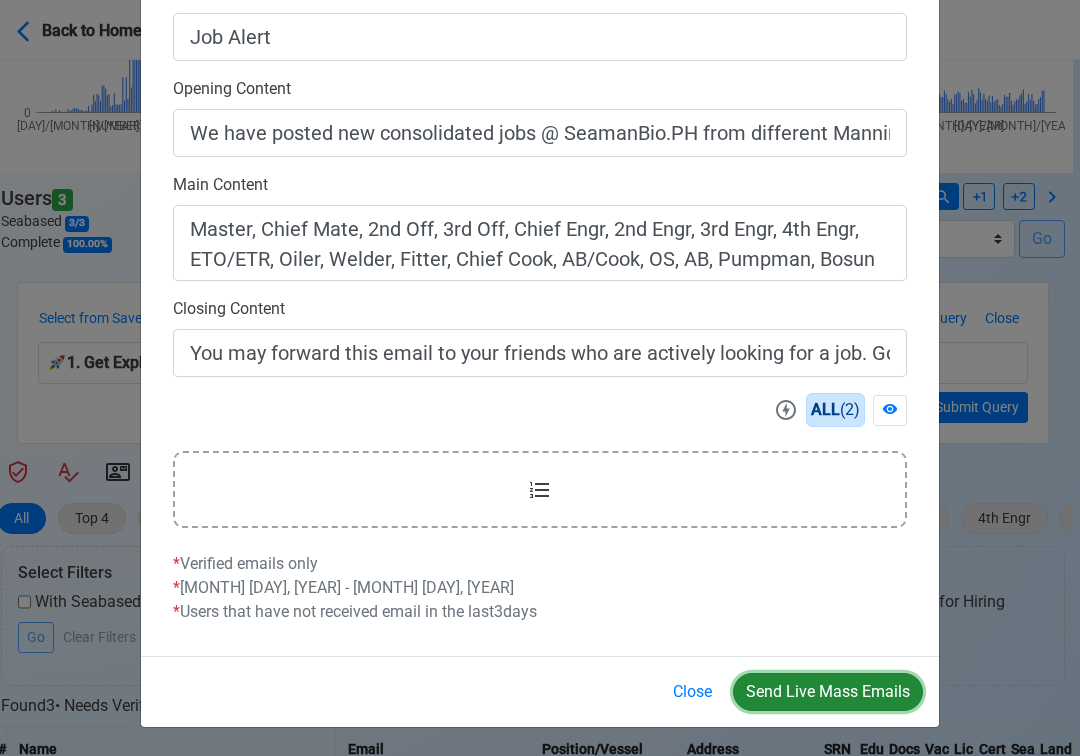 click on "Send Live Mass Emails" at bounding box center (828, 692) 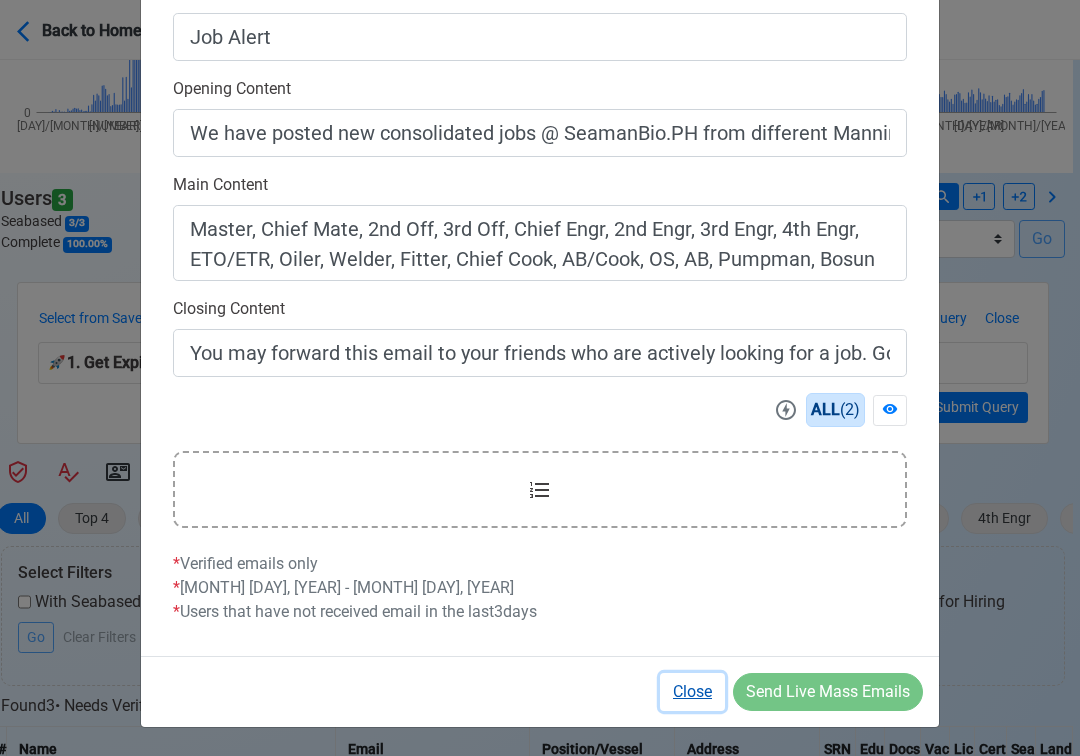 click on "Close" at bounding box center [692, 692] 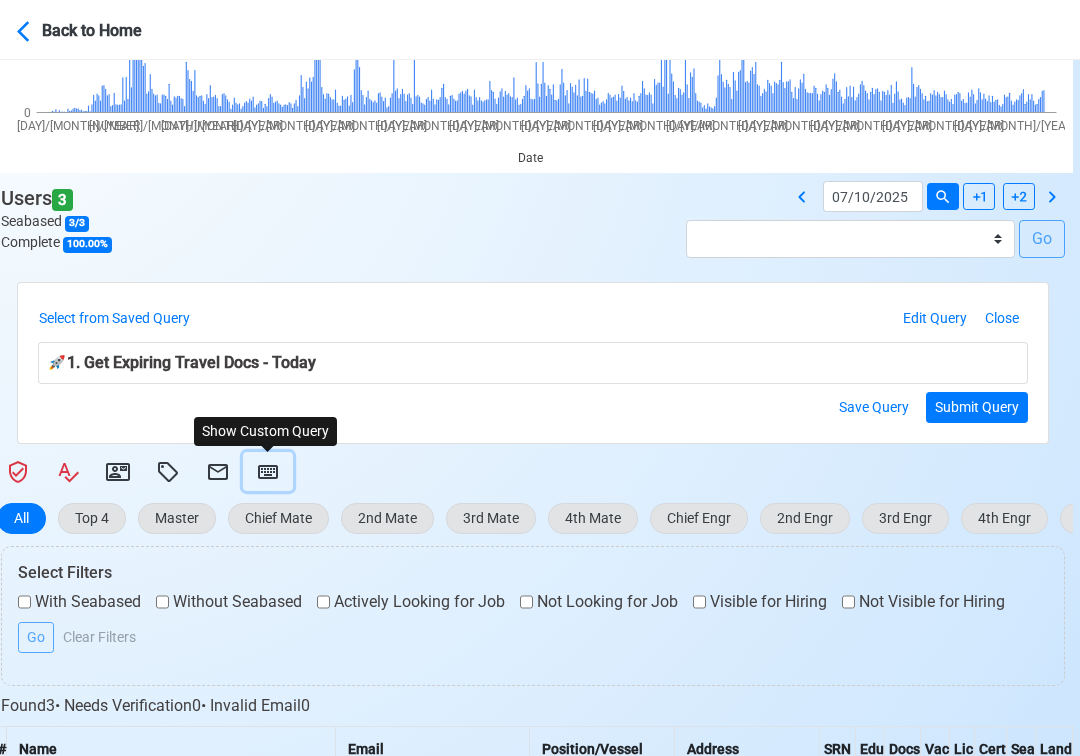 click 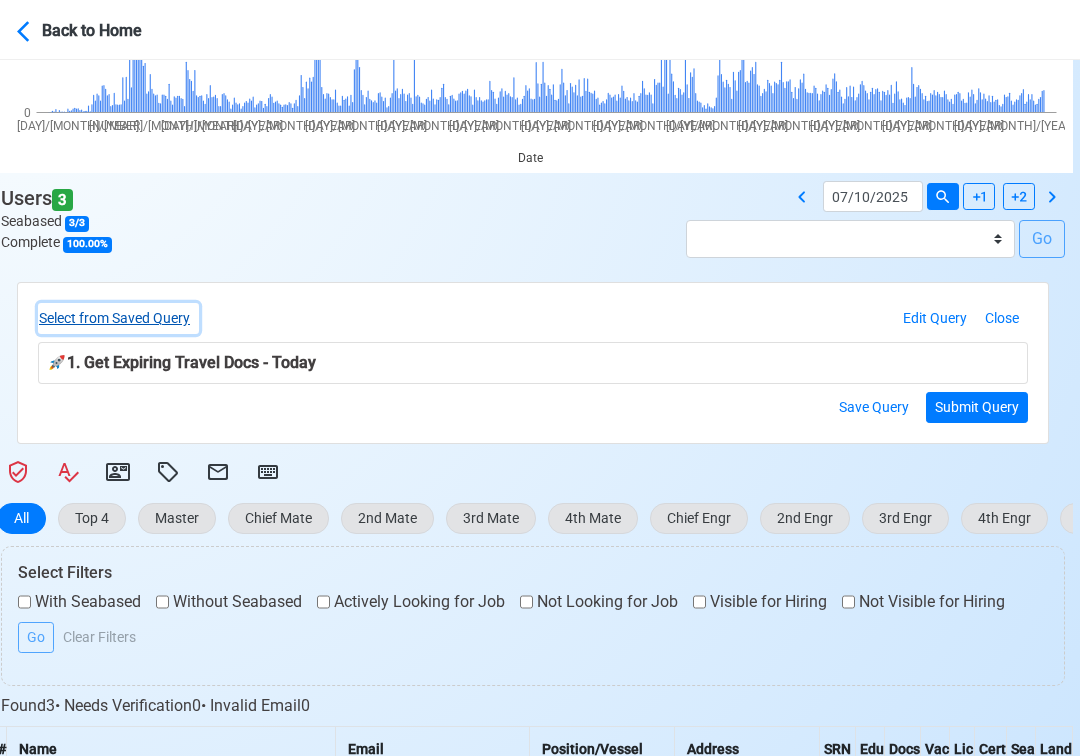click on "Select from Saved Query" at bounding box center (118, 318) 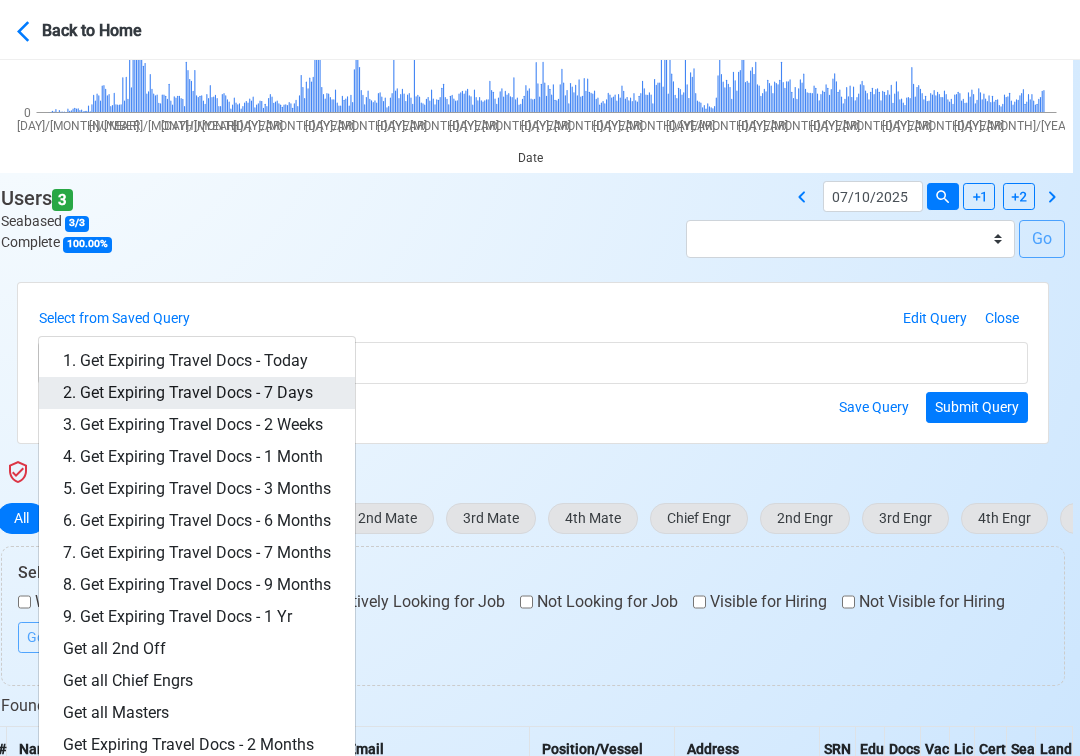 click on "2. Get Expiring Travel Docs - 7 Days" at bounding box center [197, 393] 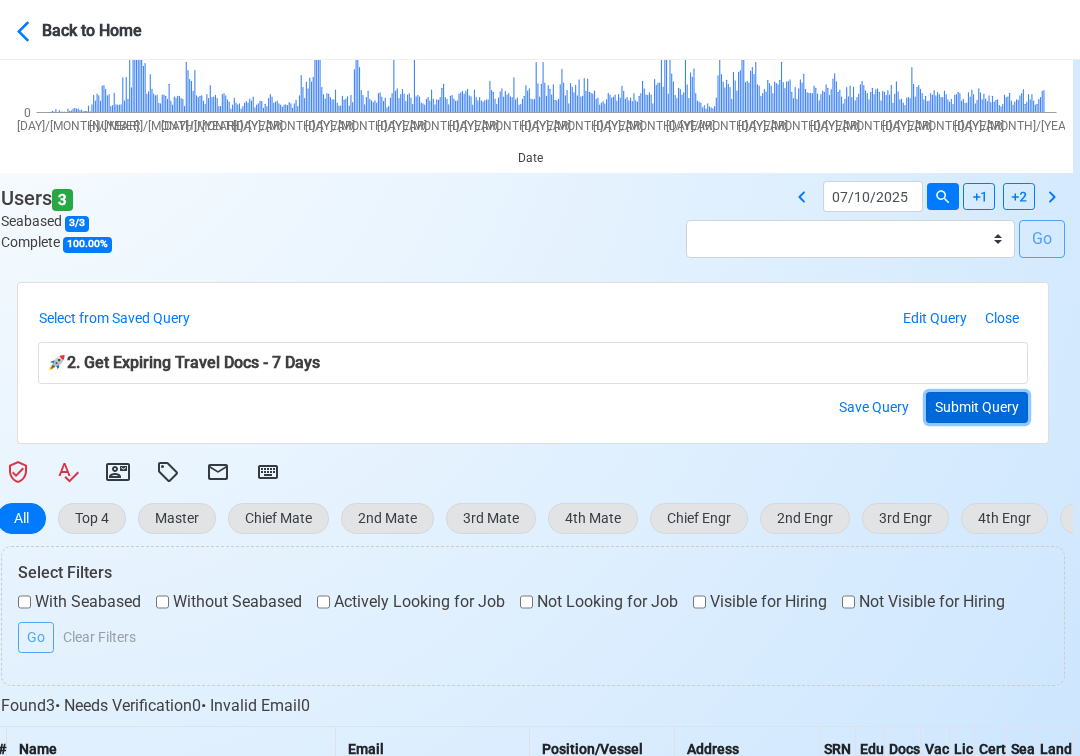 click on "Submit Query" at bounding box center (977, 407) 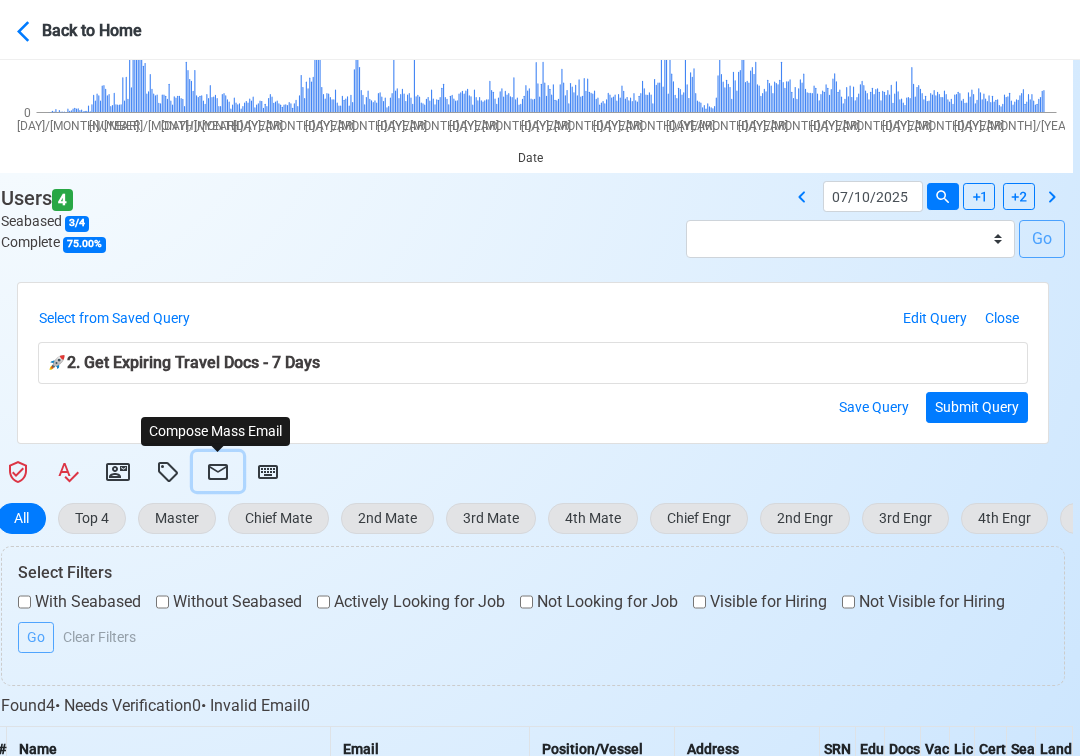 click 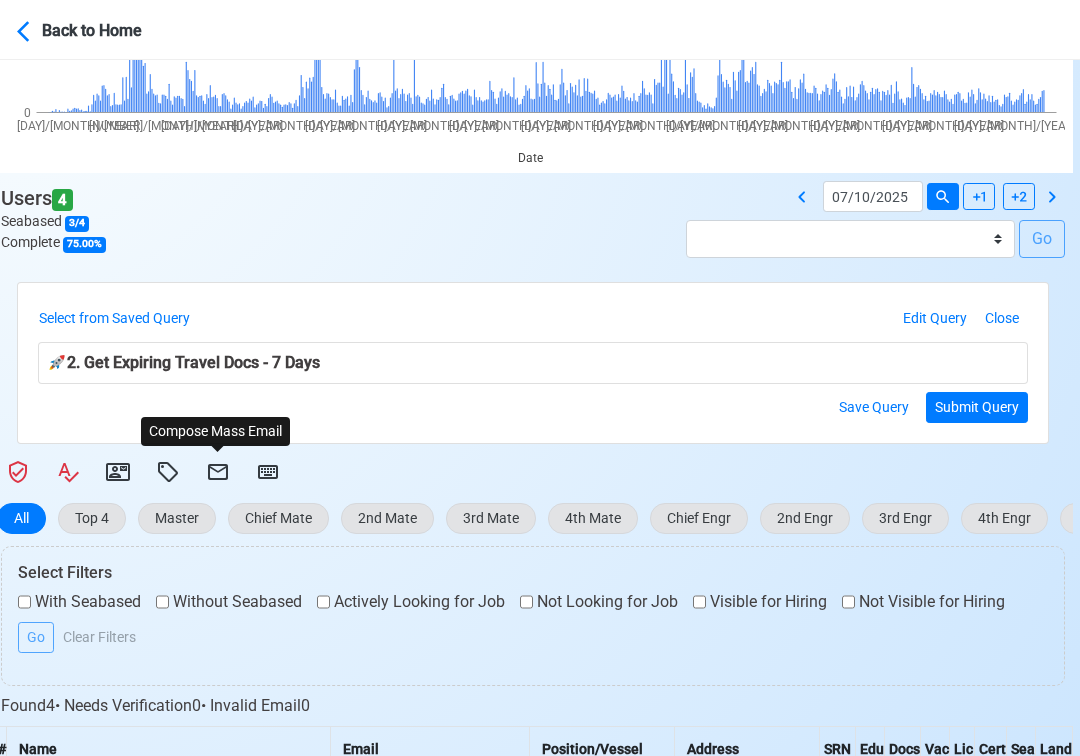 select on "d-3e71907ffd064a39999872a824aaf79a" 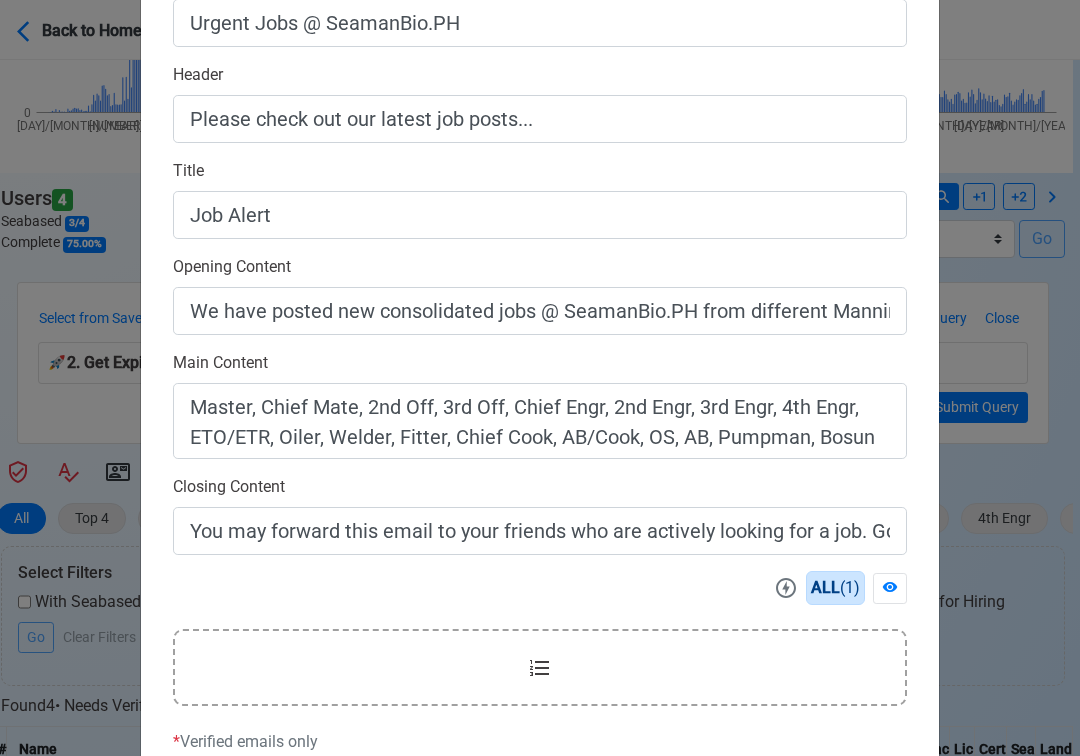 scroll, scrollTop: 558, scrollLeft: 0, axis: vertical 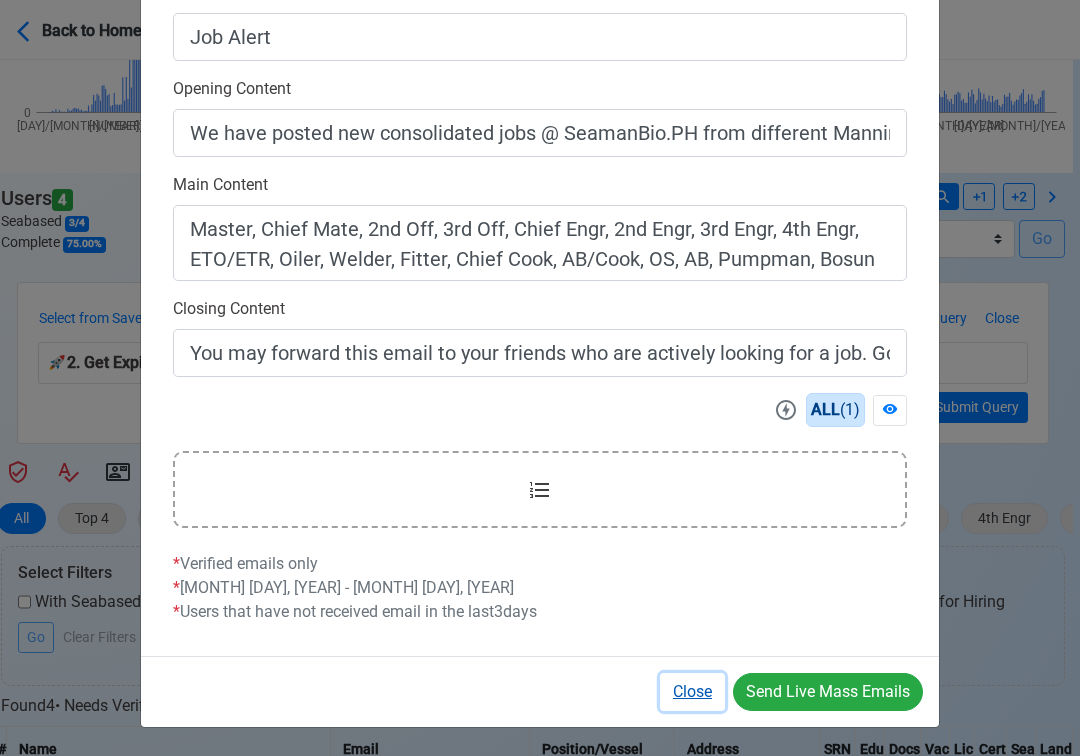 click on "Close" at bounding box center [692, 692] 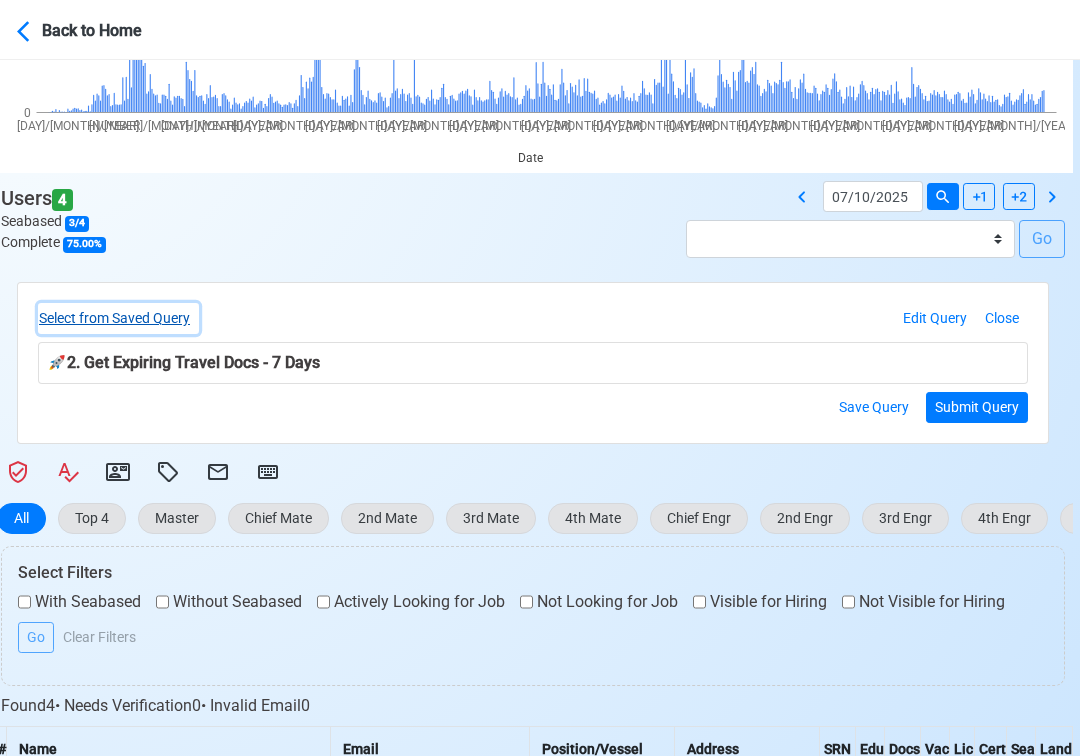 click on "Select from Saved Query" at bounding box center [118, 318] 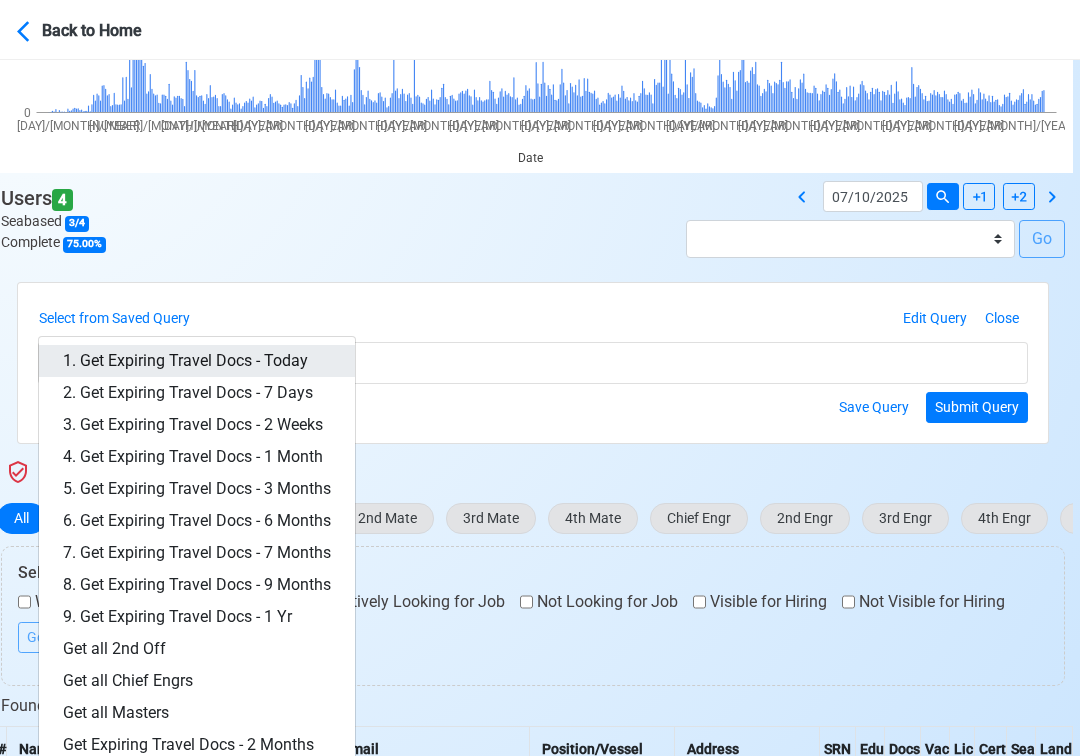 click on "1. Get Expiring Travel Docs - Today" at bounding box center (197, 361) 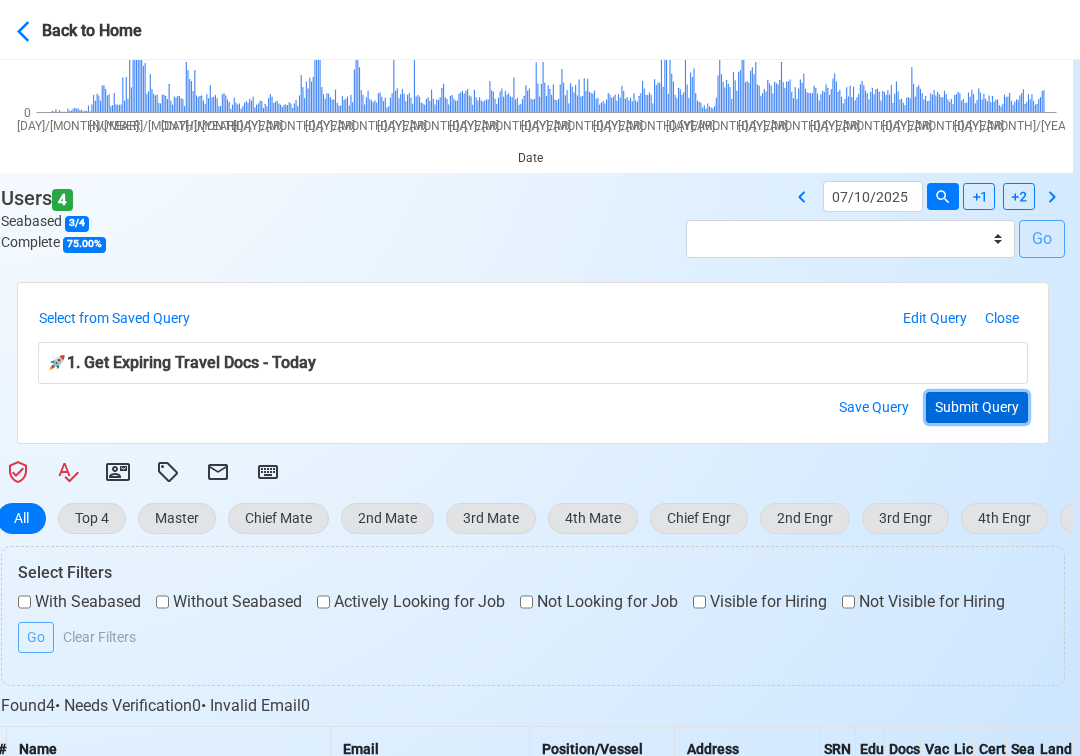 click on "Submit Query" at bounding box center (977, 407) 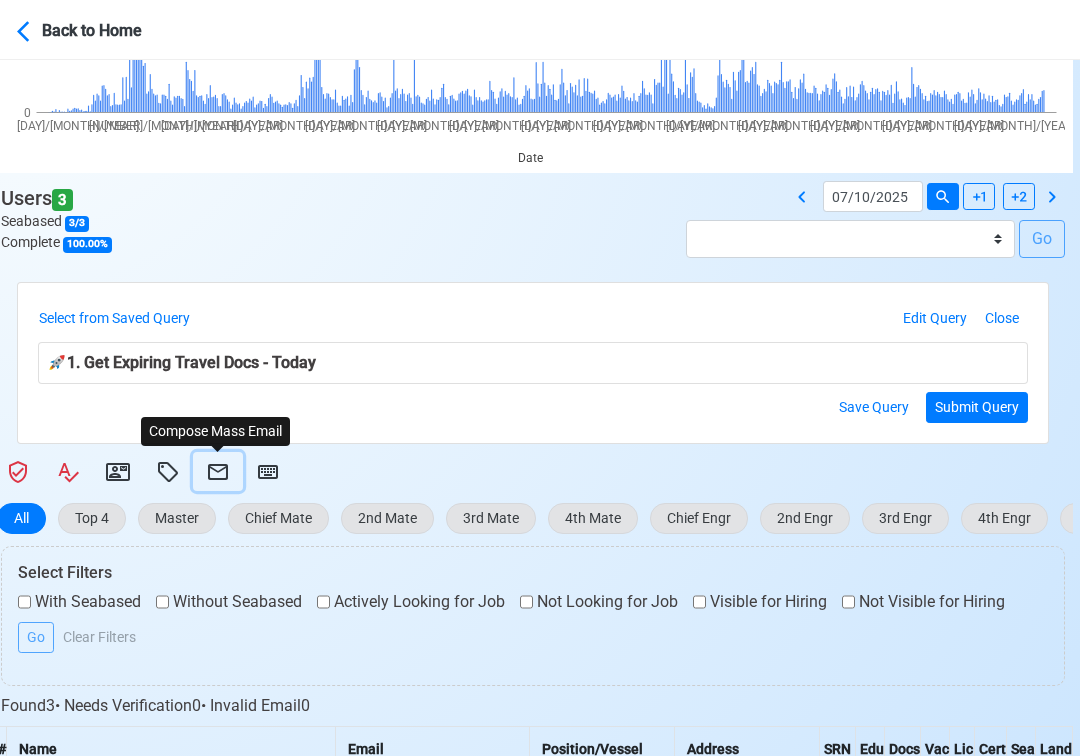 click 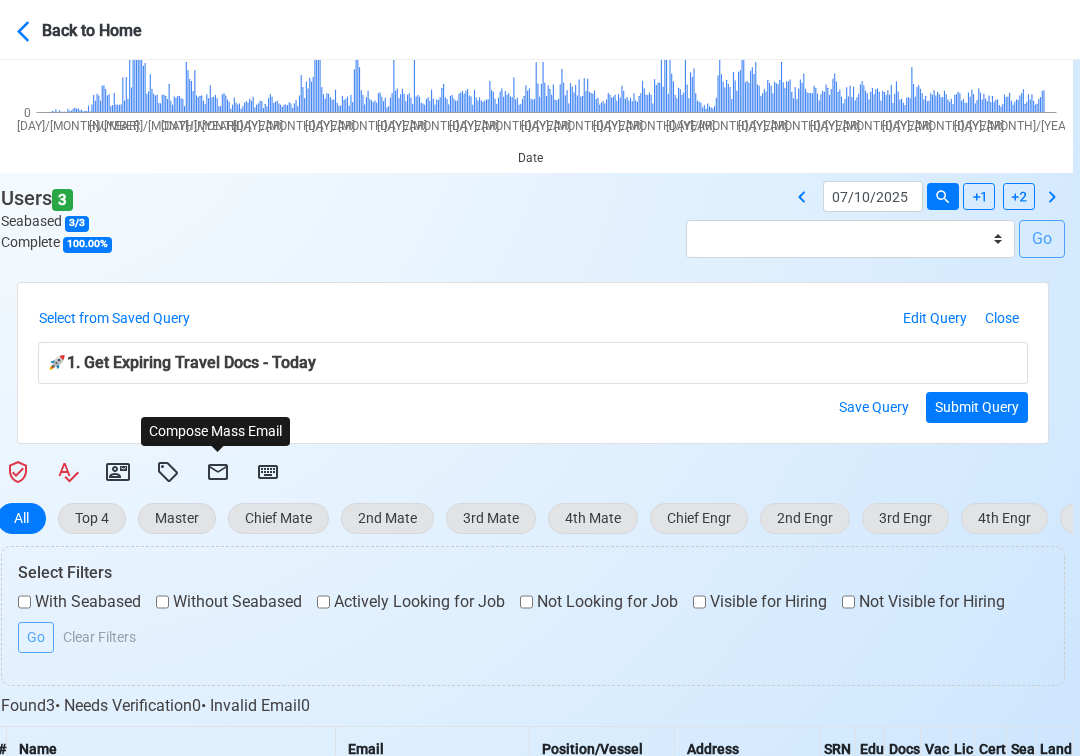 select on "d-3e71907ffd064a39999872a824aaf79a" 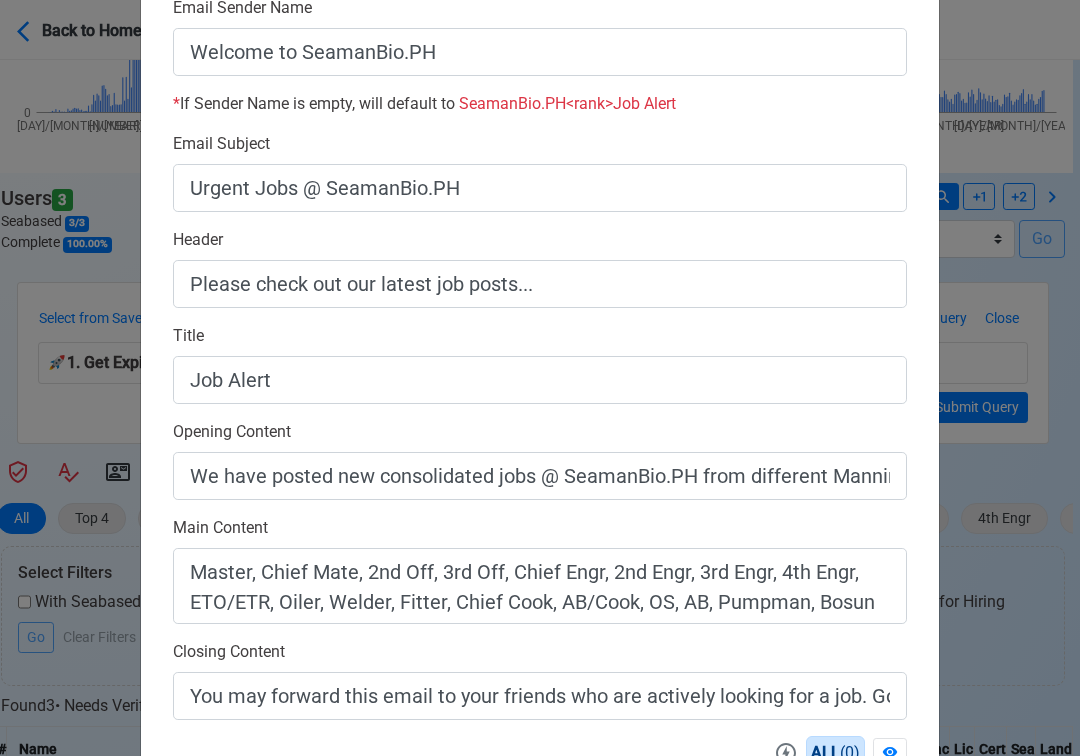 scroll, scrollTop: 558, scrollLeft: 0, axis: vertical 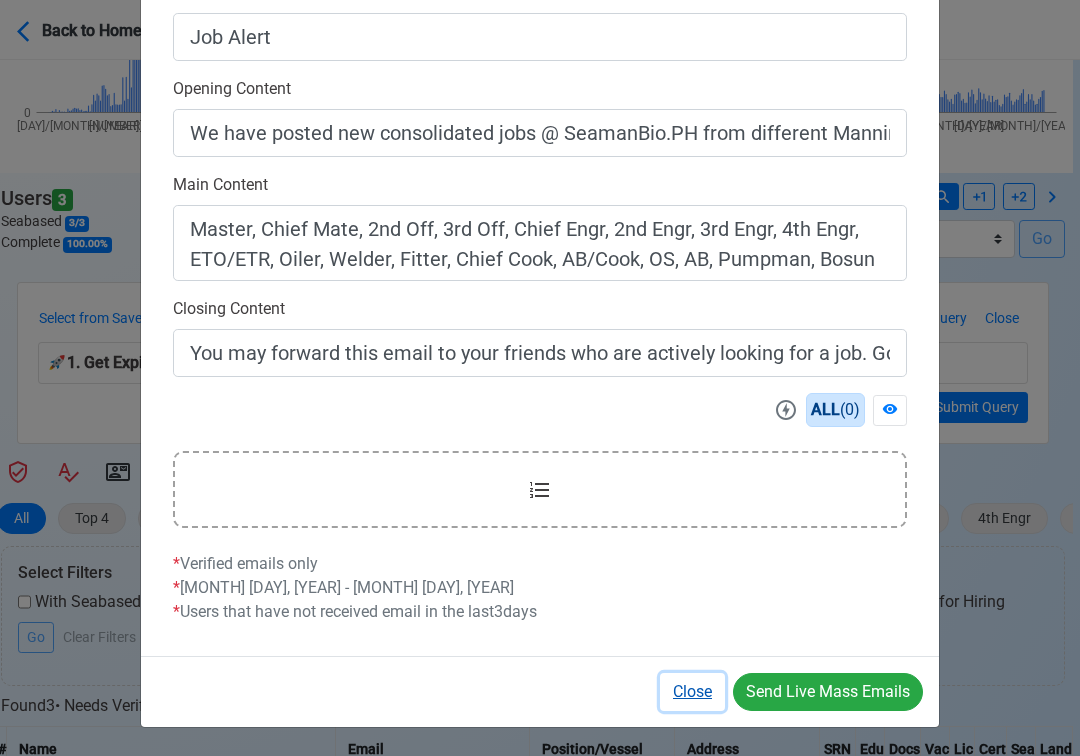 click on "Close" at bounding box center [692, 692] 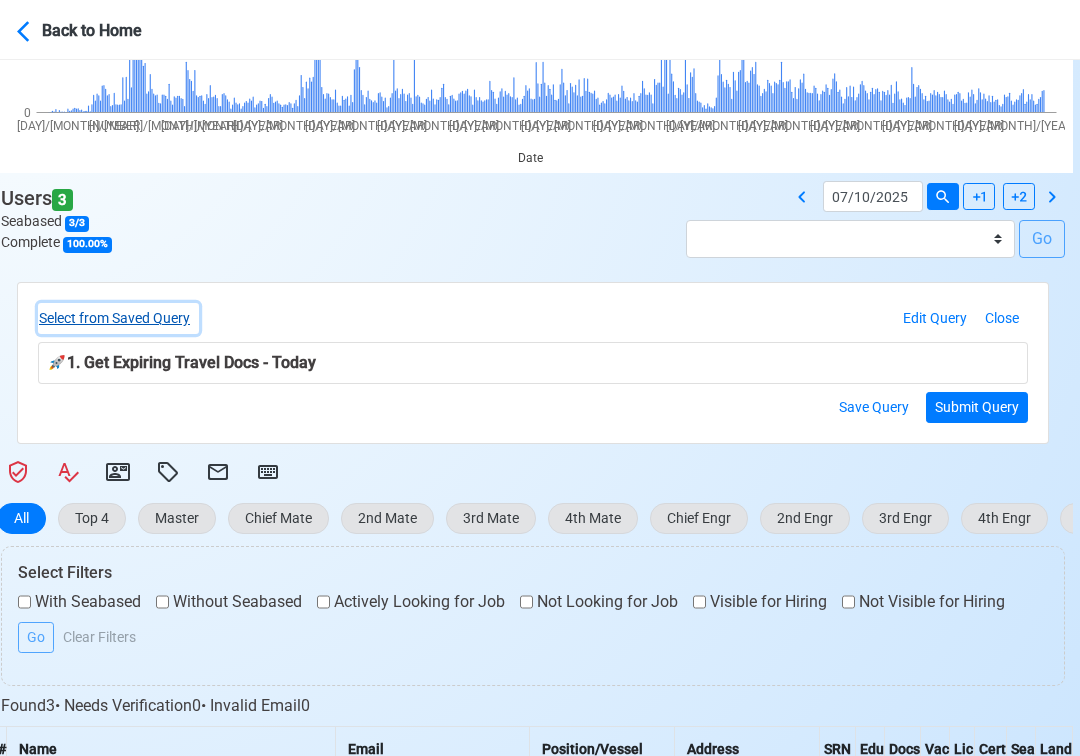 click on "Select from Saved Query" at bounding box center (118, 318) 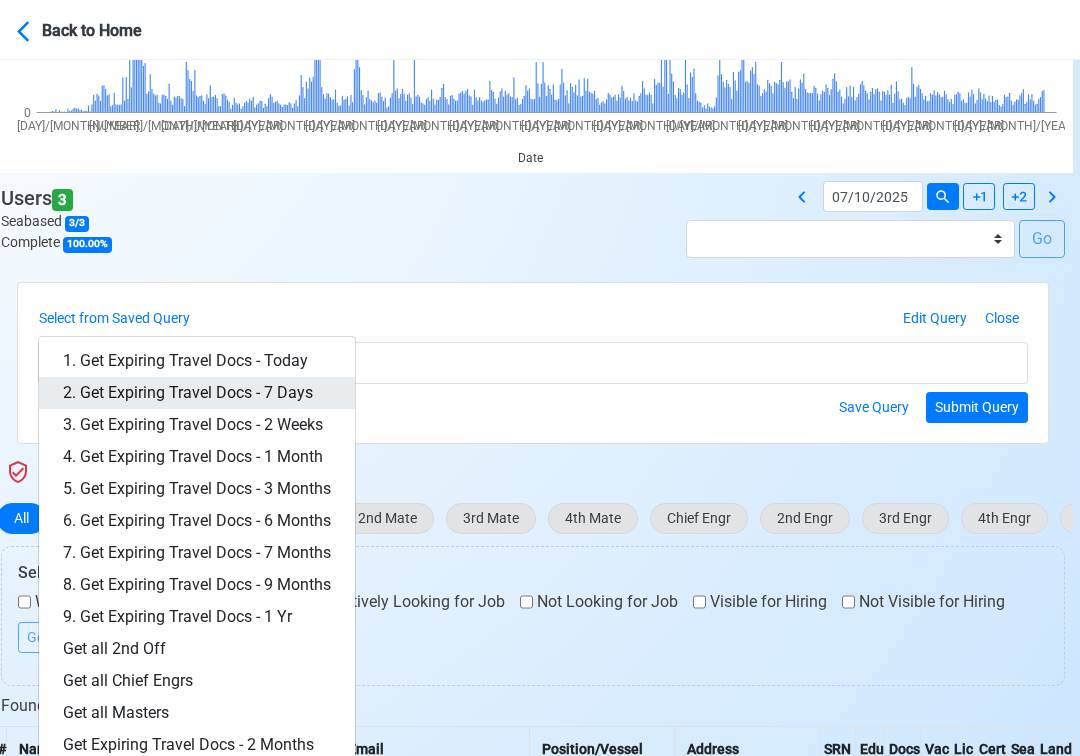 click on "2. Get Expiring Travel Docs - 7 Days" at bounding box center (197, 393) 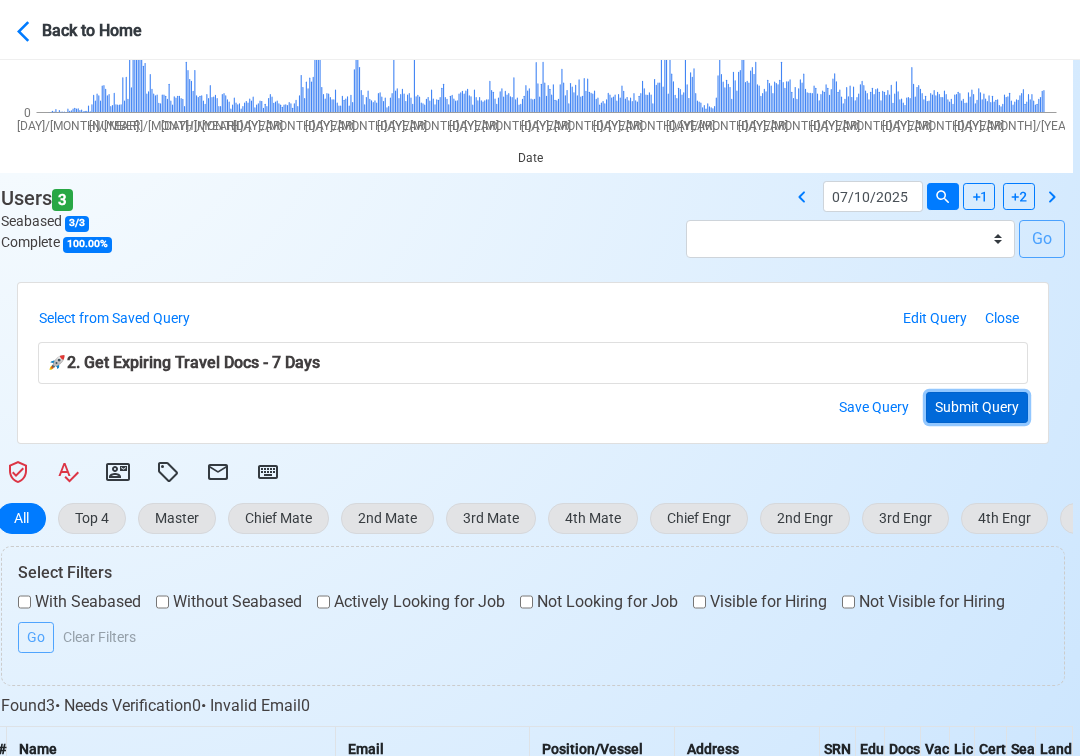 click on "Submit Query" at bounding box center (977, 407) 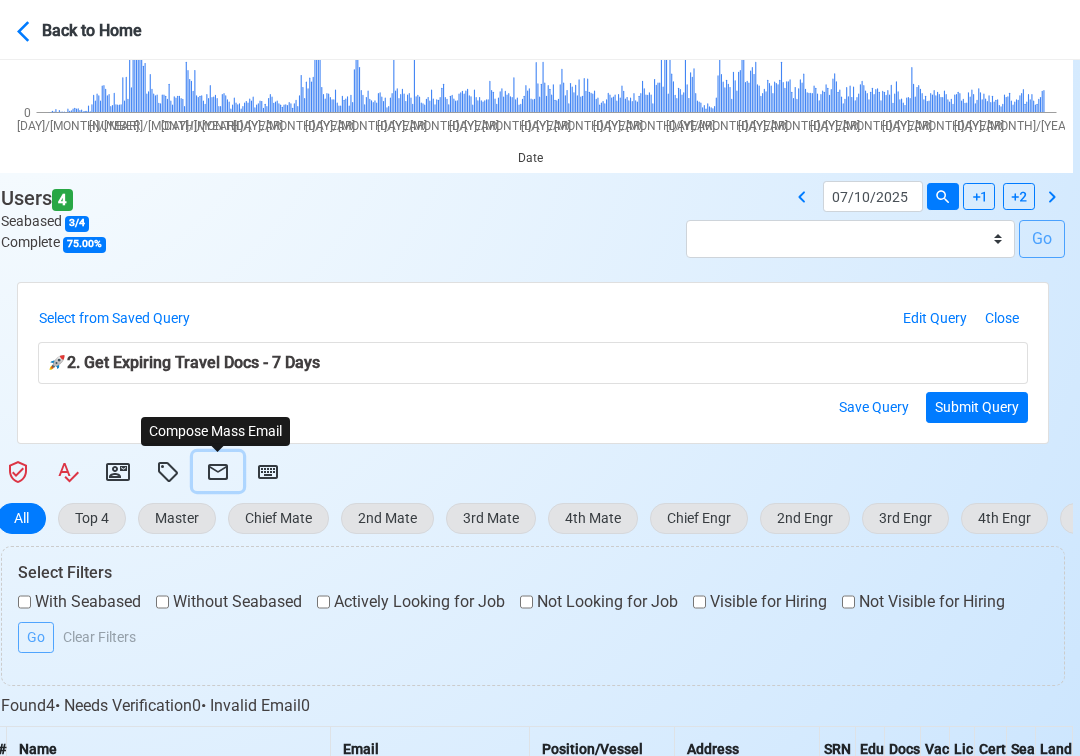click 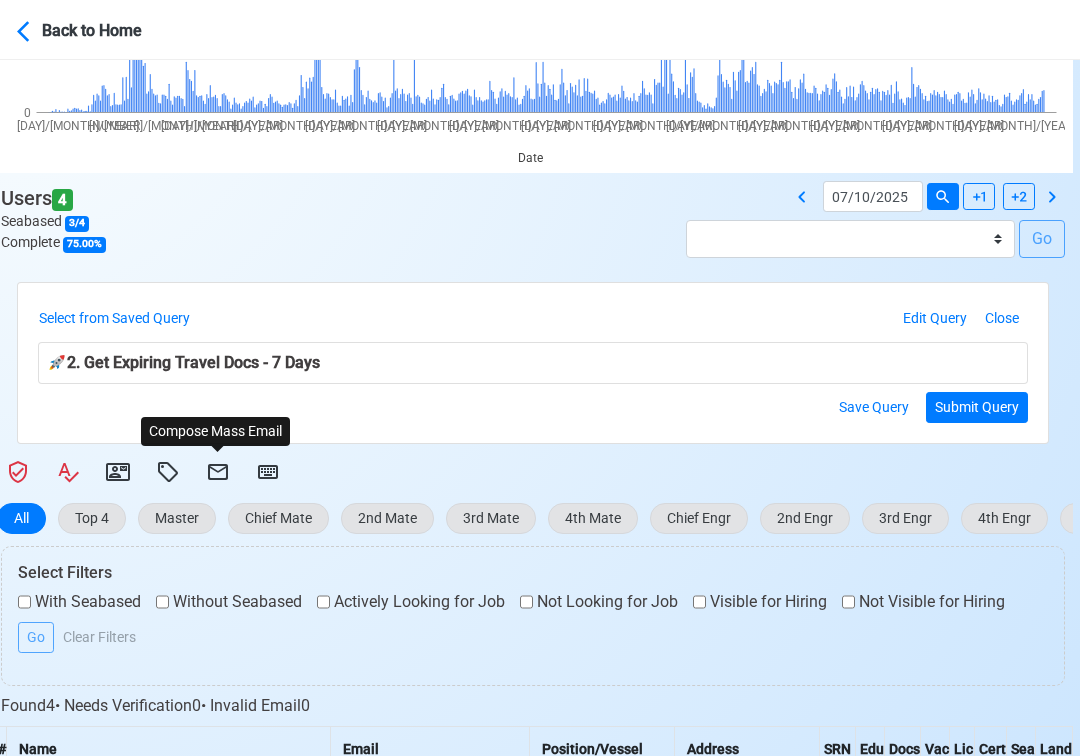 select on "d-3e71907ffd064a39999872a824aaf79a" 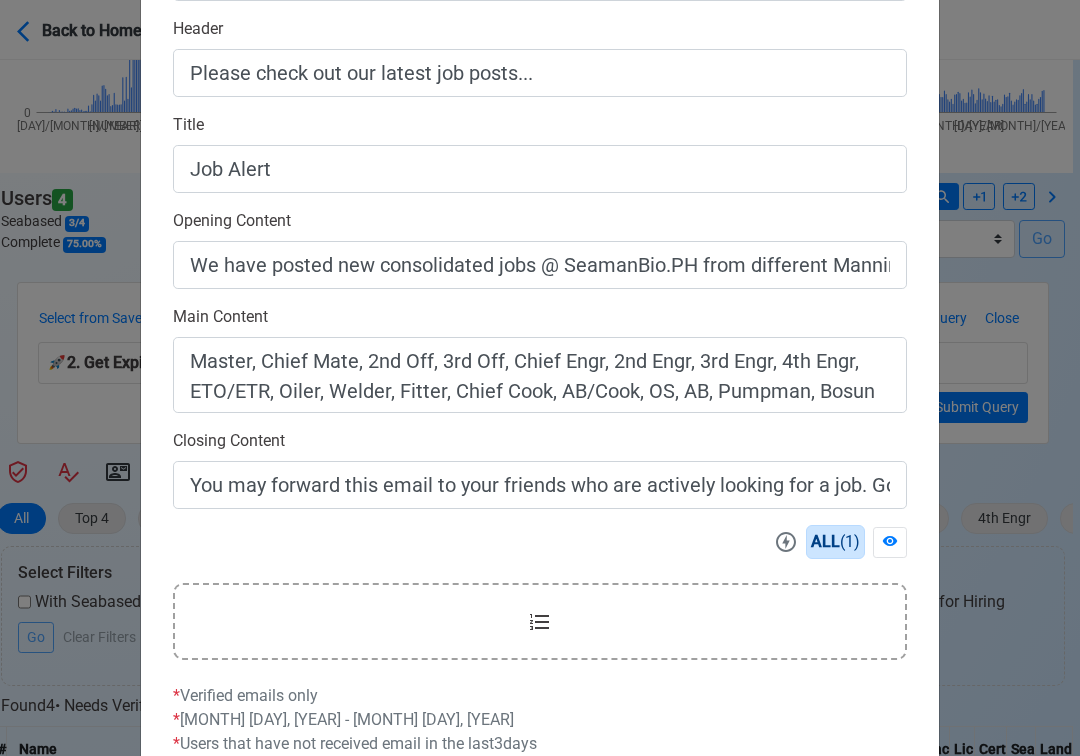 scroll, scrollTop: 558, scrollLeft: 0, axis: vertical 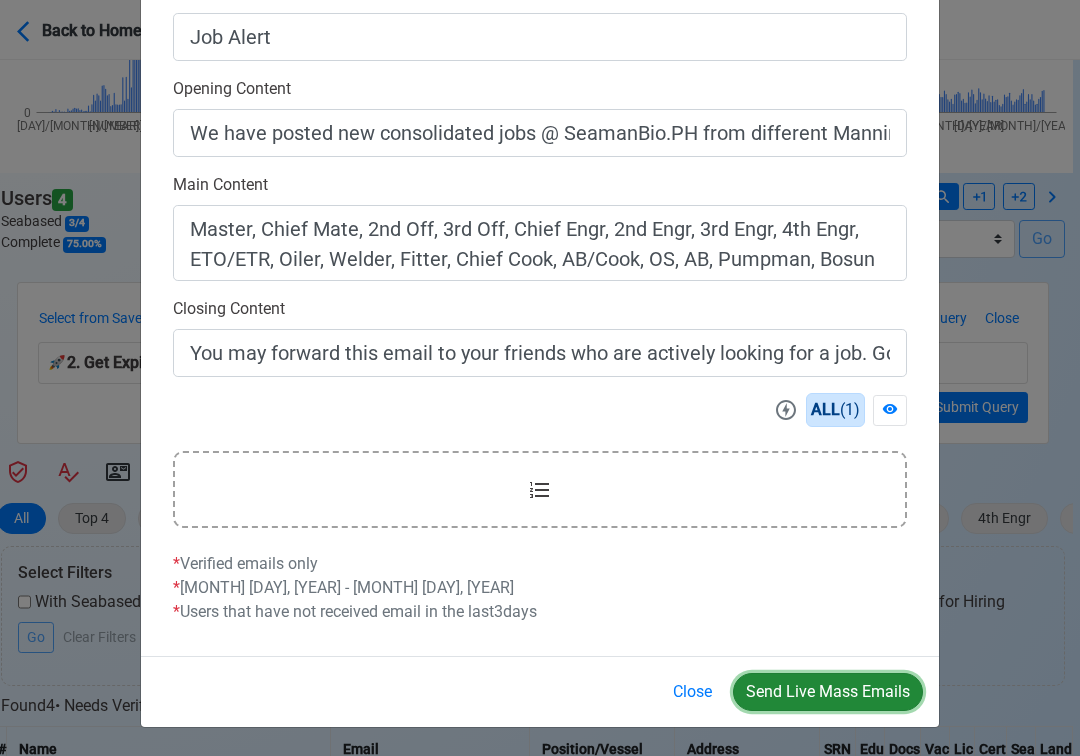 click on "Send Live Mass Emails" at bounding box center [828, 692] 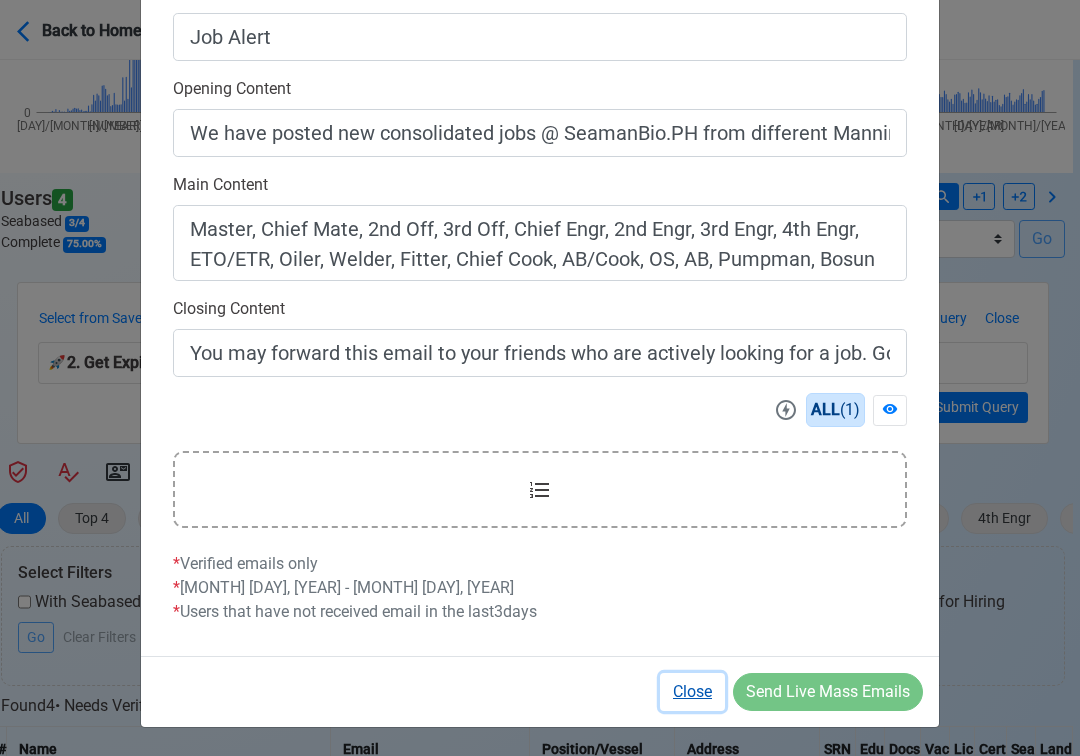 click on "Close" at bounding box center [692, 692] 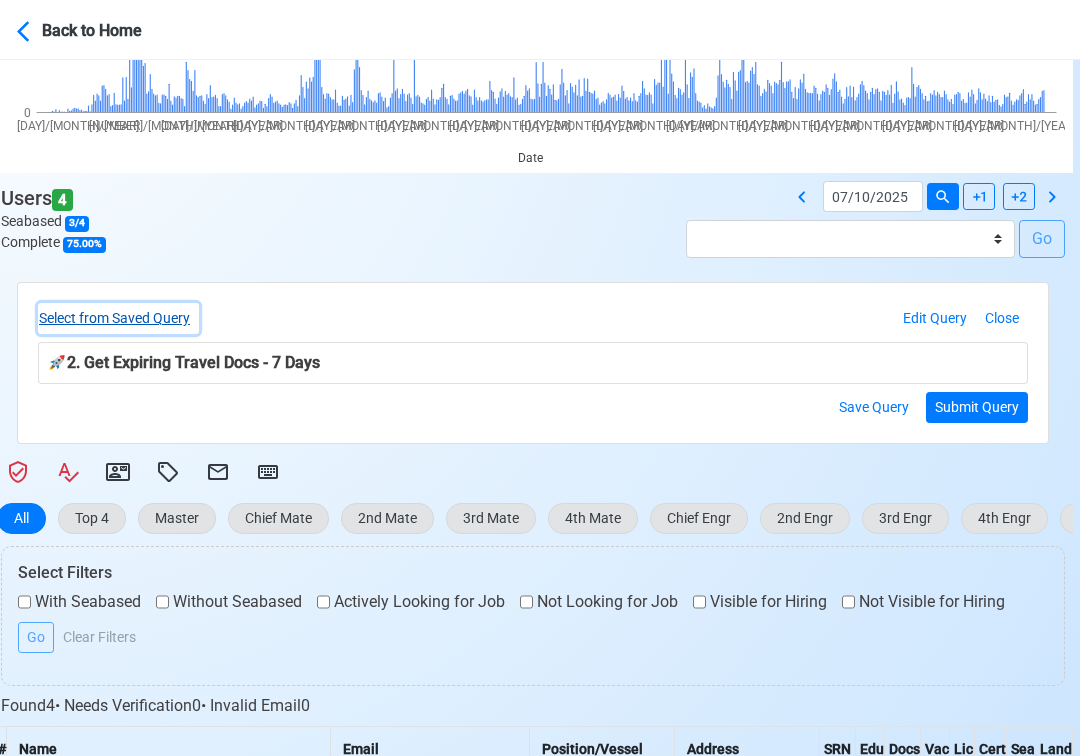 click on "Select from Saved Query" at bounding box center [118, 318] 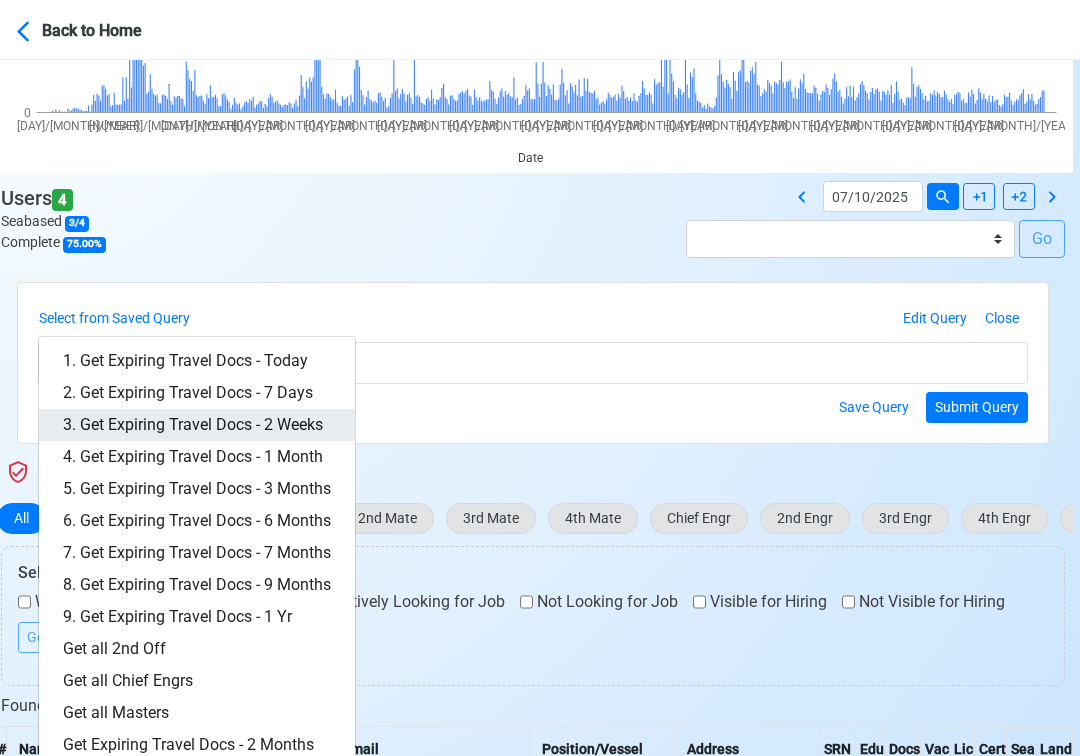 click on "3. Get Expiring Travel Docs - 2 Weeks" at bounding box center [197, 425] 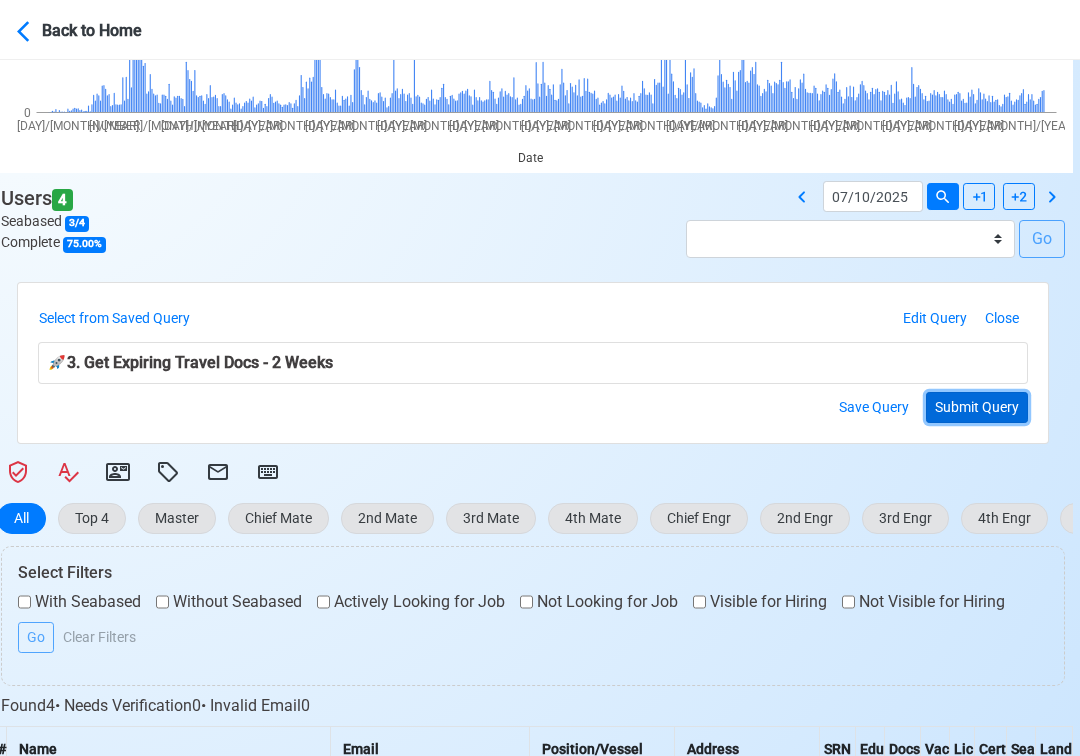 click on "Submit Query" at bounding box center [977, 407] 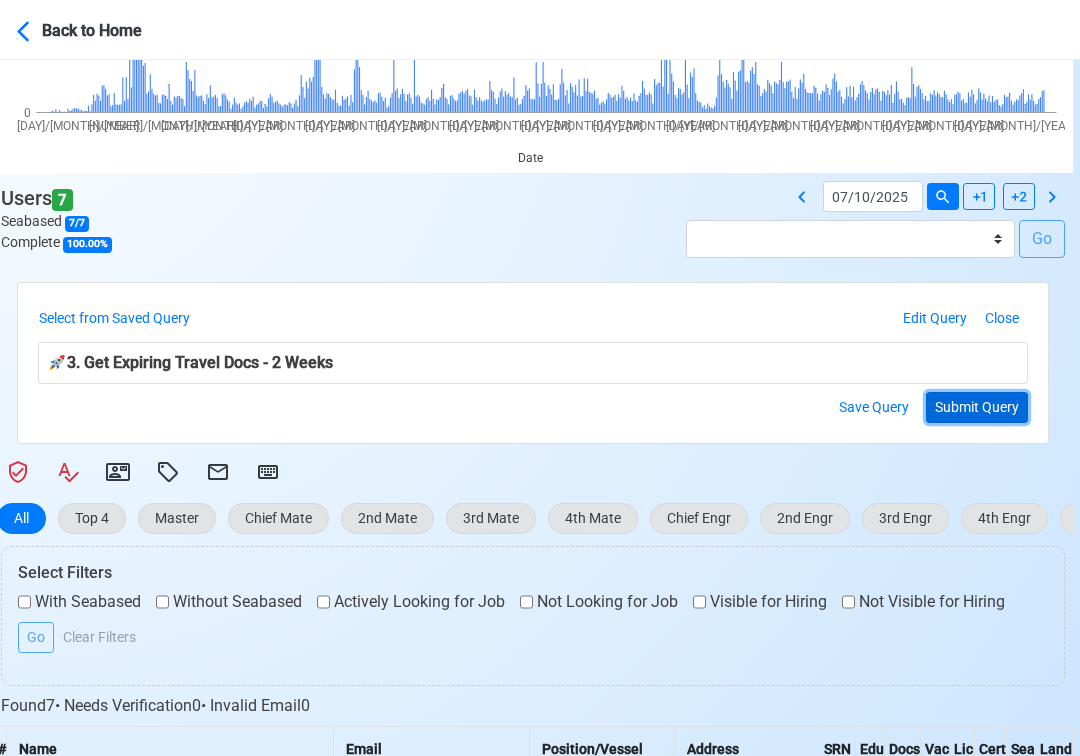 click on "Submit Query" at bounding box center (977, 407) 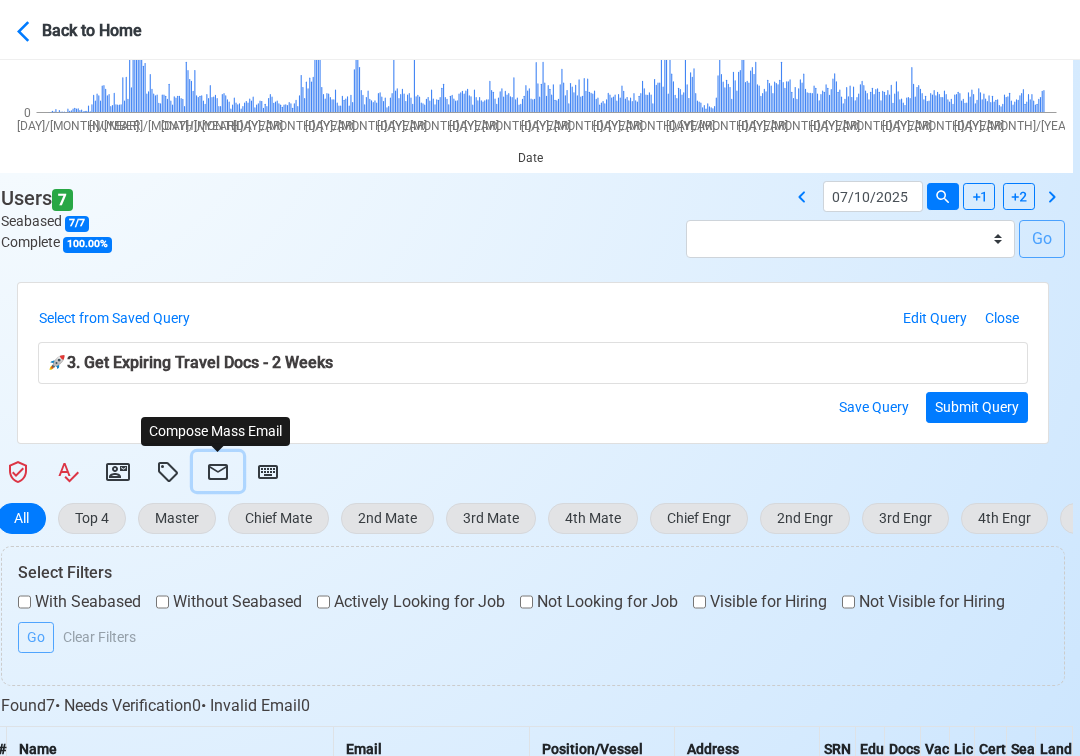 click 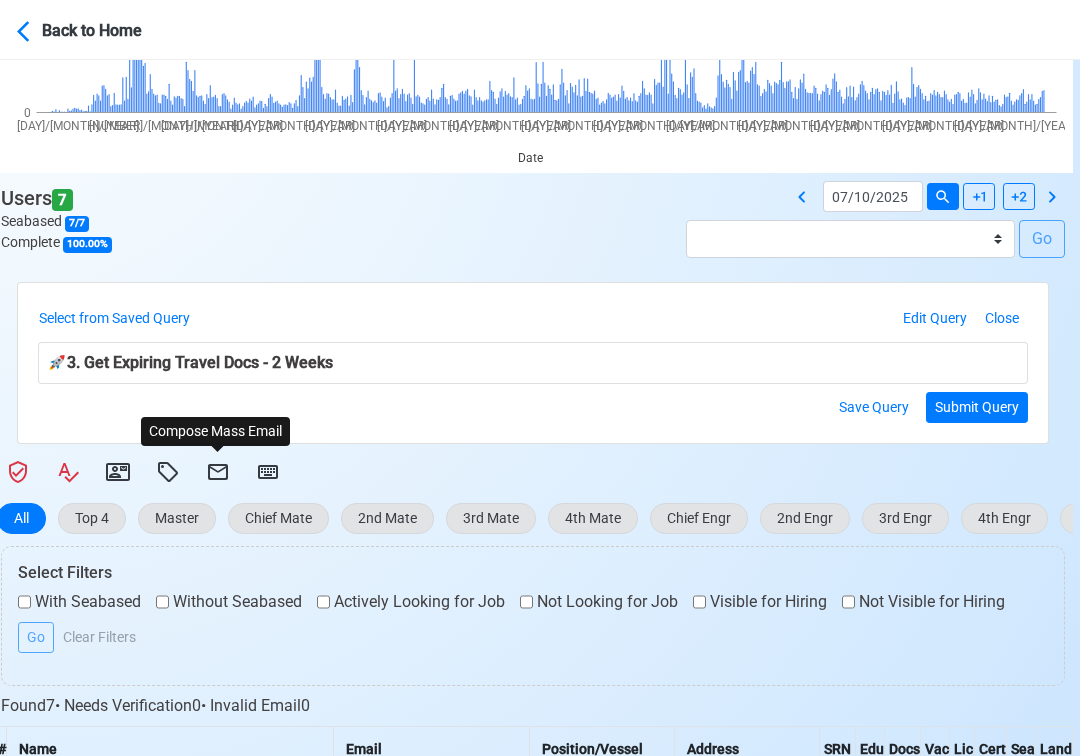select on "d-3e71907ffd064a39999872a824aaf79a" 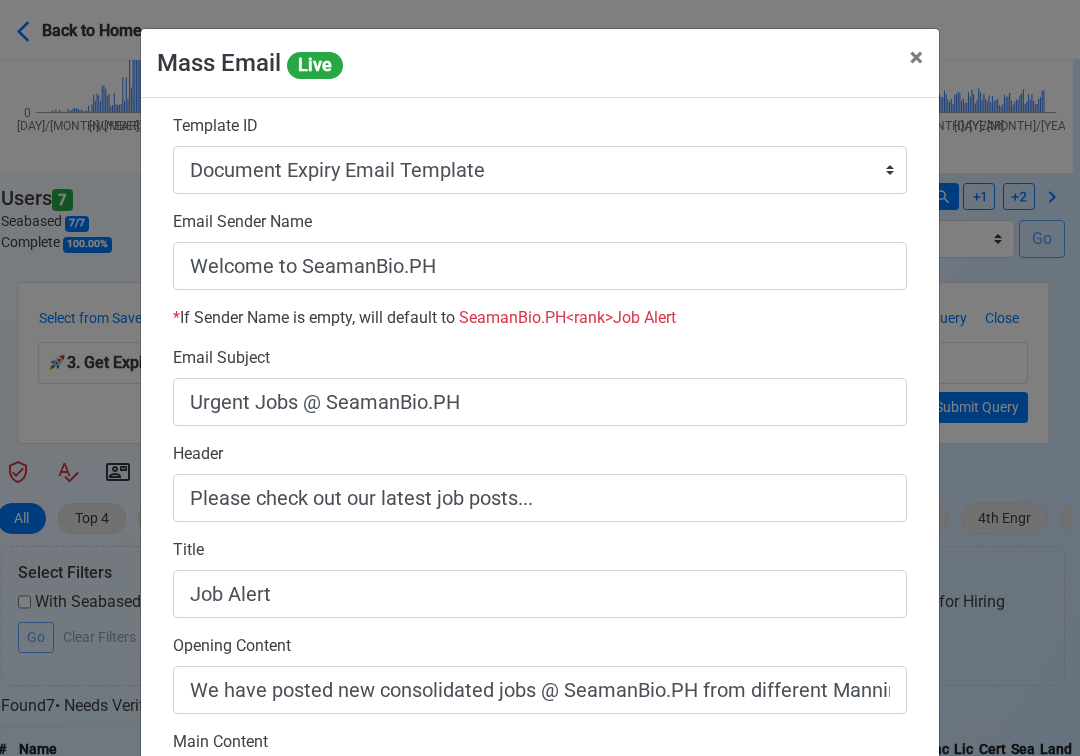 scroll, scrollTop: 558, scrollLeft: 0, axis: vertical 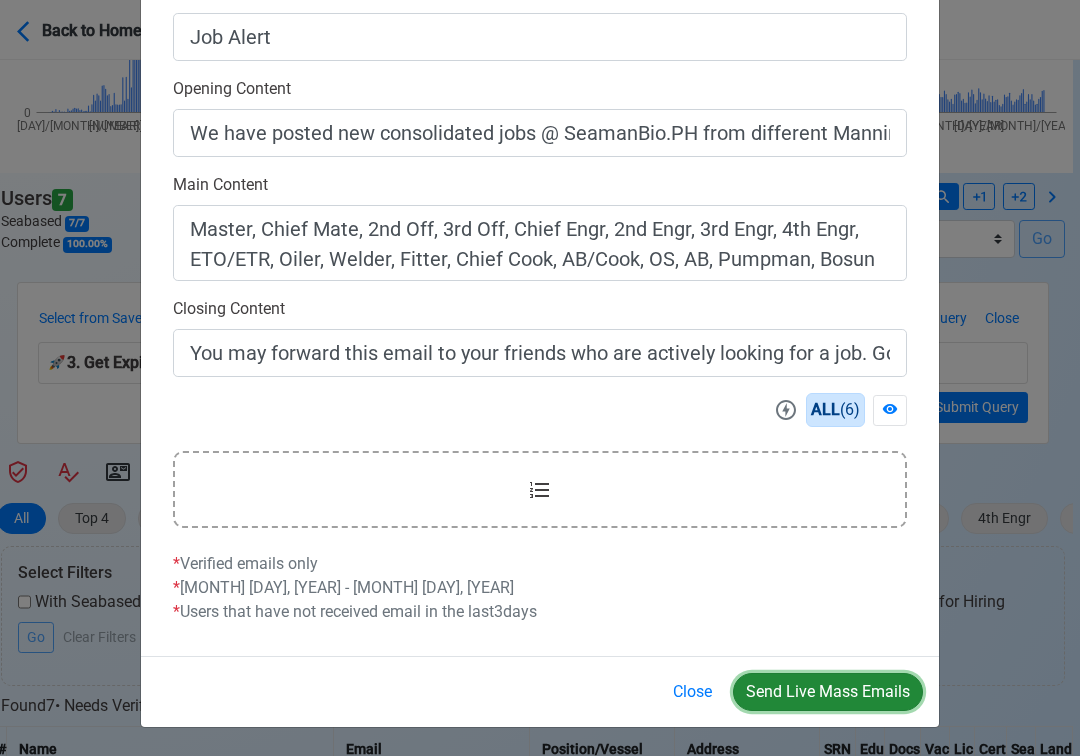 click on "Send Live Mass Emails" at bounding box center (828, 692) 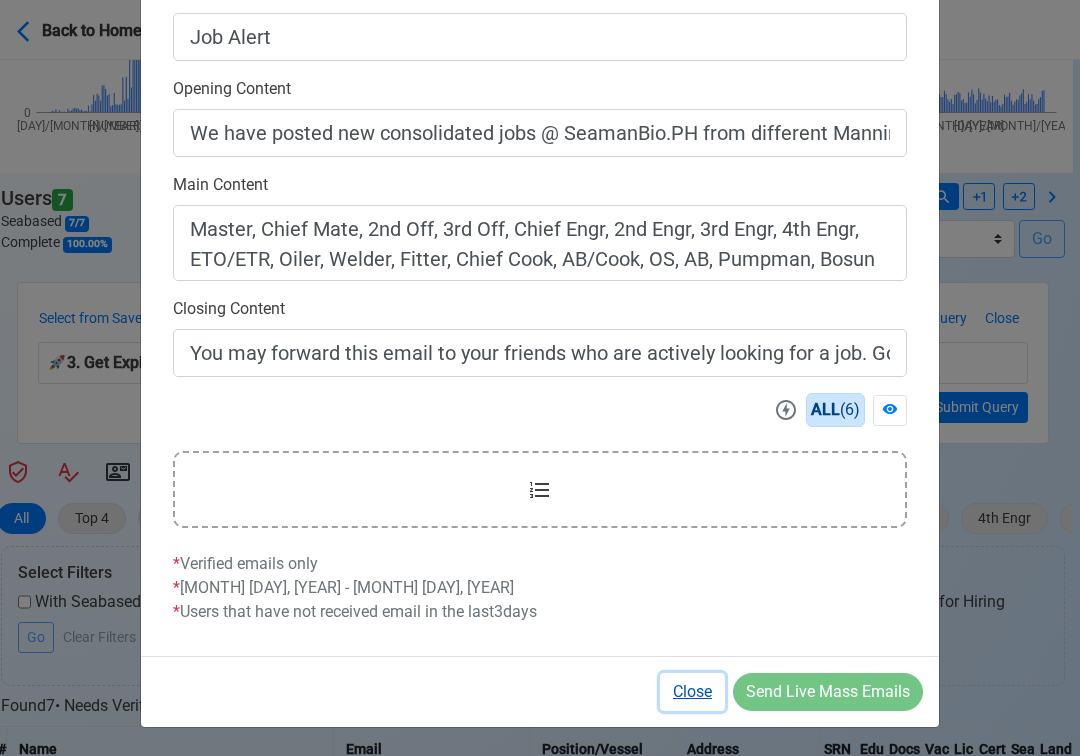 click on "Close" at bounding box center (692, 692) 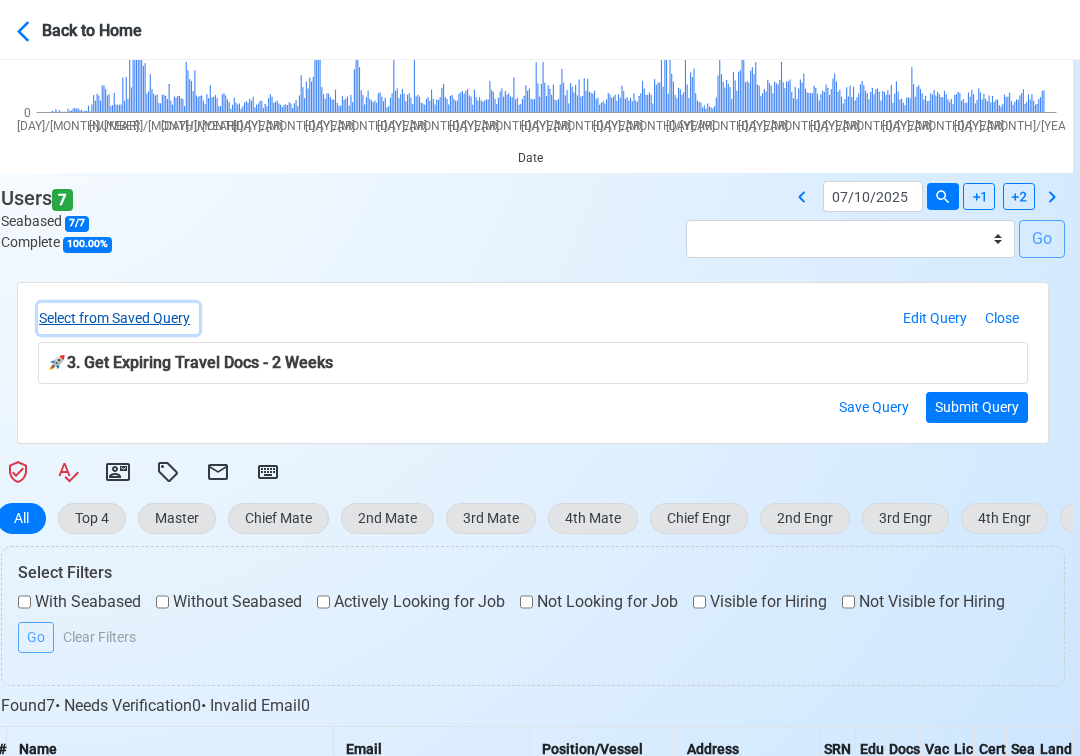 click on "Select from Saved Query" at bounding box center [118, 318] 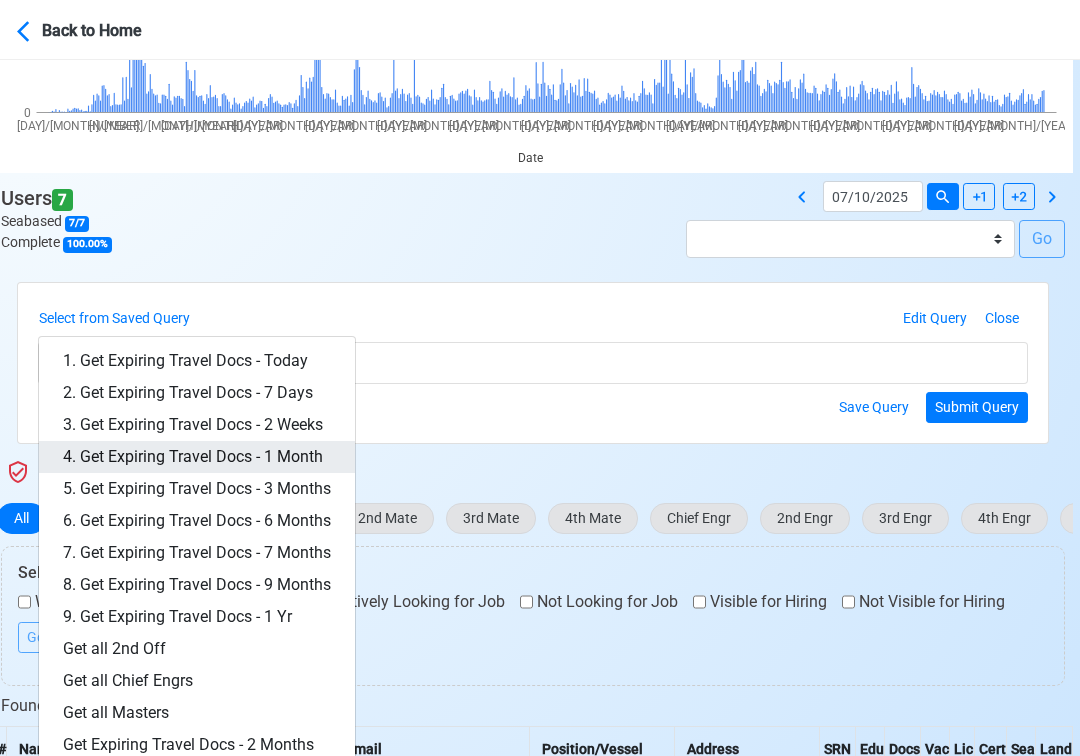 click on "4. Get Expiring Travel Docs - 1 Month" at bounding box center [197, 457] 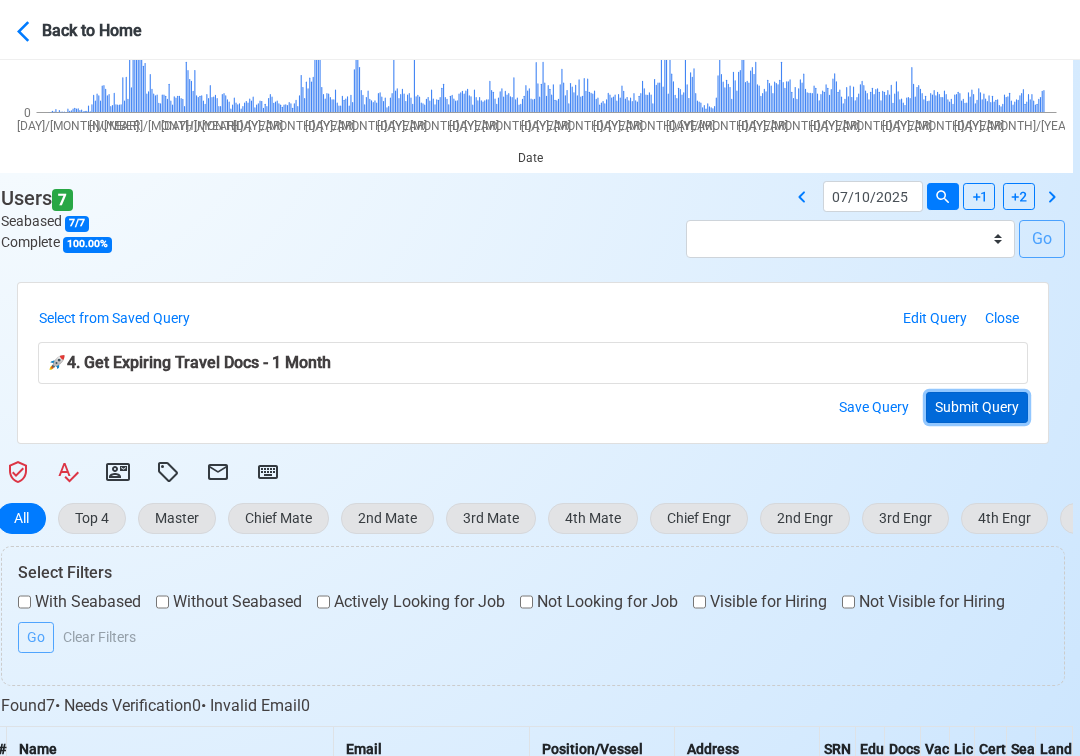 click on "Submit Query" at bounding box center [977, 407] 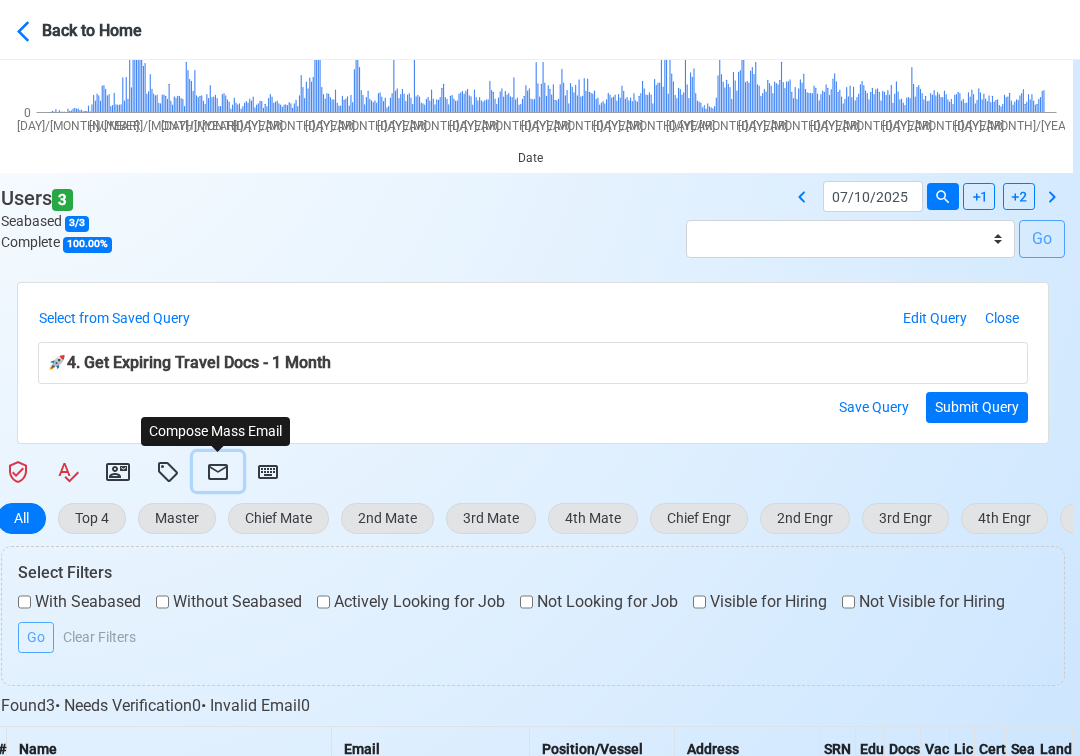 click 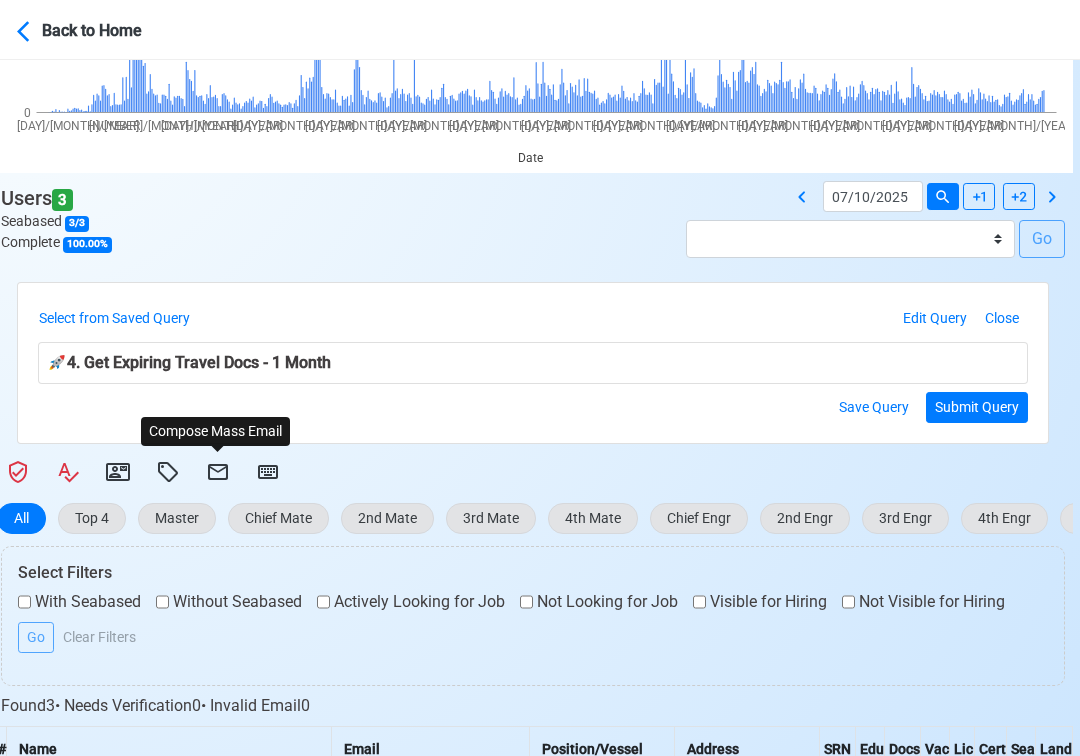 select on "d-3e71907ffd064a39999872a824aaf79a" 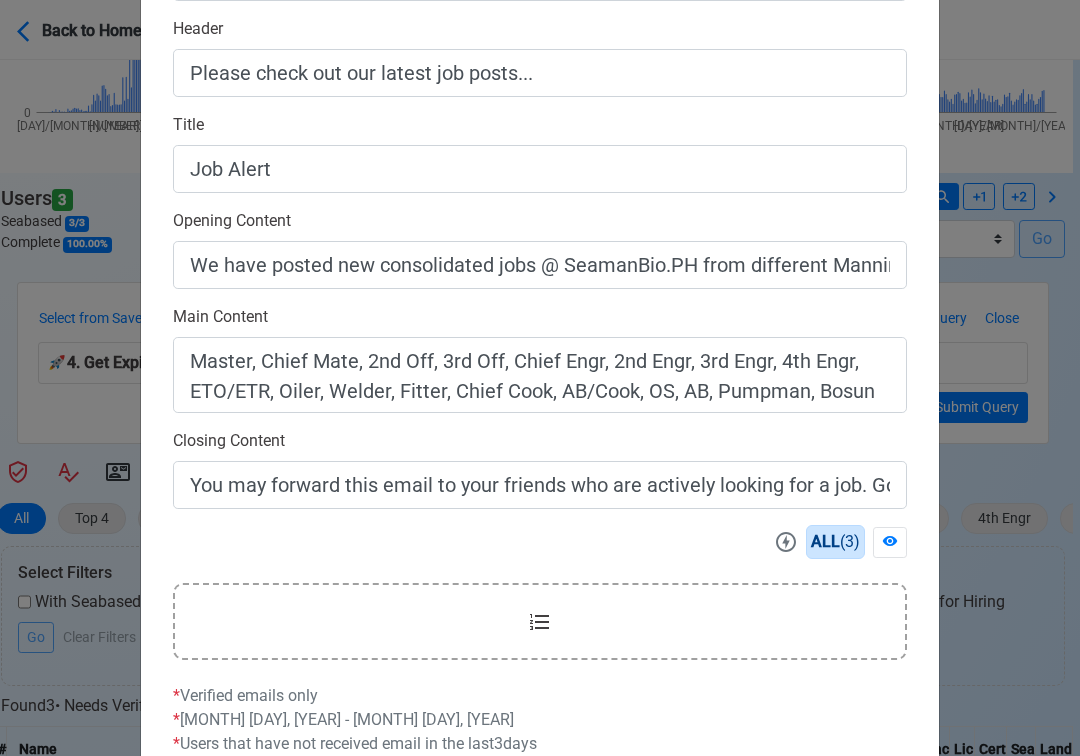 scroll, scrollTop: 558, scrollLeft: 0, axis: vertical 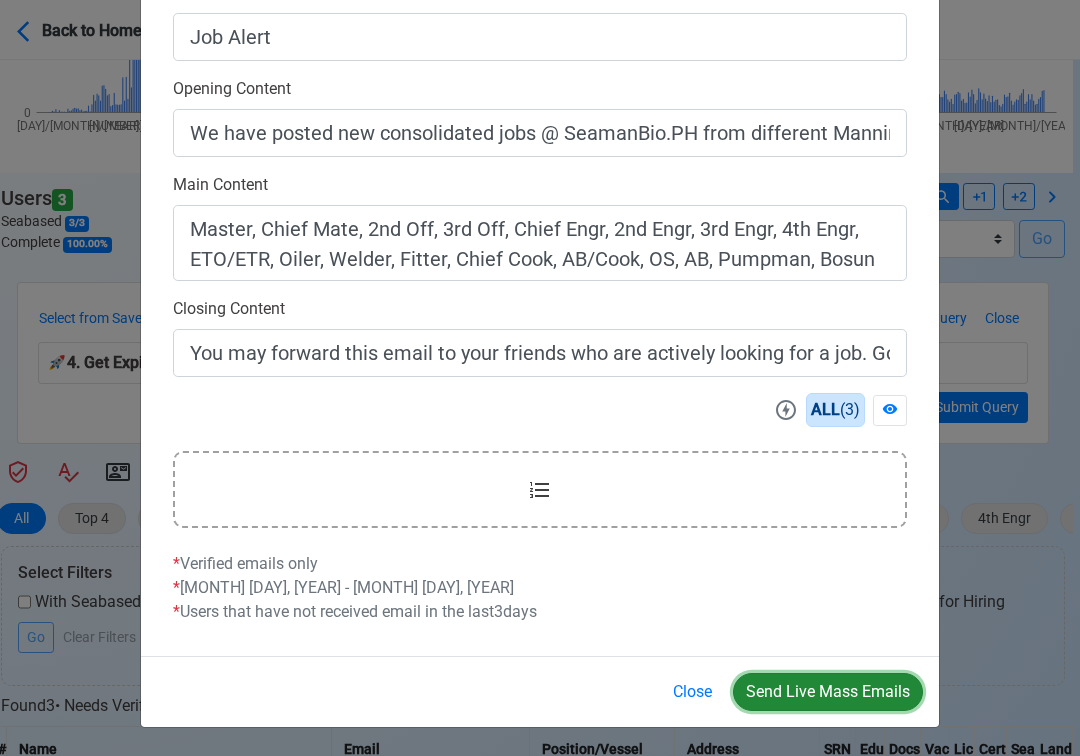 click on "Send Live Mass Emails" at bounding box center [828, 692] 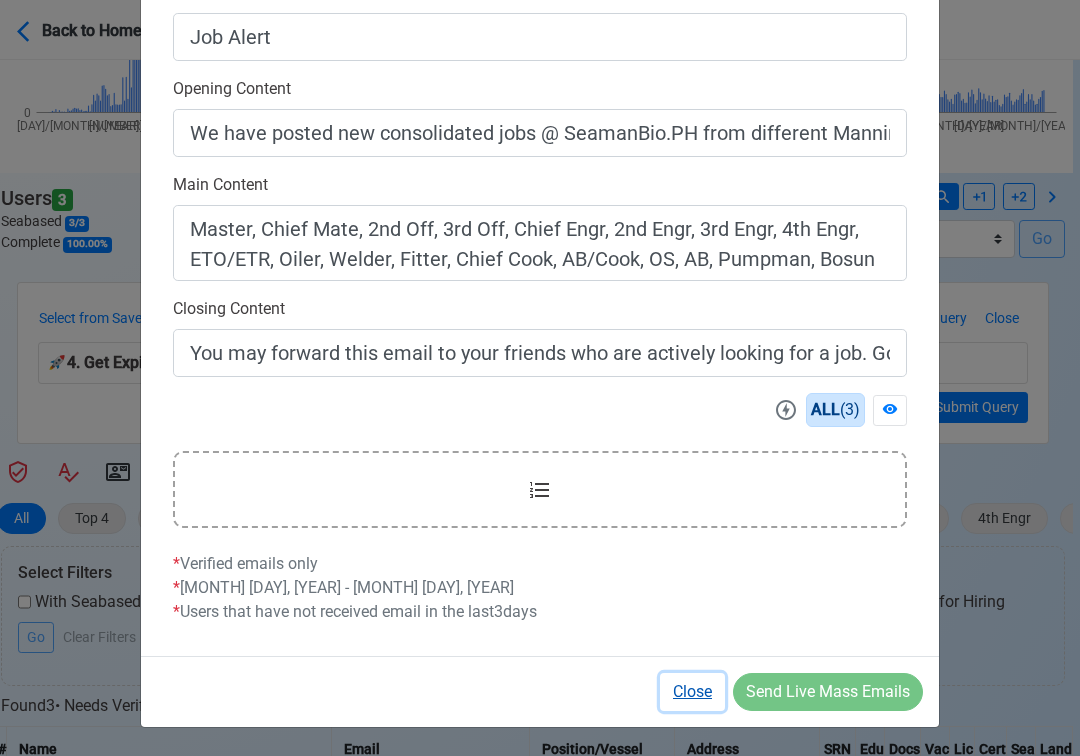 click on "Close" at bounding box center (692, 692) 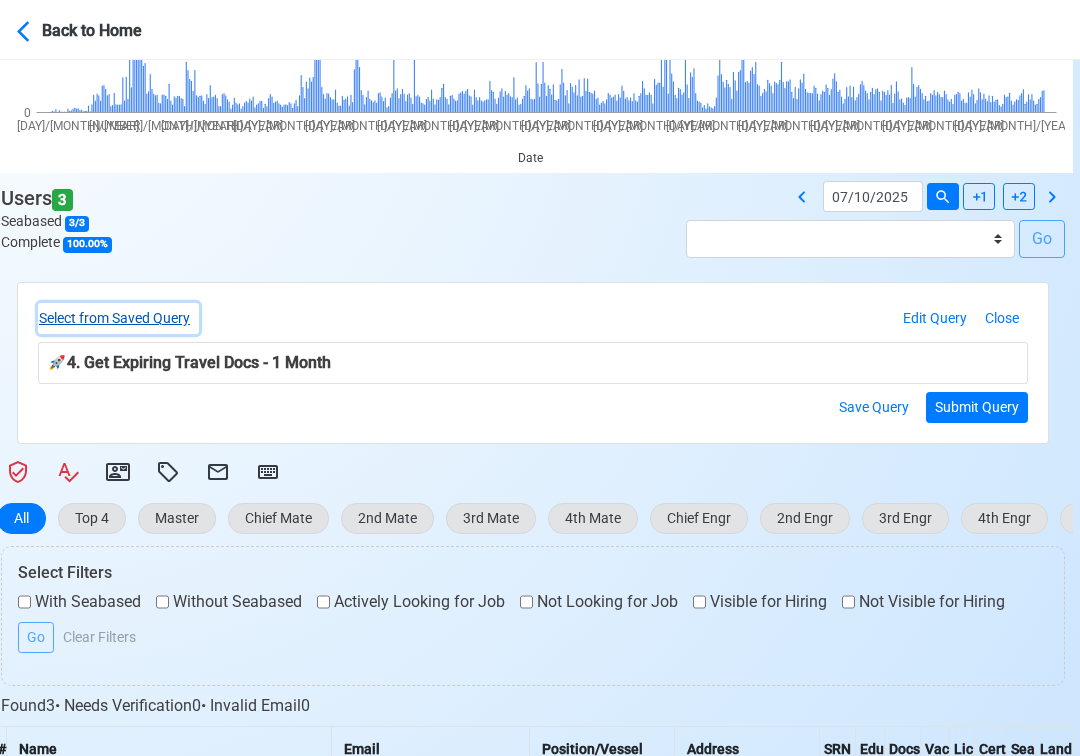 click on "Select from Saved Query" at bounding box center [118, 318] 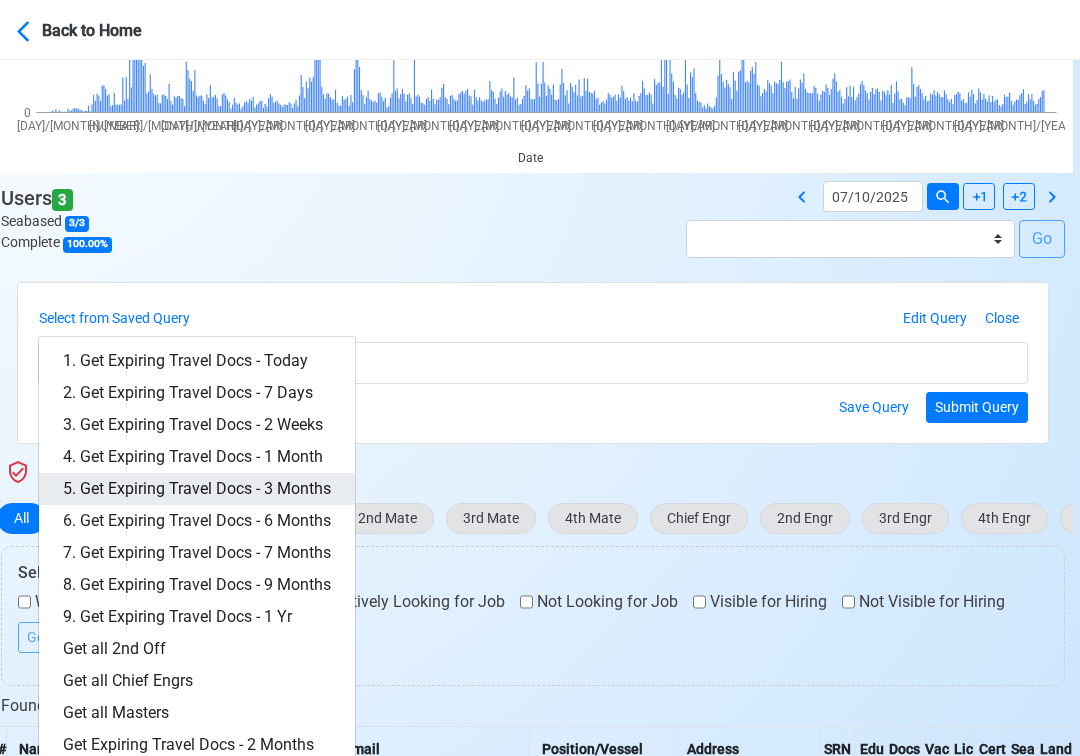 click on "5. Get Expiring Travel Docs - 3 Months" at bounding box center (197, 489) 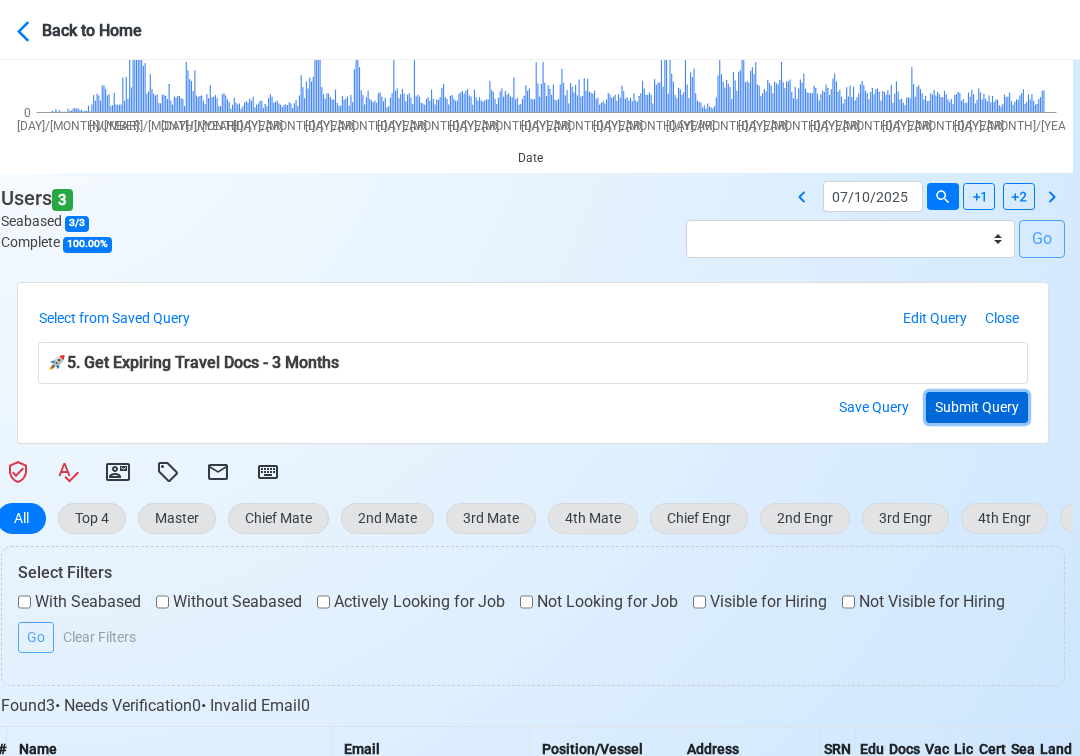 click on "Submit Query" at bounding box center (977, 407) 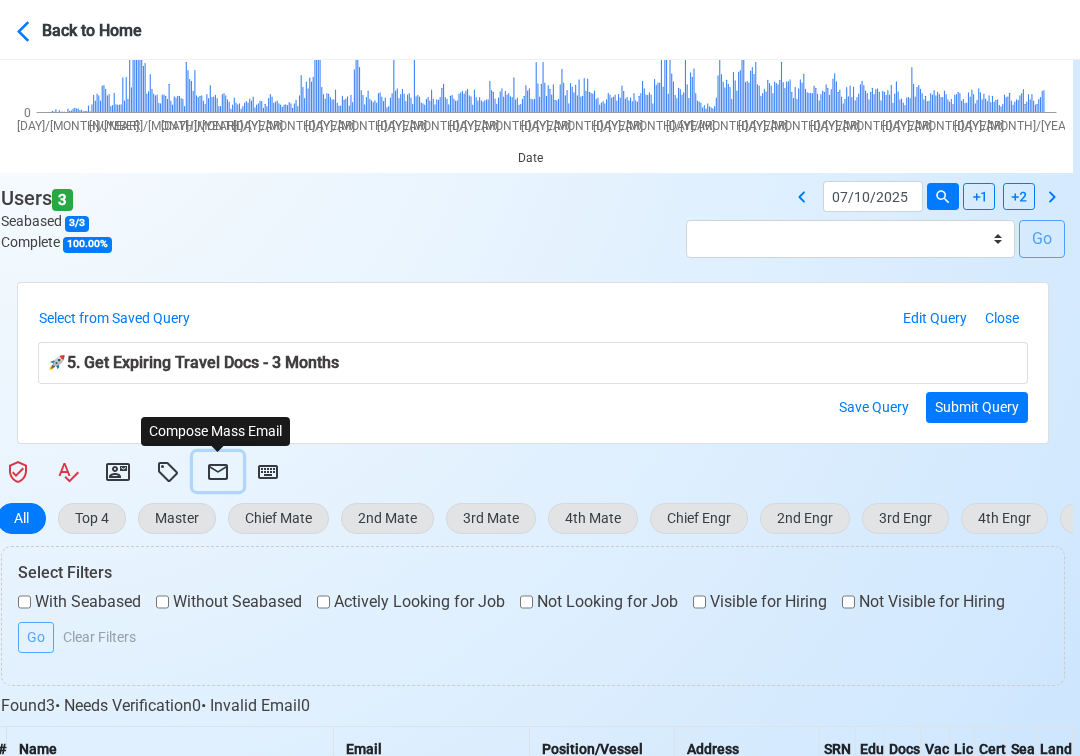 click 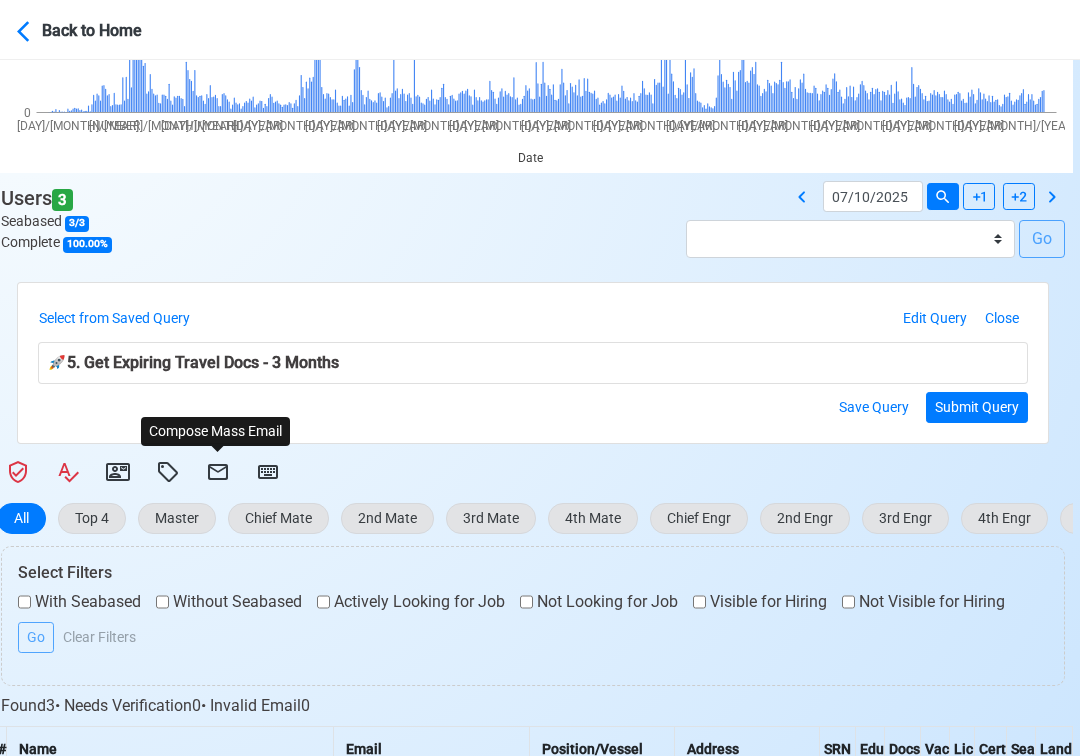 select on "d-3e71907ffd064a39999872a824aaf79a" 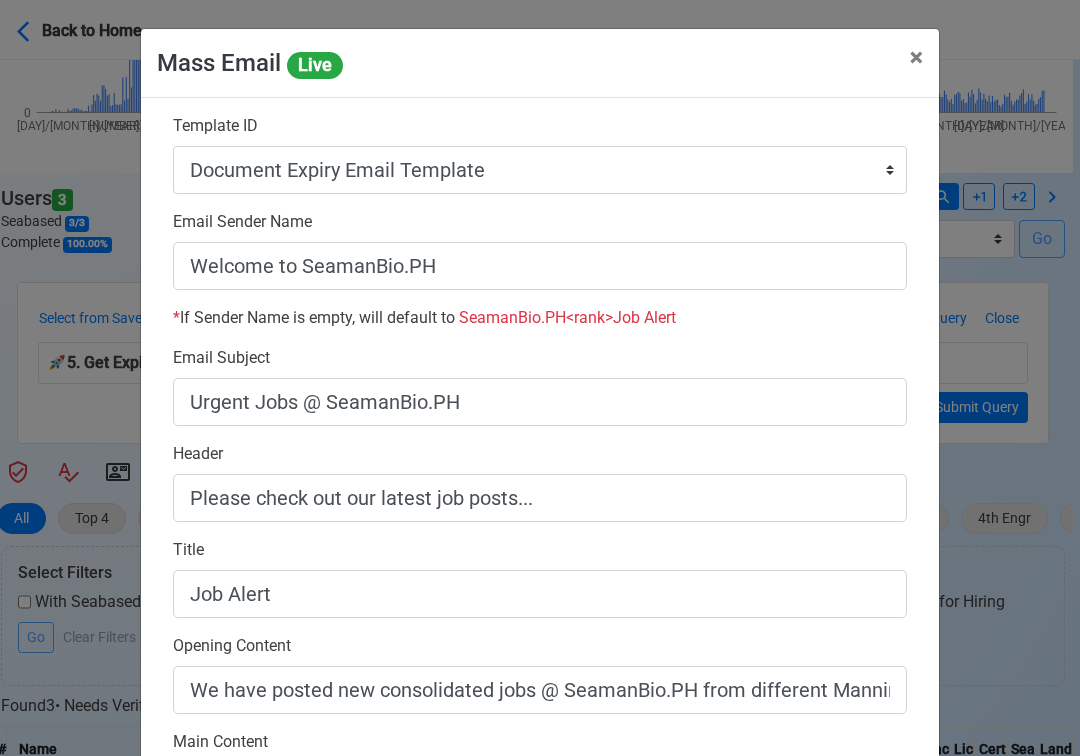 scroll, scrollTop: 558, scrollLeft: 0, axis: vertical 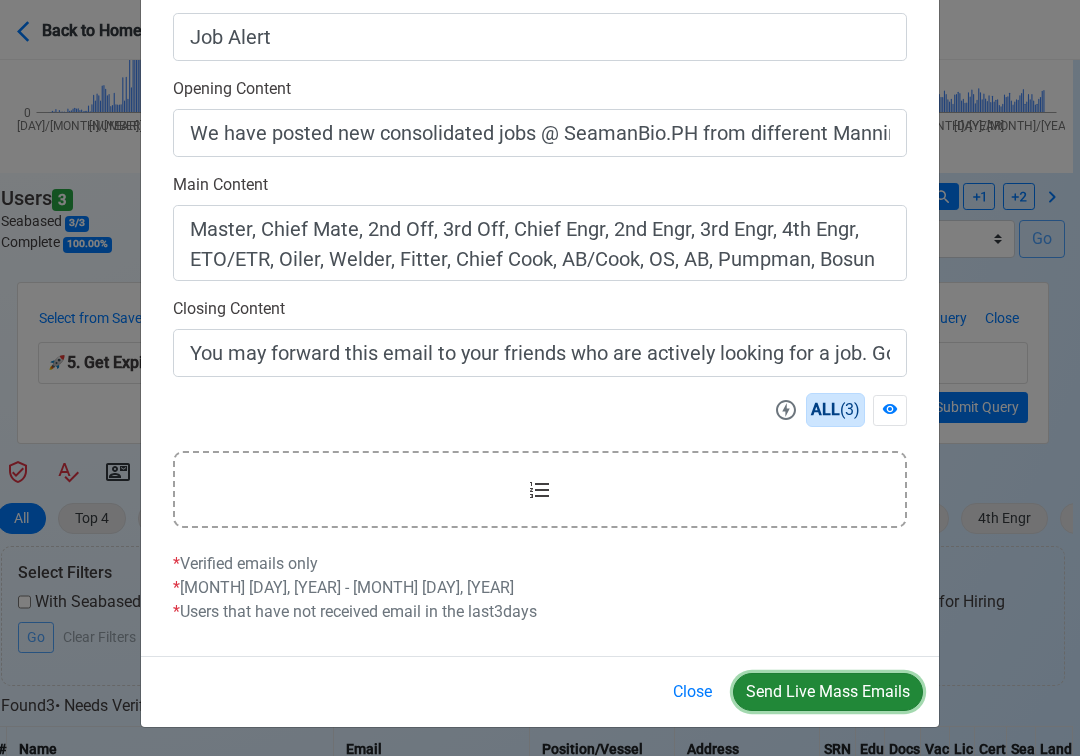 click on "Send Live Mass Emails" at bounding box center (828, 692) 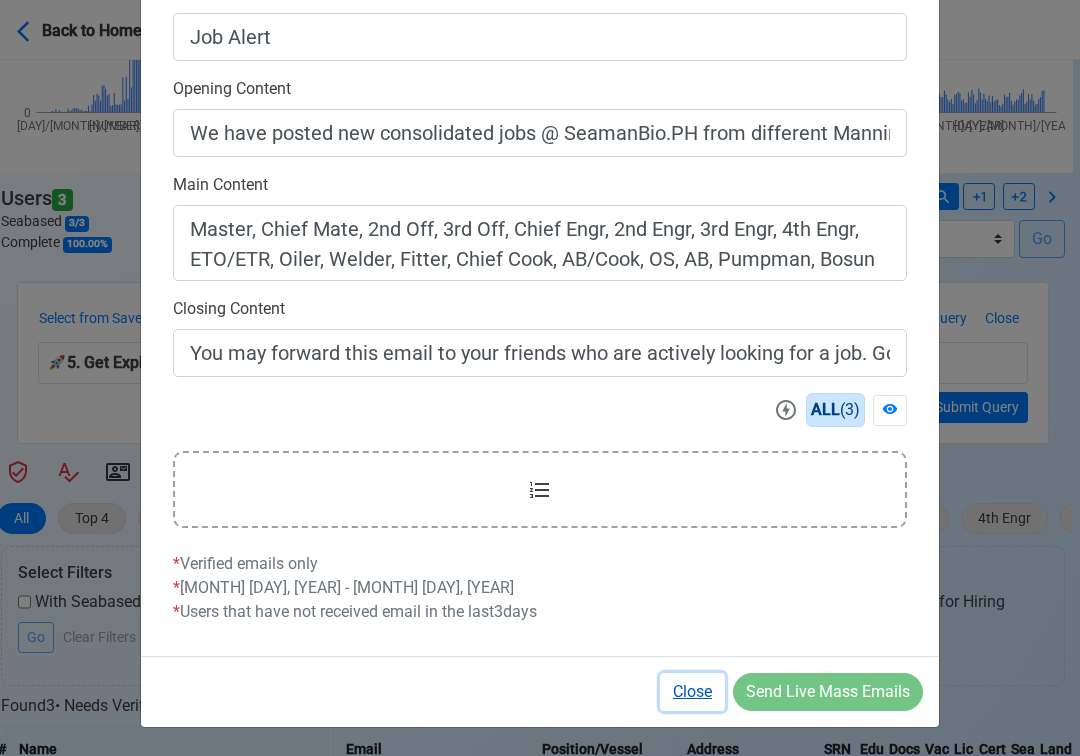click on "Close" at bounding box center (692, 692) 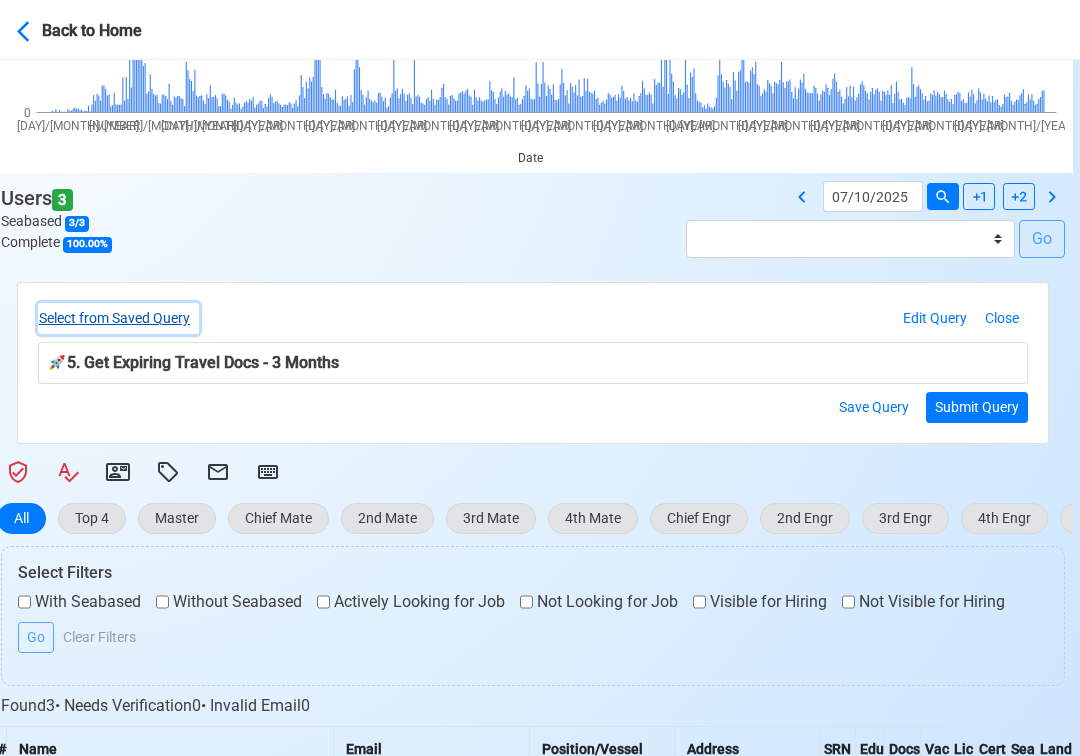 click on "Select from Saved Query" at bounding box center [118, 318] 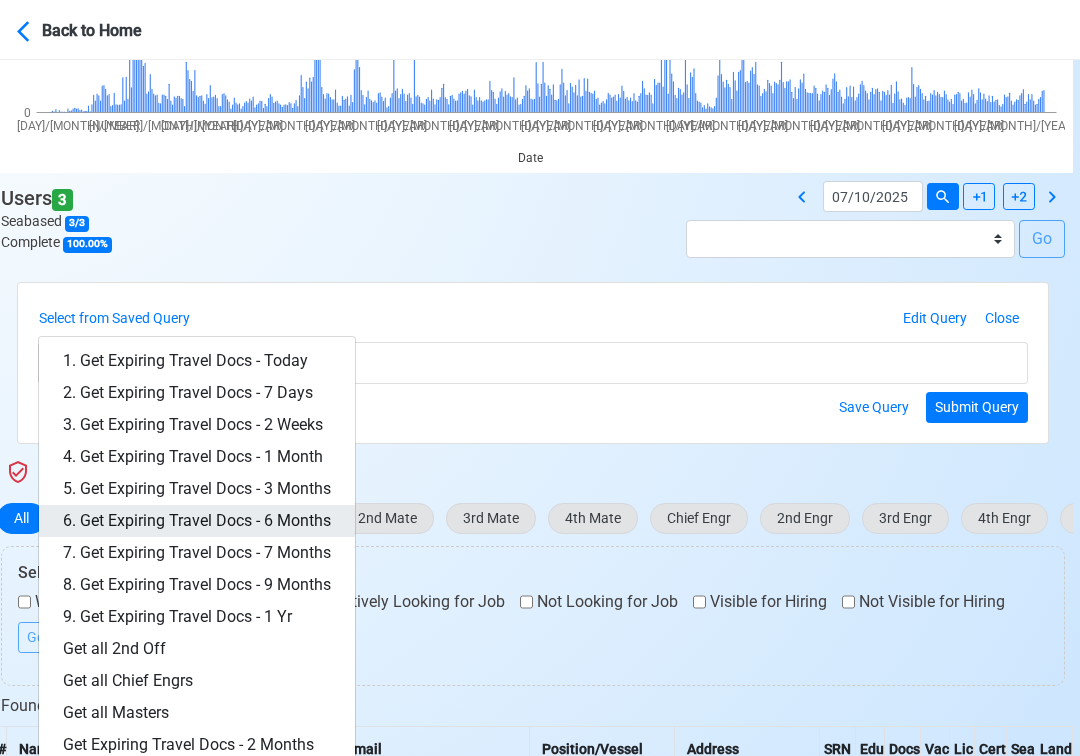 click on "6. Get Expiring Travel Docs - 6 Months" at bounding box center [197, 521] 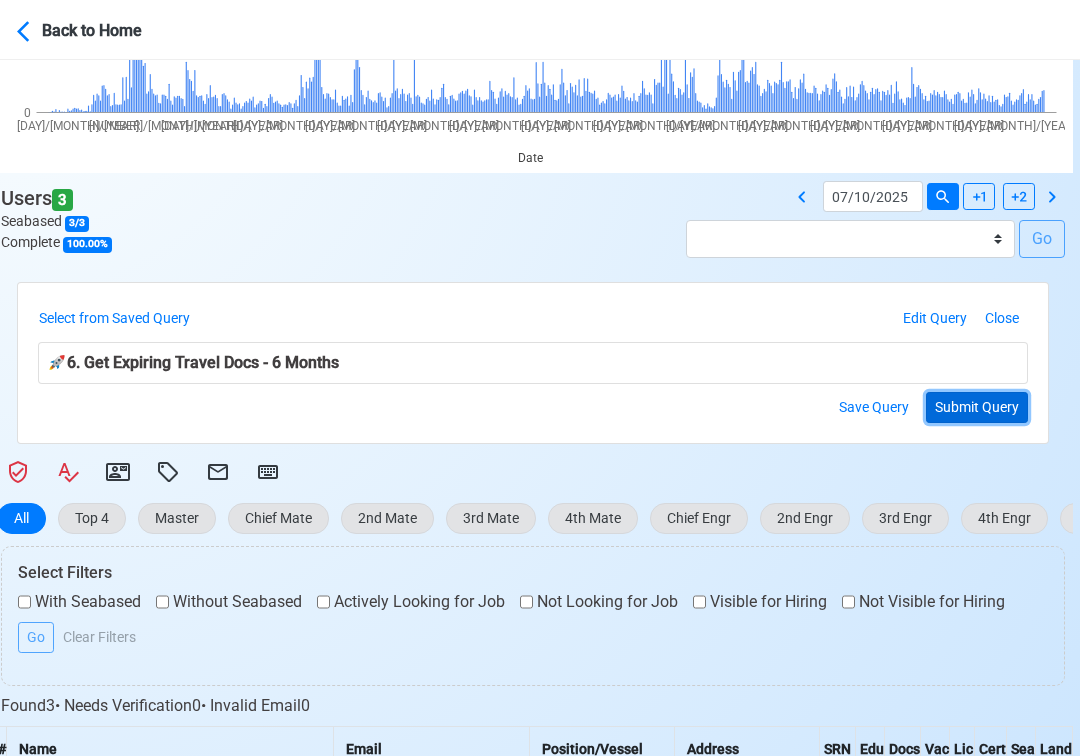 click on "Submit Query" at bounding box center (977, 407) 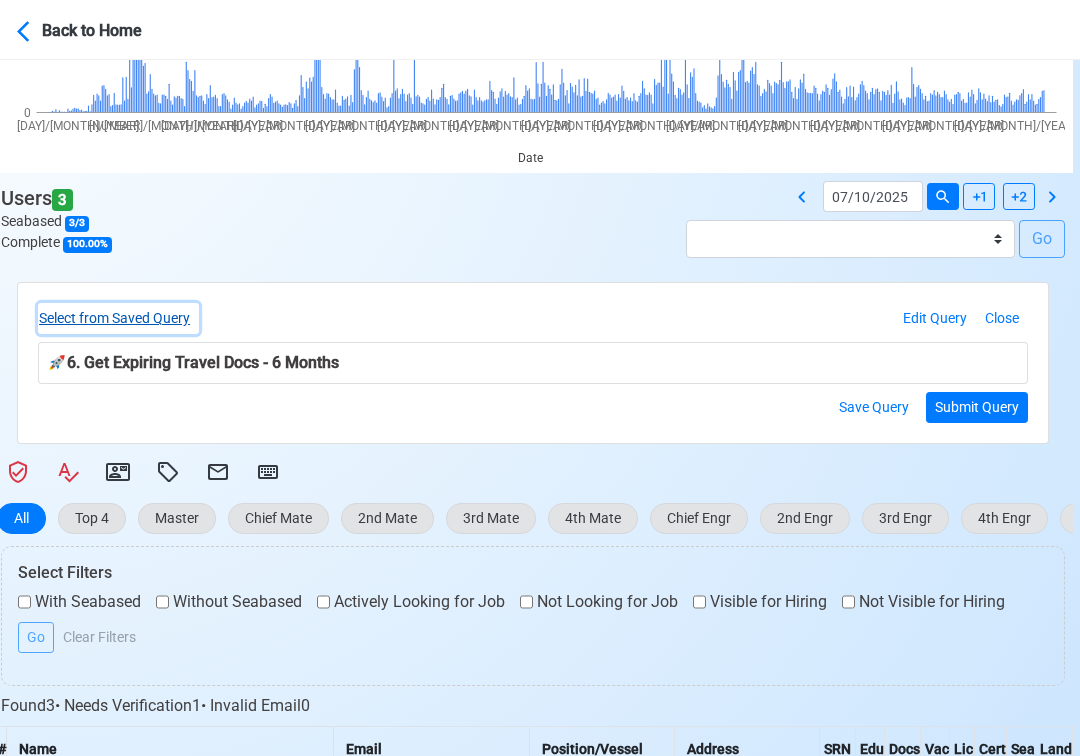click on "Select from Saved Query" at bounding box center [118, 318] 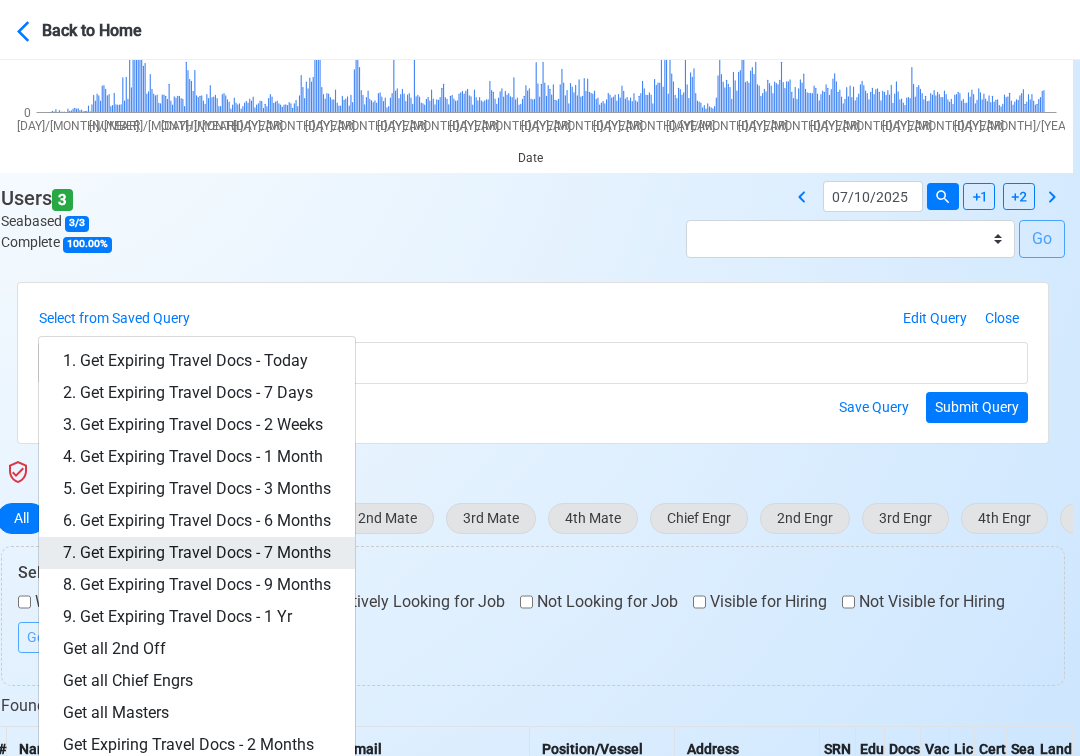 click on "7. Get Expiring Travel Docs - 7 Months" at bounding box center (197, 553) 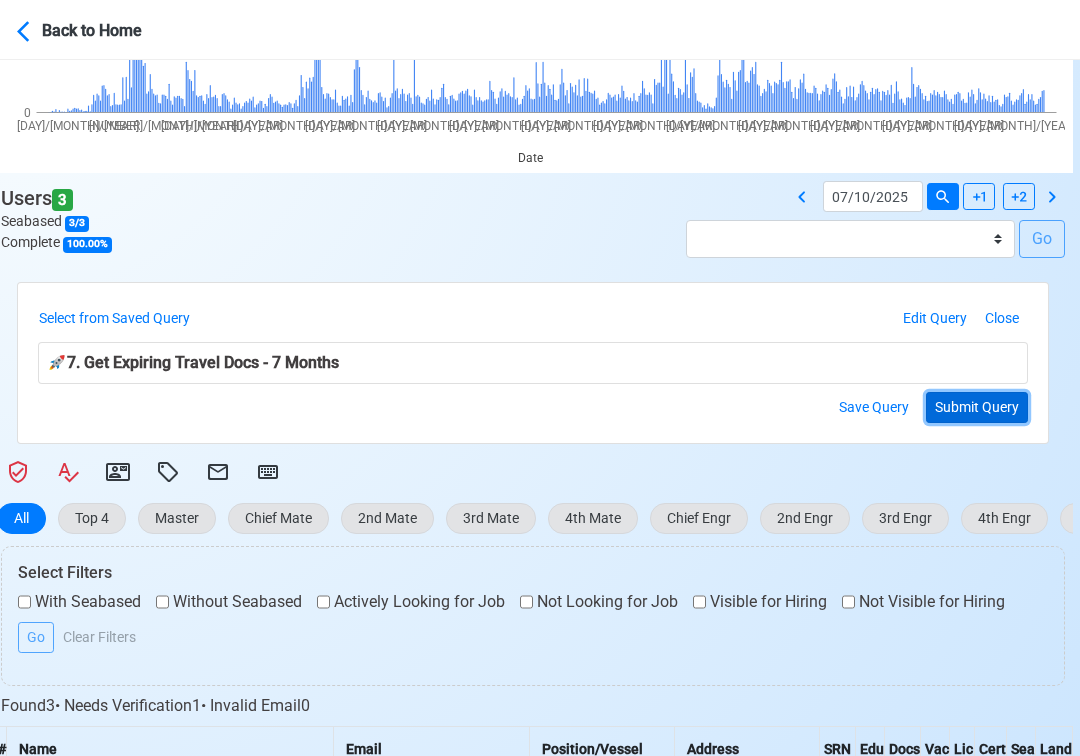 click on "Submit Query" at bounding box center [977, 407] 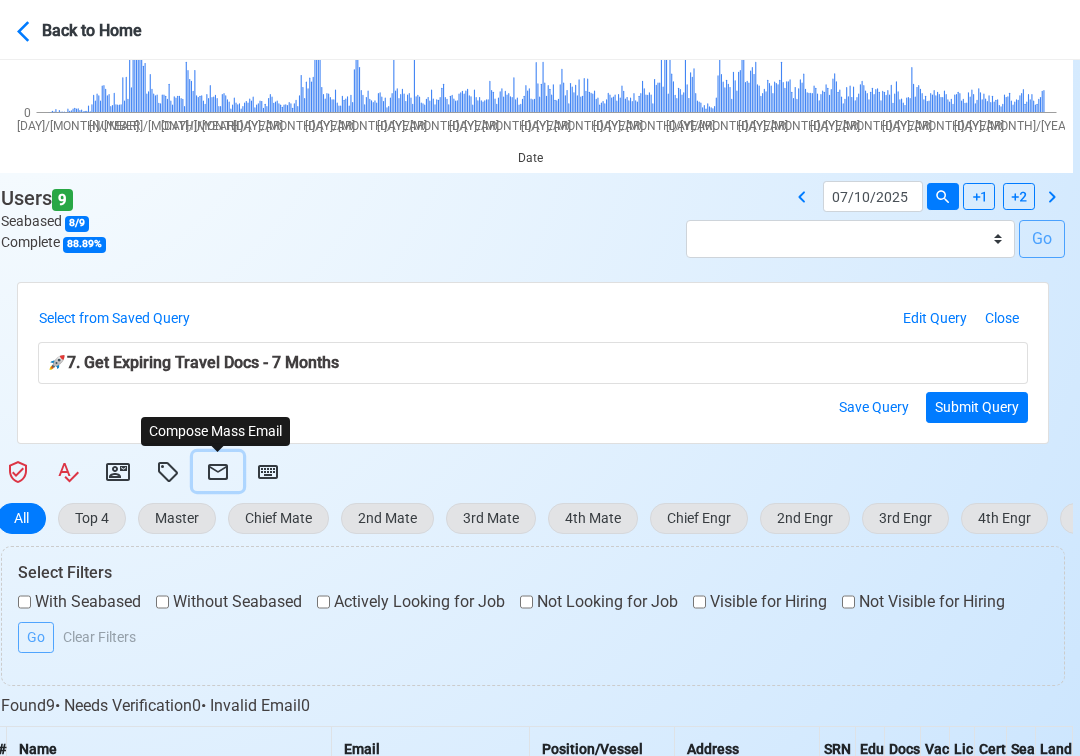 click 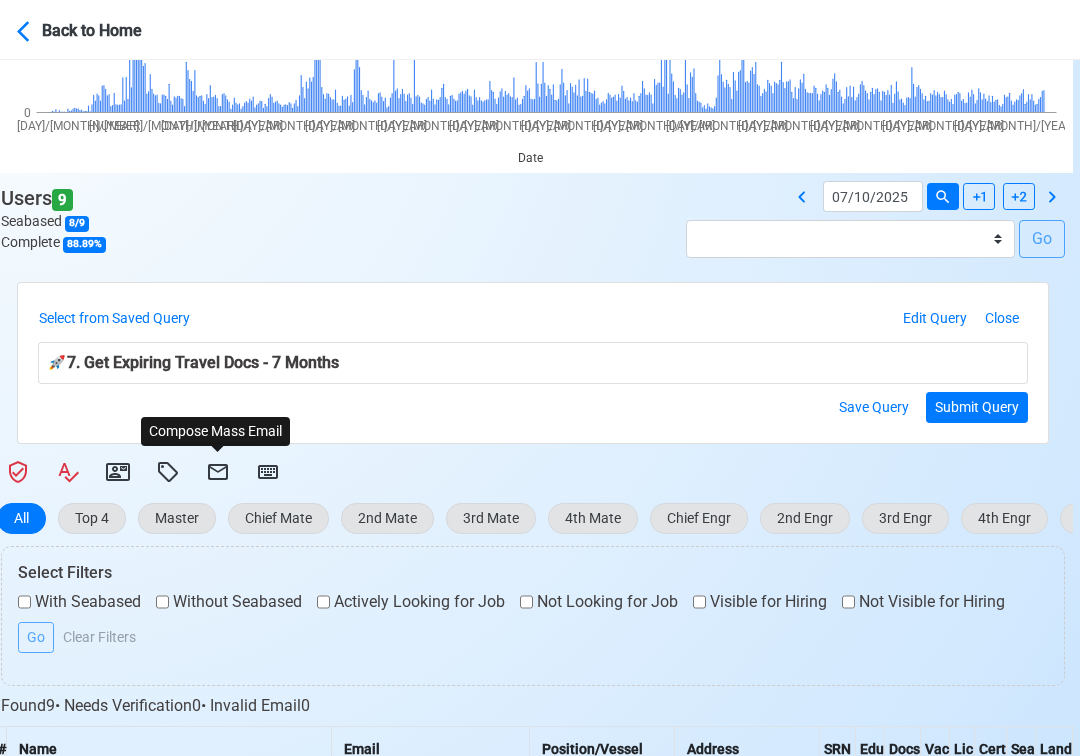 select on "d-3e71907ffd064a39999872a824aaf79a" 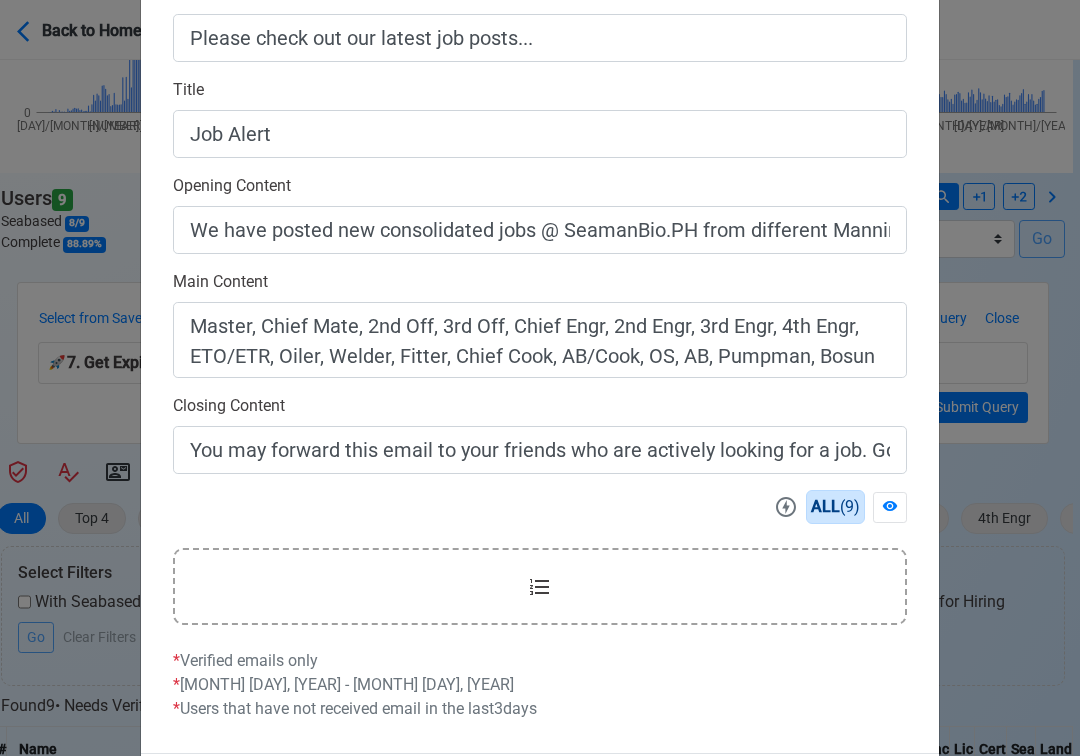 scroll, scrollTop: 558, scrollLeft: 0, axis: vertical 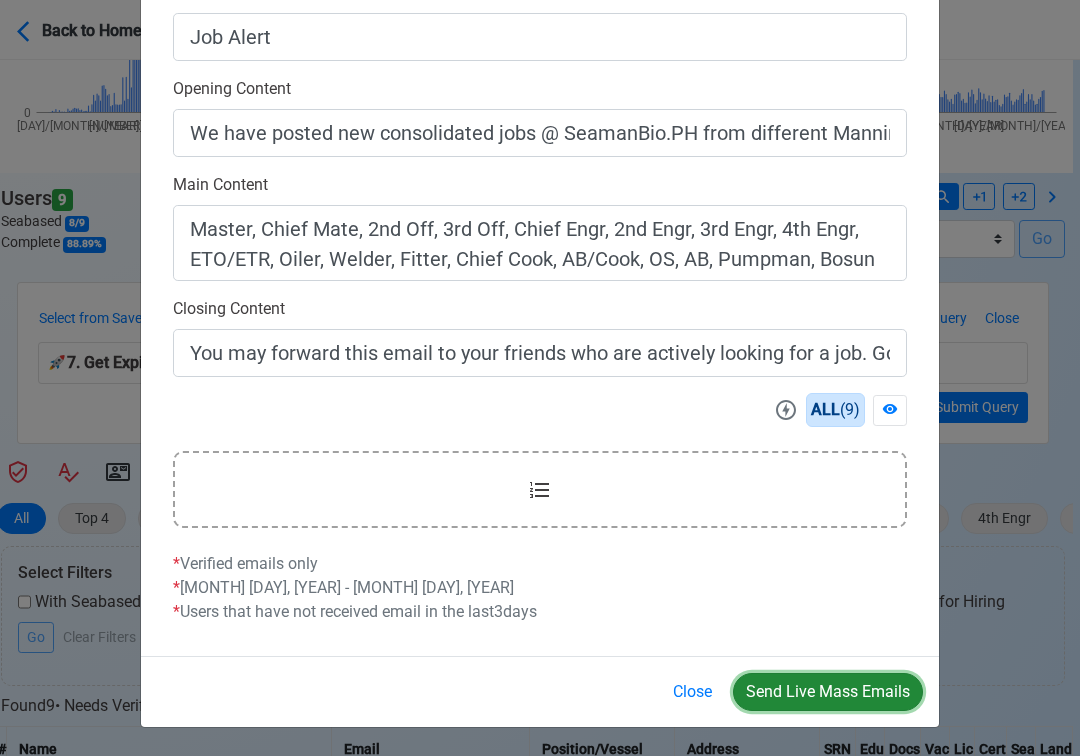 click on "Send Live Mass Emails" at bounding box center [828, 692] 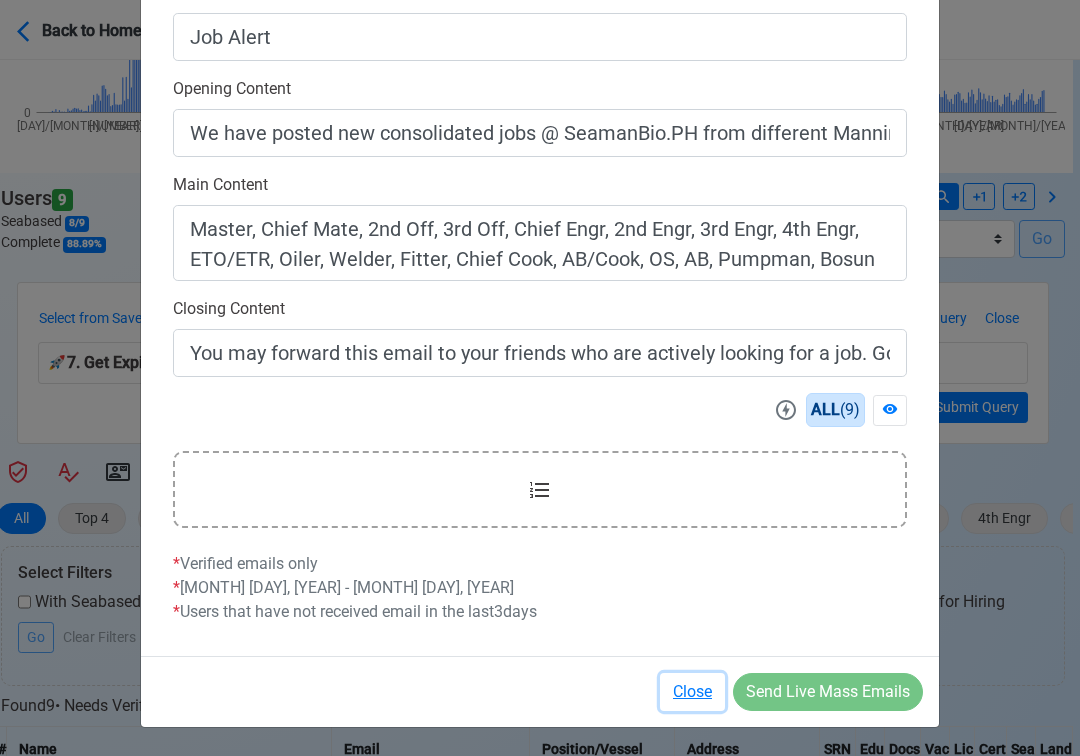 click on "Close" at bounding box center [692, 692] 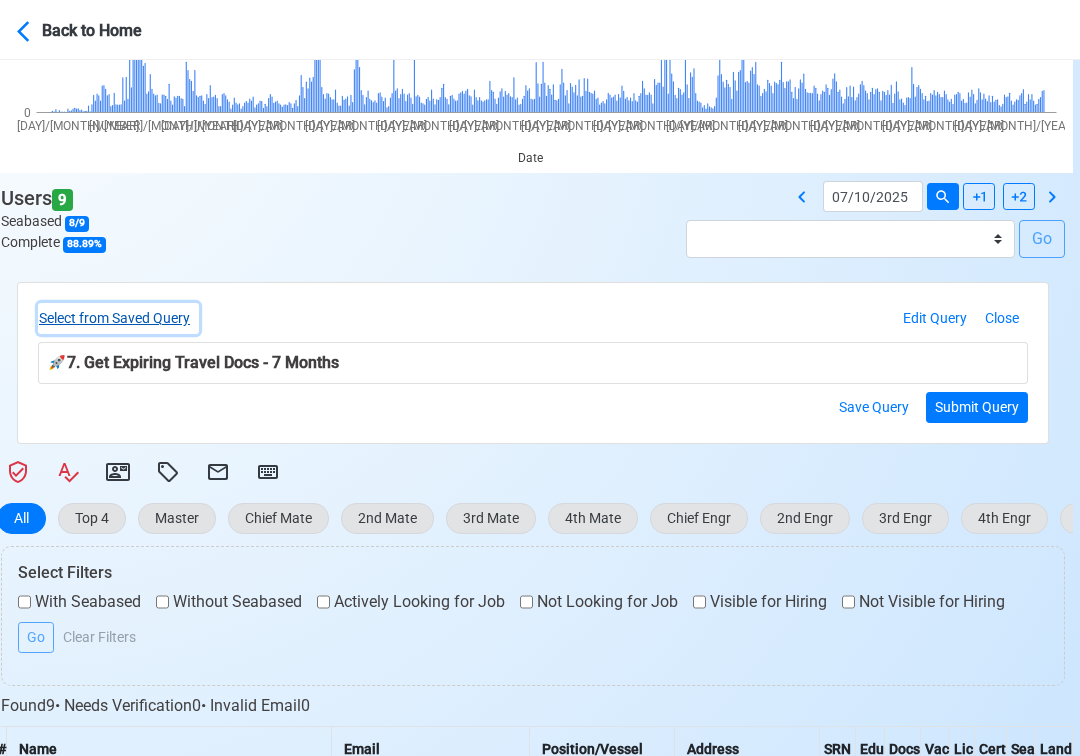 click on "Select from Saved Query" at bounding box center (118, 318) 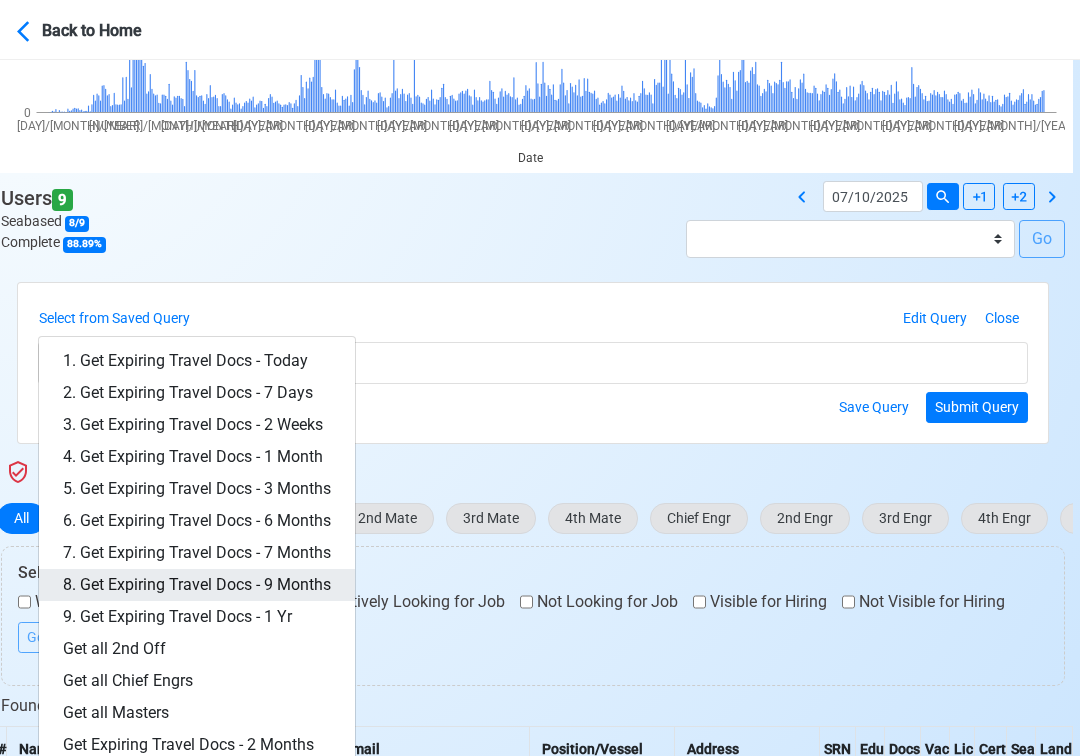 click on "8. Get Expiring Travel Docs - 9 Months" at bounding box center (197, 585) 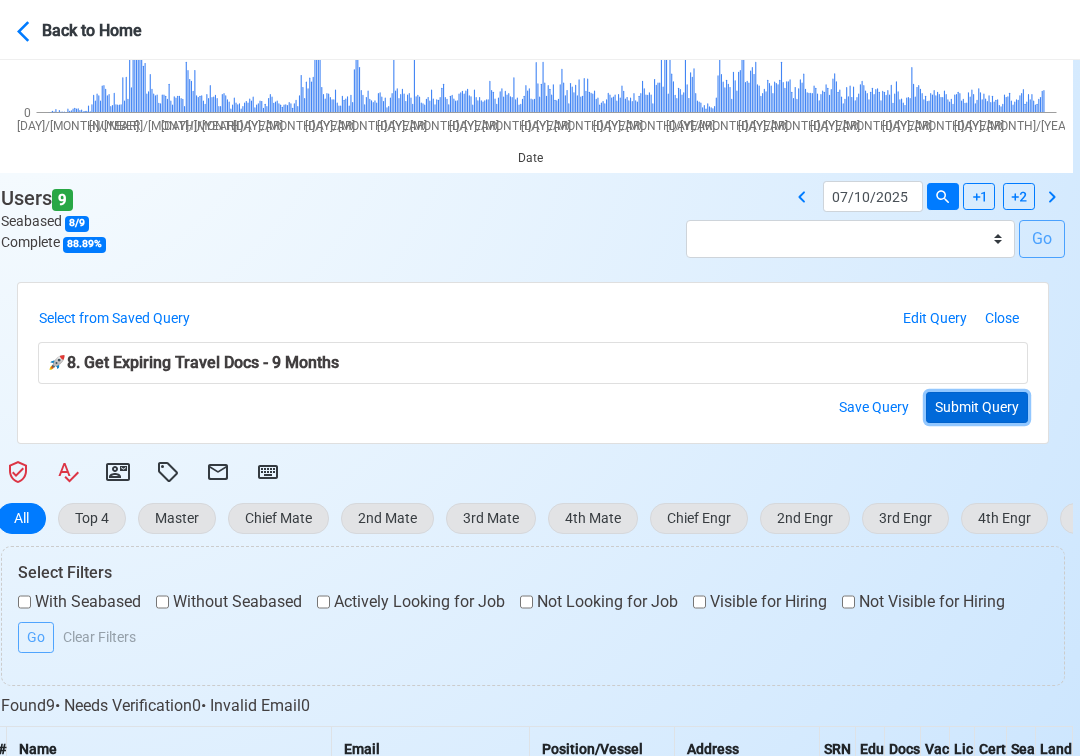 click on "Submit Query" at bounding box center (977, 407) 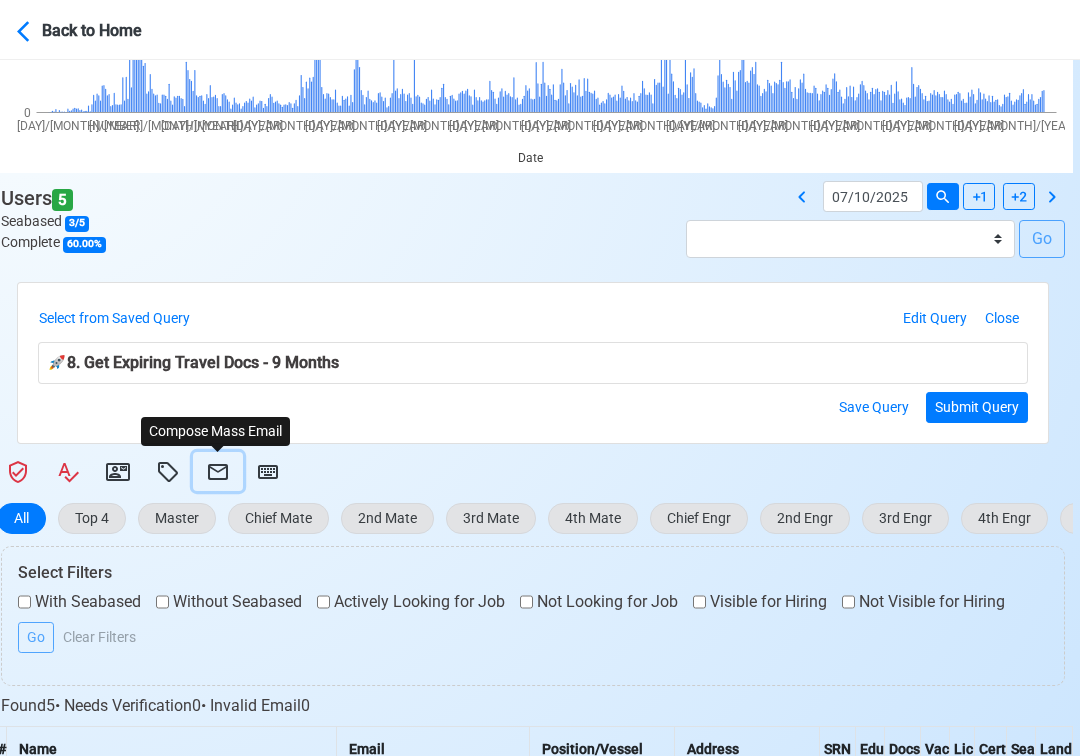 click 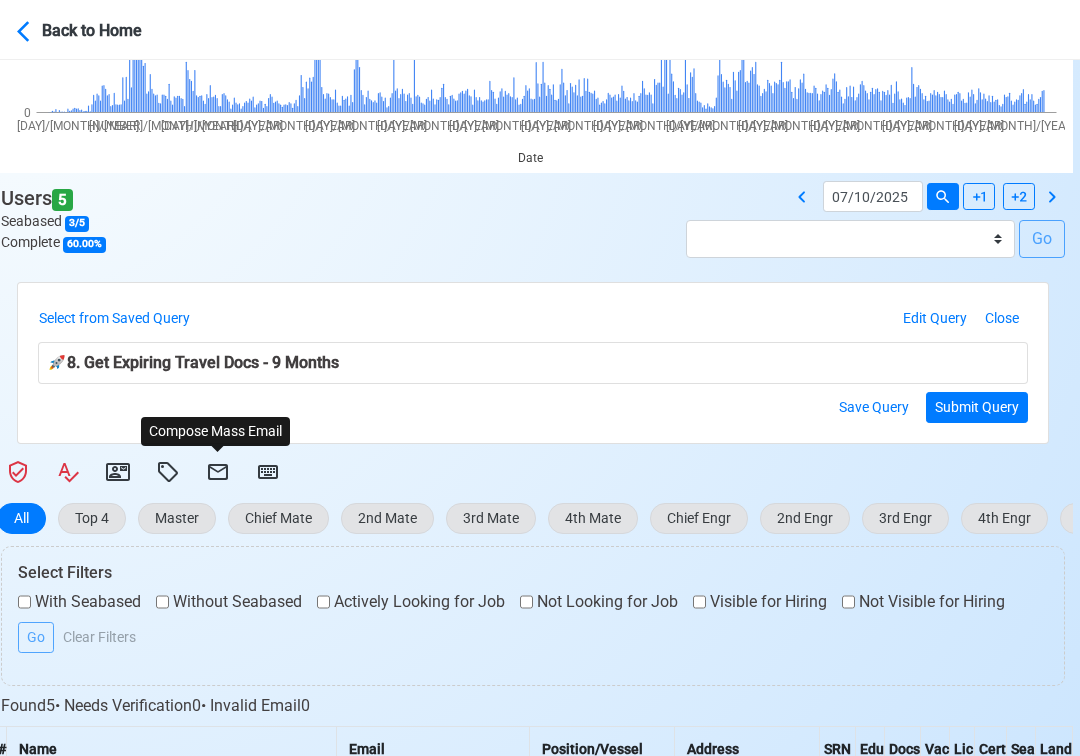 select on "d-3e71907ffd064a39999872a824aaf79a" 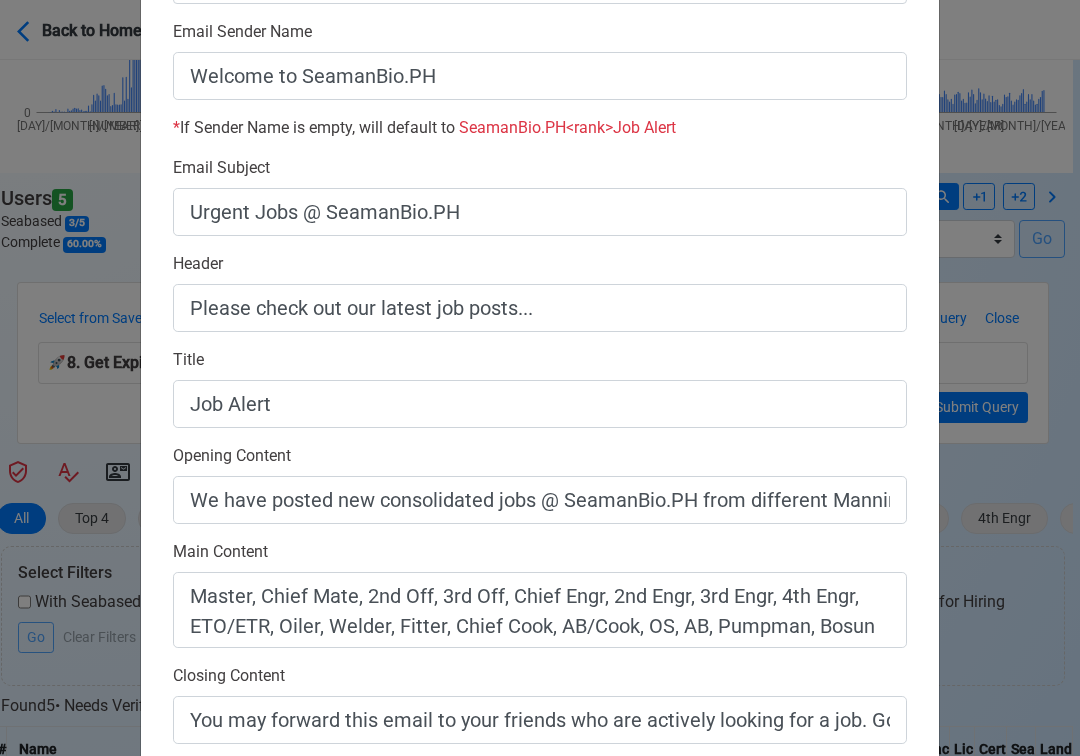 scroll, scrollTop: 558, scrollLeft: 0, axis: vertical 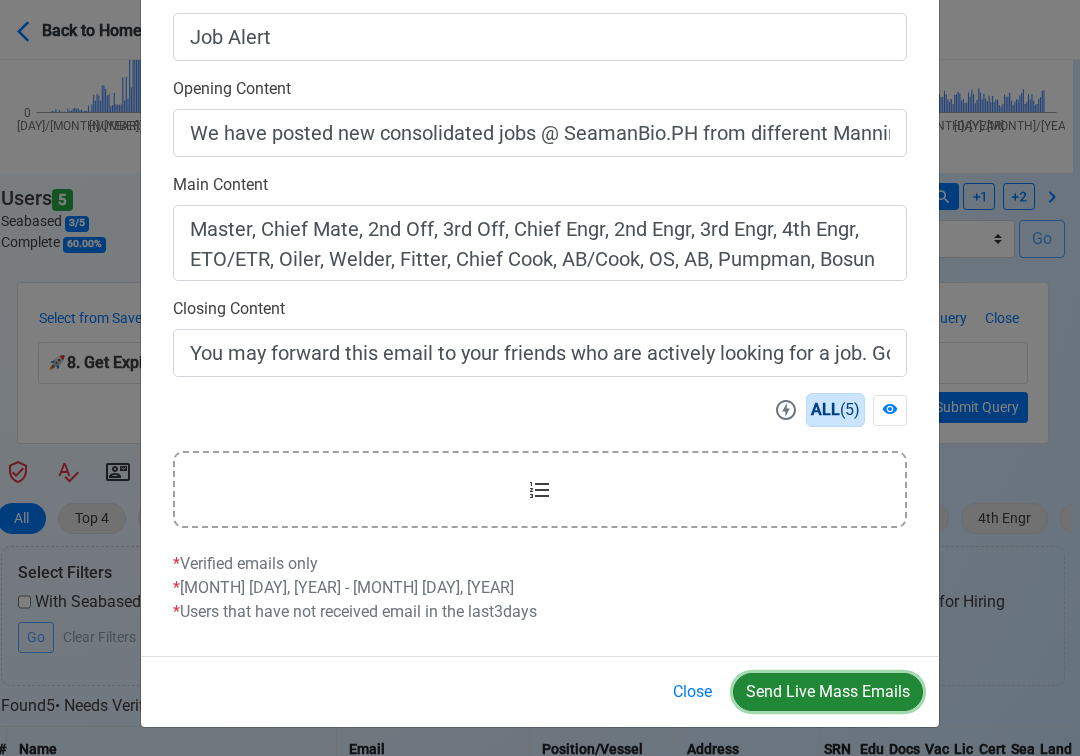 click on "Send Live Mass Emails" at bounding box center [828, 692] 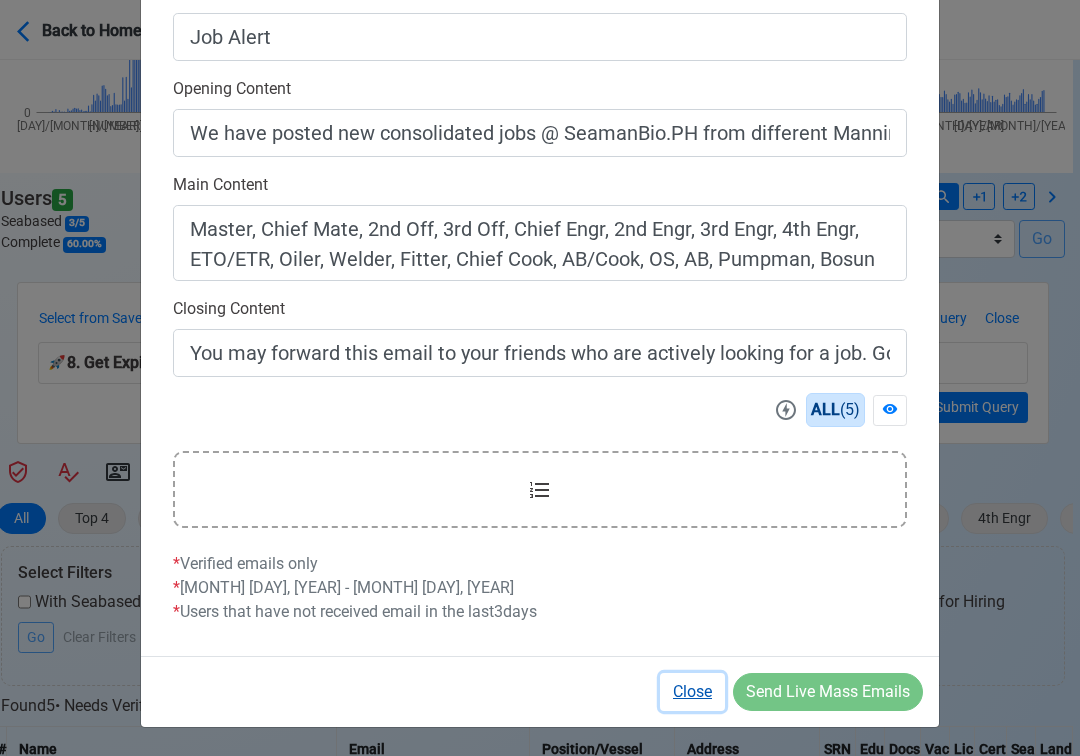 click on "Close" at bounding box center [692, 692] 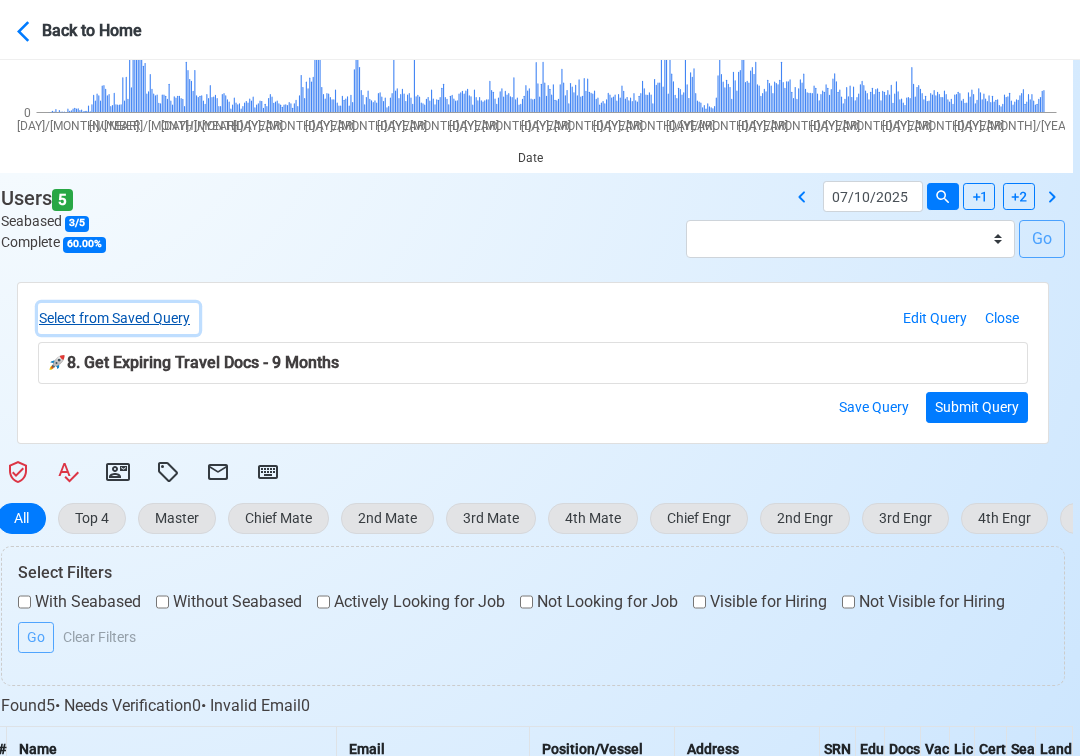 click on "Select from Saved Query" at bounding box center [118, 318] 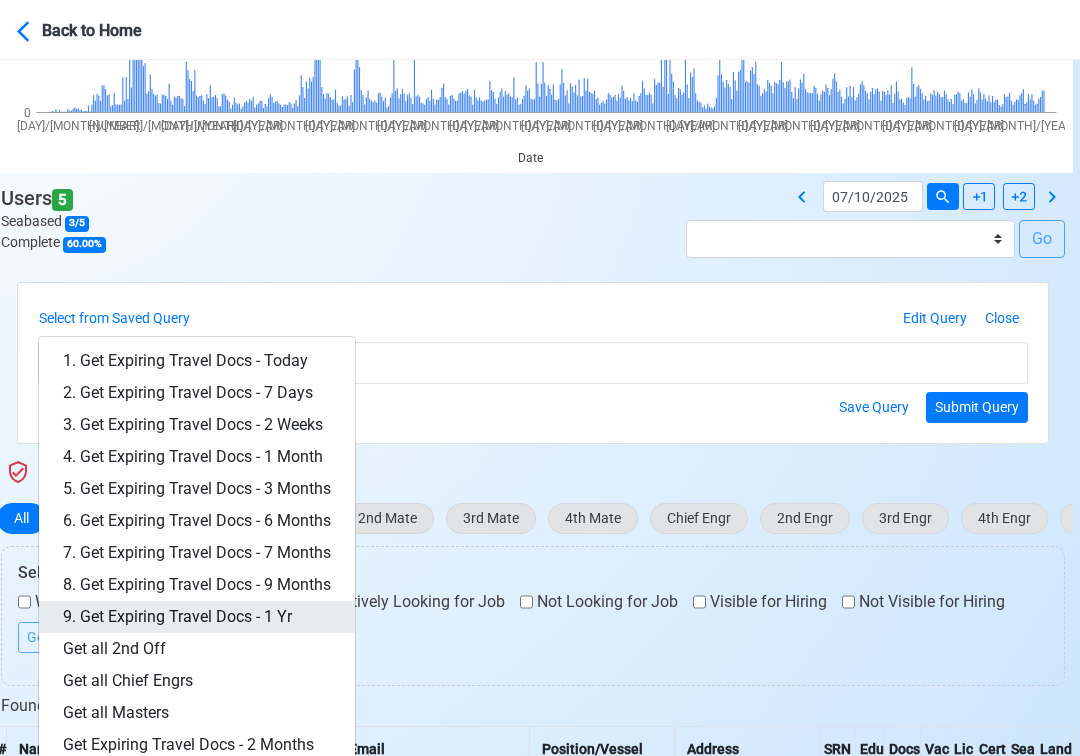 click on "9. Get Expiring Travel Docs - 1 Yr" at bounding box center (197, 617) 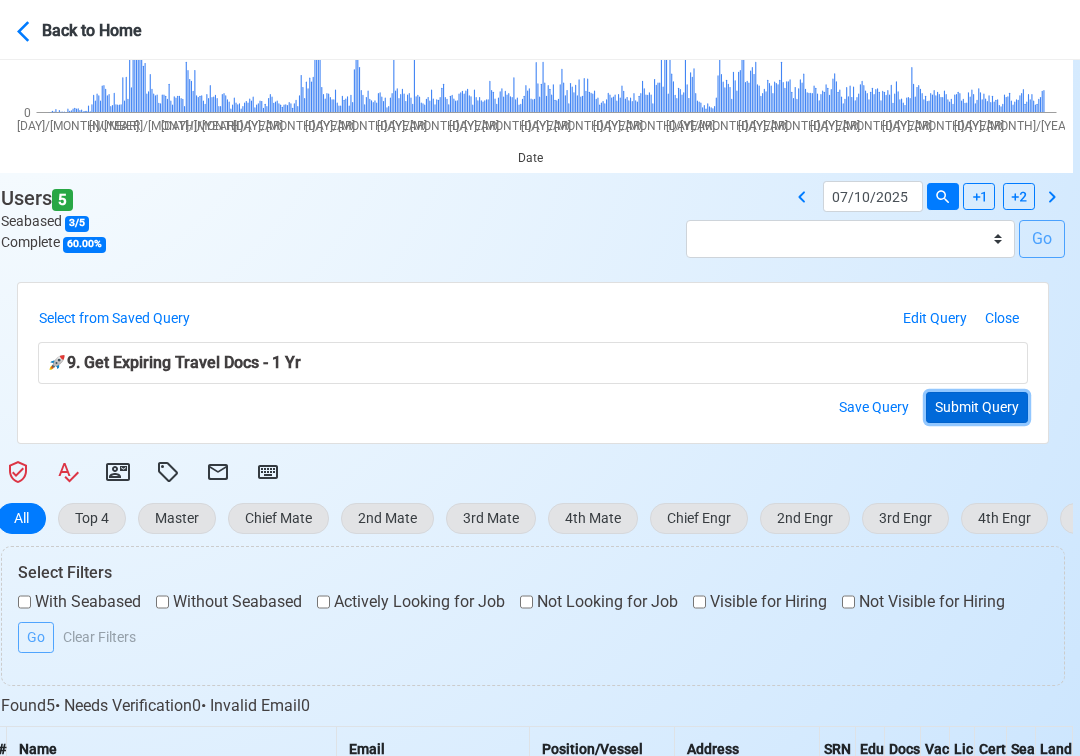 click on "Submit Query" at bounding box center [977, 407] 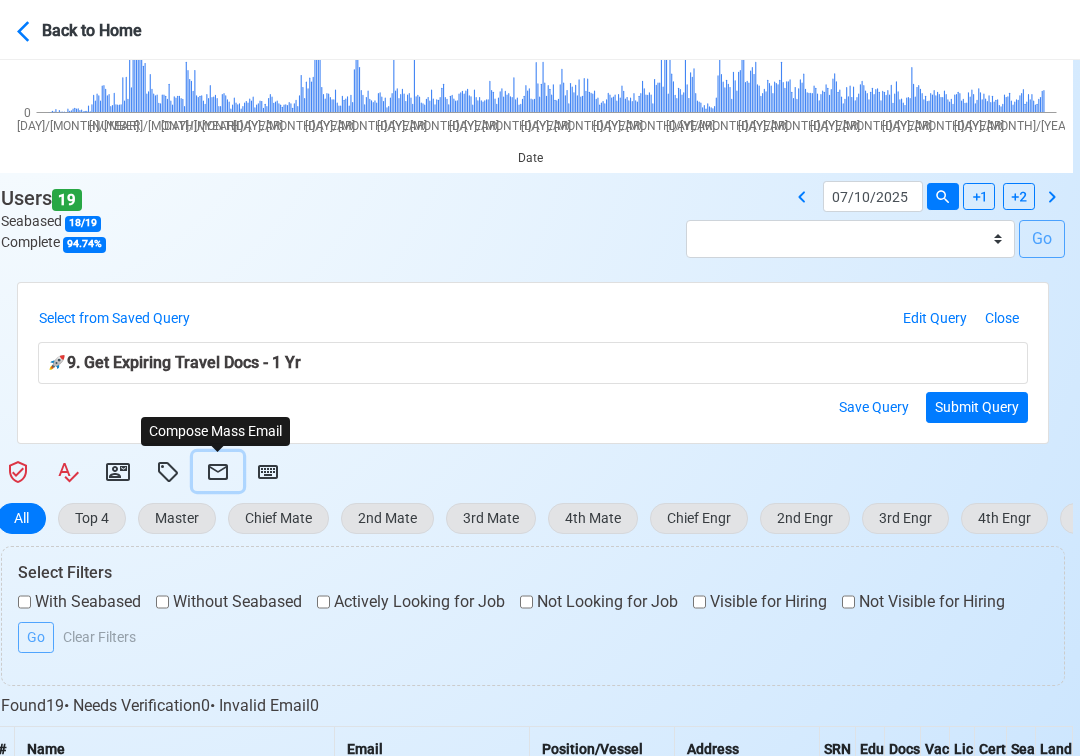 click 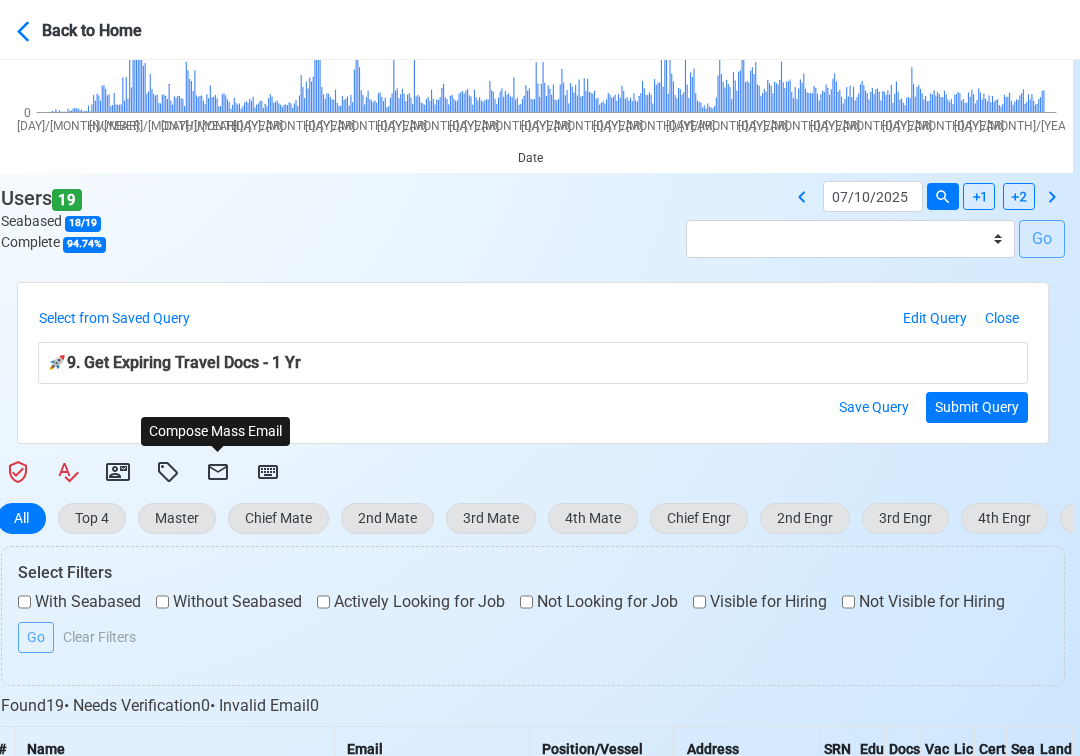 select on "d-3e71907ffd064a39999872a824aaf79a" 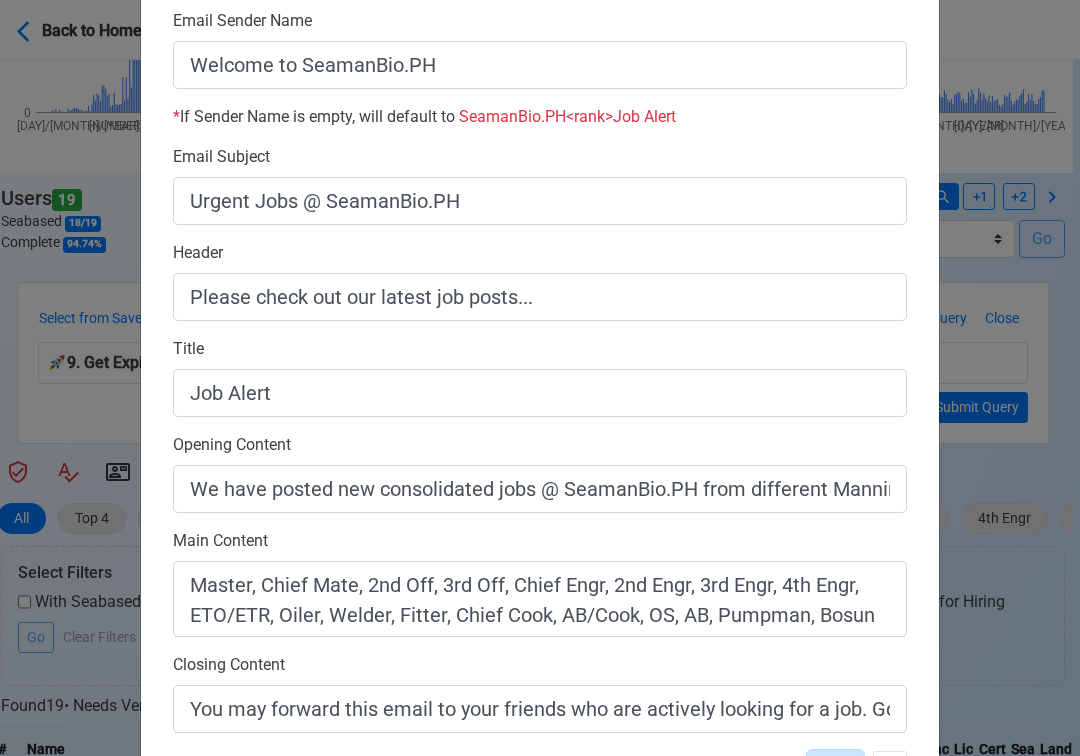 scroll, scrollTop: 558, scrollLeft: 0, axis: vertical 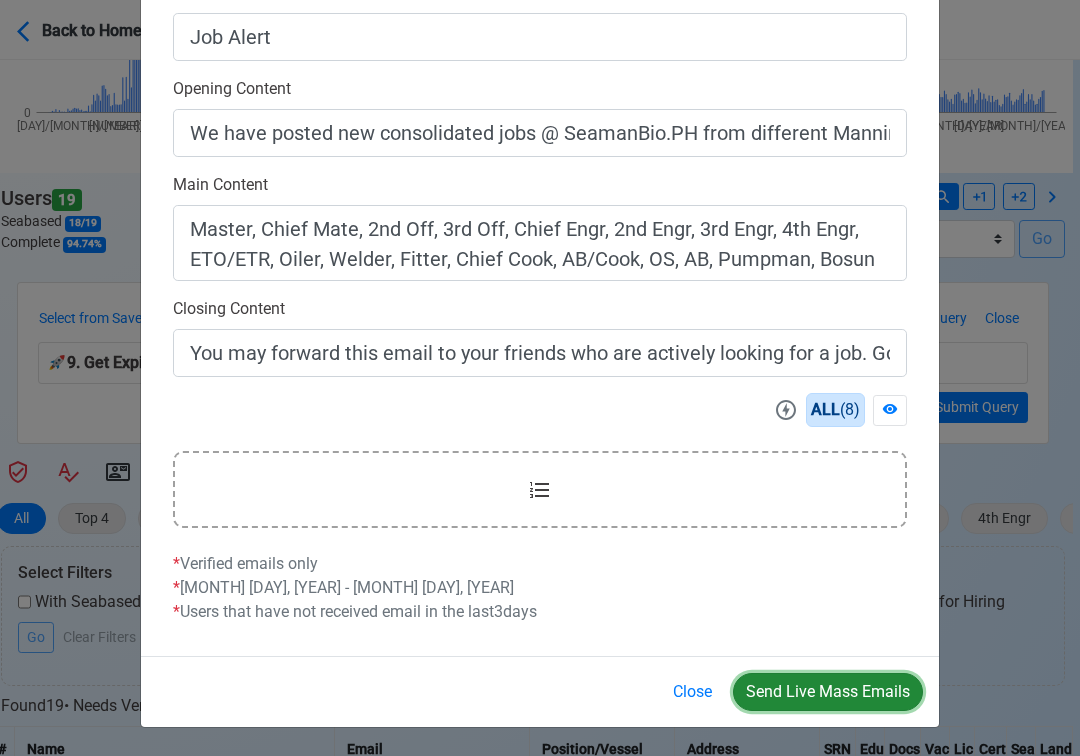 click on "Send Live Mass Emails" at bounding box center (828, 692) 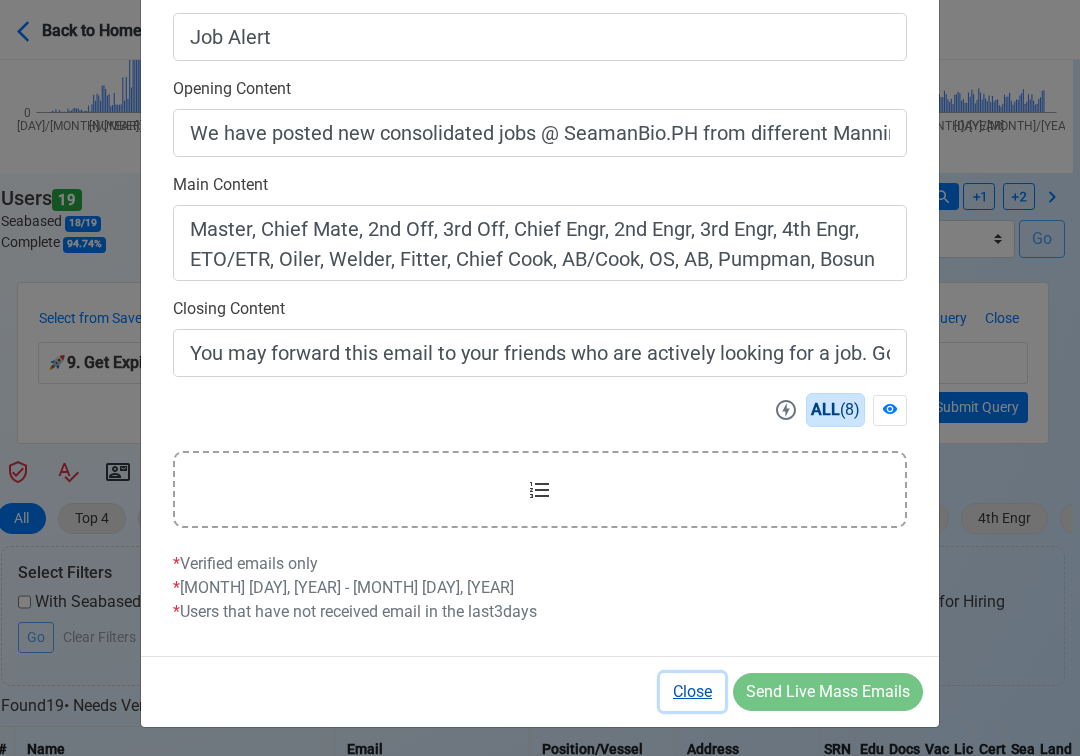 click on "Close" at bounding box center [692, 692] 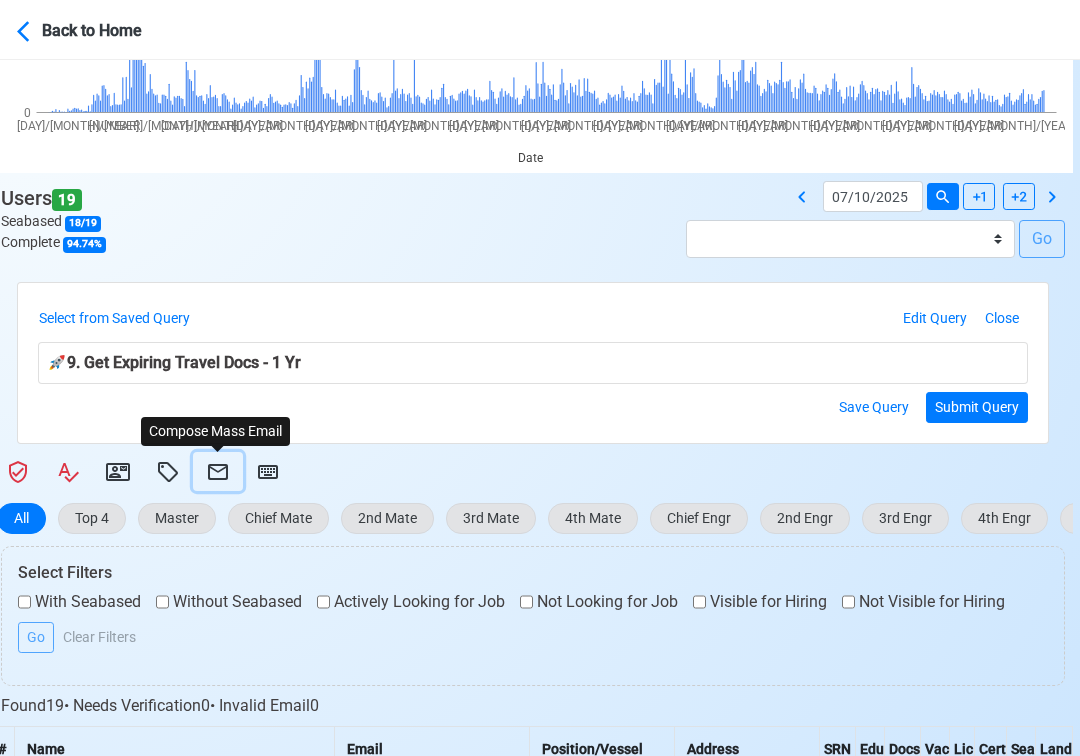 click 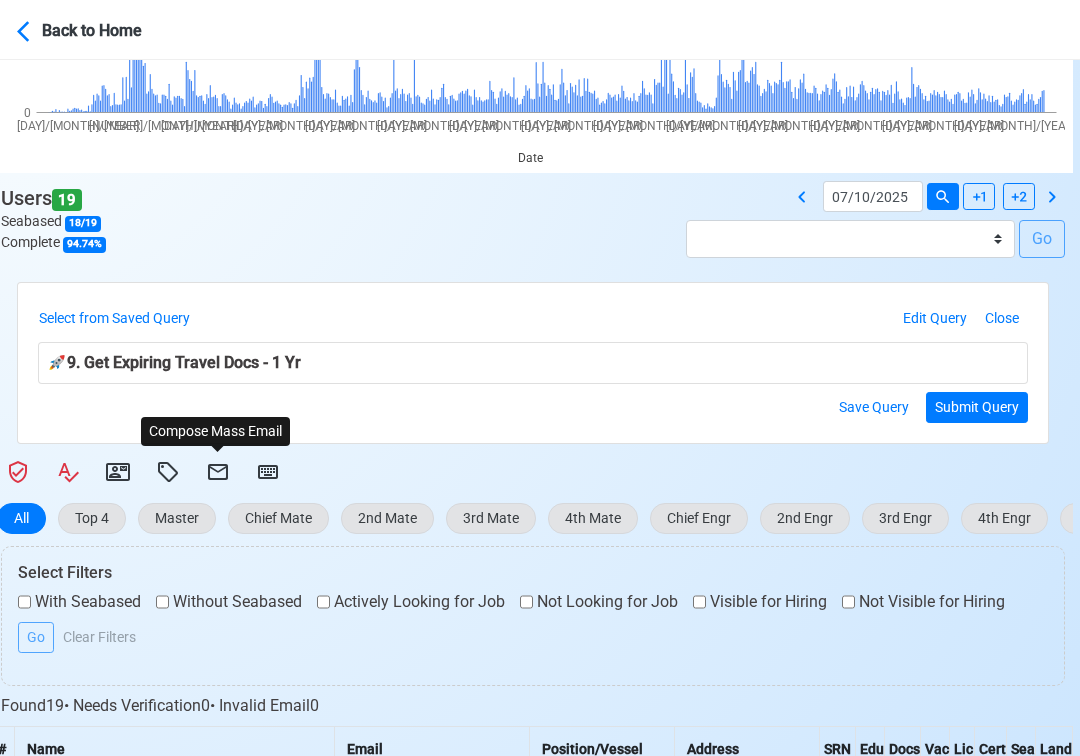 select on "d-3e71907ffd064a39999872a824aaf79a" 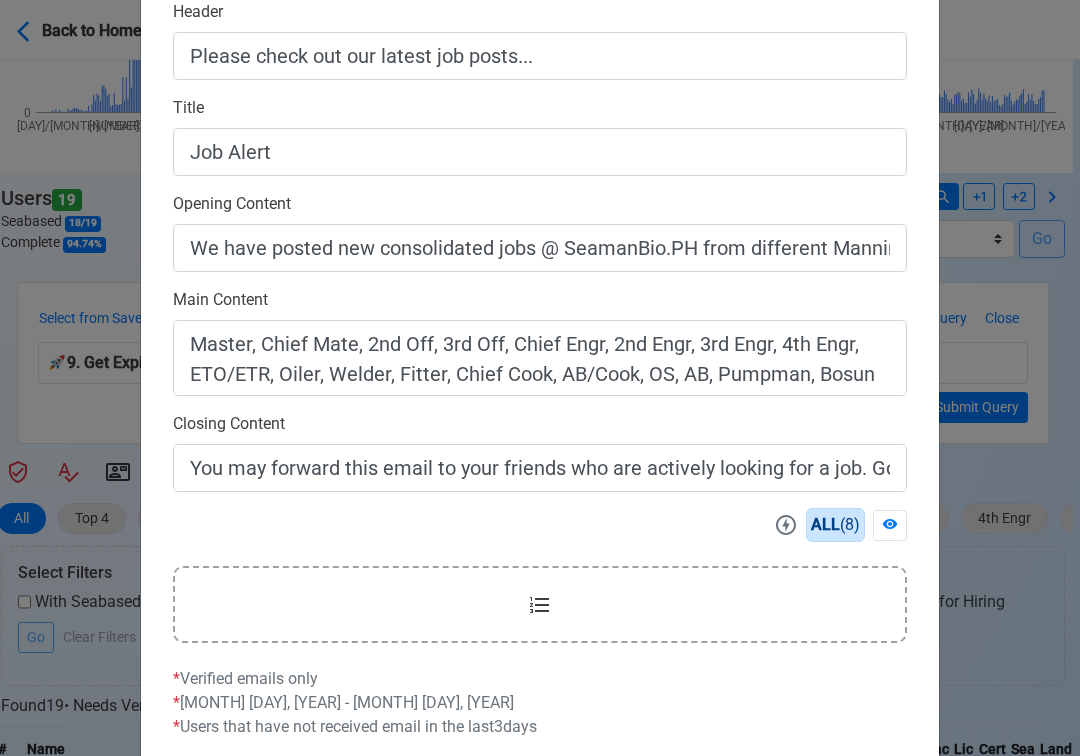 scroll, scrollTop: 558, scrollLeft: 0, axis: vertical 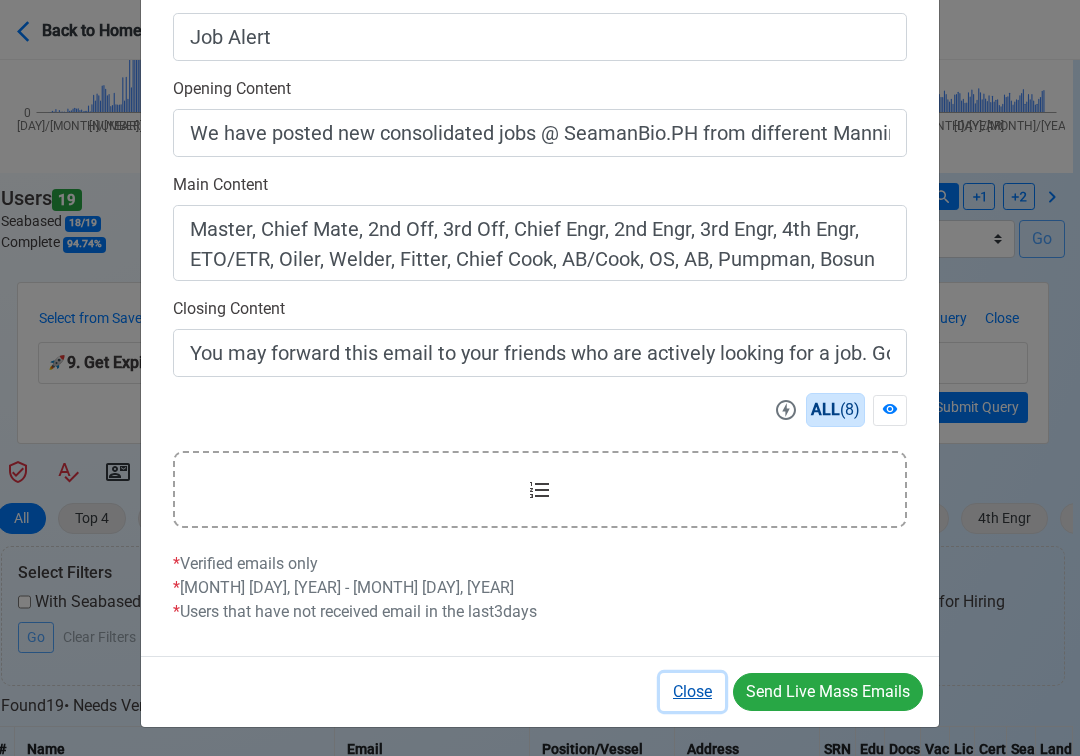 click on "Close" at bounding box center (692, 692) 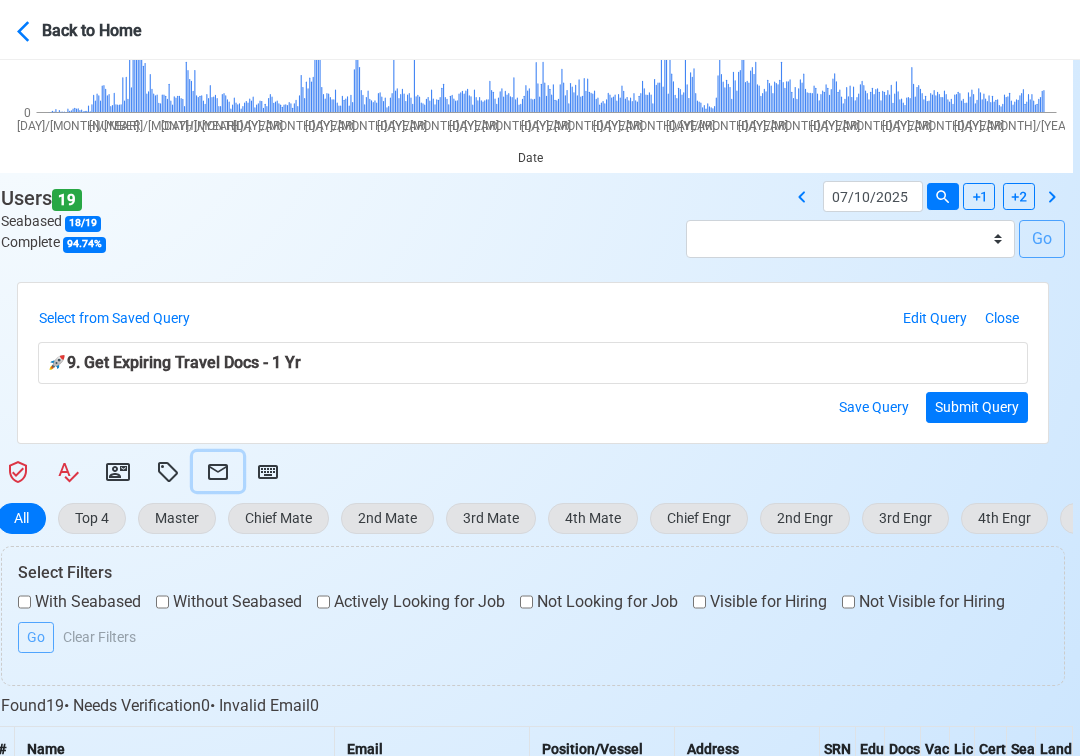 type 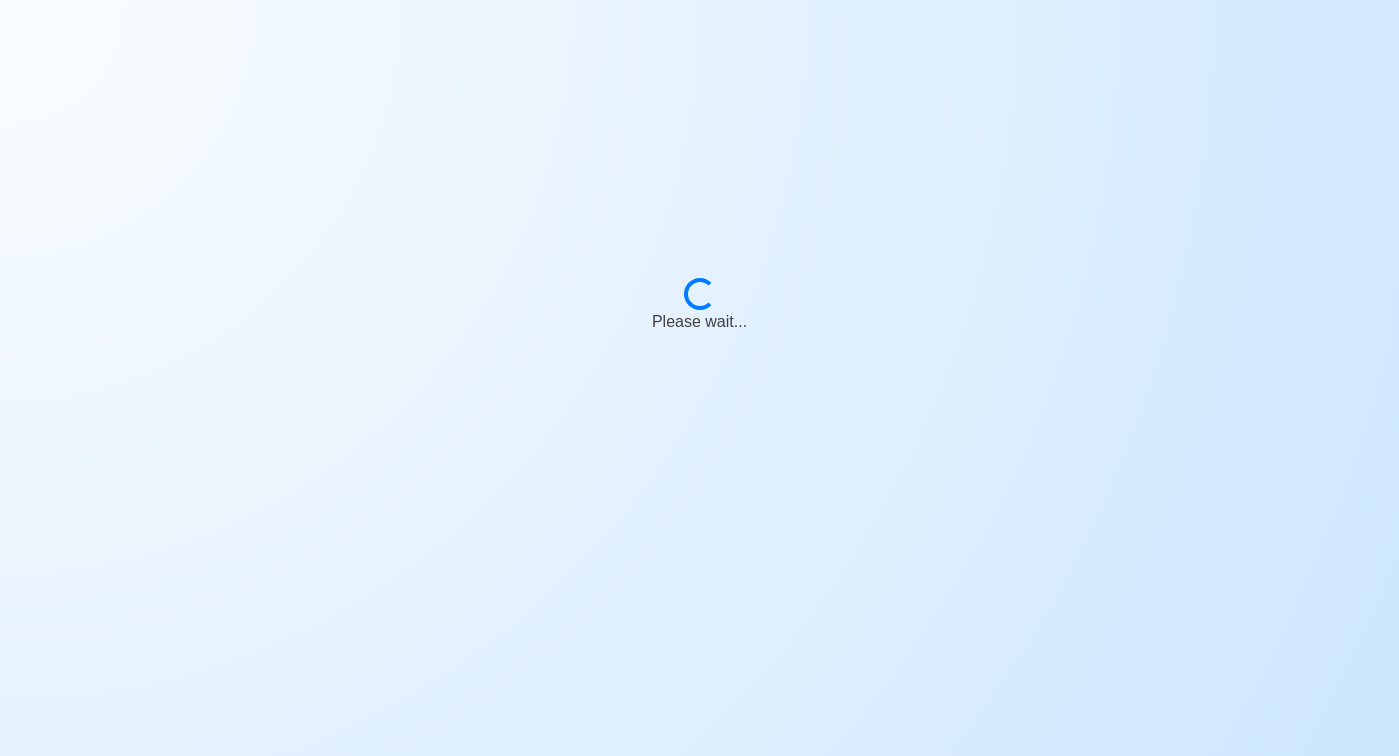scroll, scrollTop: 0, scrollLeft: 0, axis: both 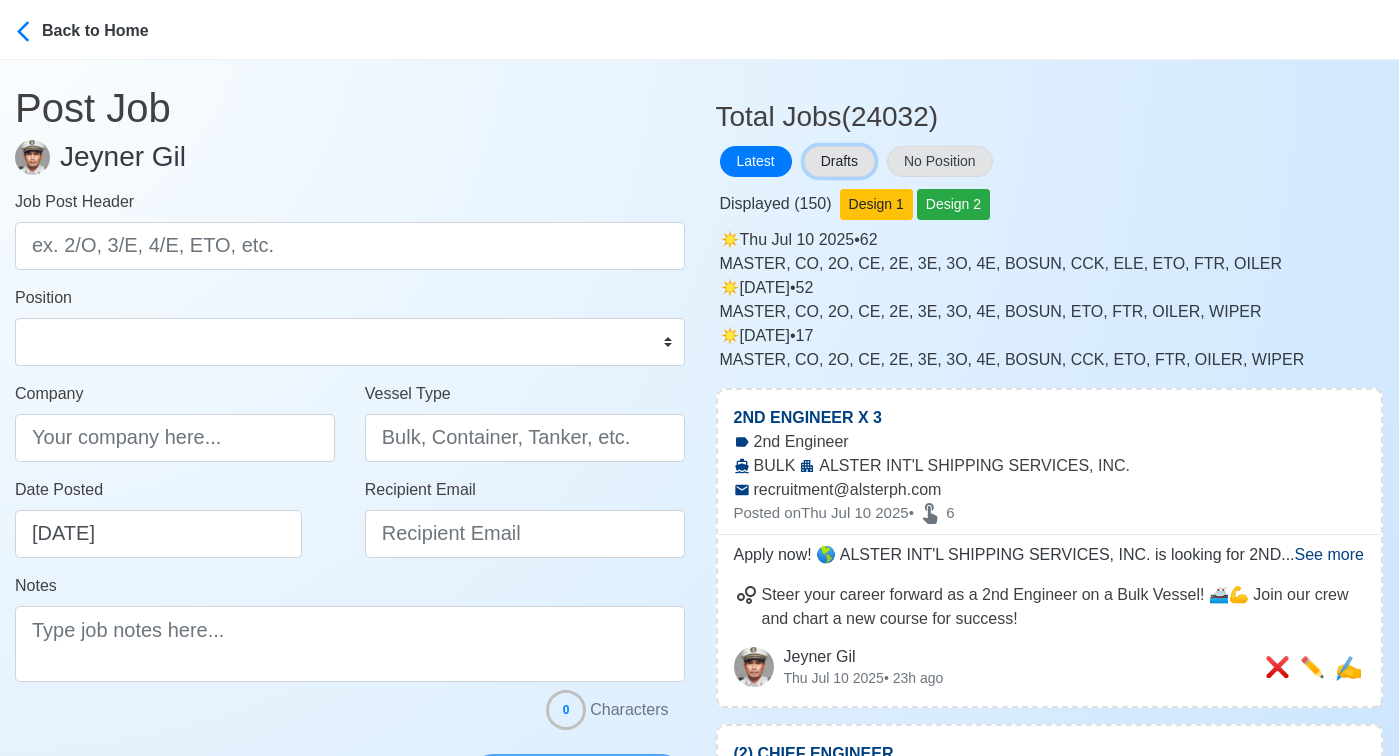 click on "Drafts" at bounding box center (839, 161) 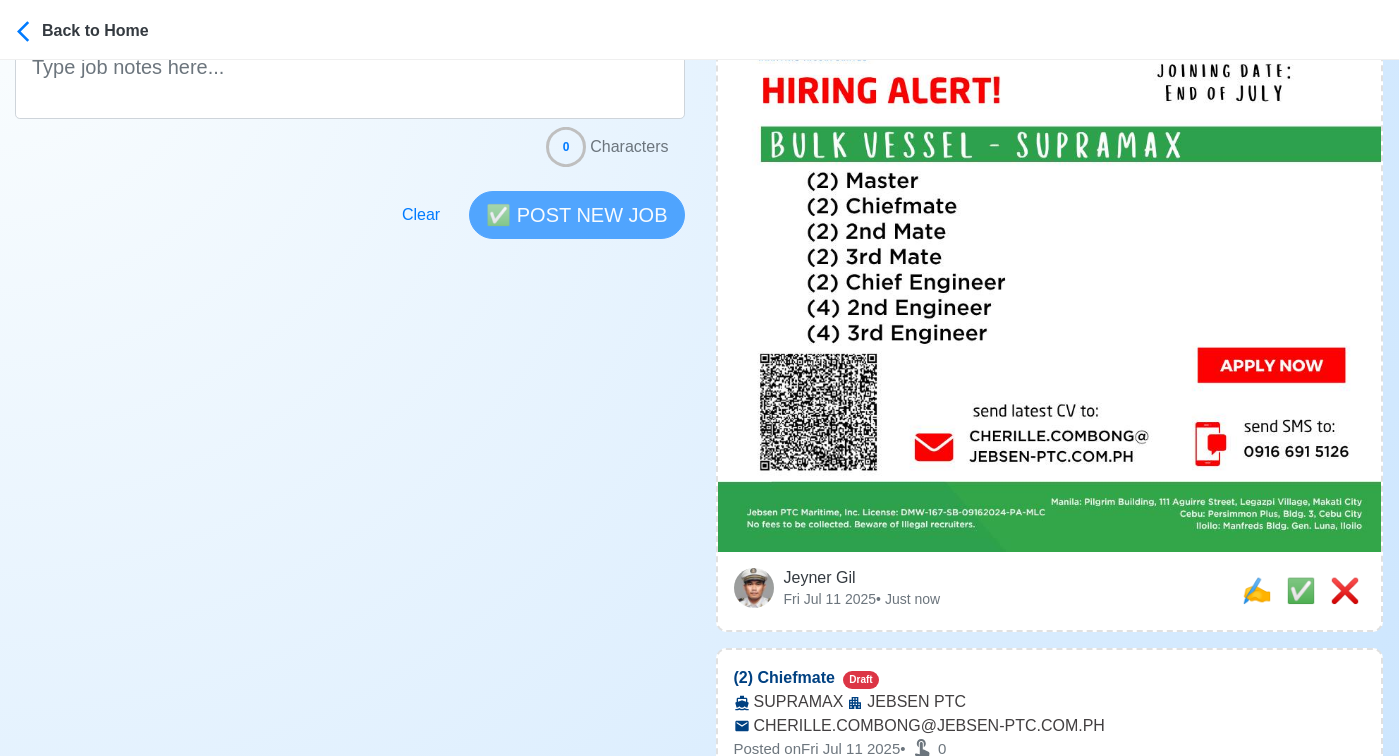 scroll, scrollTop: 564, scrollLeft: 0, axis: vertical 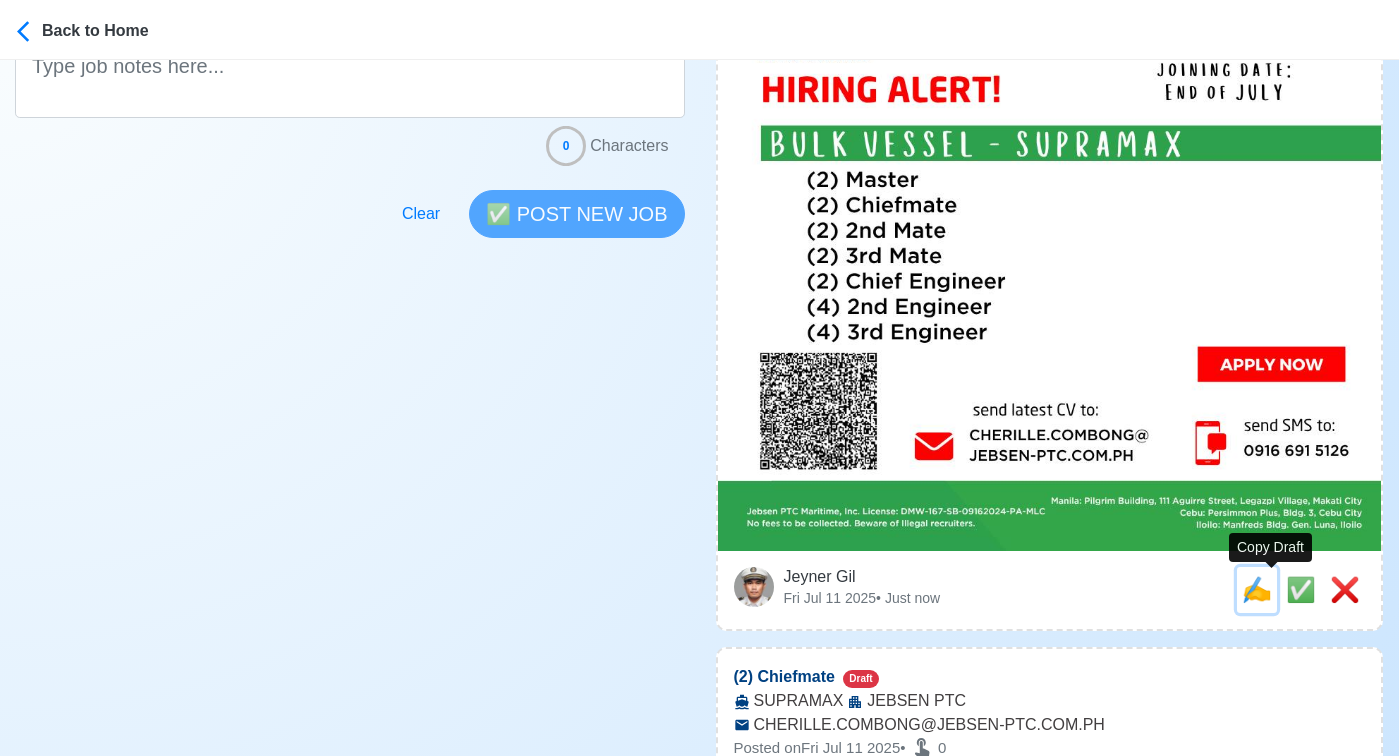 click on "✍️" at bounding box center [1257, 589] 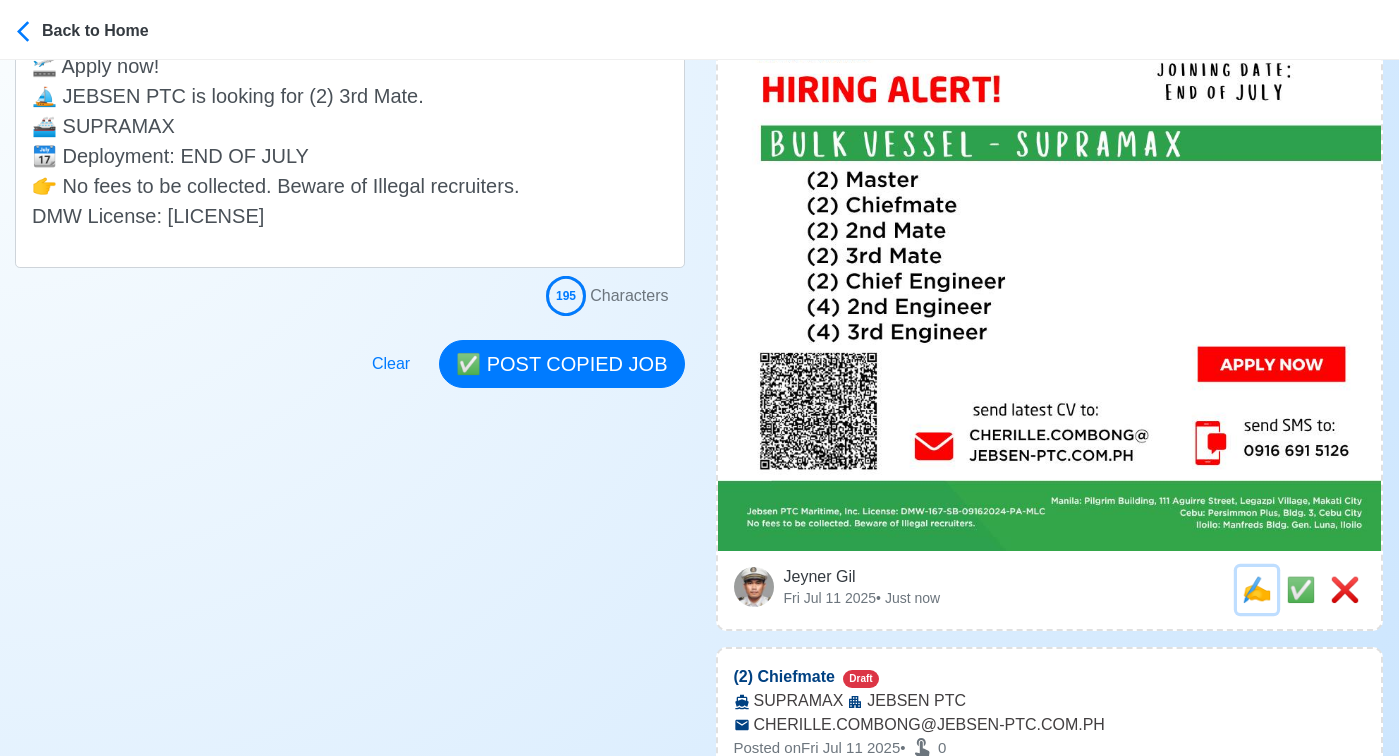 scroll, scrollTop: 0, scrollLeft: 0, axis: both 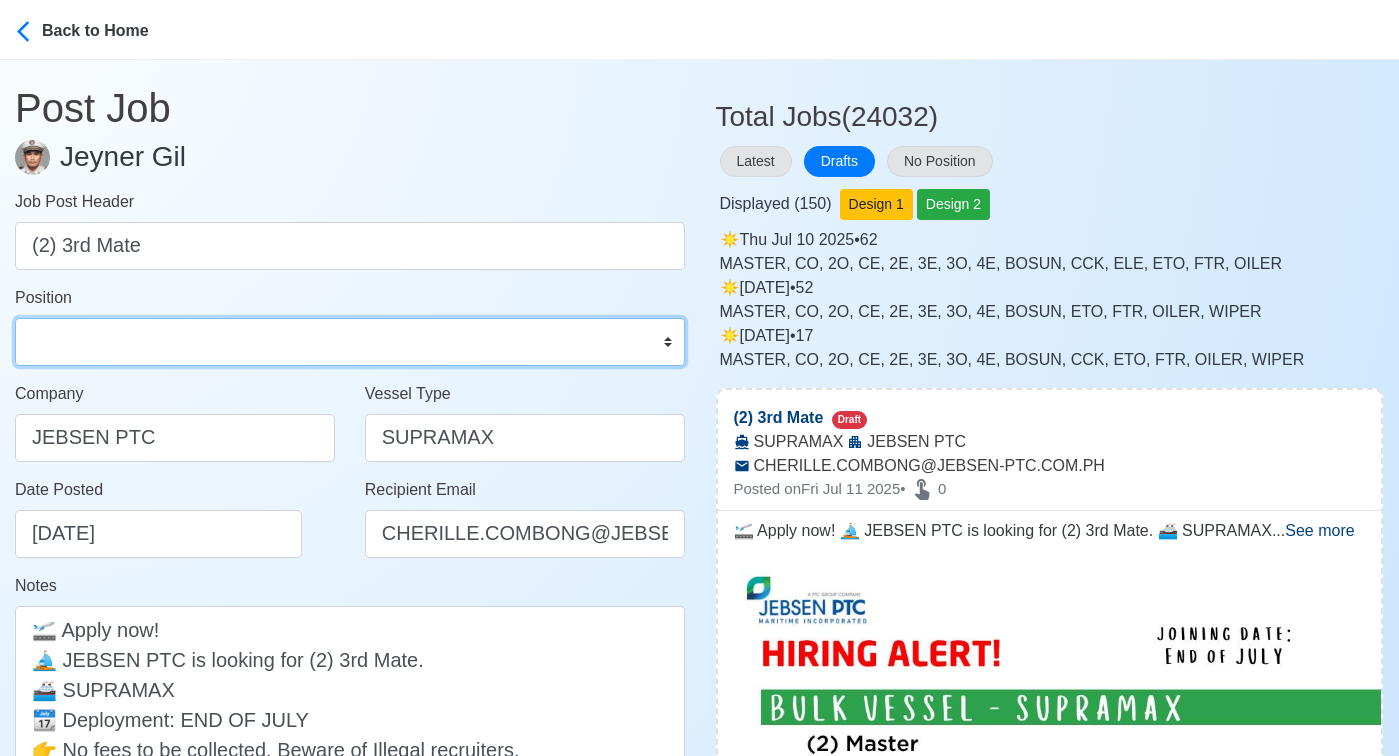 click on "Master Chief Officer 2nd Officer 3rd Officer Junior Officer Chief Engineer 2nd Engineer 3rd Engineer 4th Engineer Gas Engineer Junior Engineer 1st Assistant Engineer 2nd Assistant Engineer 3rd Assistant Engineer ETO/ETR Electrician Electrical Engineer Oiler Fitter Welder Chief Cook Chef Cook Messman Wiper Rigger Ordinary Seaman Able Seaman Motorman Pumpman Bosun Cadet Reefer Mechanic Operator Repairman Painter Steward Waiter Others" at bounding box center [350, 342] 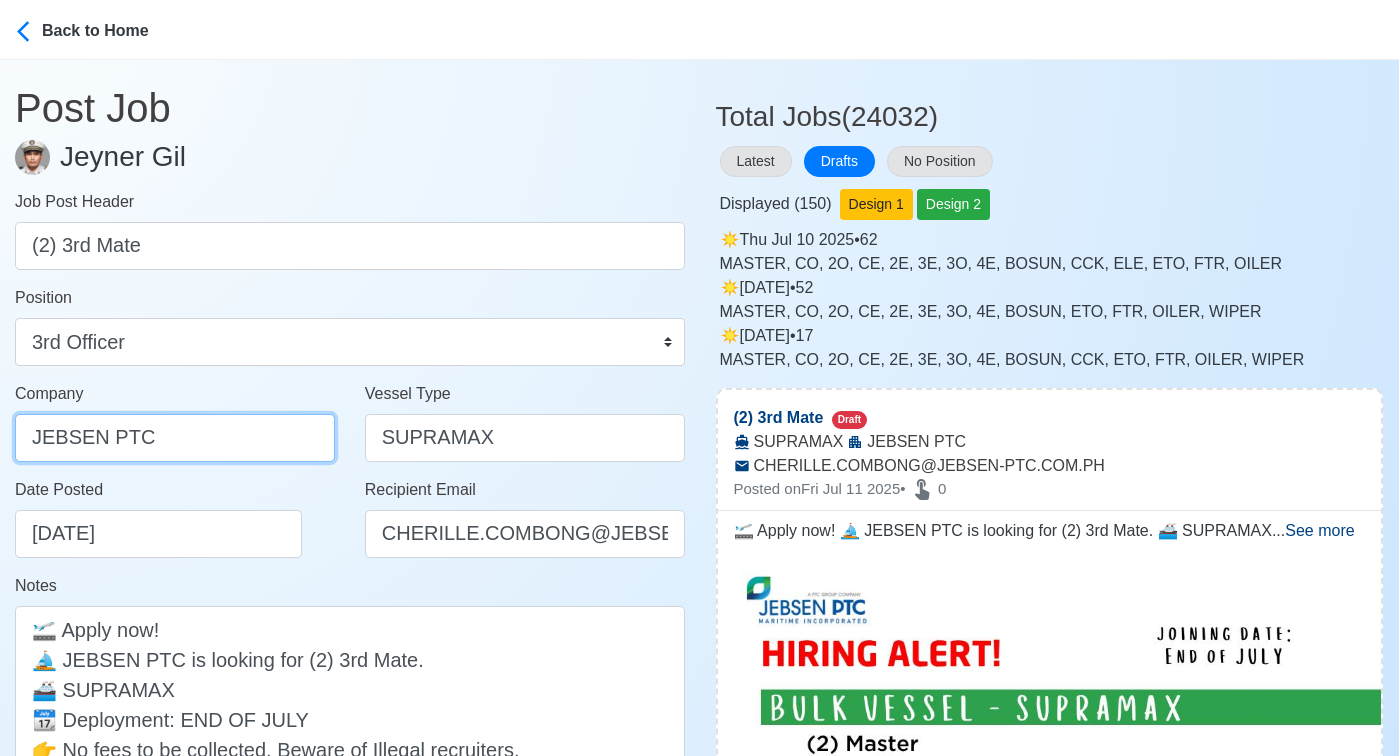 click on "JEBSEN PTC" at bounding box center [175, 438] 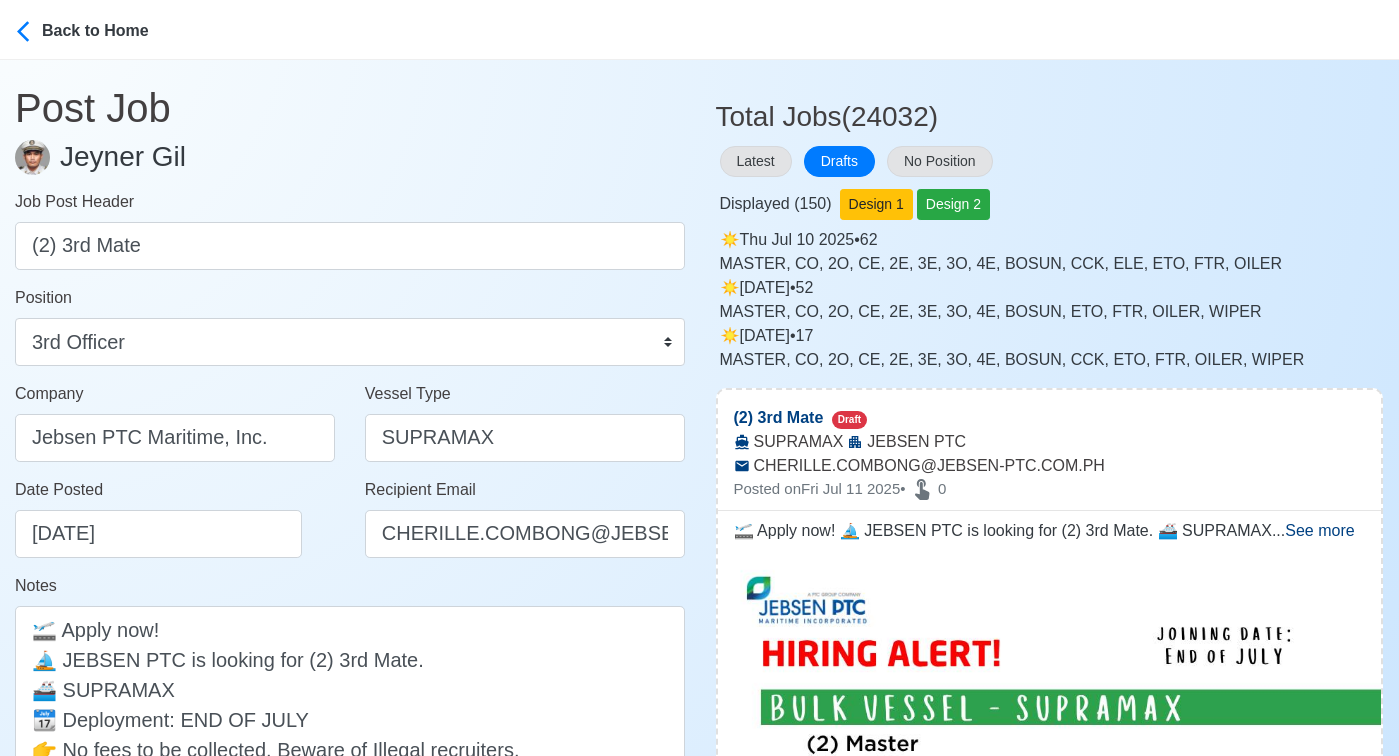 click on "Date Posted       [DATE]" at bounding box center (175, 526) 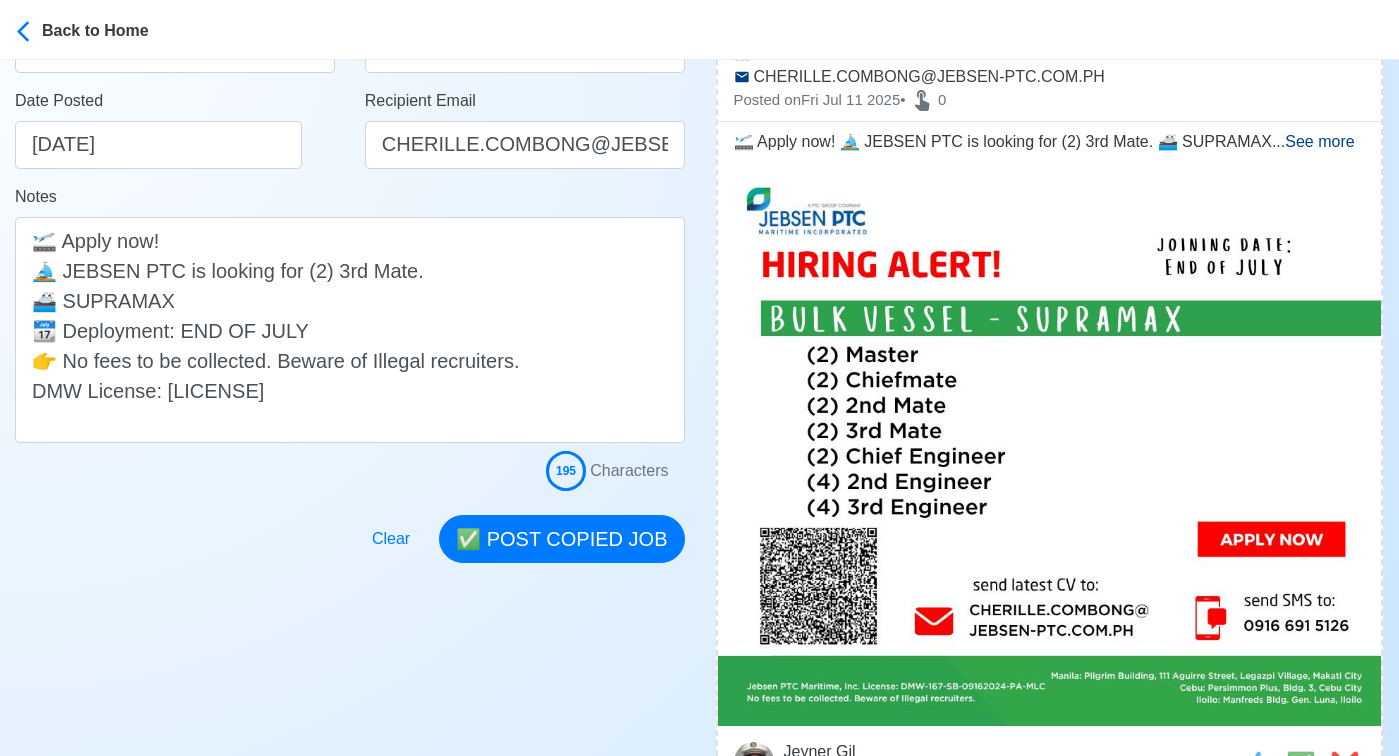 scroll, scrollTop: 435, scrollLeft: 0, axis: vertical 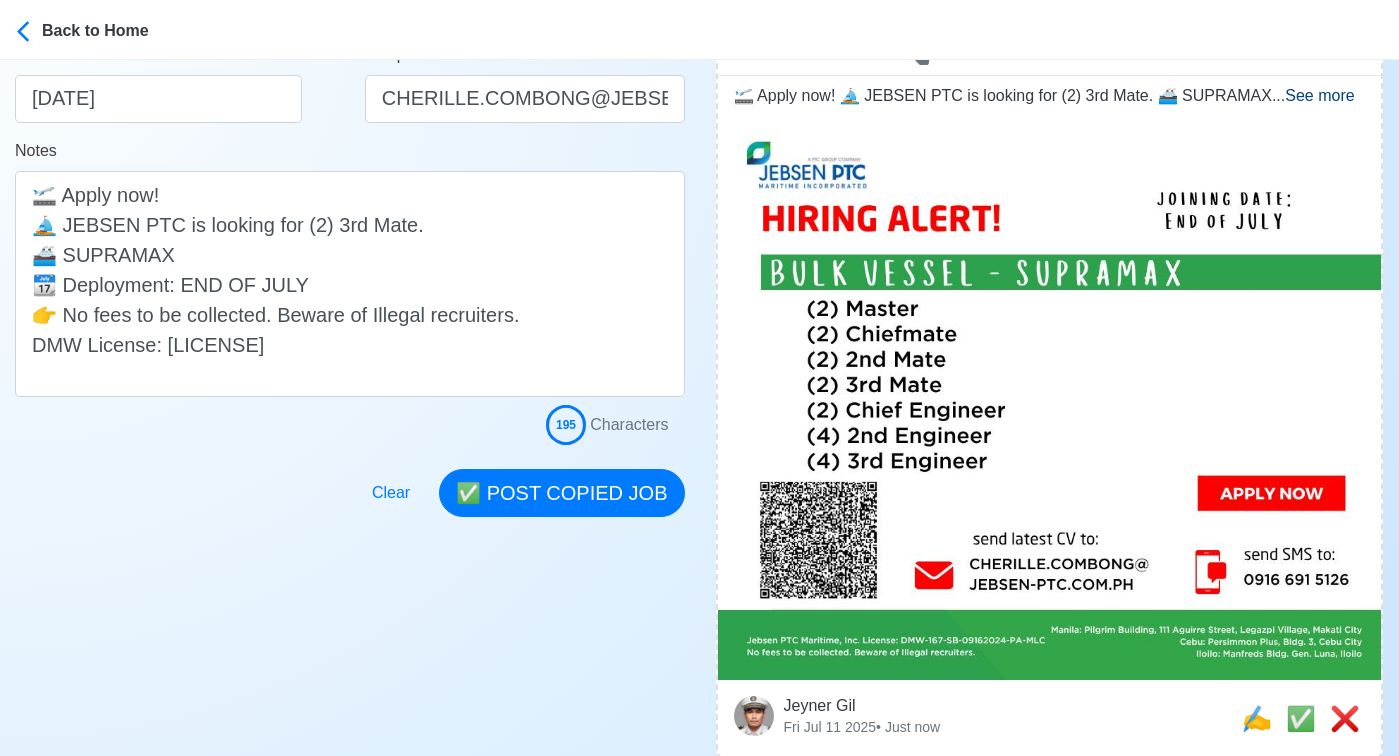 click on "Clear ✅ POST COPIED JOB" at bounding box center (522, 481) 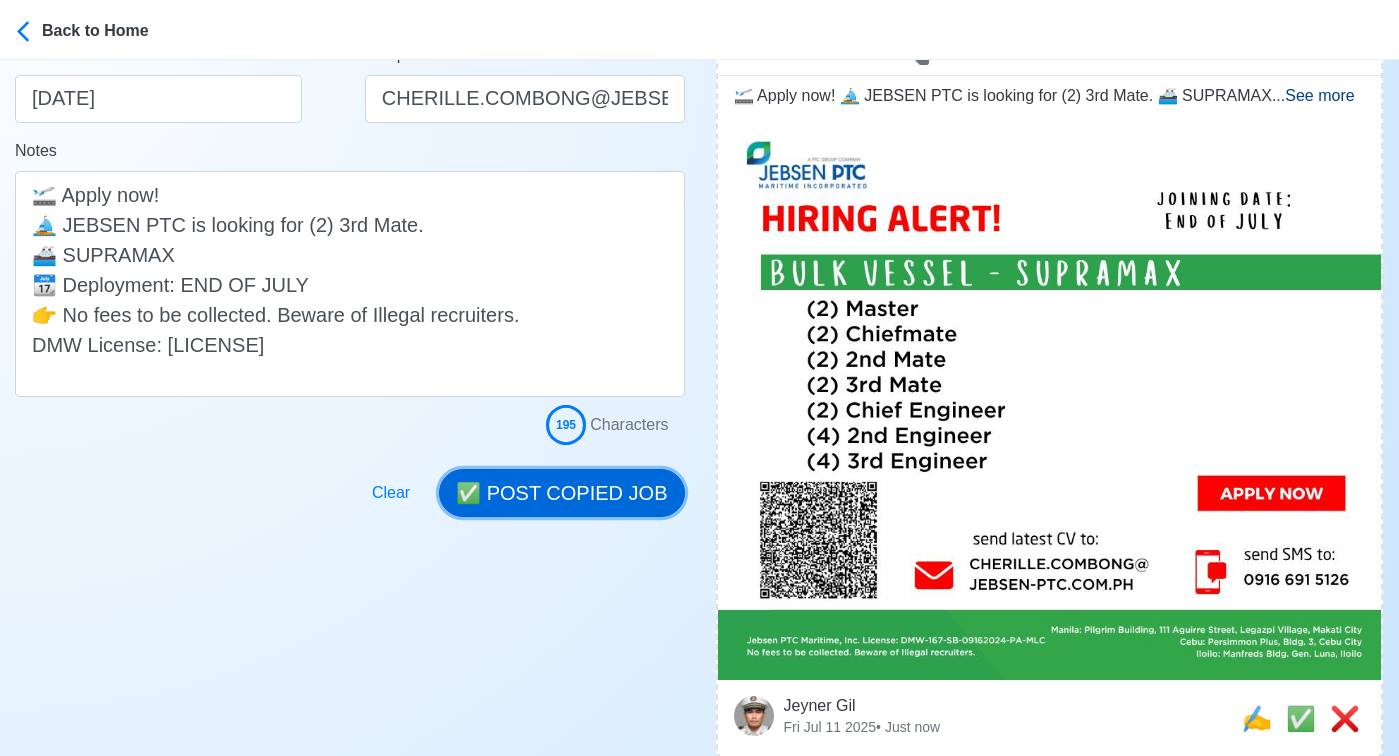 click on "✅ POST COPIED JOB" at bounding box center (561, 493) 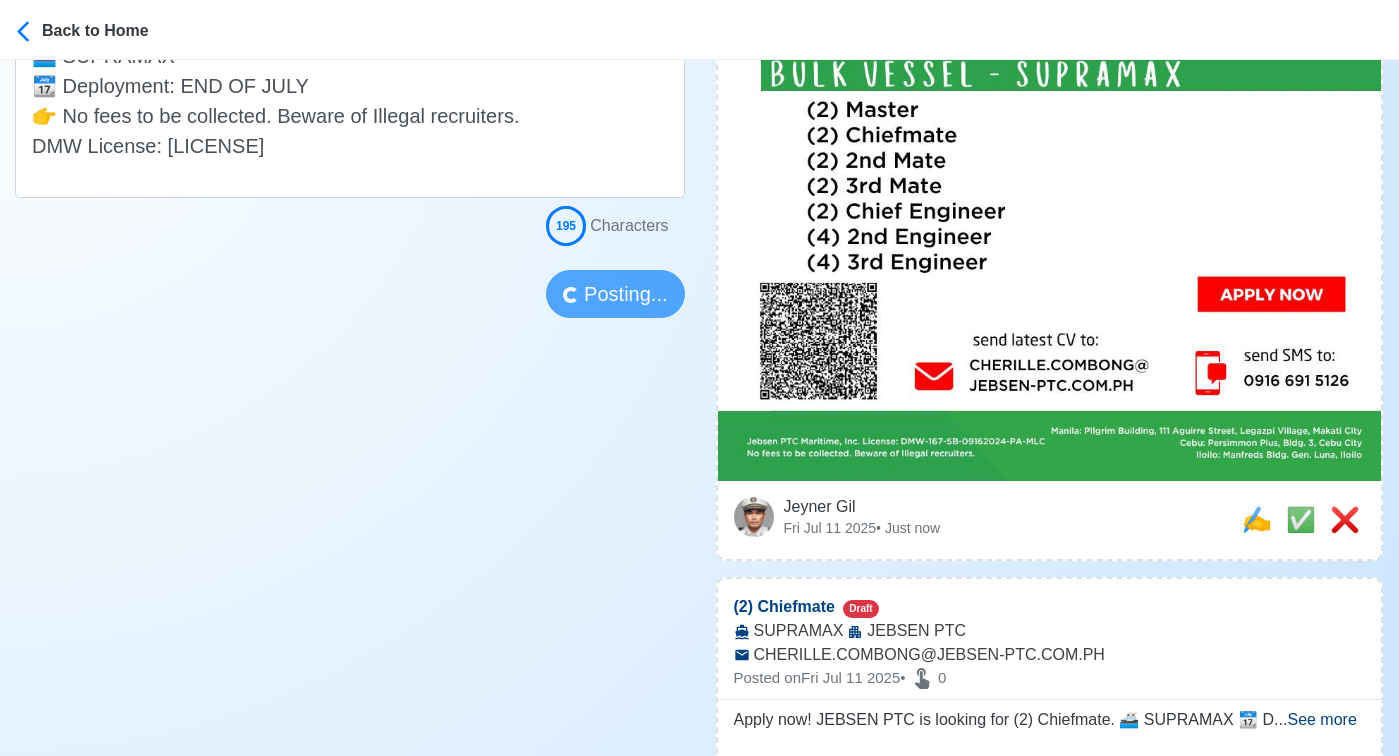 scroll, scrollTop: 0, scrollLeft: 0, axis: both 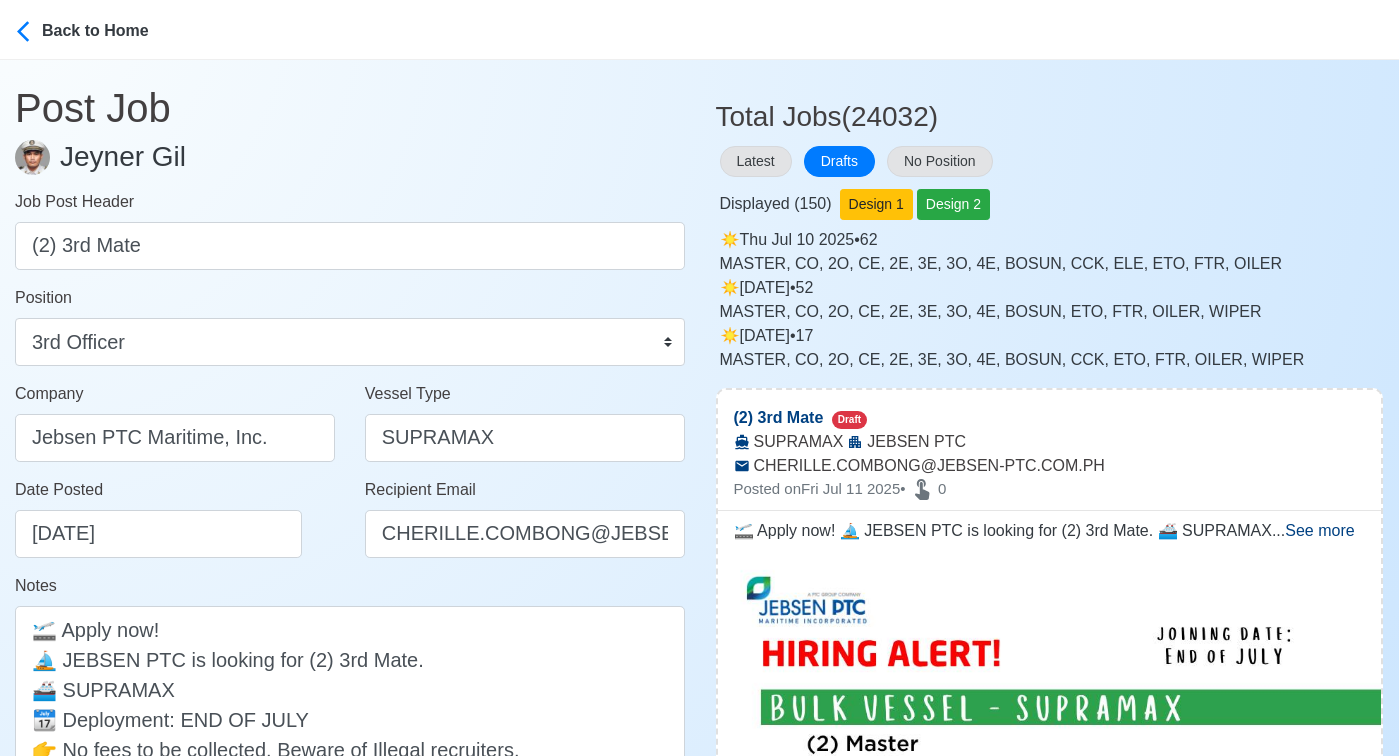 click on "Latest Drafts No Position" at bounding box center (1050, 161) 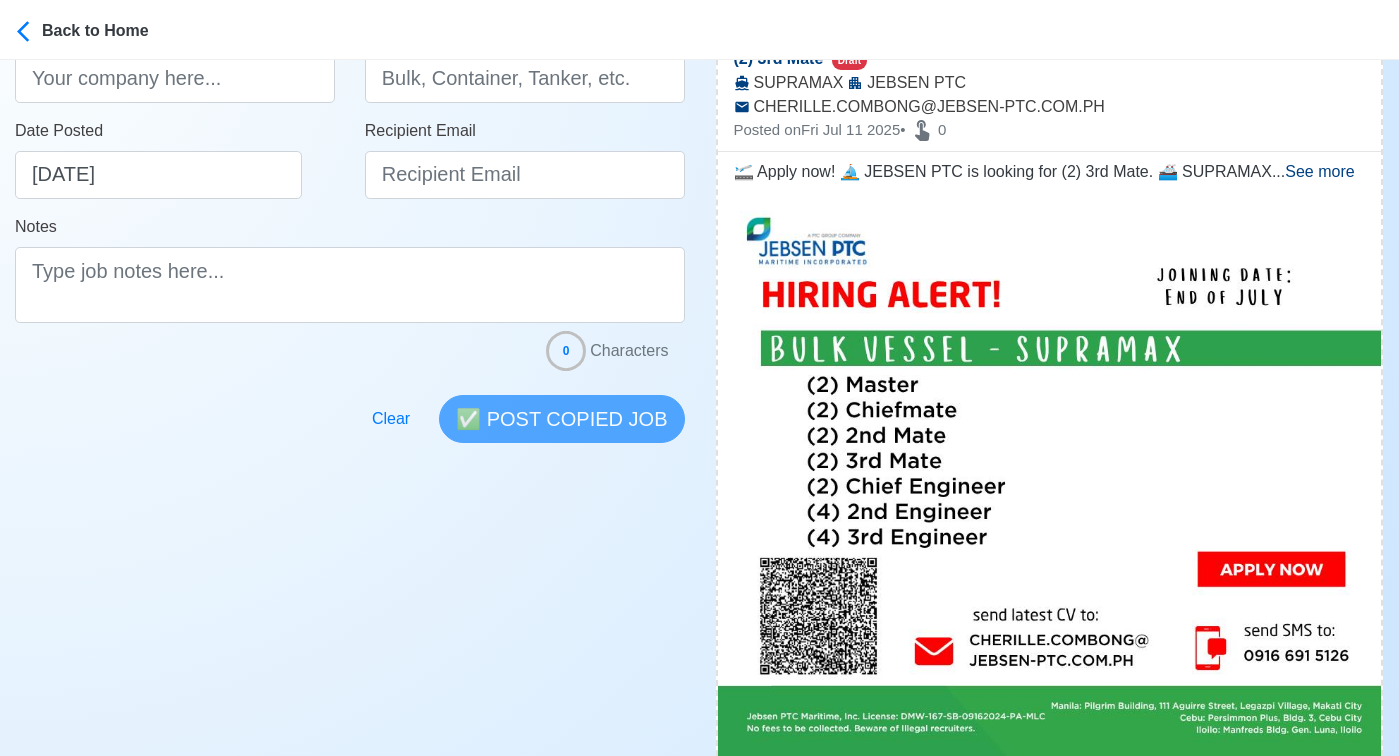 scroll, scrollTop: 564, scrollLeft: 0, axis: vertical 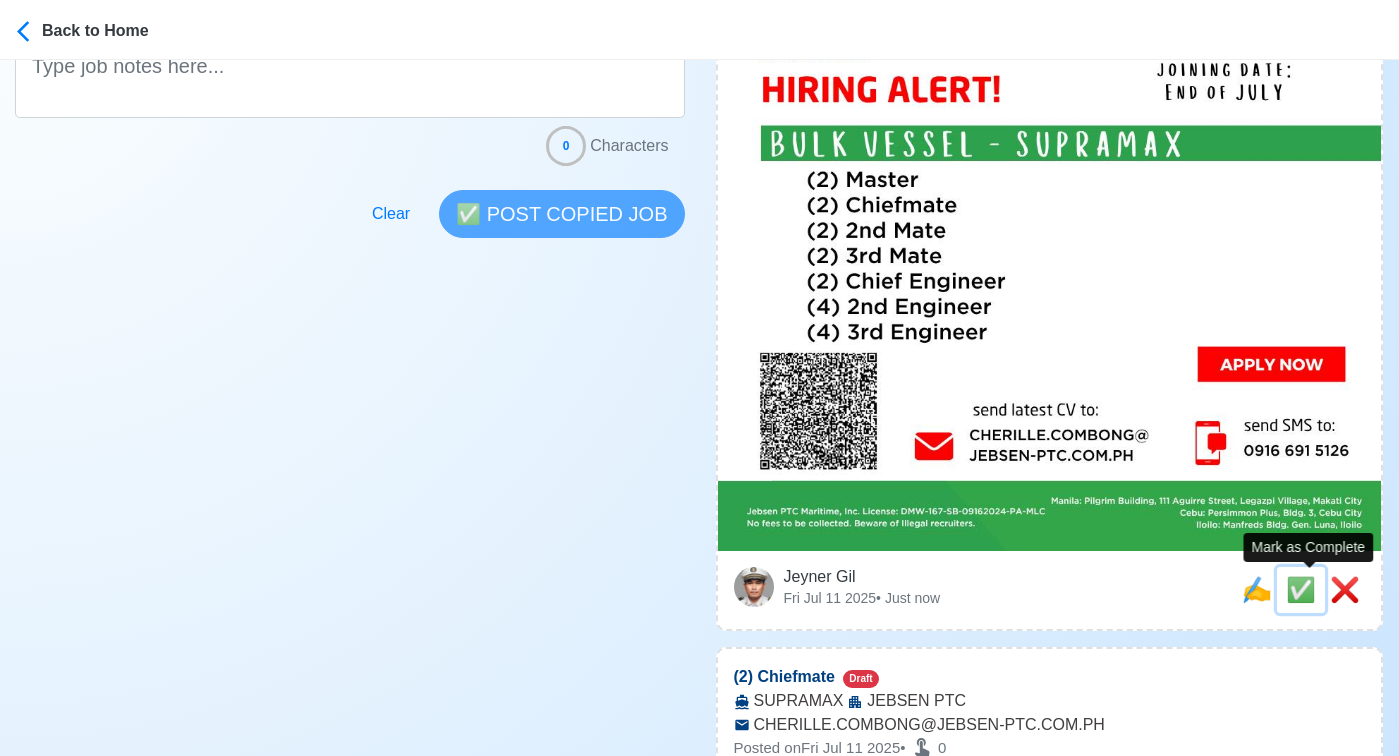 click on "✅" at bounding box center (1301, 589) 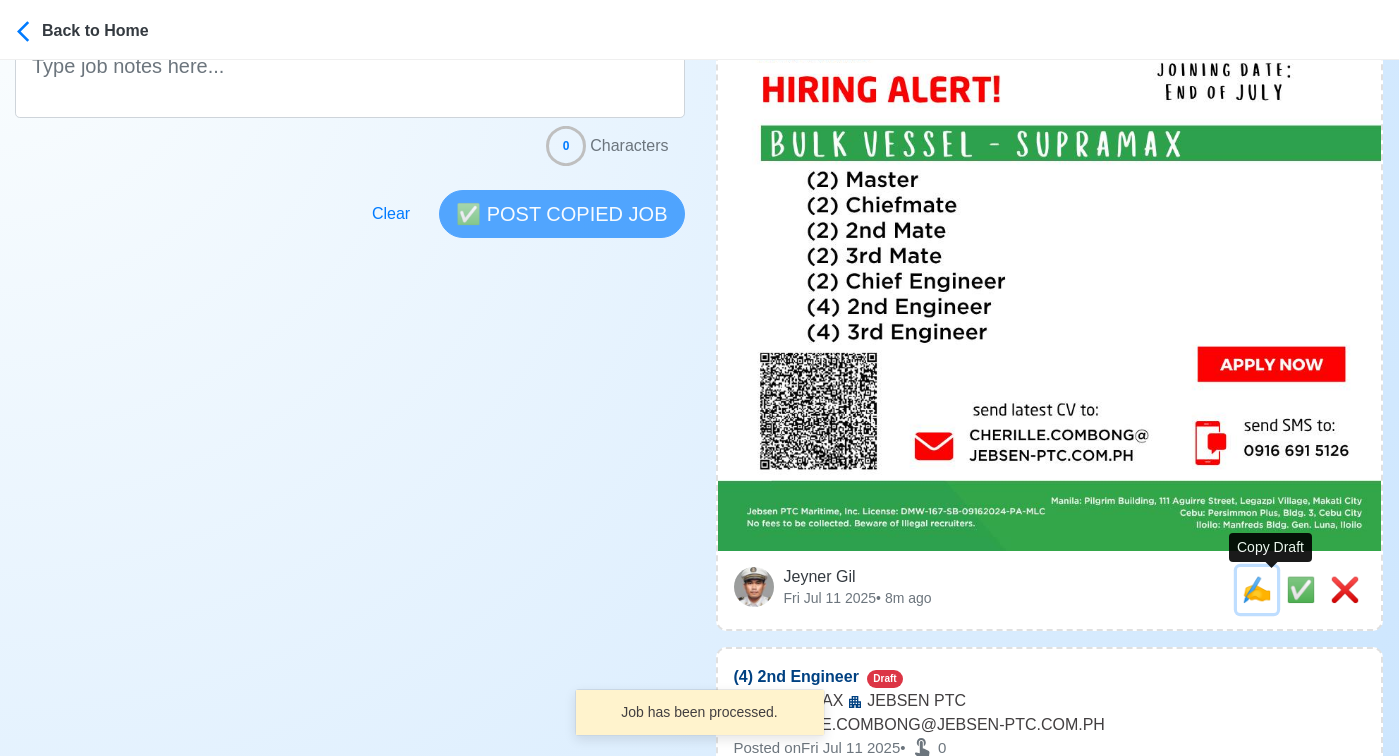 click on "✍️" at bounding box center [1257, 589] 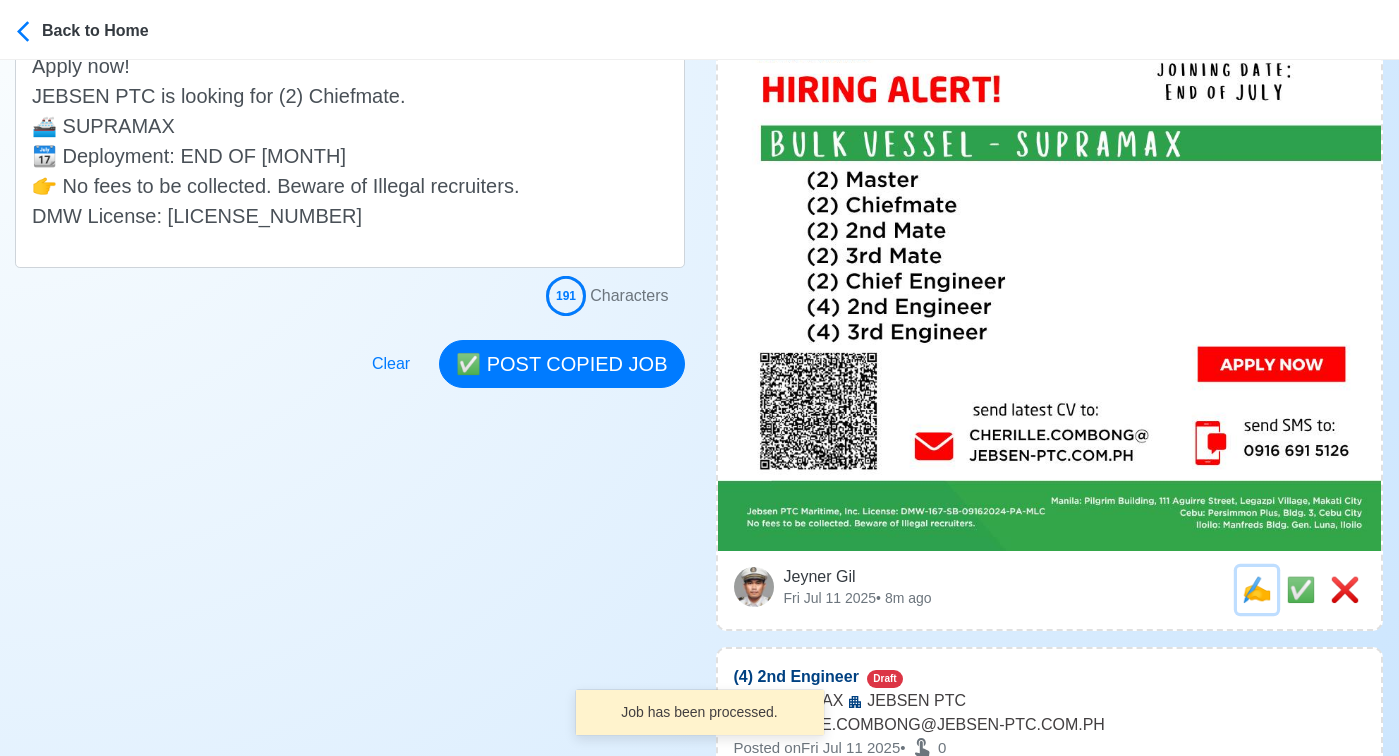 scroll, scrollTop: 0, scrollLeft: 0, axis: both 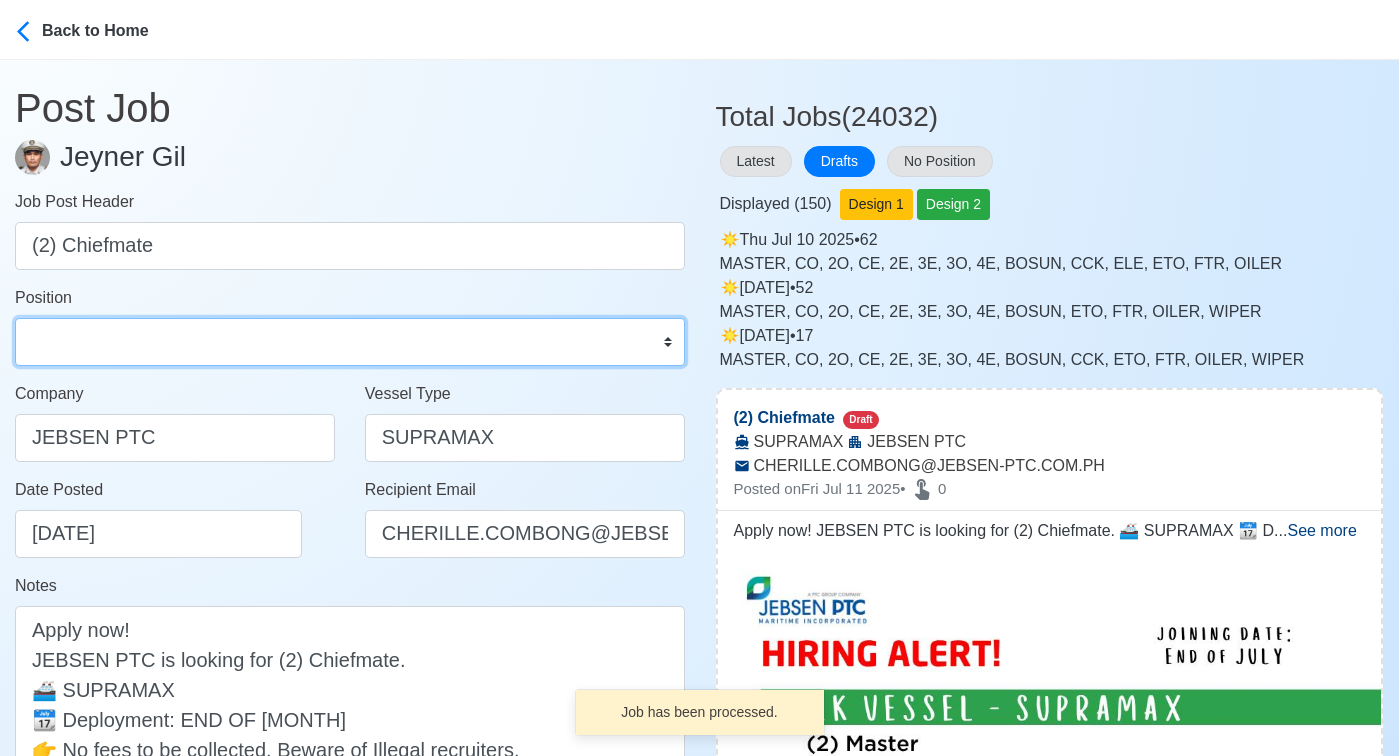 click on "Master Chief Officer 2nd Officer 3rd Officer Junior Officer Chief Engineer 2nd Engineer 3rd Engineer 4th Engineer Gas Engineer Junior Engineer 1st Assistant Engineer 2nd Assistant Engineer 3rd Assistant Engineer ETO/ETR Electrician Electrical Engineer Oiler Fitter Welder Chief Cook Chef Cook Messman Wiper Rigger Ordinary Seaman Able Seaman Motorman Pumpman Bosun Cadet Reefer Mechanic Operator Repairman Painter Steward Waiter Others" at bounding box center [350, 342] 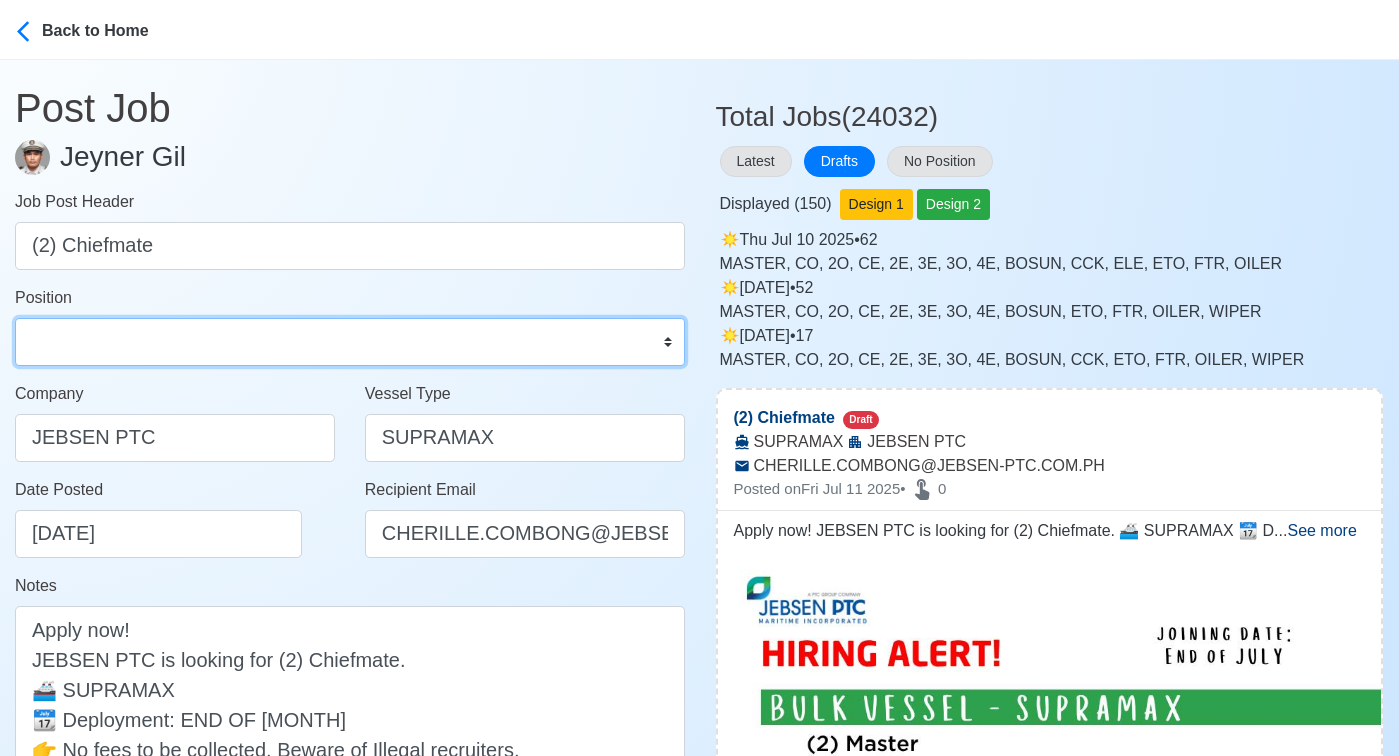select on "Chief Officer" 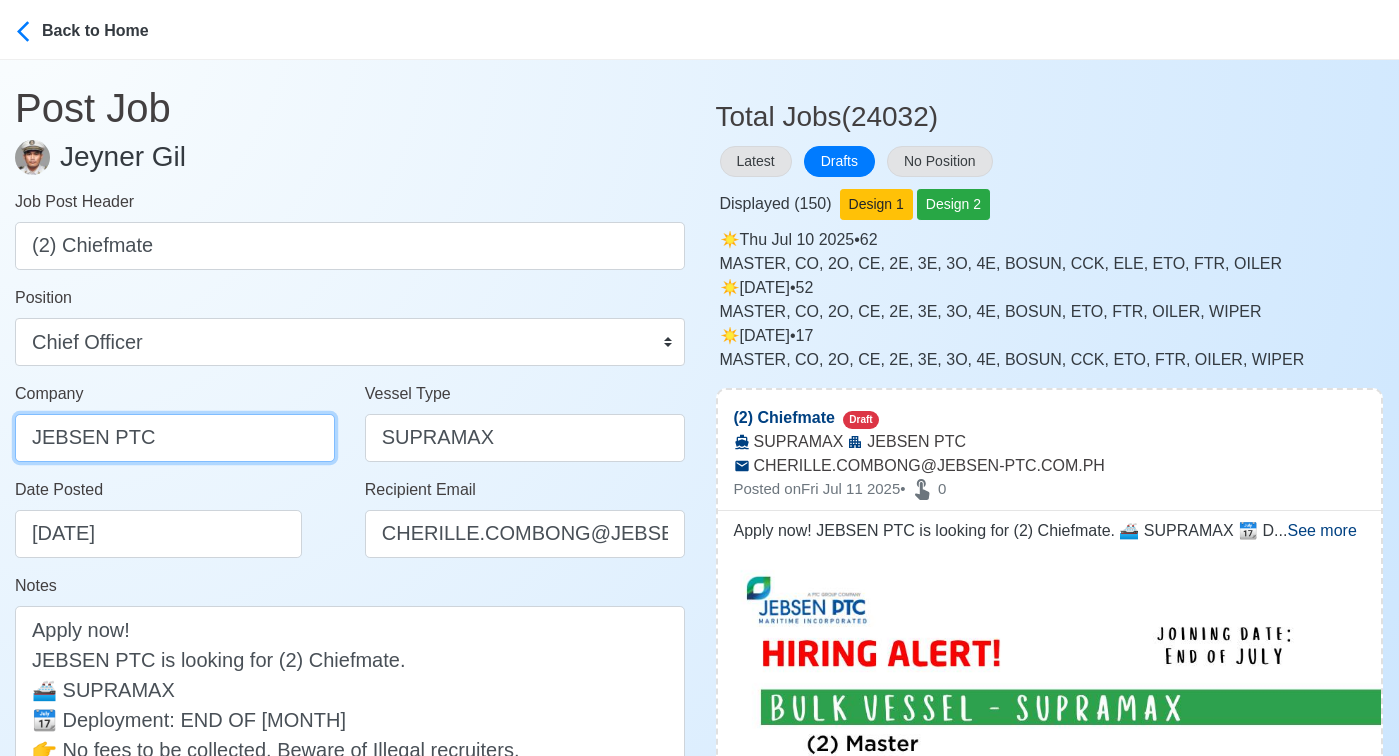 click on "JEBSEN PTC" at bounding box center [175, 438] 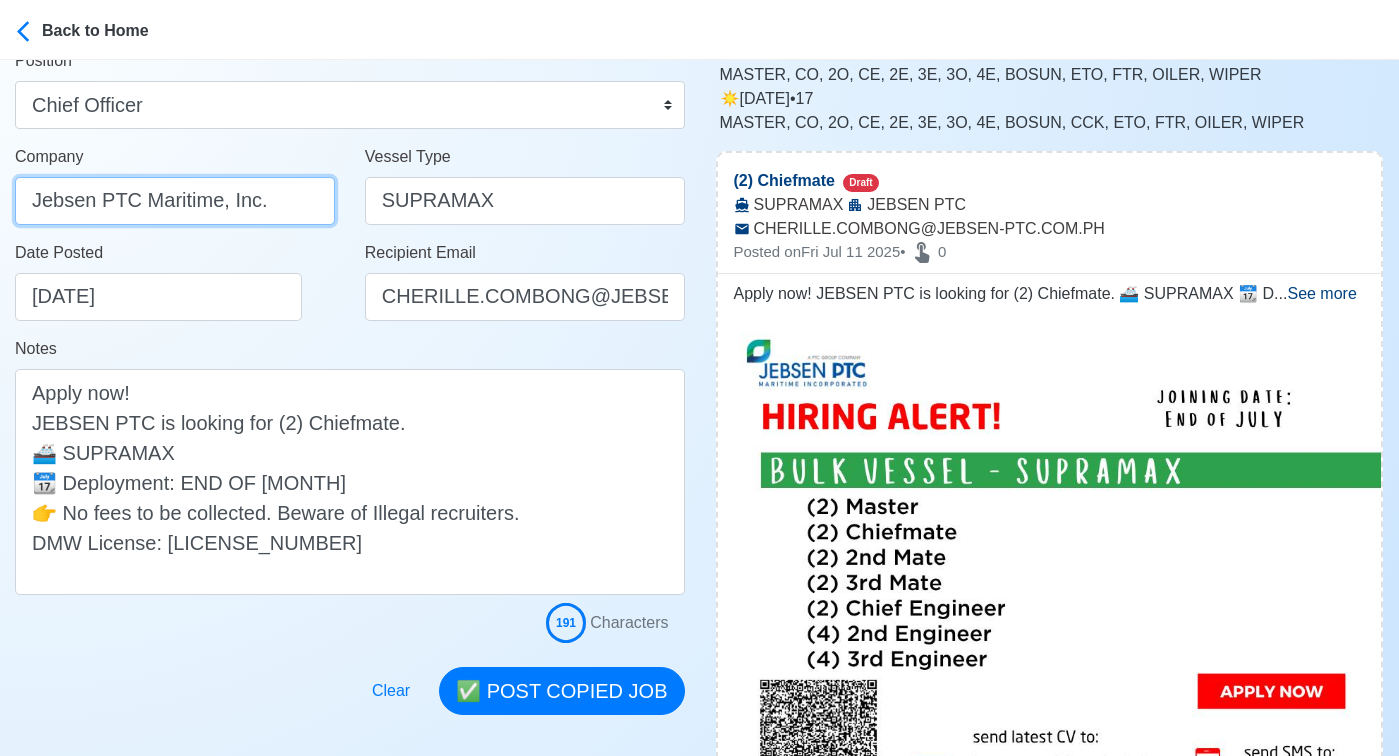 scroll, scrollTop: 387, scrollLeft: 0, axis: vertical 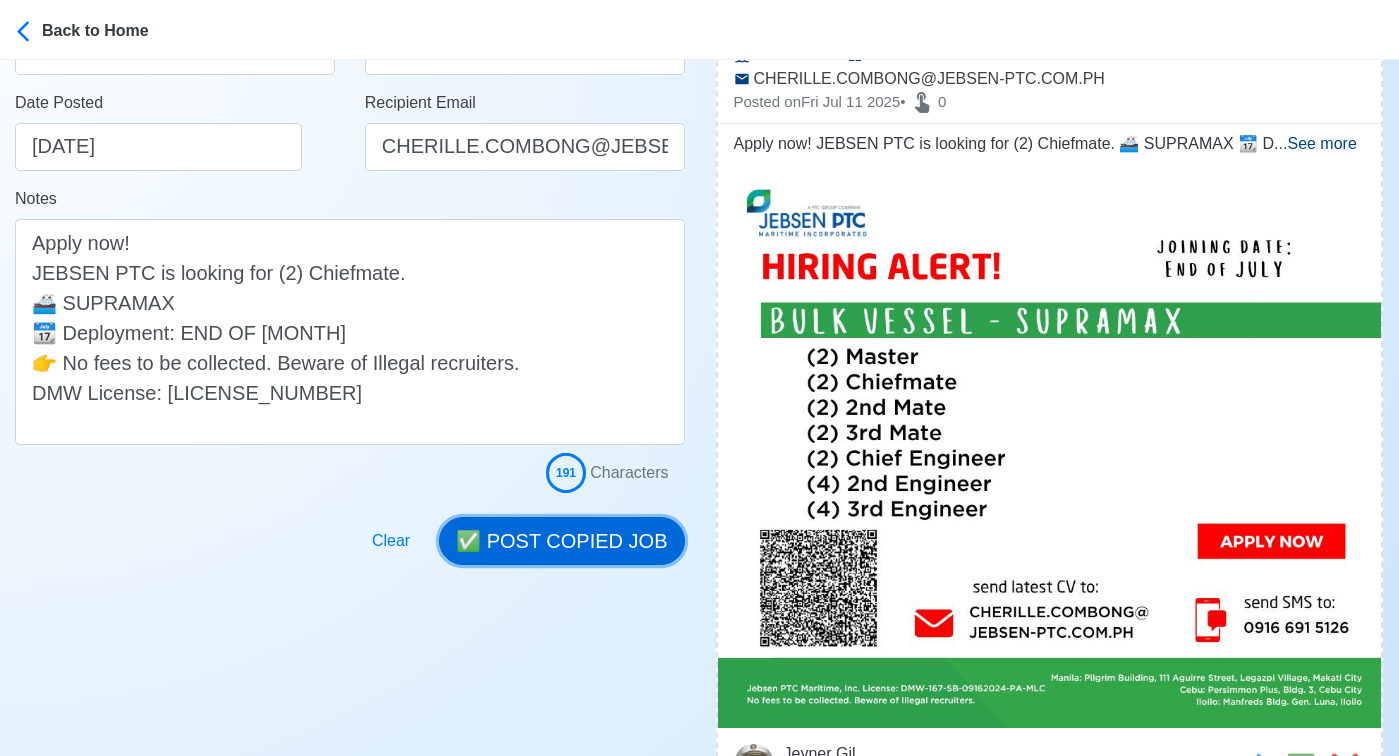 click on "✅ POST COPIED JOB" at bounding box center (561, 541) 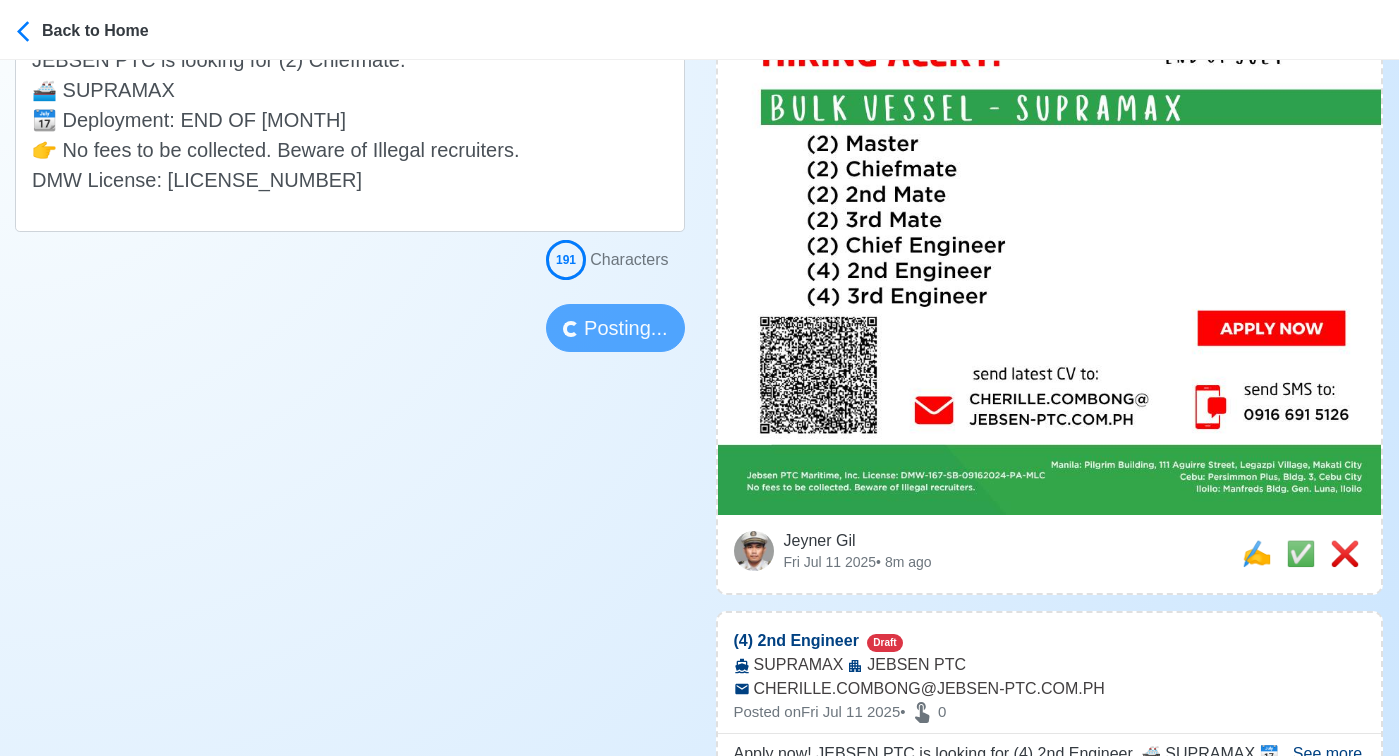 scroll, scrollTop: 605, scrollLeft: 0, axis: vertical 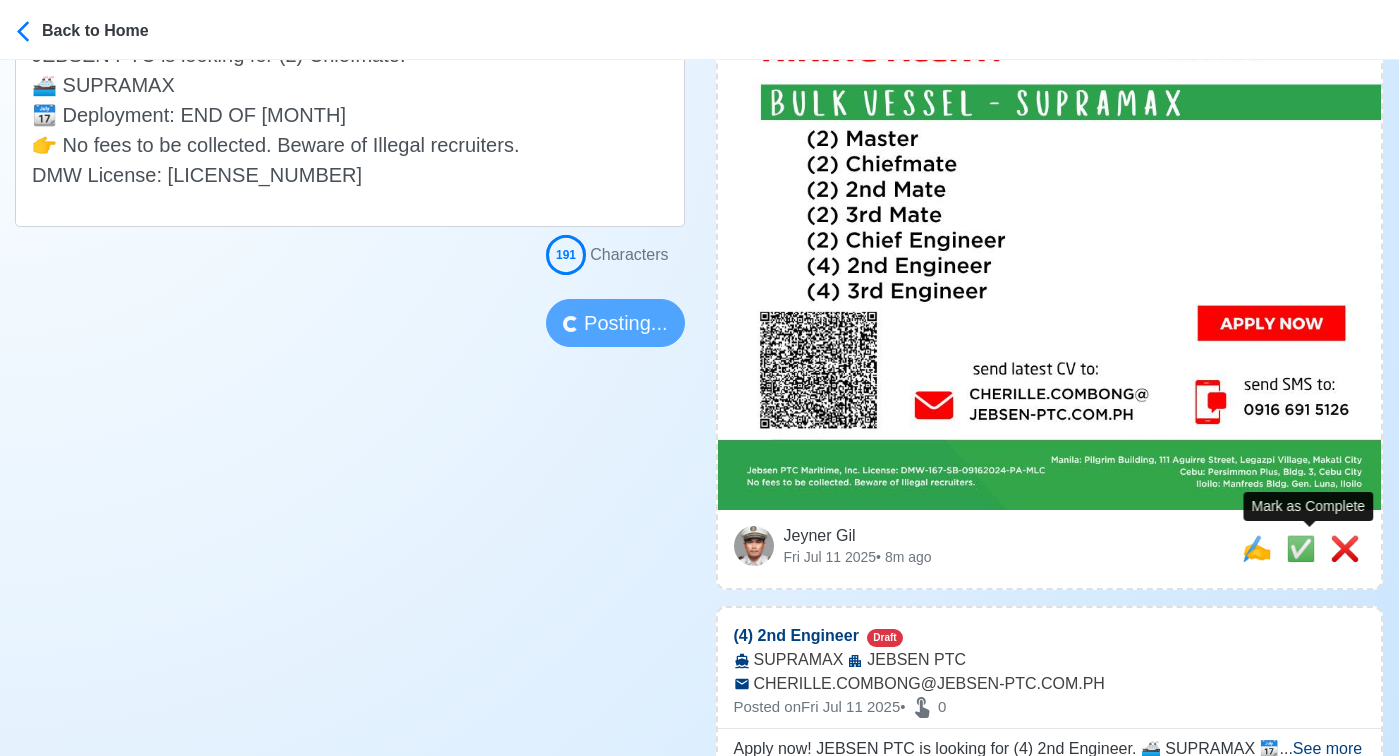 type 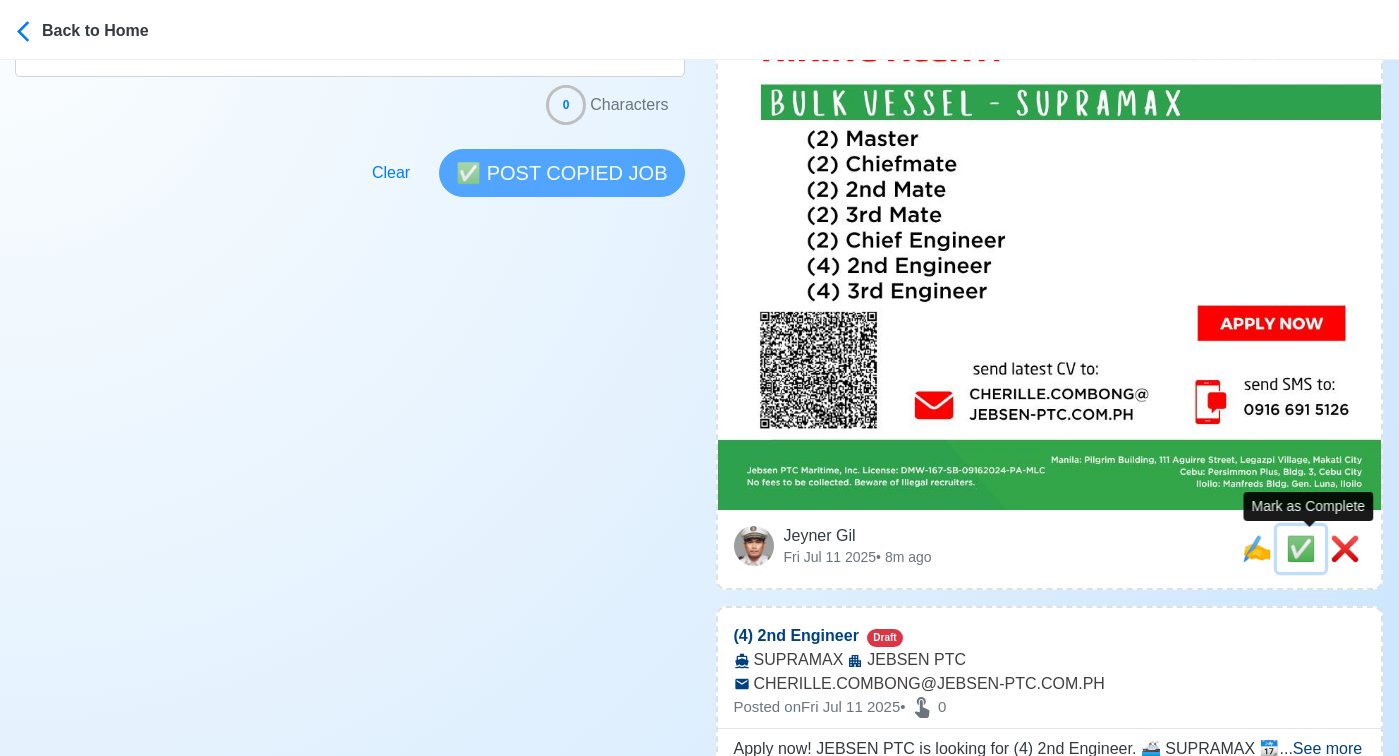 click on "✅" at bounding box center [1301, 548] 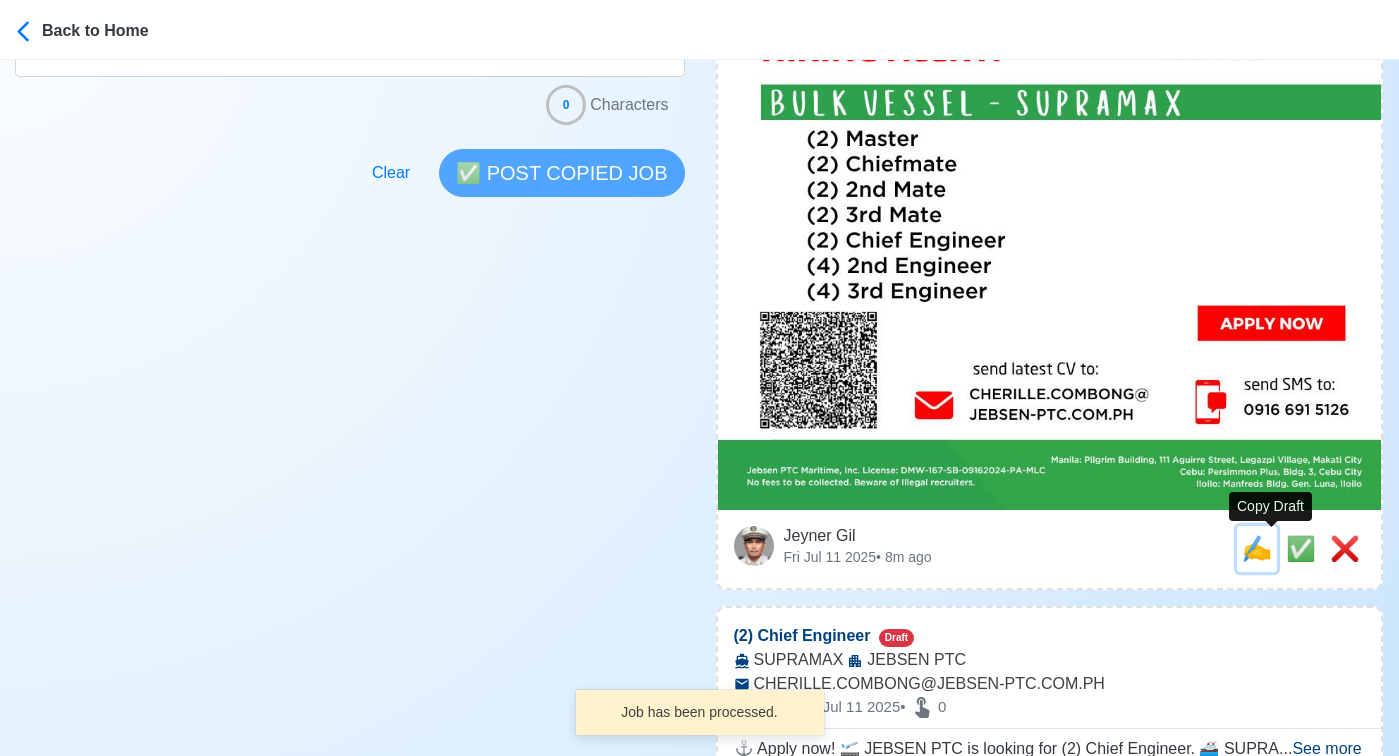 click on "✍️" at bounding box center [1257, 548] 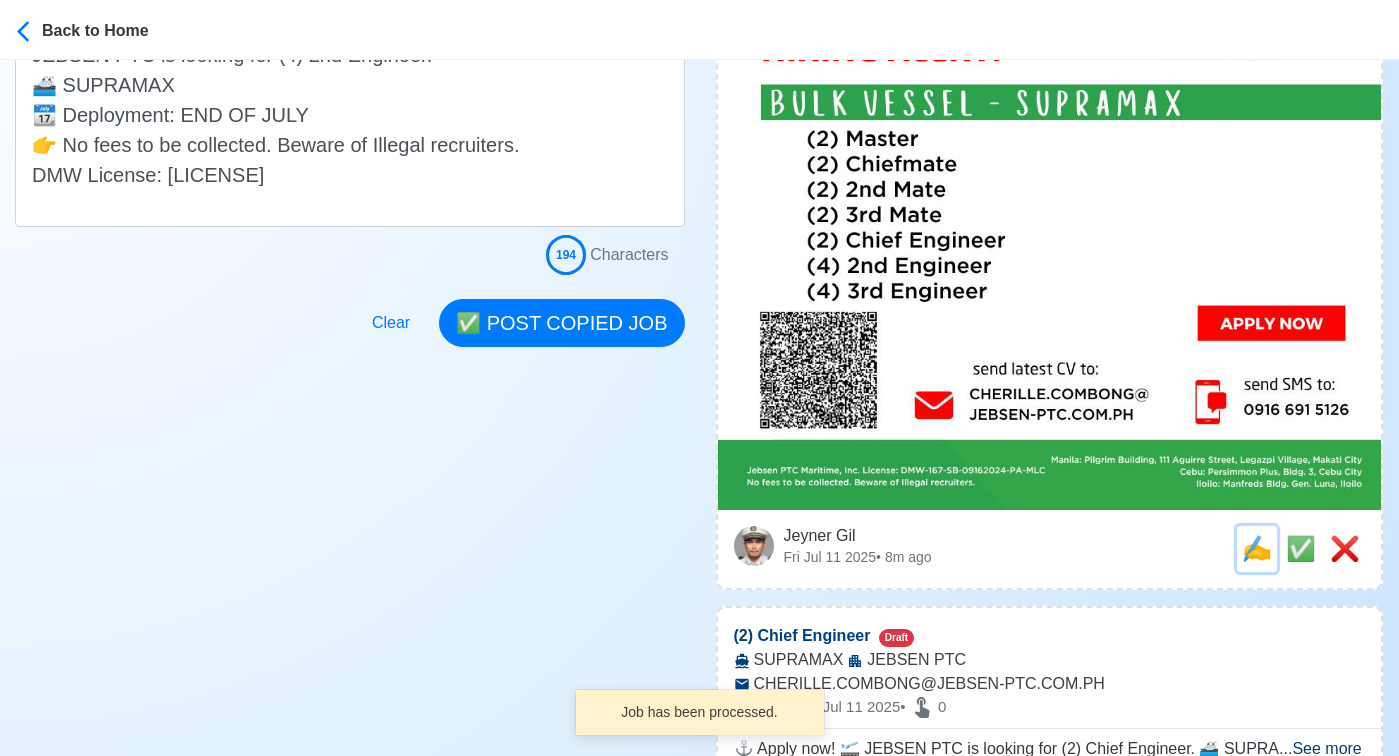 scroll, scrollTop: 0, scrollLeft: 0, axis: both 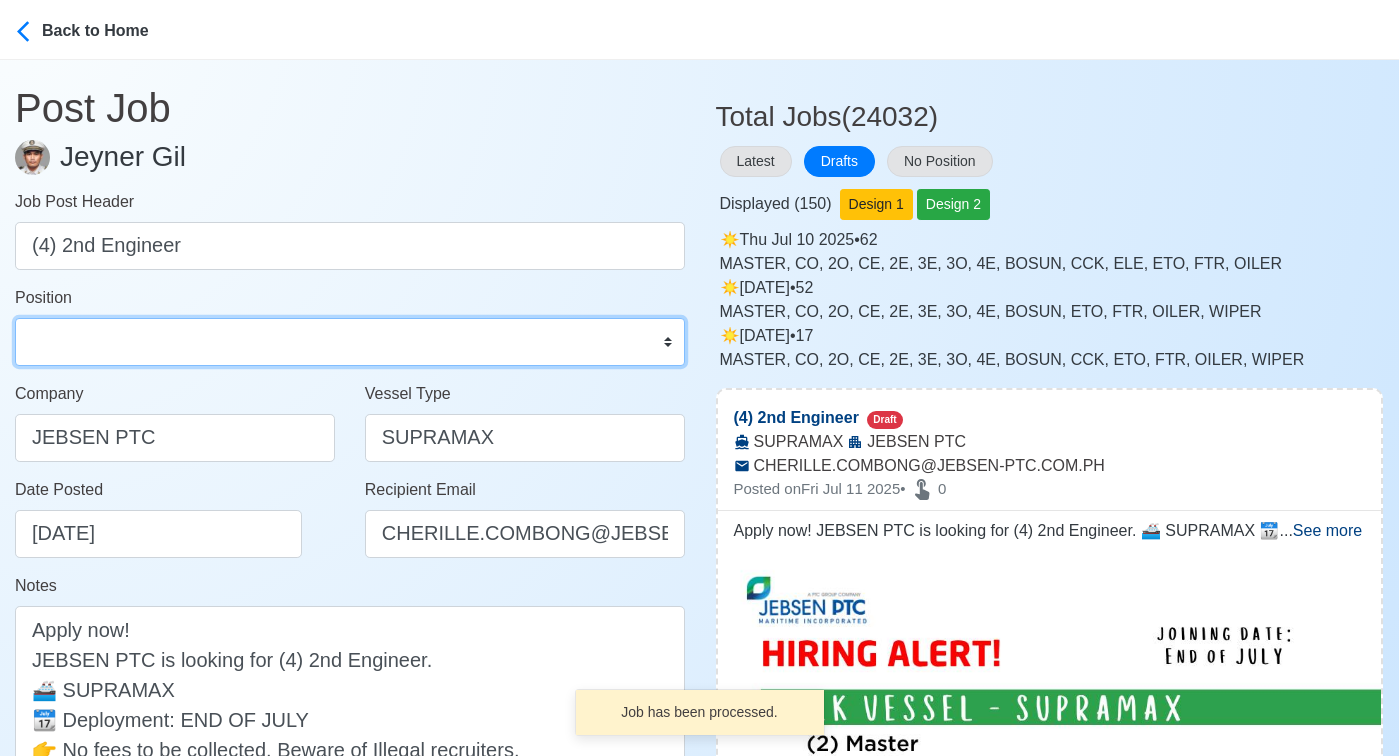 click on "Master Chief Officer 2nd Officer 3rd Officer Junior Officer Chief Engineer 2nd Engineer 3rd Engineer 4th Engineer Gas Engineer Junior Engineer 1st Assistant Engineer 2nd Assistant Engineer 3rd Assistant Engineer ETO/ETR Electrician Electrical Engineer Oiler Fitter Welder Chief Cook Chef Cook Messman Wiper Rigger Ordinary Seaman Able Seaman Motorman Pumpman Bosun Cadet Reefer Mechanic Operator Repairman Painter Steward Waiter Others" at bounding box center [350, 342] 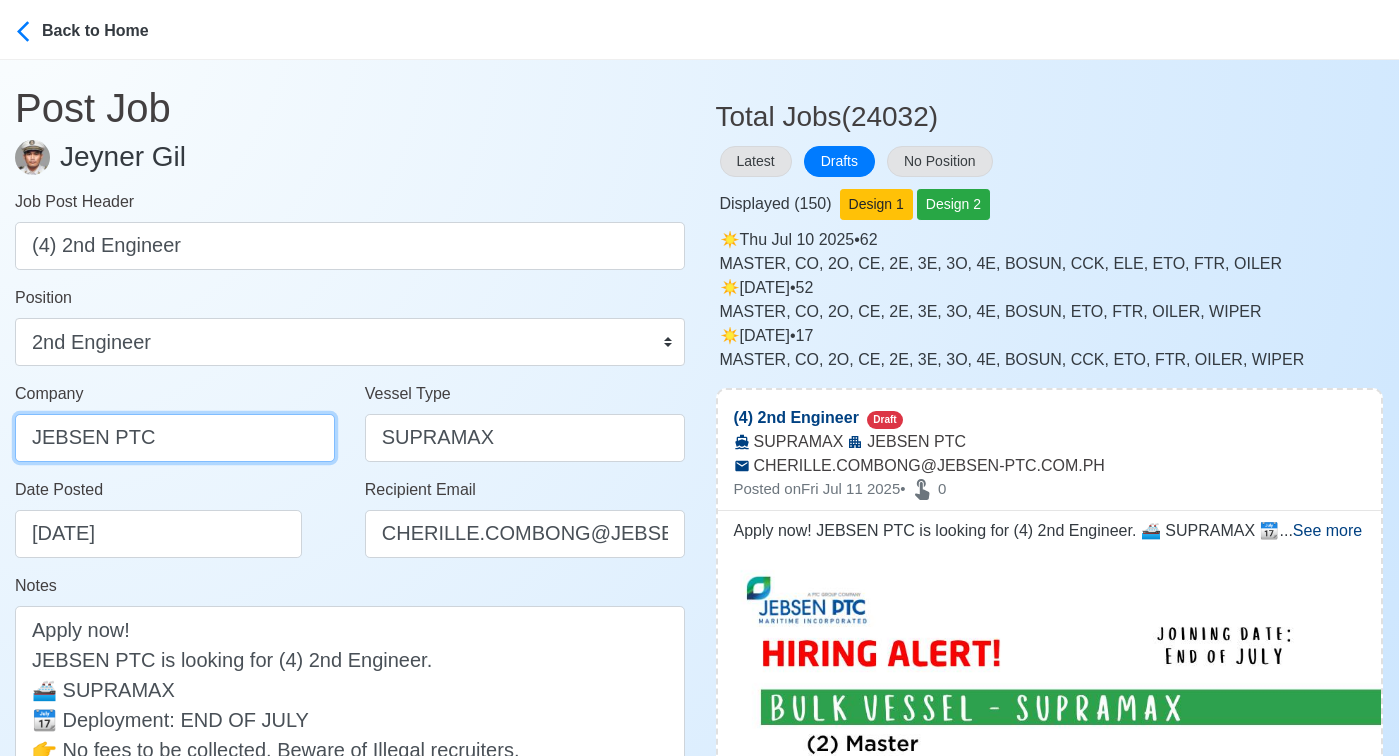 click on "JEBSEN PTC" at bounding box center (175, 438) 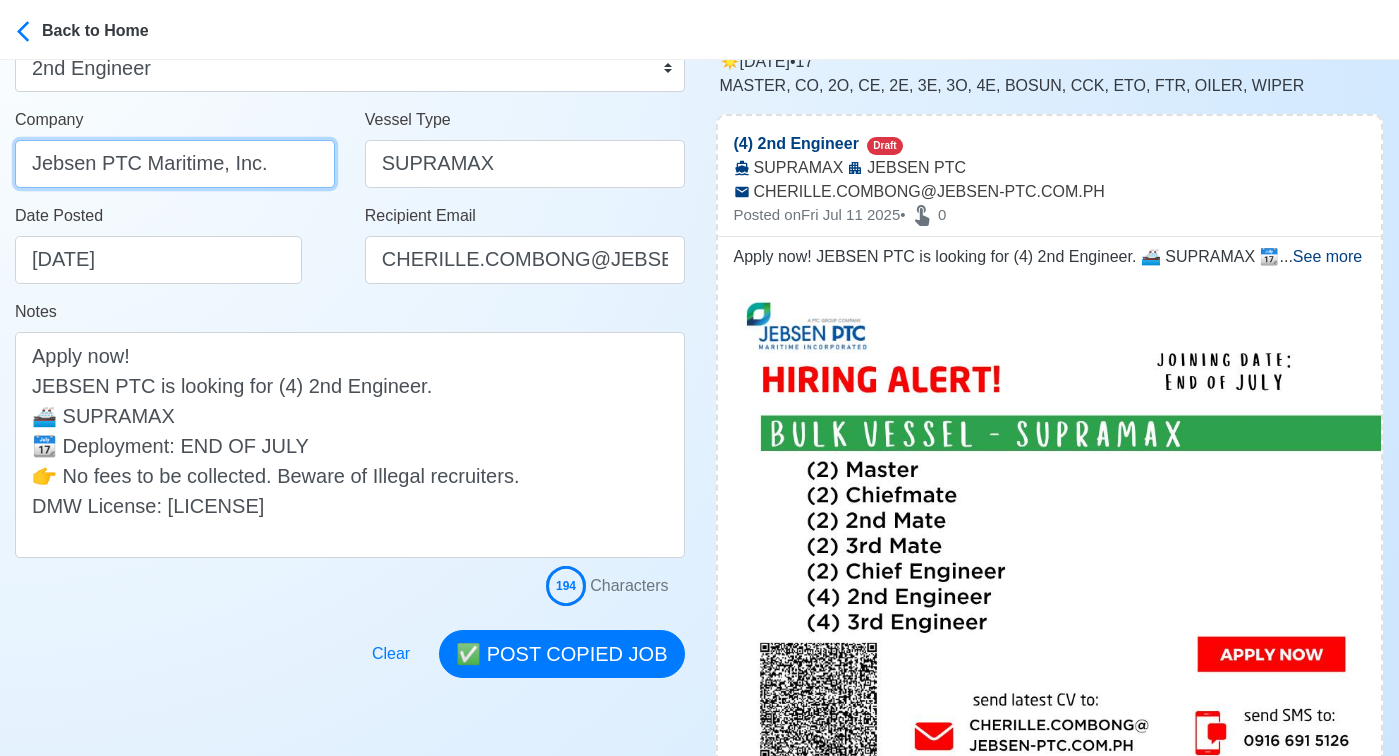 scroll, scrollTop: 382, scrollLeft: 0, axis: vertical 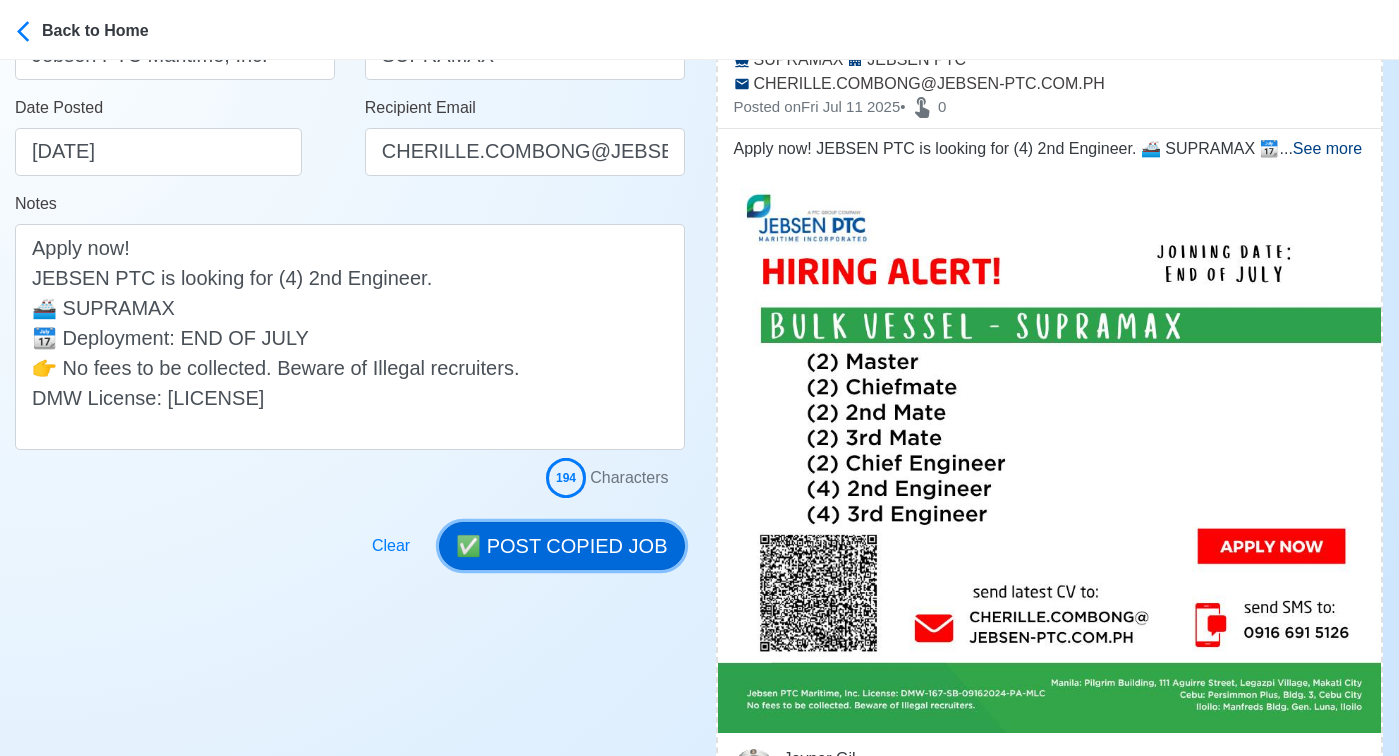 click on "✅ POST COPIED JOB" at bounding box center (561, 546) 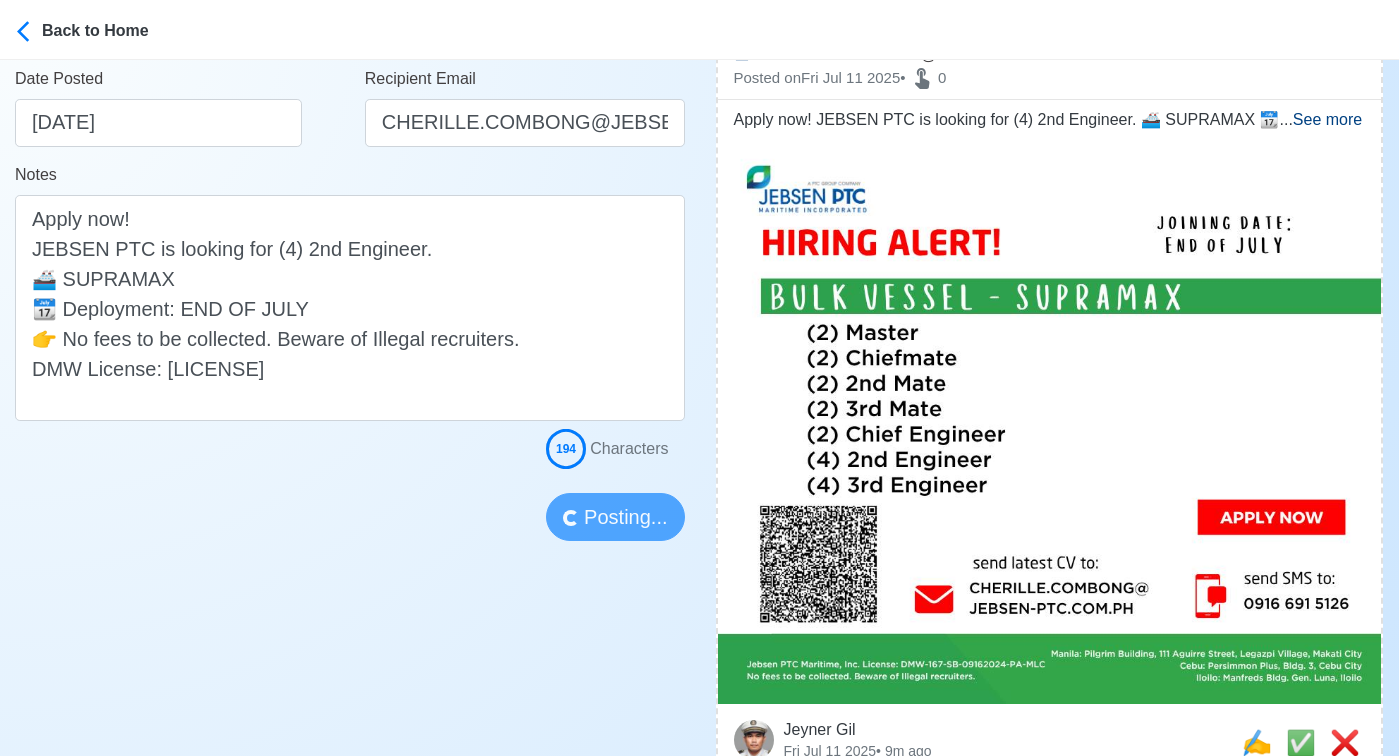 scroll, scrollTop: 413, scrollLeft: 0, axis: vertical 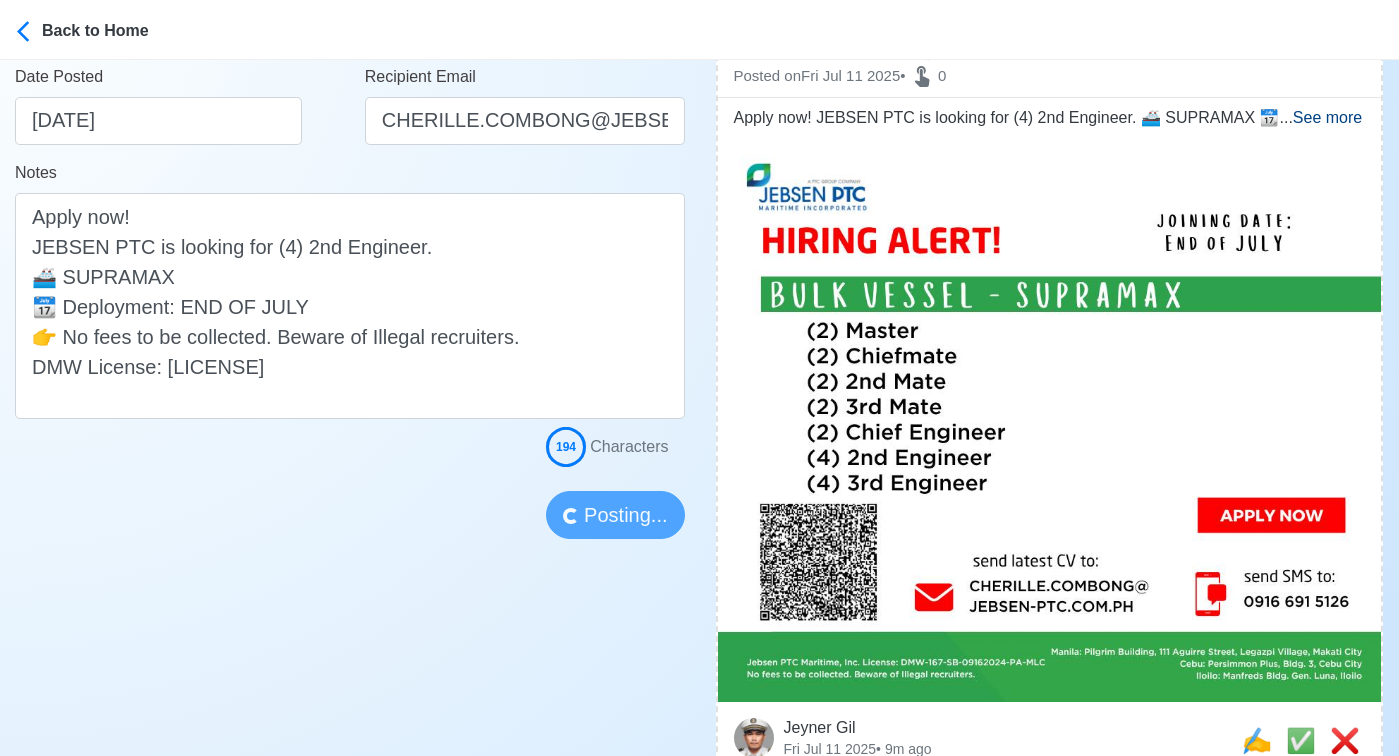 type 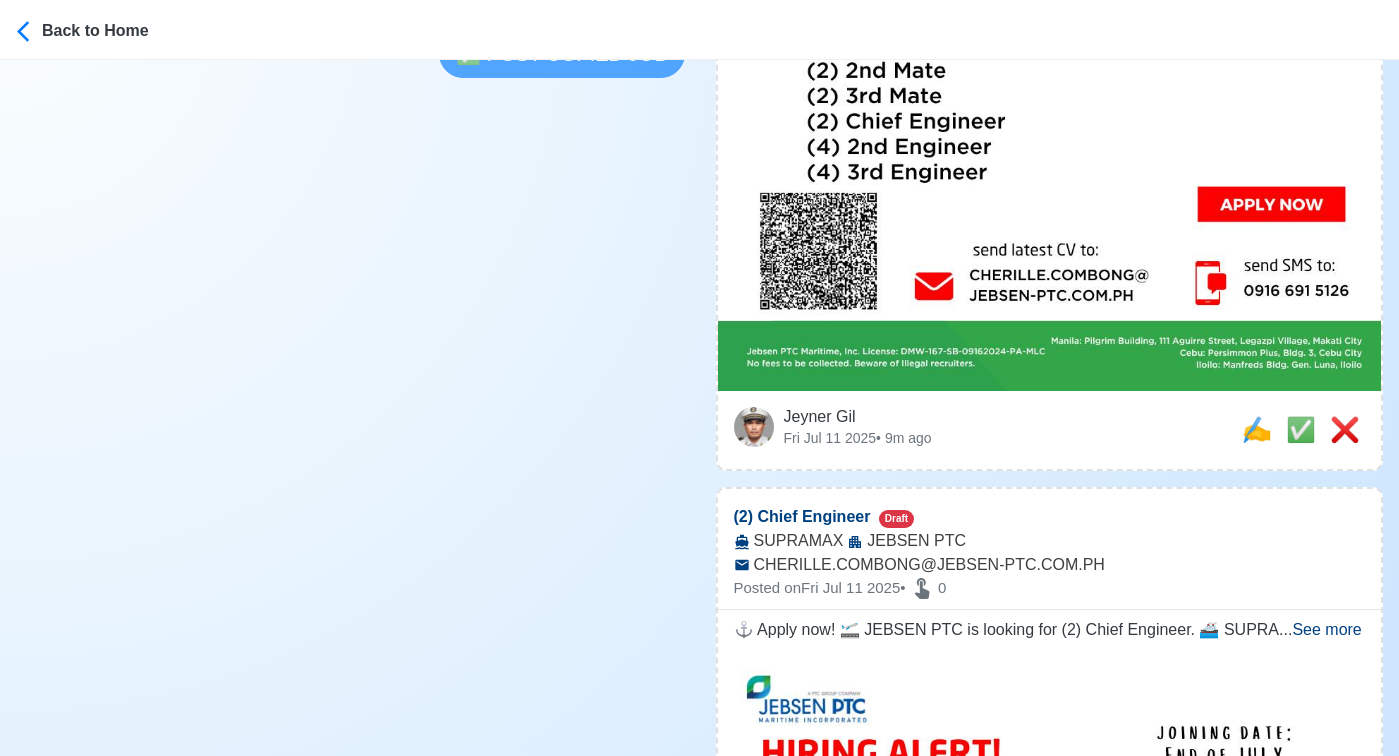 scroll, scrollTop: 738, scrollLeft: 0, axis: vertical 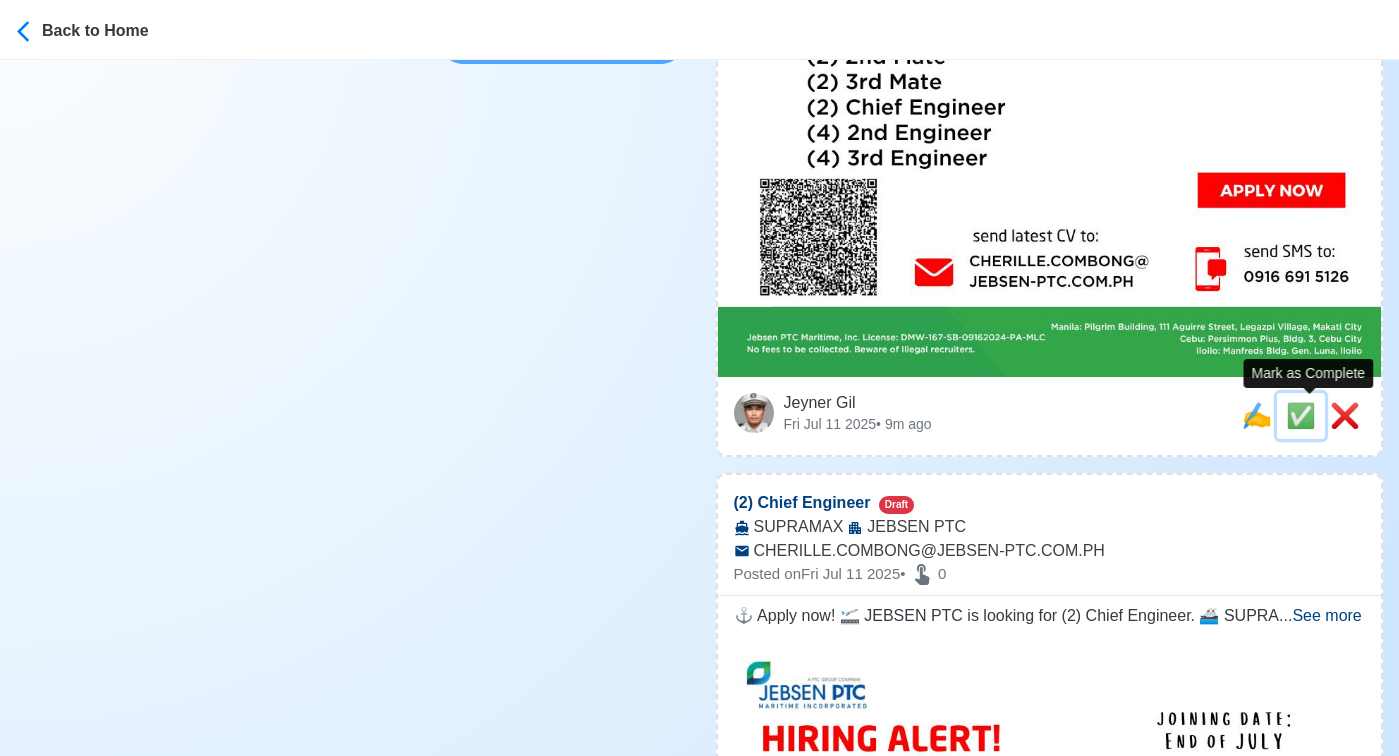 click on "✅" at bounding box center [1301, 415] 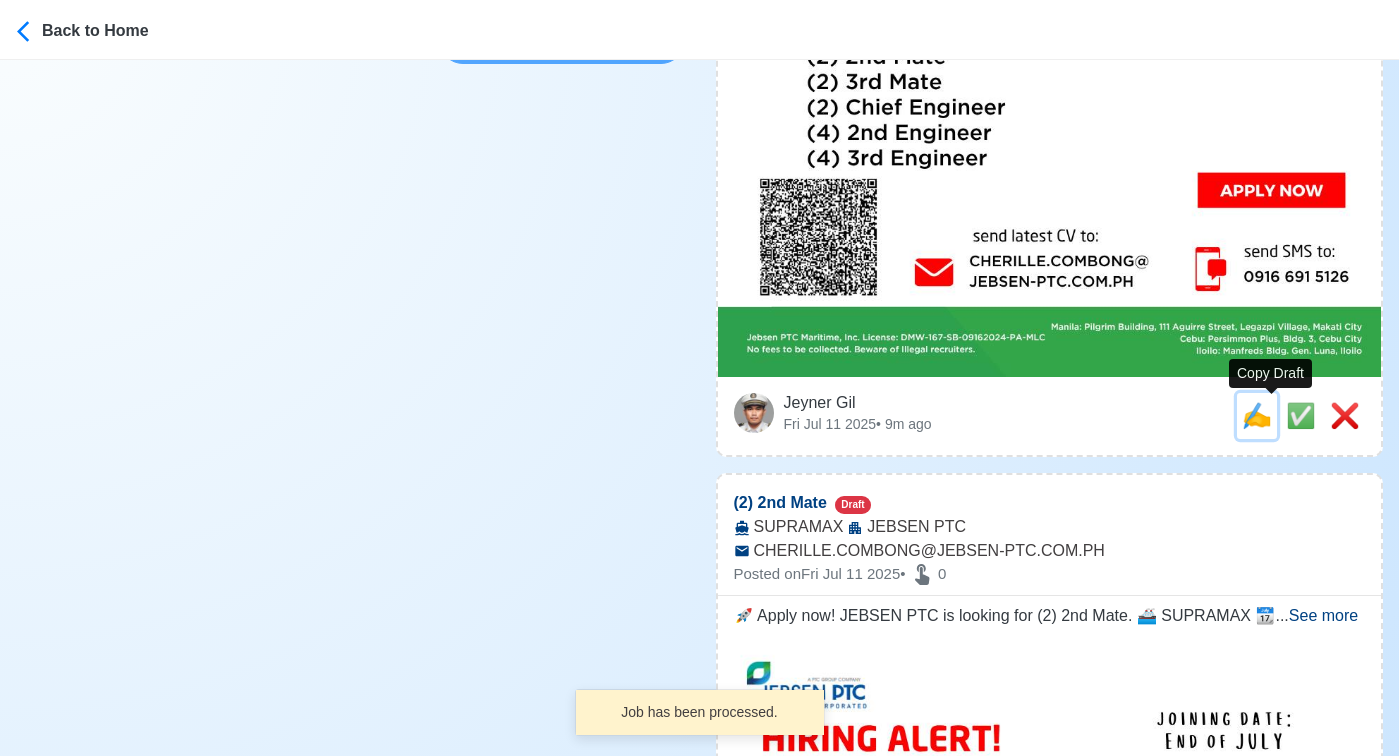 click on "✍️" at bounding box center [1257, 415] 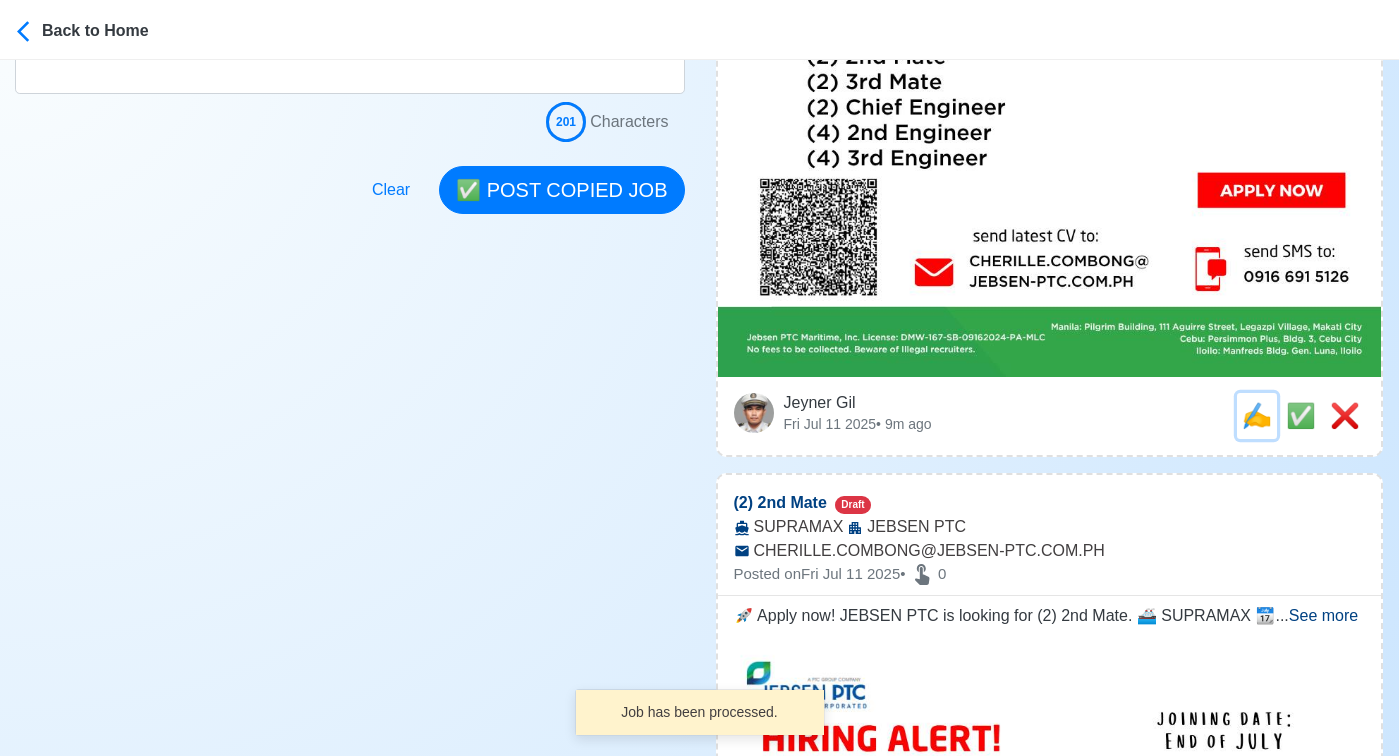 scroll, scrollTop: 0, scrollLeft: 0, axis: both 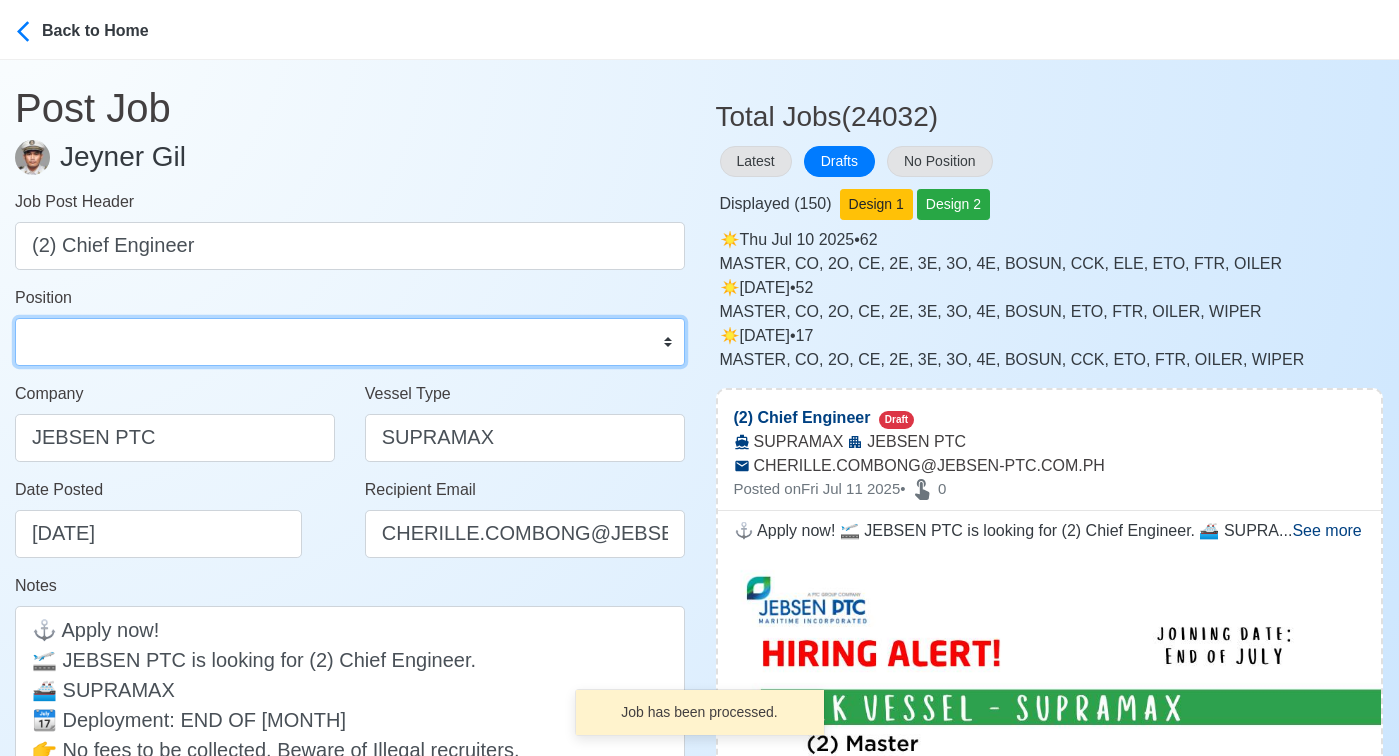 click on "Master Chief Officer 2nd Officer 3rd Officer Junior Officer Chief Engineer 2nd Engineer 3rd Engineer 4th Engineer Gas Engineer Junior Engineer 1st Assistant Engineer 2nd Assistant Engineer 3rd Assistant Engineer ETO/ETR Electrician Electrical Engineer Oiler Fitter Welder Chief Cook Chef Cook Messman Wiper Rigger Ordinary Seaman Able Seaman Motorman Pumpman Bosun Cadet Reefer Mechanic Operator Repairman Painter Steward Waiter Others" at bounding box center [350, 342] 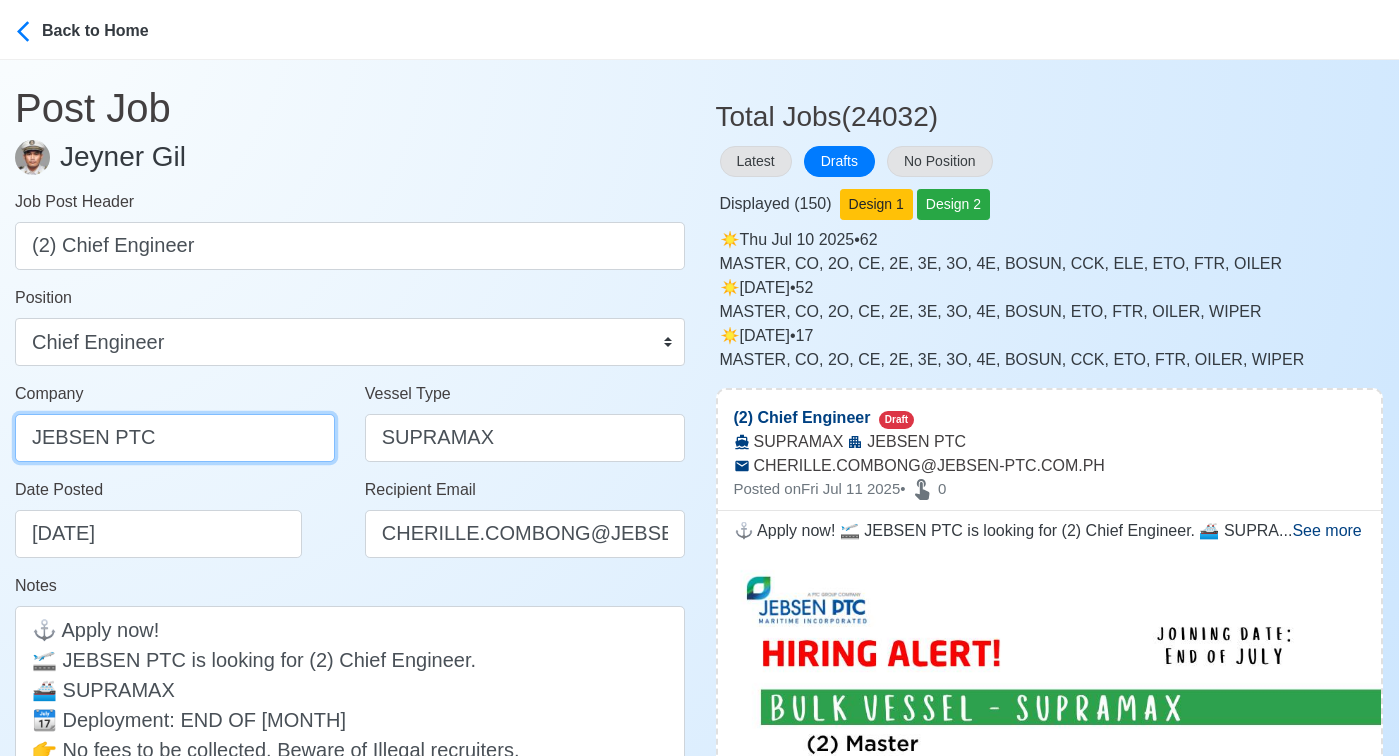 click on "JEBSEN PTC" at bounding box center [175, 438] 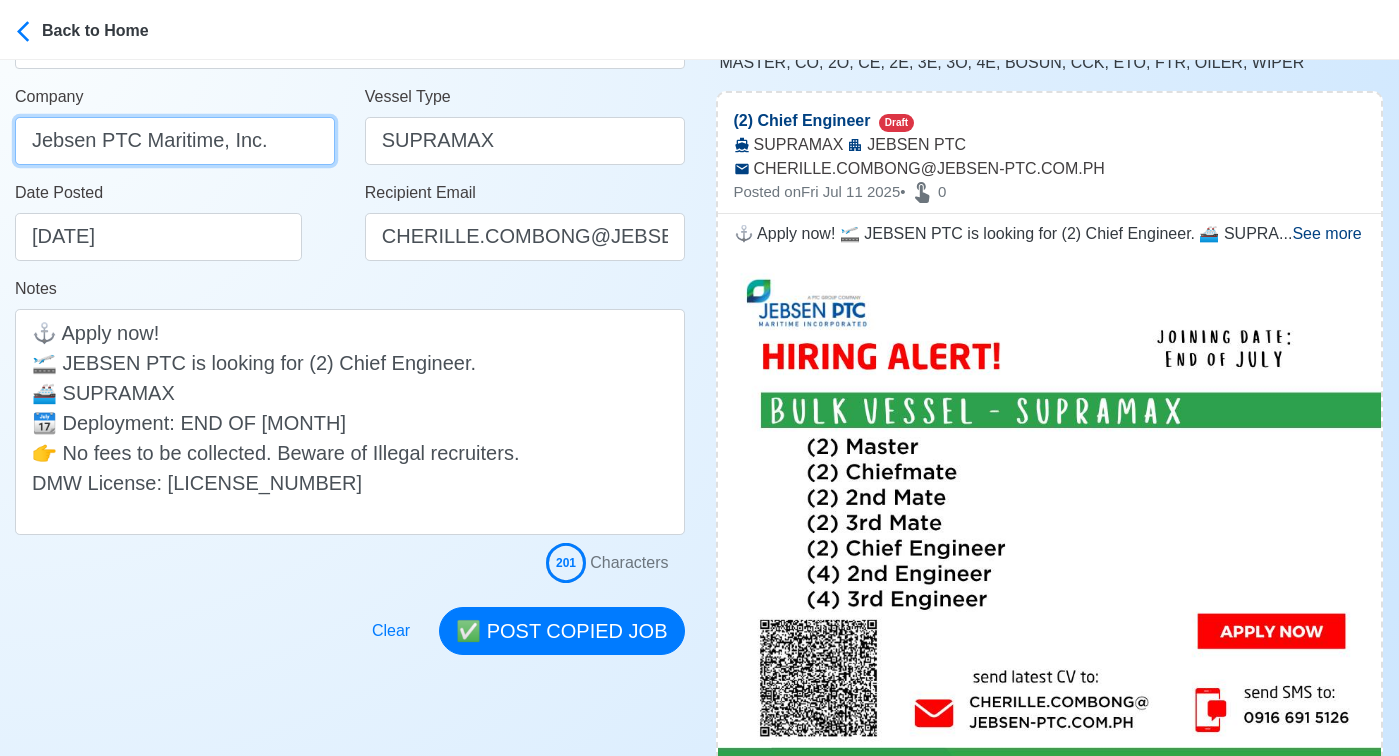 scroll, scrollTop: 303, scrollLeft: 0, axis: vertical 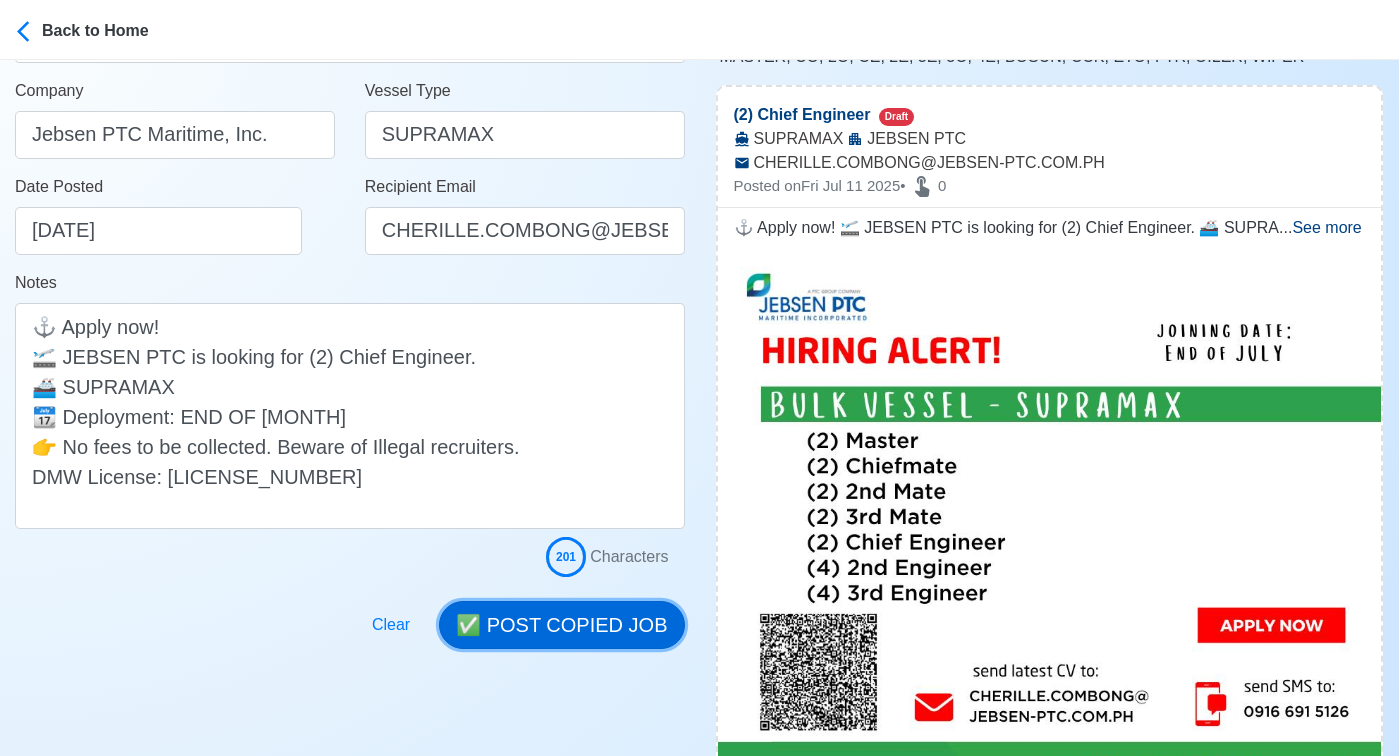 click on "✅ POST COPIED JOB" at bounding box center (561, 625) 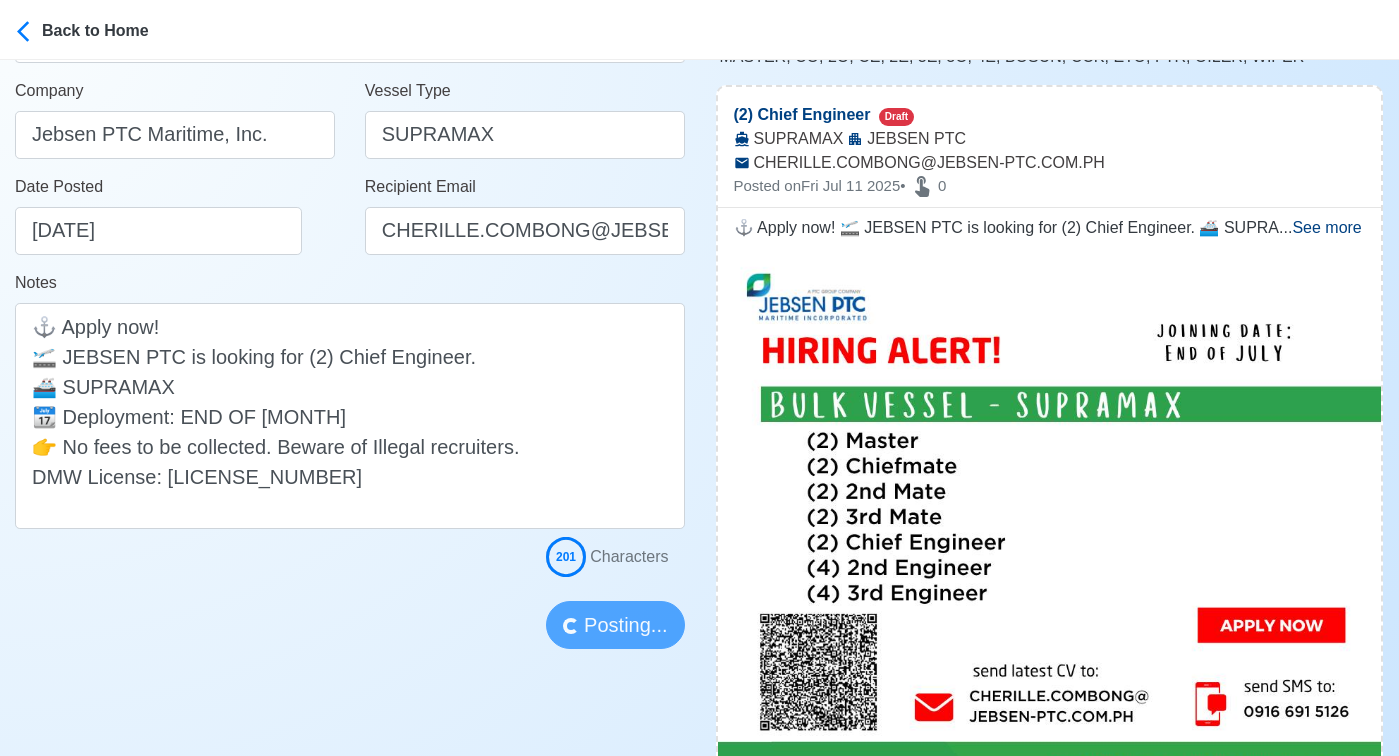 type 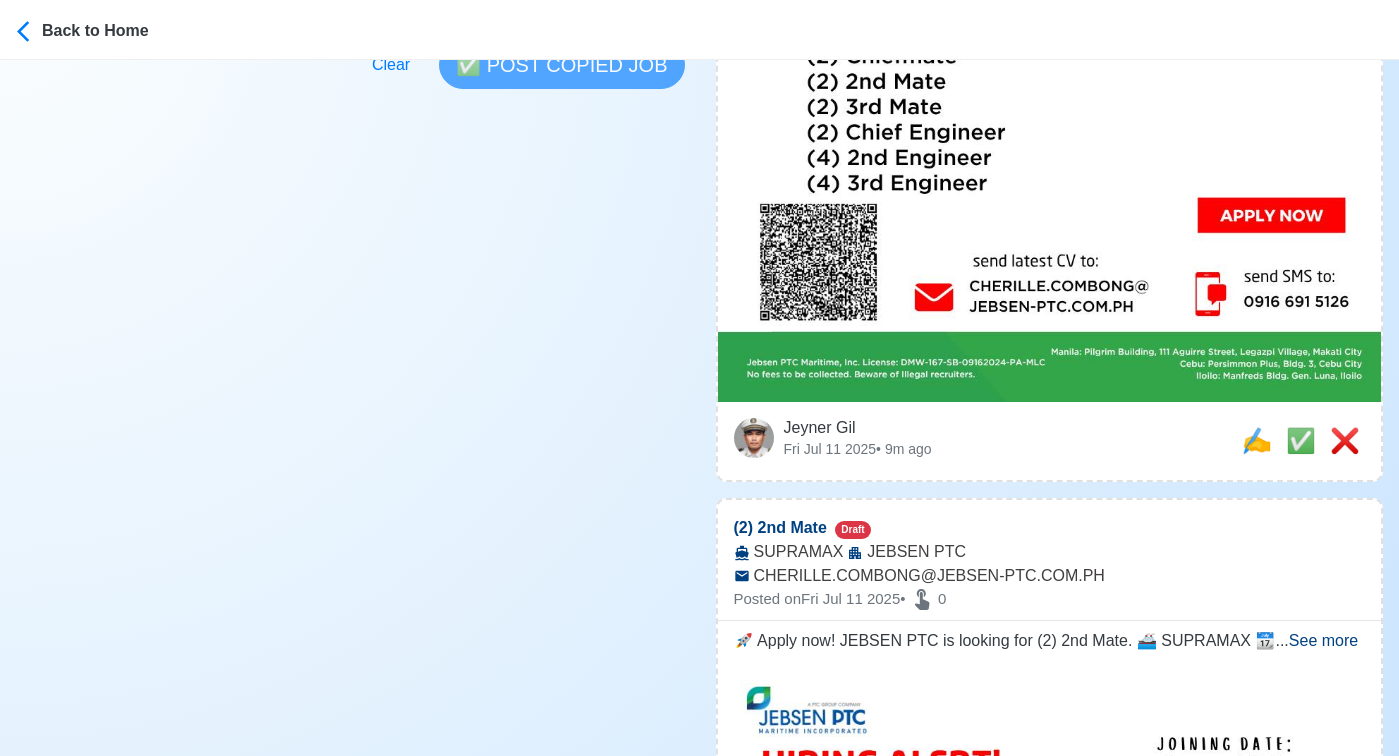 scroll, scrollTop: 729, scrollLeft: 0, axis: vertical 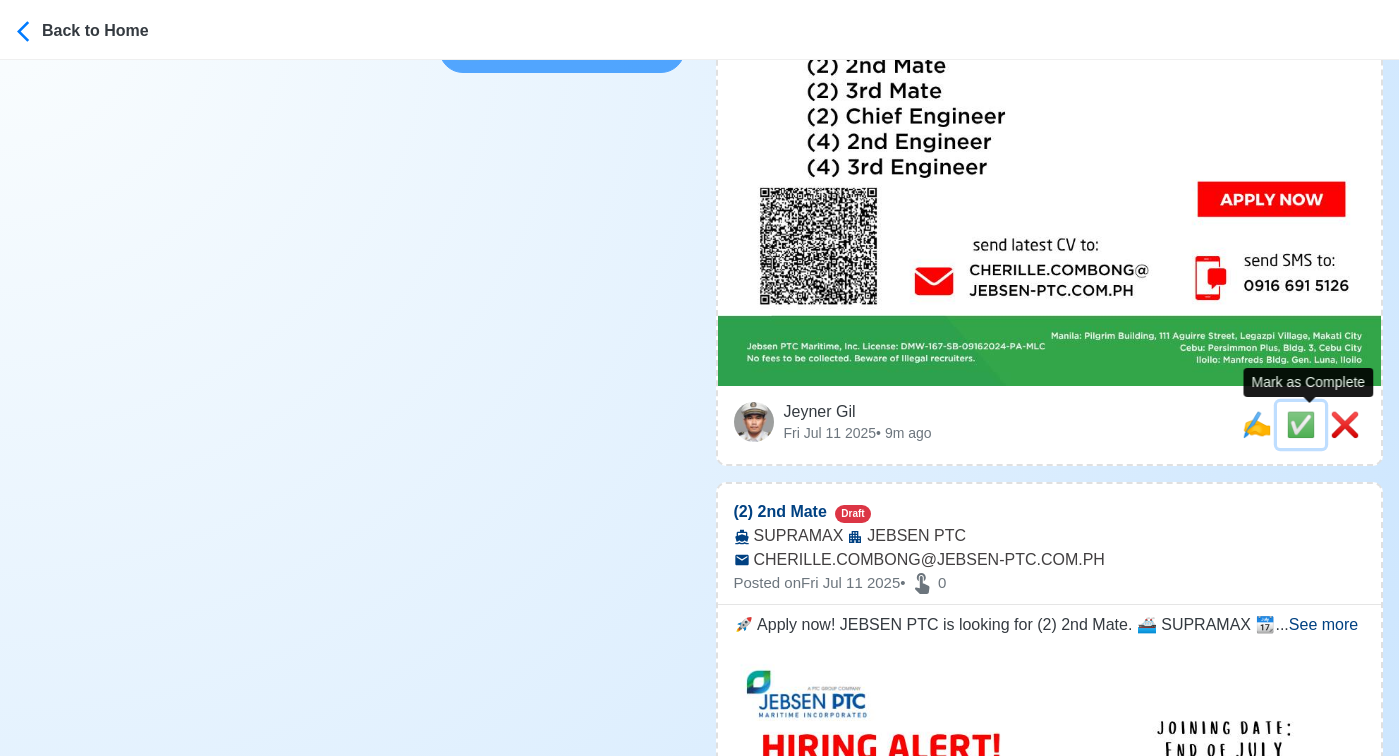 click on "✅" at bounding box center [1301, 424] 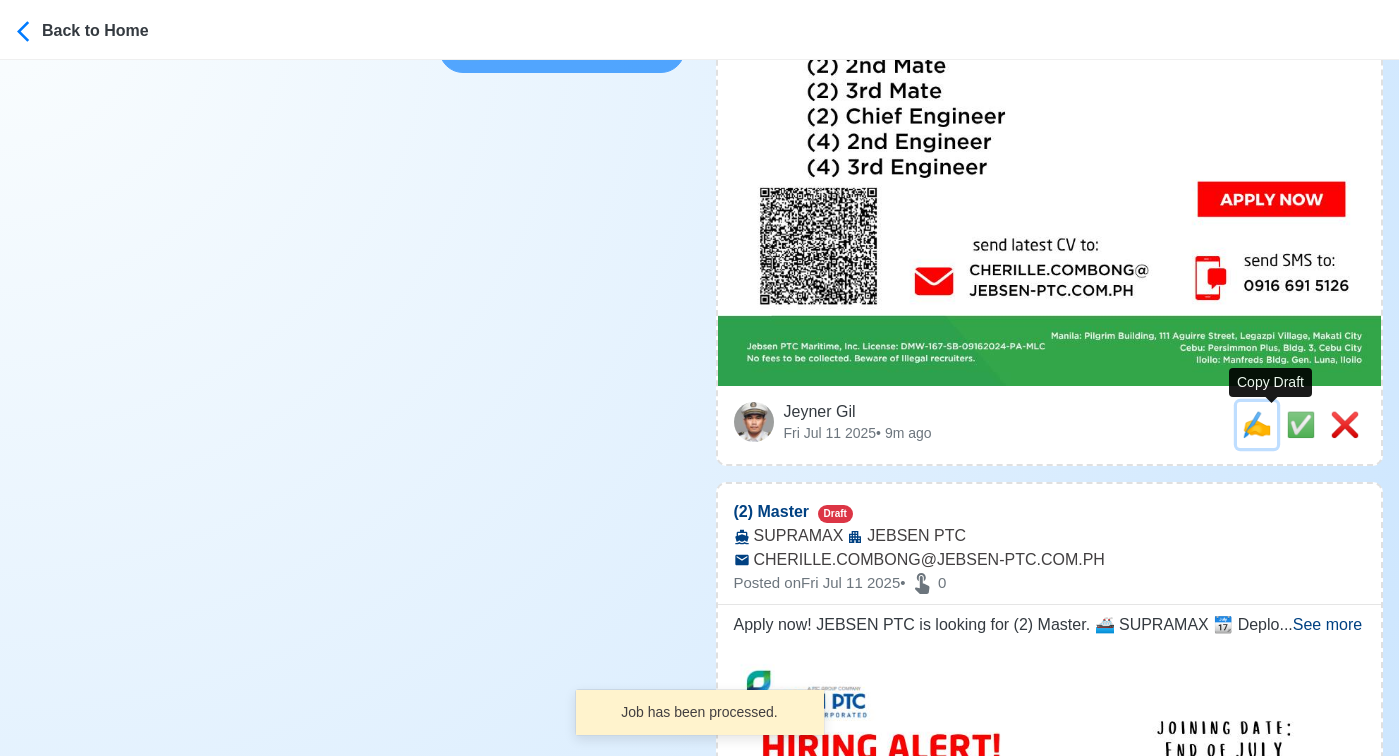 click on "✍️" at bounding box center [1257, 424] 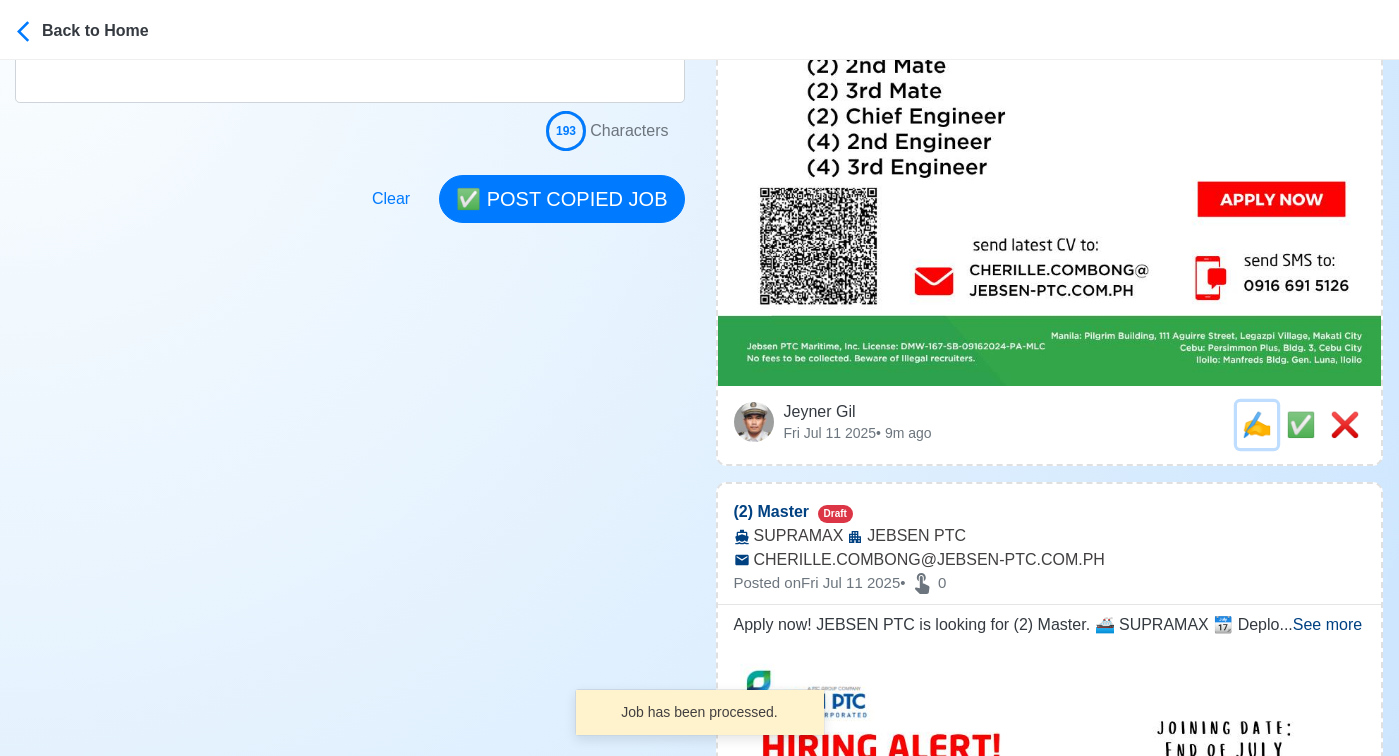 scroll, scrollTop: 0, scrollLeft: 0, axis: both 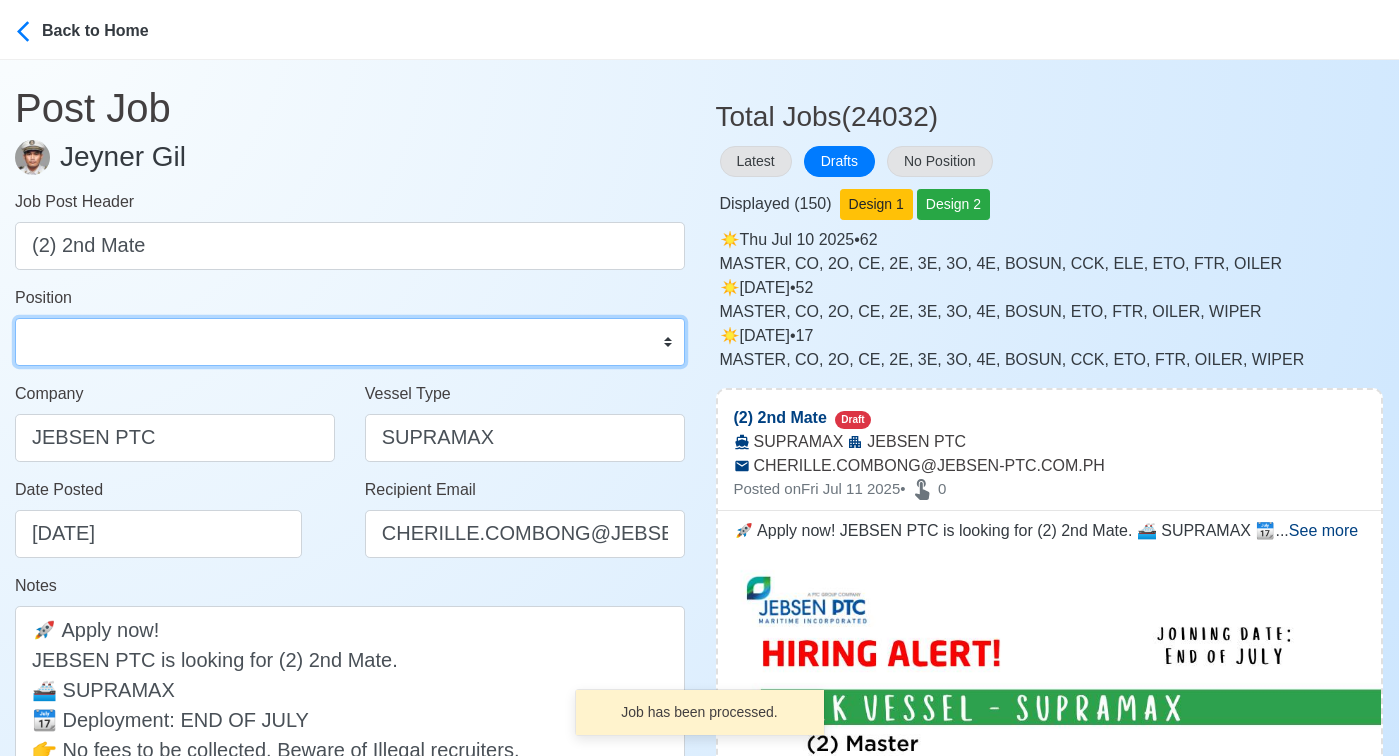 click on "Master Chief Officer 2nd Officer 3rd Officer Junior Officer Chief Engineer 2nd Engineer 3rd Engineer 4th Engineer Gas Engineer Junior Engineer 1st Assistant Engineer 2nd Assistant Engineer 3rd Assistant Engineer ETO/ETR Electrician Electrical Engineer Oiler Fitter Welder Chief Cook Chef Cook Messman Wiper Rigger Ordinary Seaman Able Seaman Motorman Pumpman Bosun Cadet Reefer Mechanic Operator Repairman Painter Steward Waiter Others" at bounding box center (350, 342) 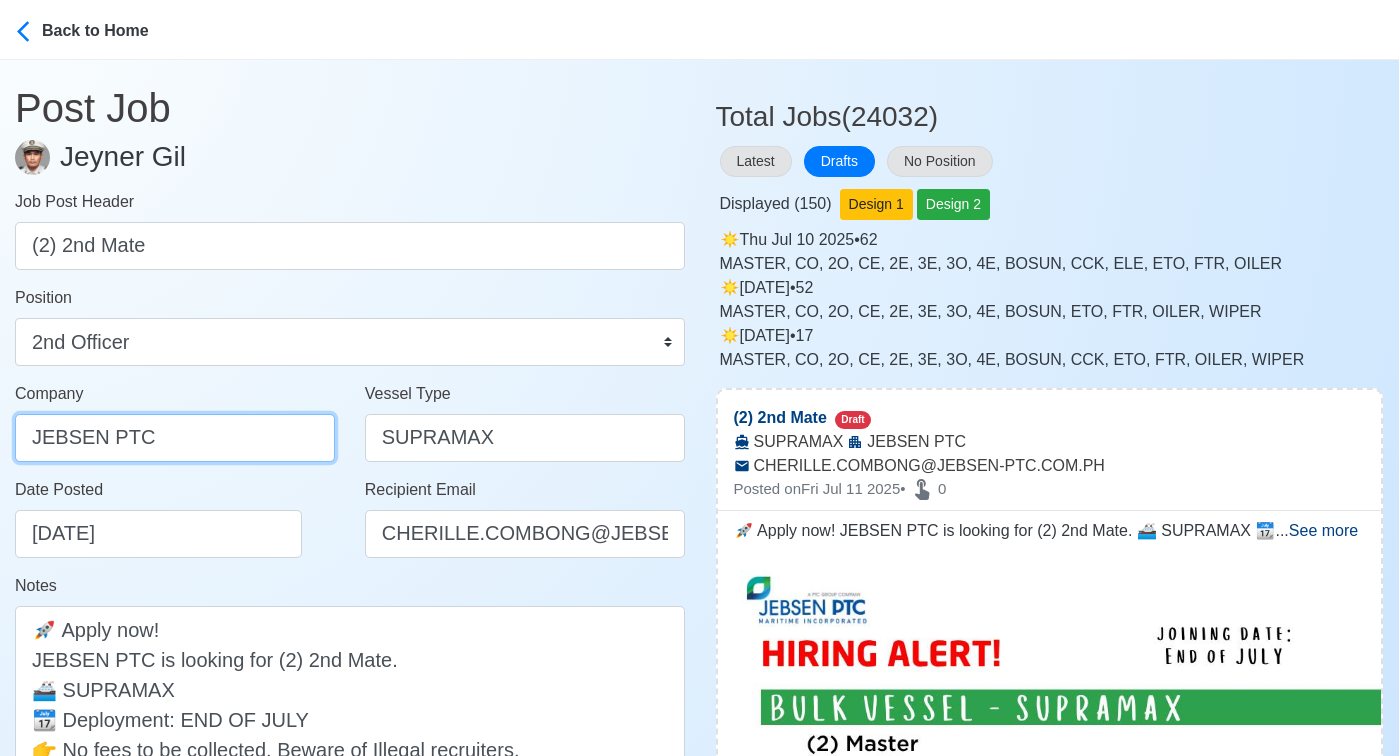 click on "JEBSEN PTC" at bounding box center (175, 438) 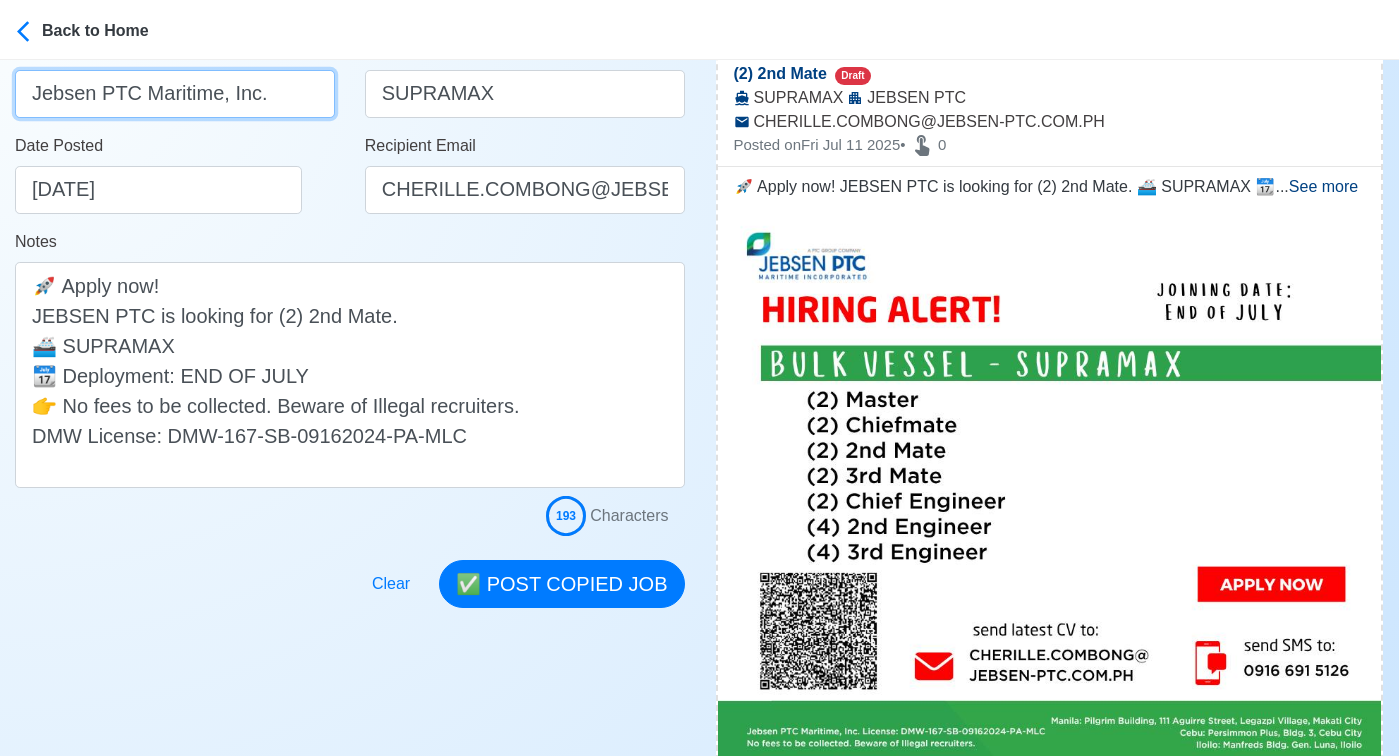 scroll, scrollTop: 356, scrollLeft: 0, axis: vertical 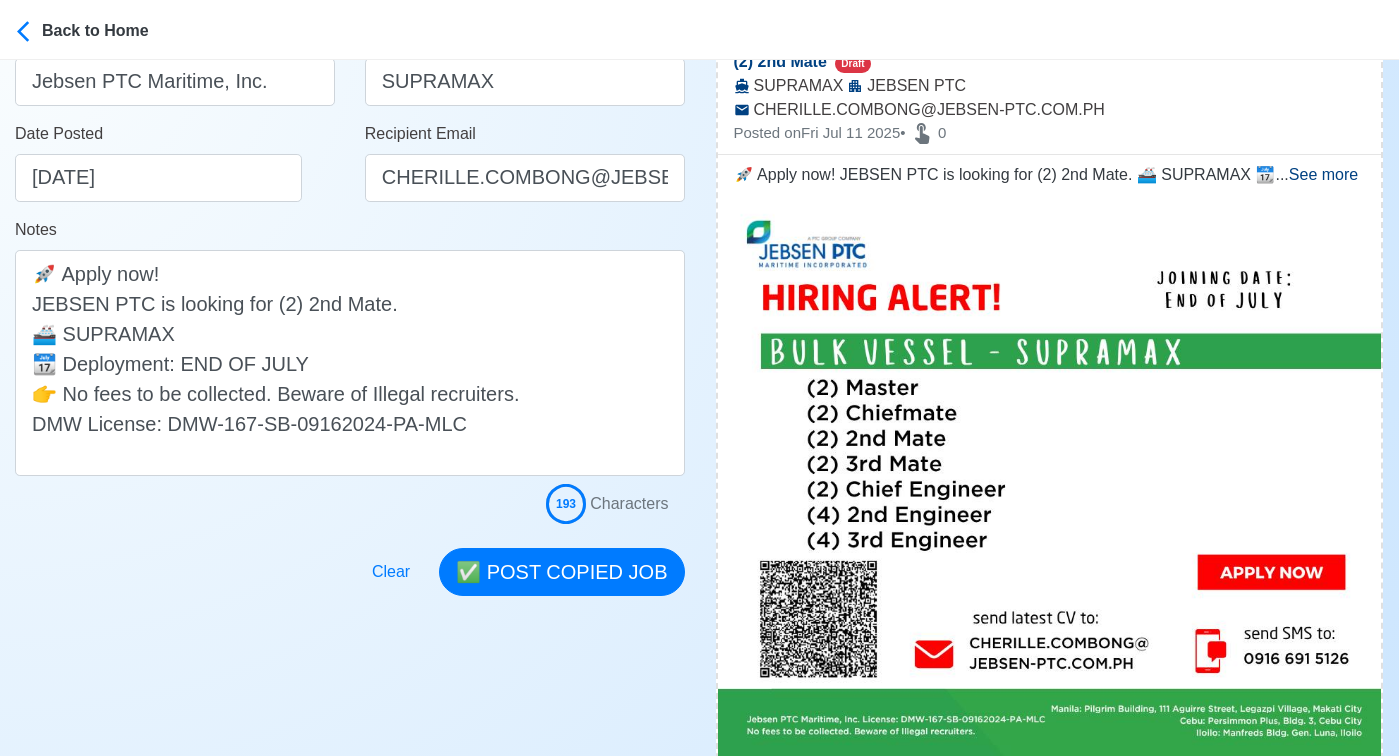 click on "Post Job   Jeyner Gil Job Post Header (2) 2nd Mate Position Master Chief Officer 2nd Officer 3rd Officer Junior Officer Chief Engineer 2nd Engineer 3rd Engineer 4th Engineer Gas Engineer Junior Engineer 1st Assistant Engineer 2nd Assistant Engineer 3rd Assistant Engineer ETO/ETR Electrician Electrical Engineer Oiler Fitter Welder Chief Cook Chef Cook Messman Wiper Rigger Ordinary Seaman Able Seaman Motorman Pumpman Bosun Cadet Reefer Mechanic Operator Repairman Painter Steward Waiter Others Company Jebsen PTC Maritime, Inc. Vessel Type SUPRAMAX Date Posted       07/11/2025 Recipient Email CHERILLE.COMBONG@JEBSEN-PTC.COM.PH Notes 🚀 Apply now!
JEBSEN PTC is looking for (2) 2nd Mate.
🚢 SUPRAMAX
📆 Deployment: END OF JULY
👉 No fees to be collected. Beware of Illegal recruiters.
DMW License: DMW-167-SB-09162024-PA-MLC
193 Characters Clear ✅ POST COPIED JOB" at bounding box center (350, 67328) 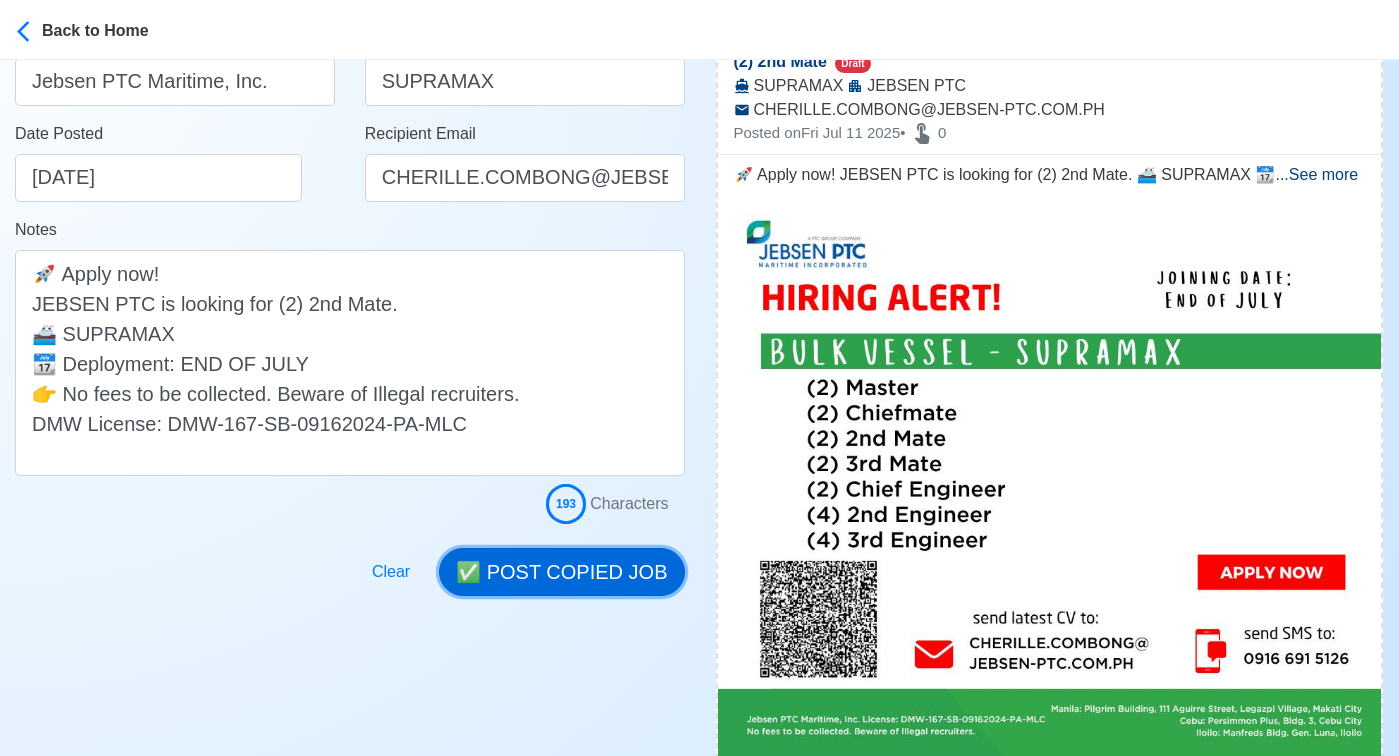 click on "✅ POST COPIED JOB" at bounding box center [561, 572] 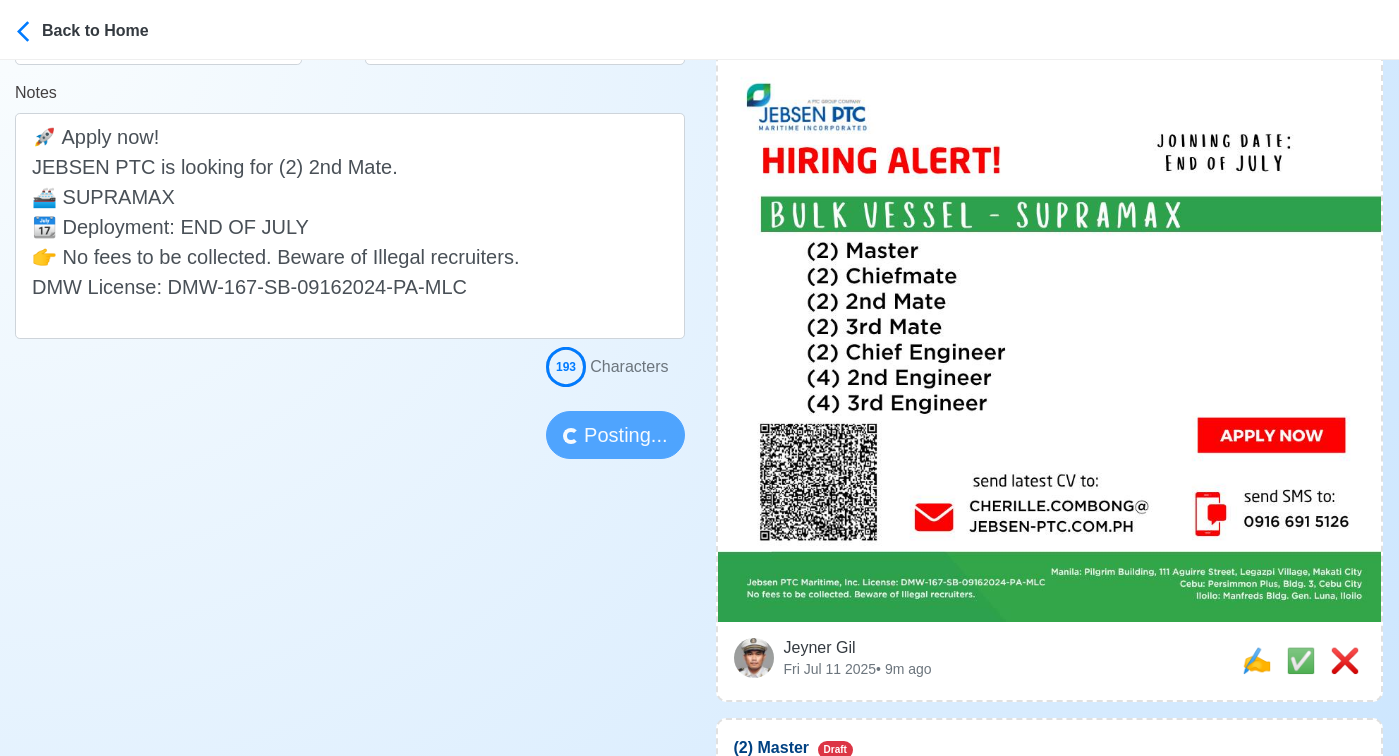 scroll, scrollTop: 592, scrollLeft: 0, axis: vertical 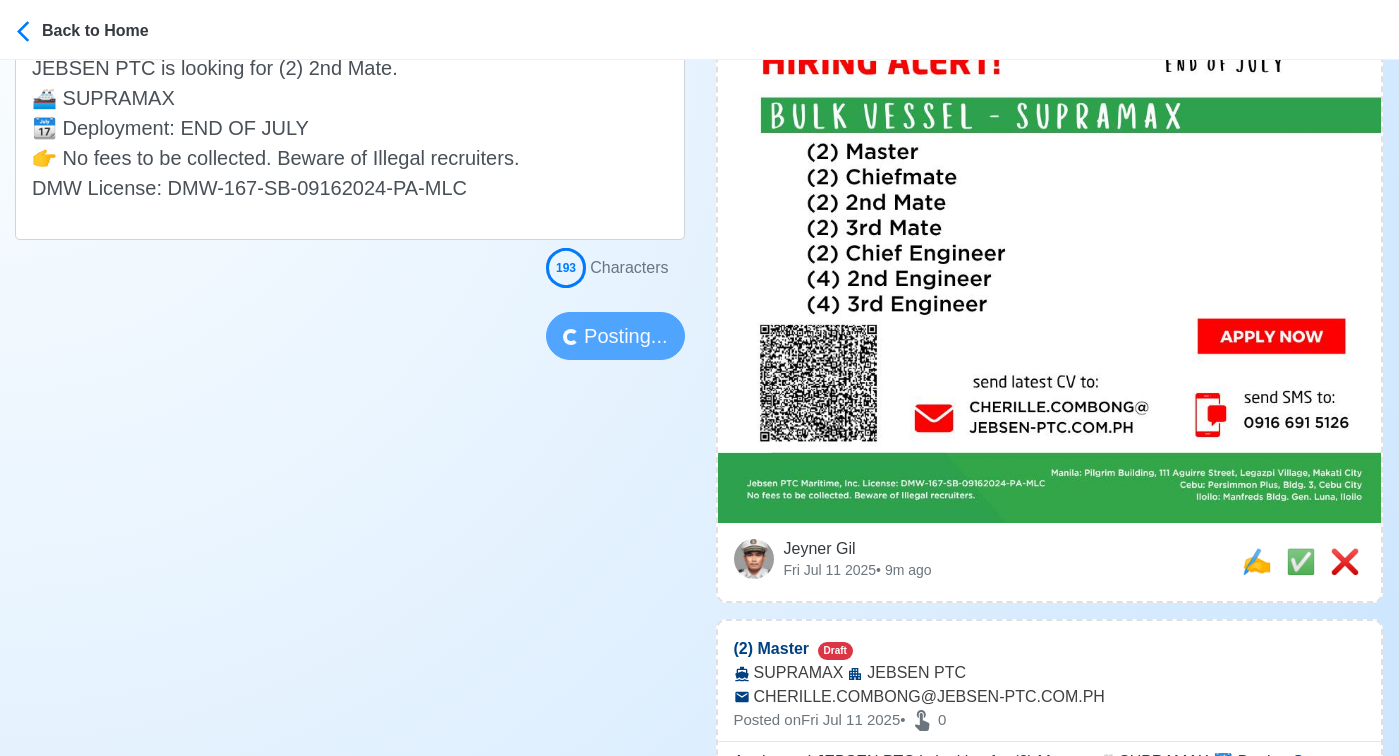 type 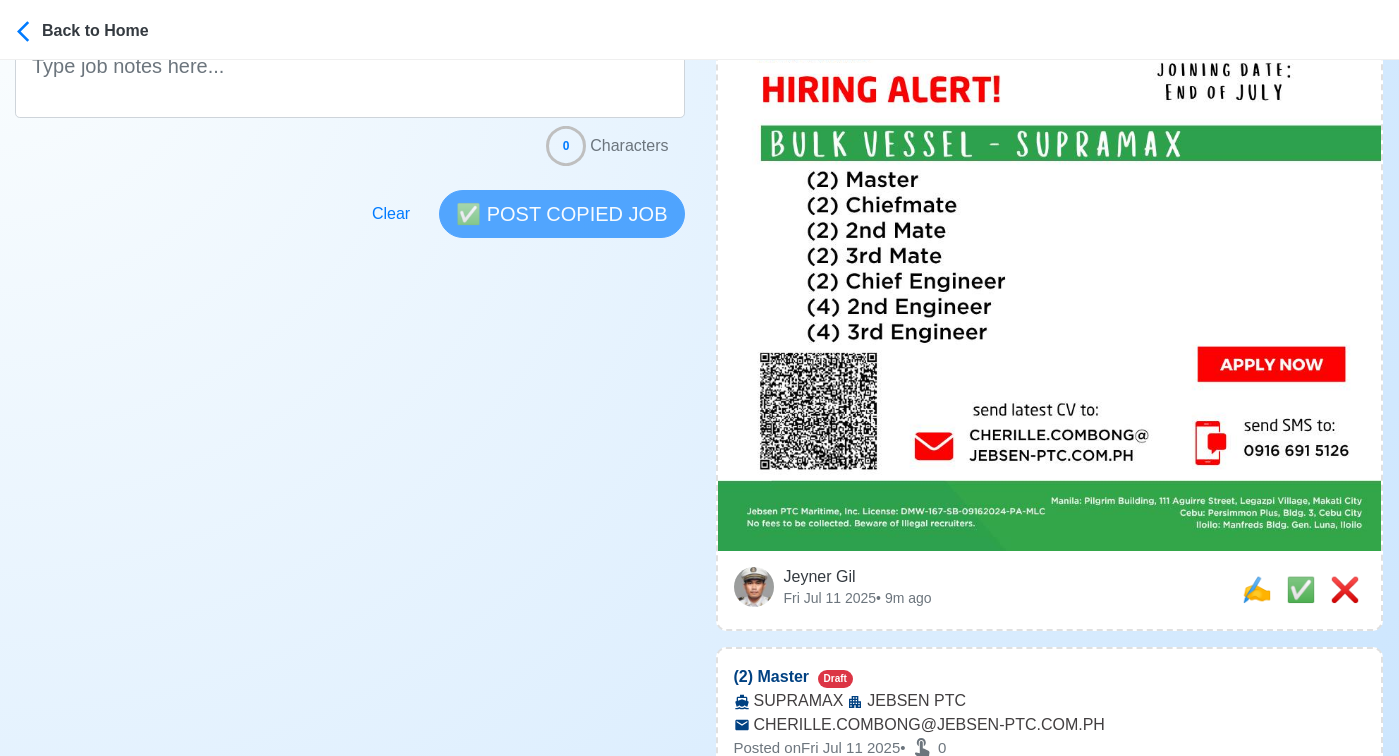 scroll, scrollTop: 581, scrollLeft: 0, axis: vertical 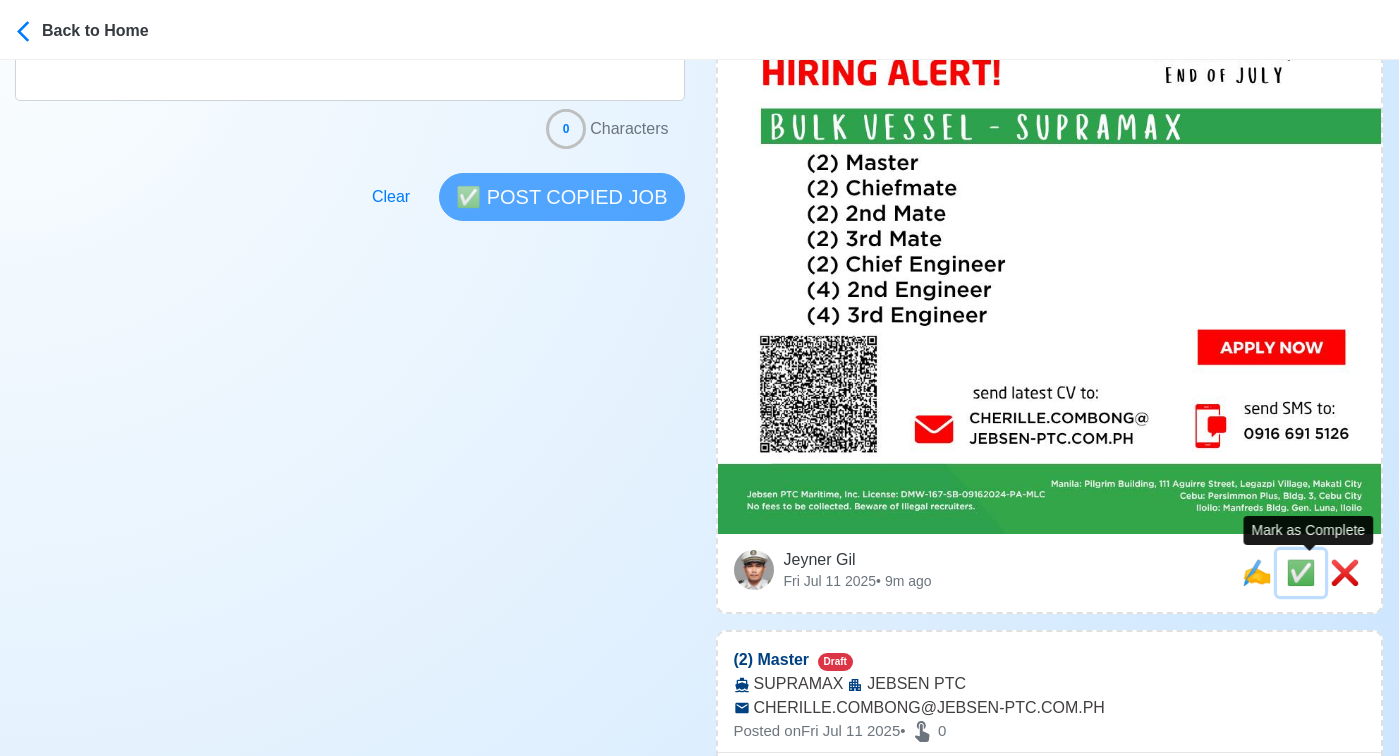 click on "✅" at bounding box center (1301, 572) 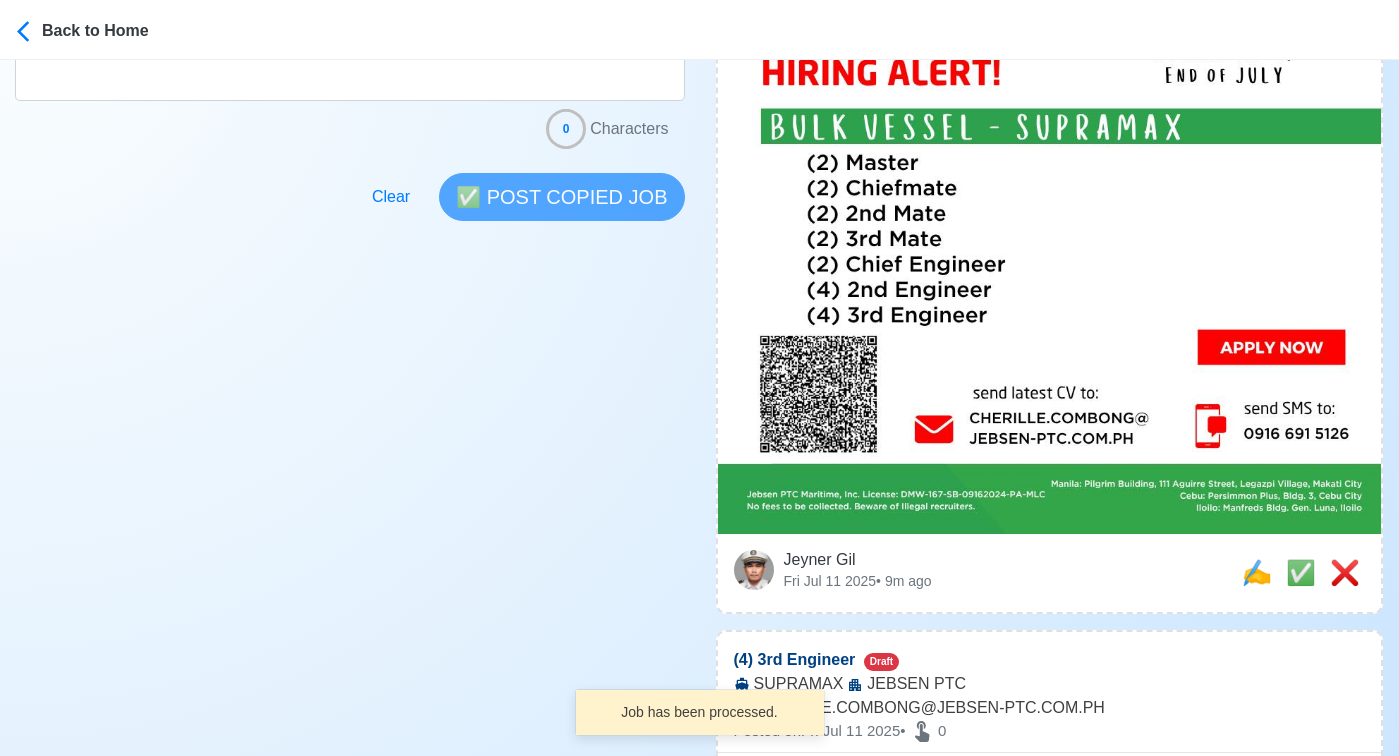 scroll, scrollTop: 0, scrollLeft: 0, axis: both 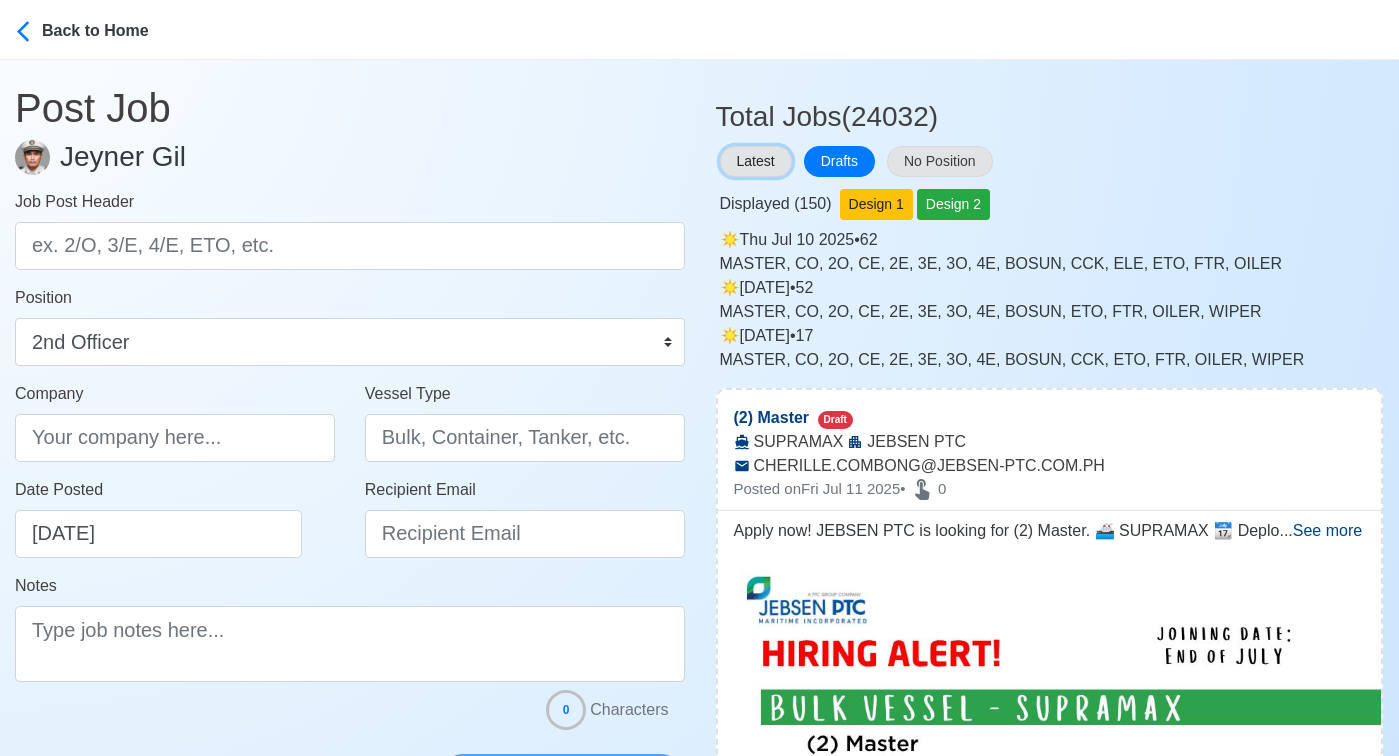 click on "Latest" at bounding box center [756, 161] 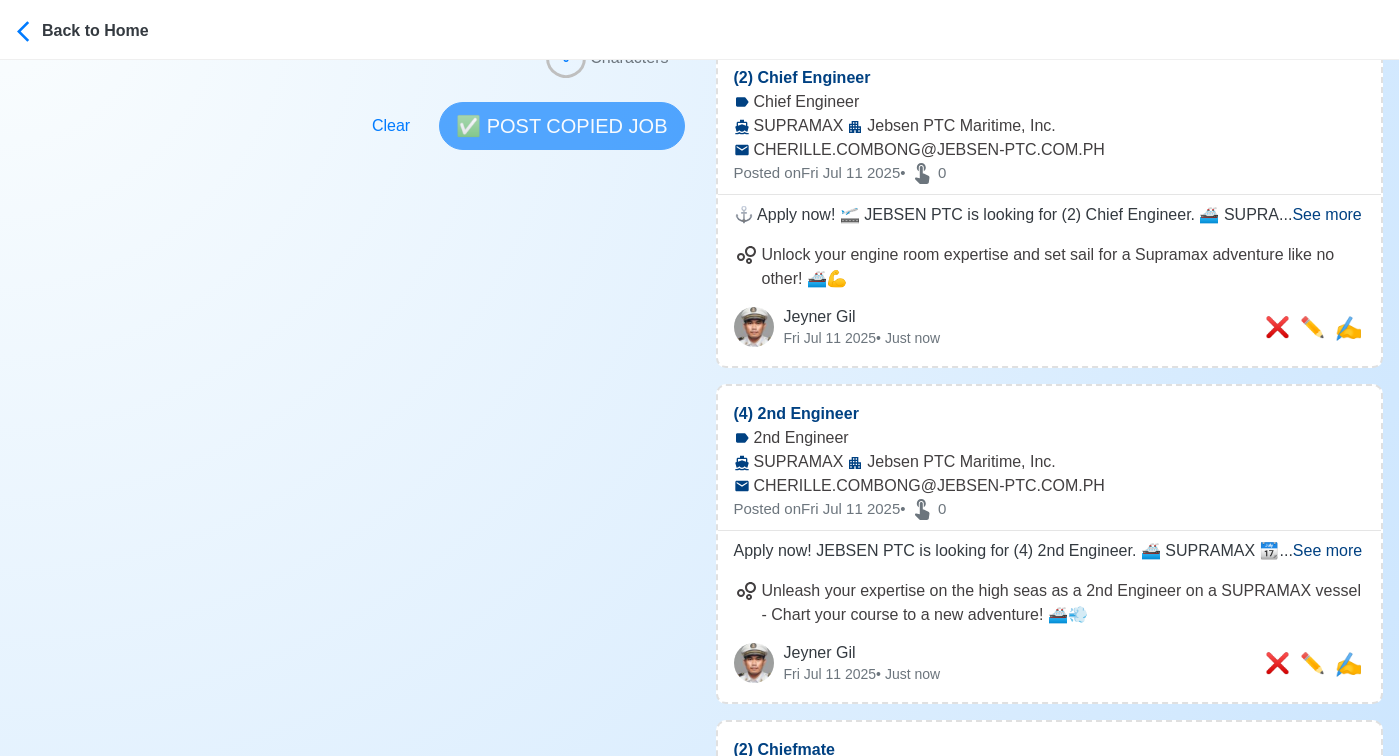 scroll, scrollTop: 0, scrollLeft: 0, axis: both 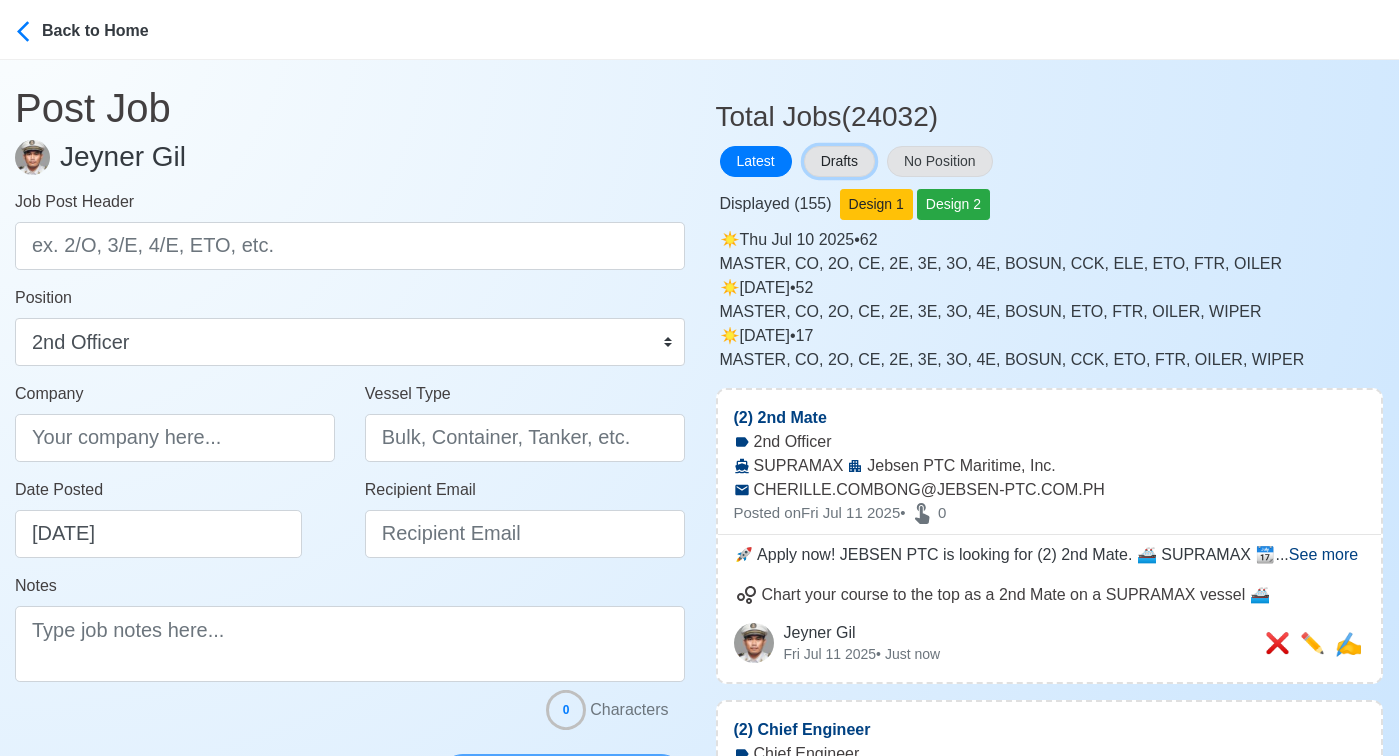 click on "Drafts" at bounding box center [839, 161] 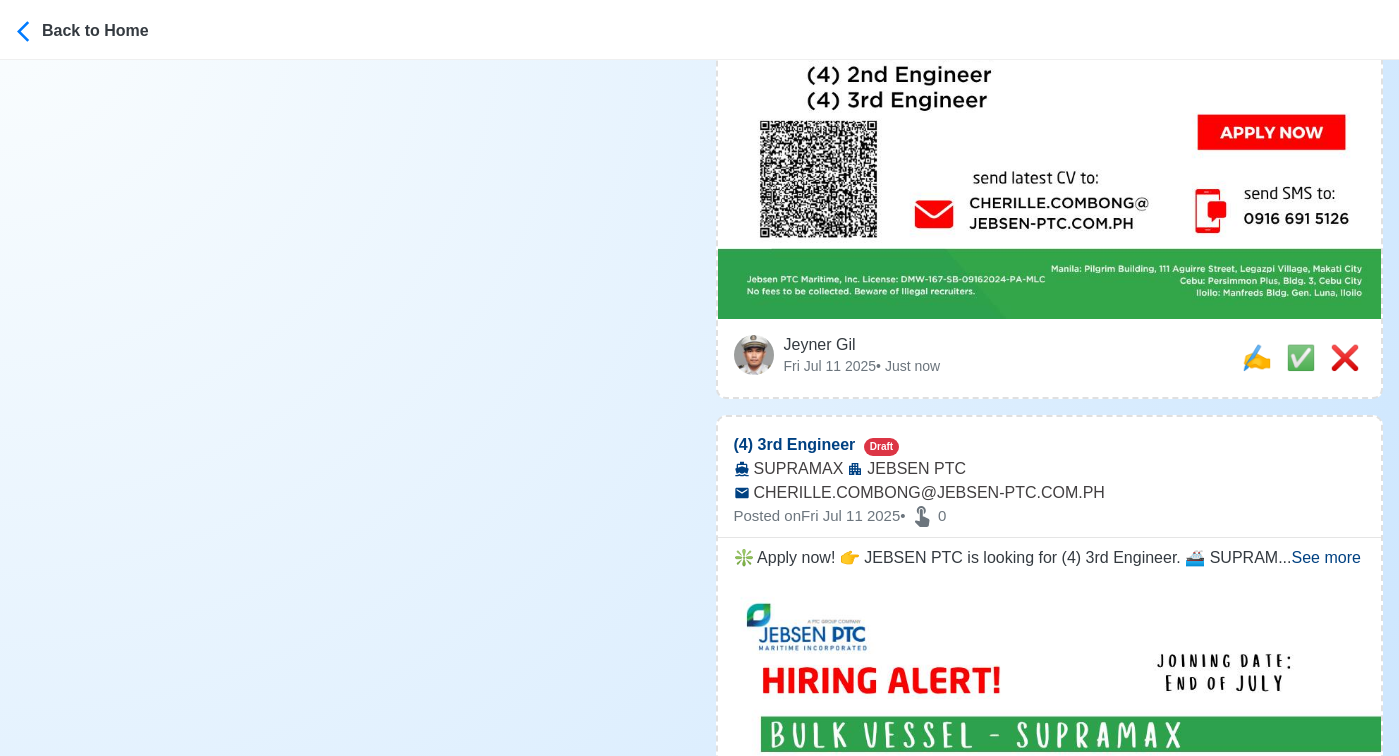 scroll, scrollTop: 3670, scrollLeft: 0, axis: vertical 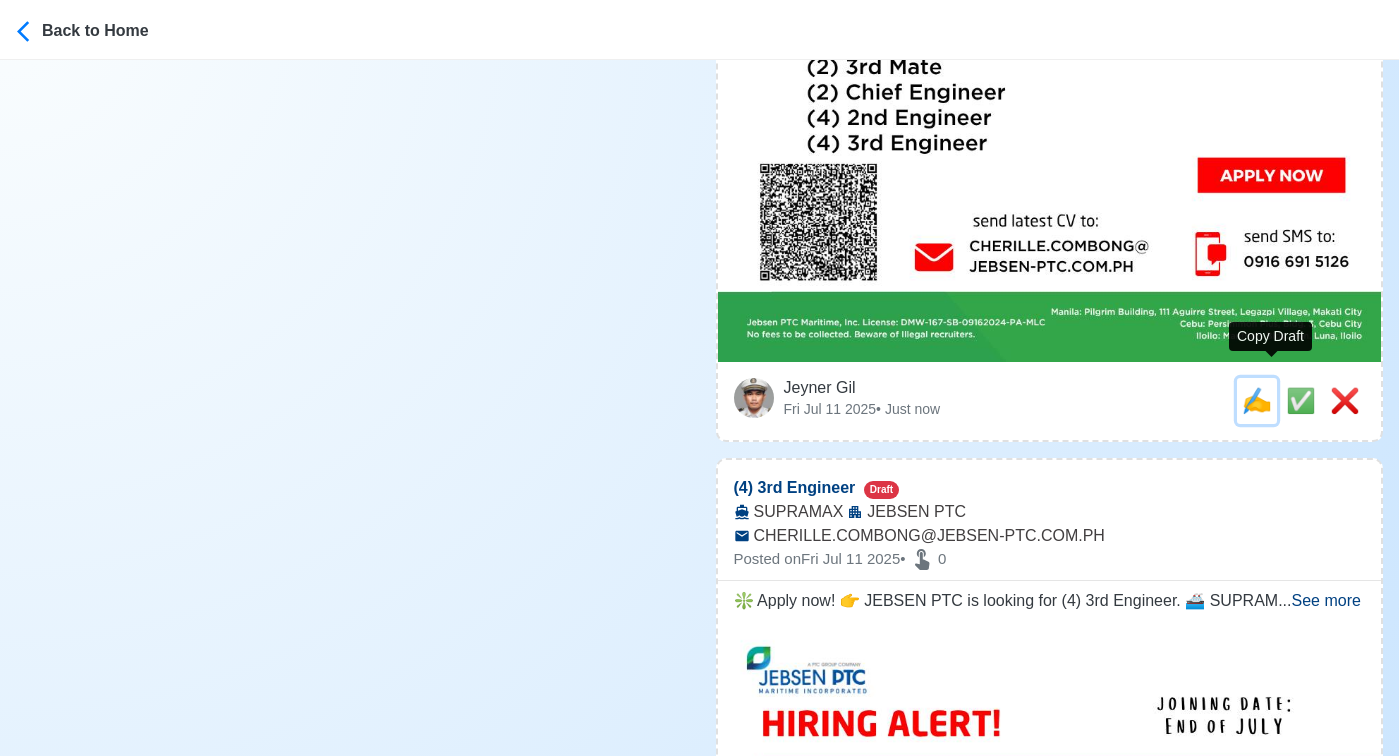 click on "✍️" at bounding box center [1257, 400] 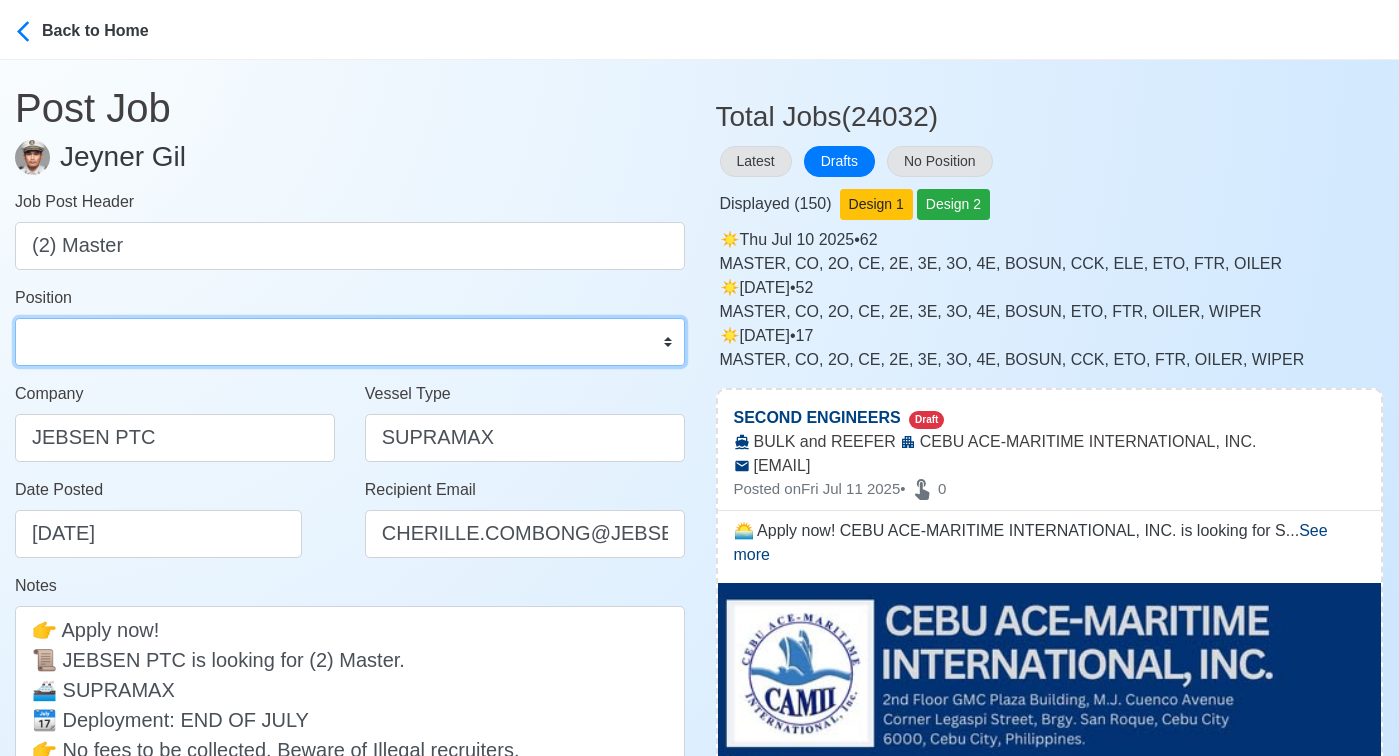 click on "Master Chief Officer 2nd Officer 3rd Officer Junior Officer Chief Engineer 2nd Engineer 3rd Engineer 4th Engineer Gas Engineer Junior Engineer 1st Assistant Engineer 2nd Assistant Engineer 3rd Assistant Engineer ETO/ETR Electrician Electrical Engineer Oiler Fitter Welder Chief Cook Chef Cook Messman Wiper Rigger Ordinary Seaman Able Seaman Motorman Pumpman Bosun Cadet Reefer Mechanic Operator Repairman Painter Steward Waiter Others" at bounding box center (350, 342) 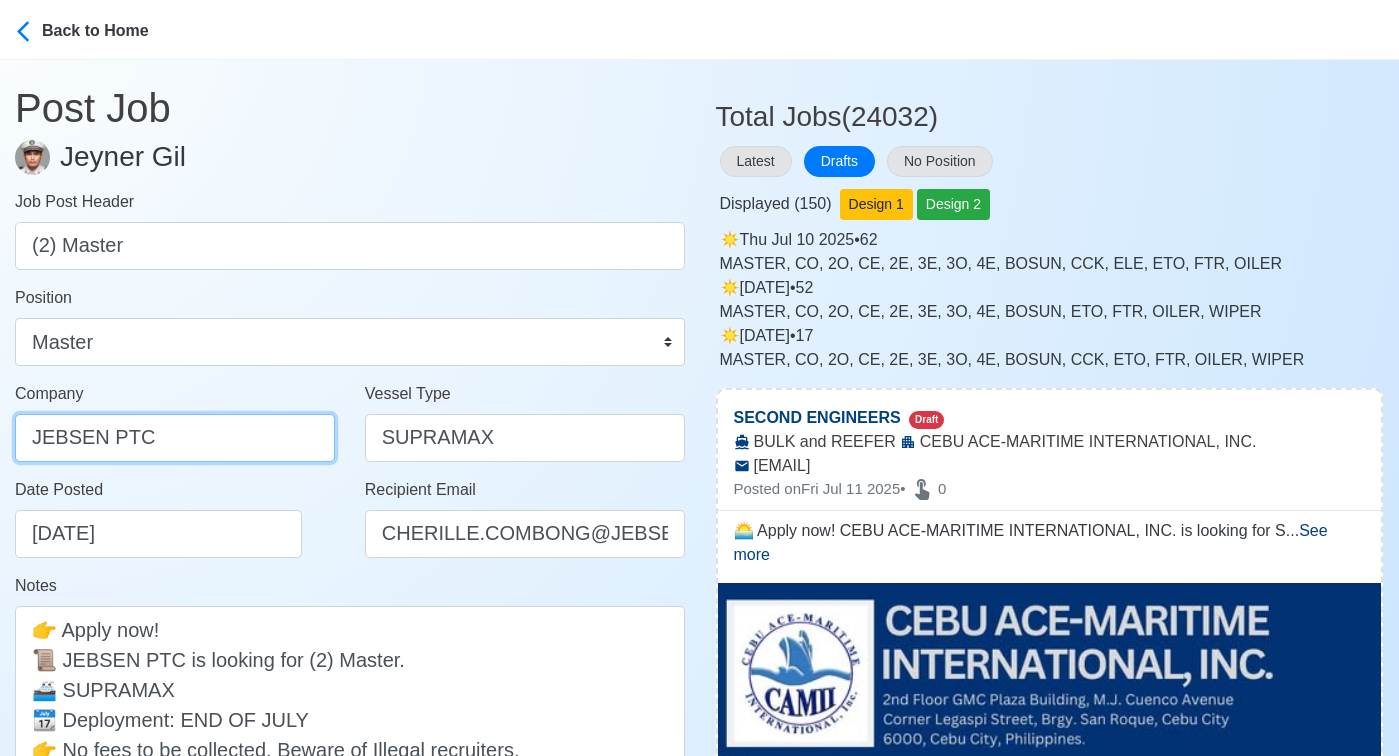 click on "JEBSEN PTC" at bounding box center [175, 438] 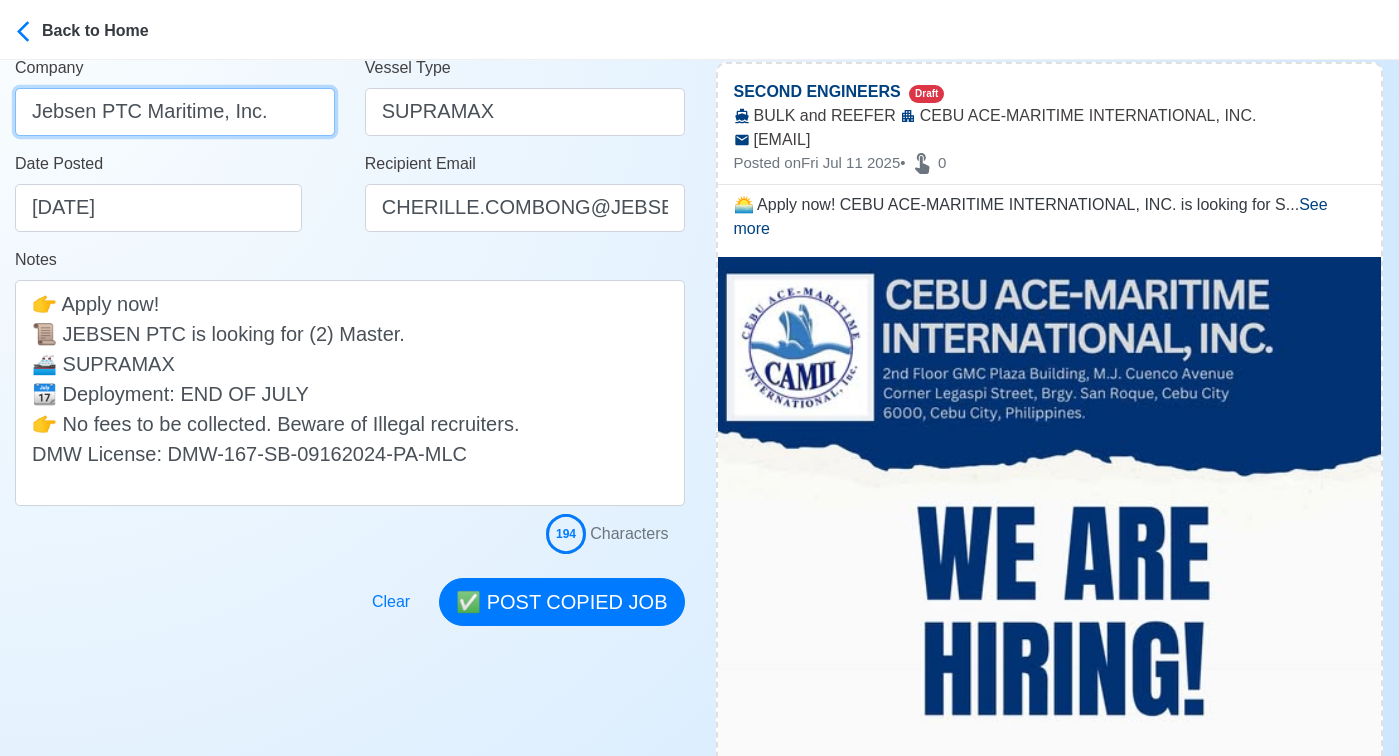 scroll, scrollTop: 458, scrollLeft: 0, axis: vertical 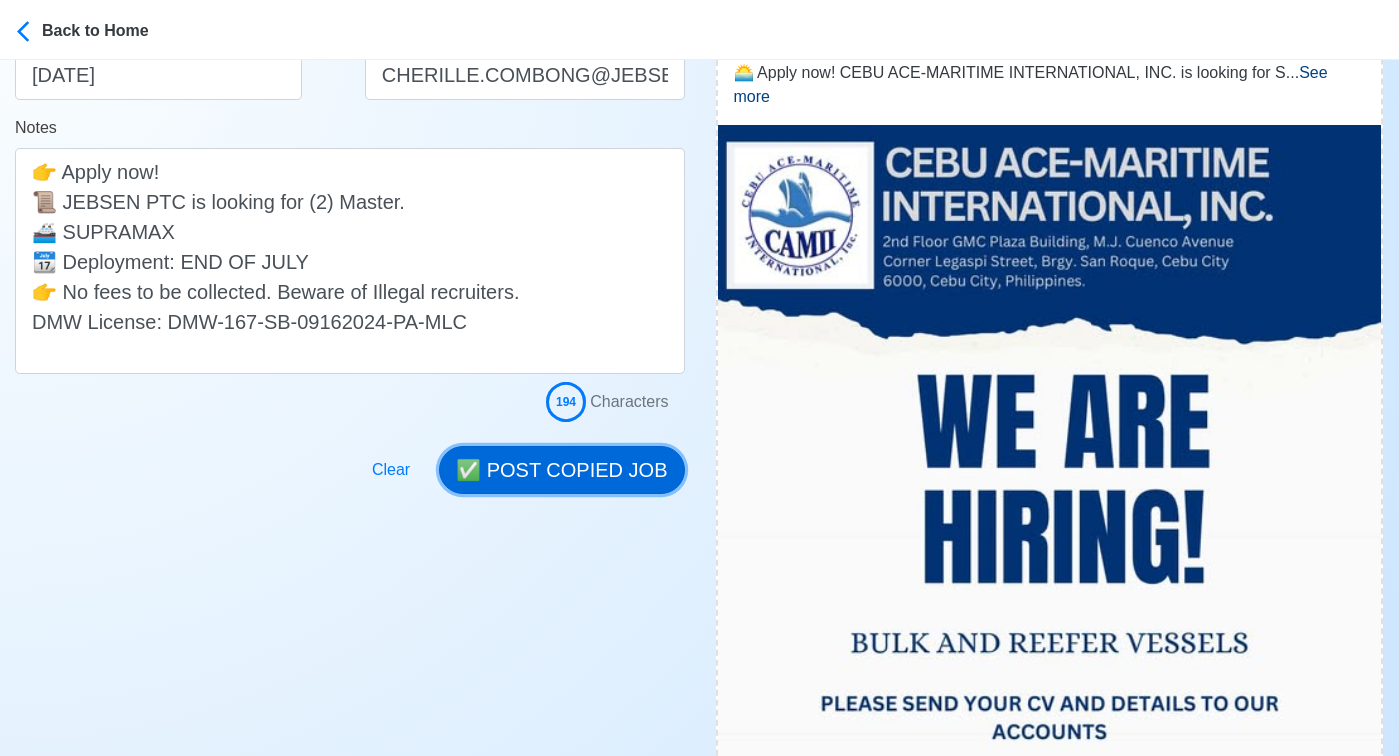 click on "✅ POST COPIED JOB" at bounding box center (561, 470) 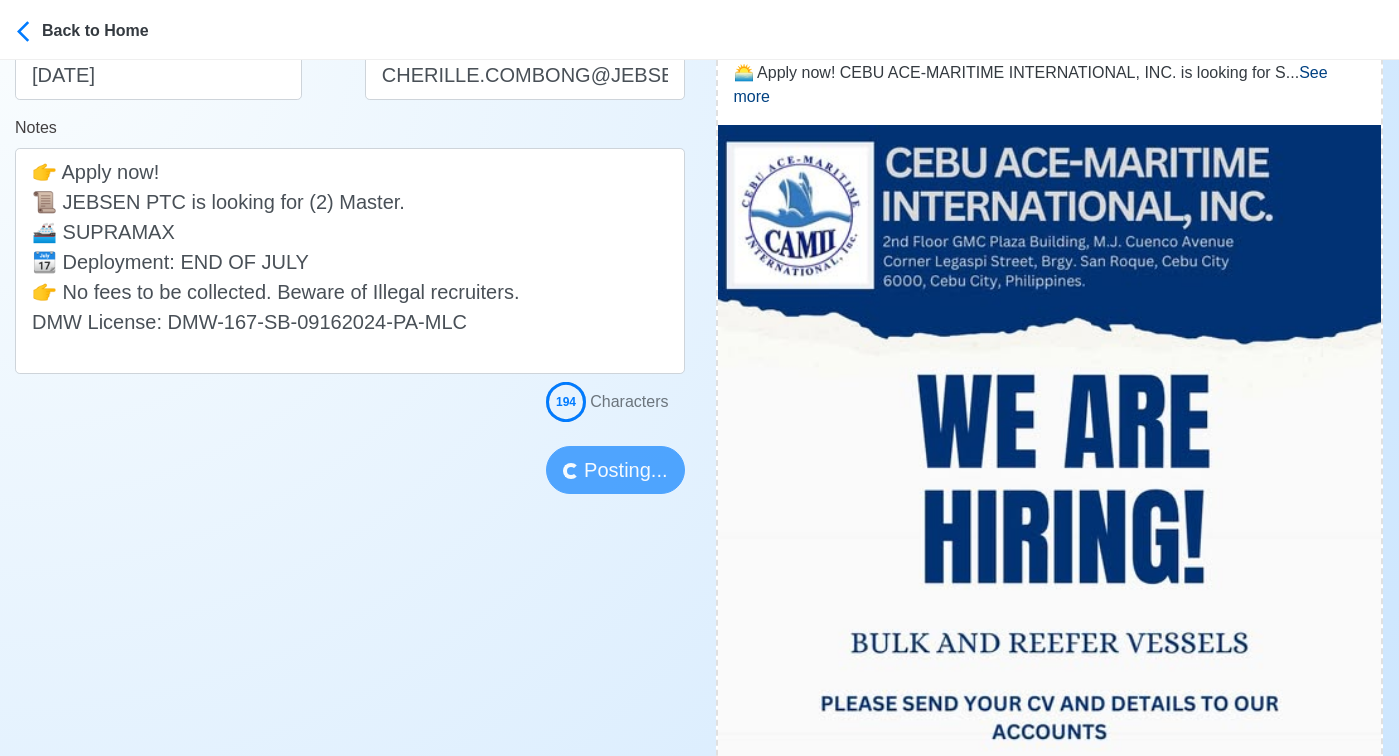 type 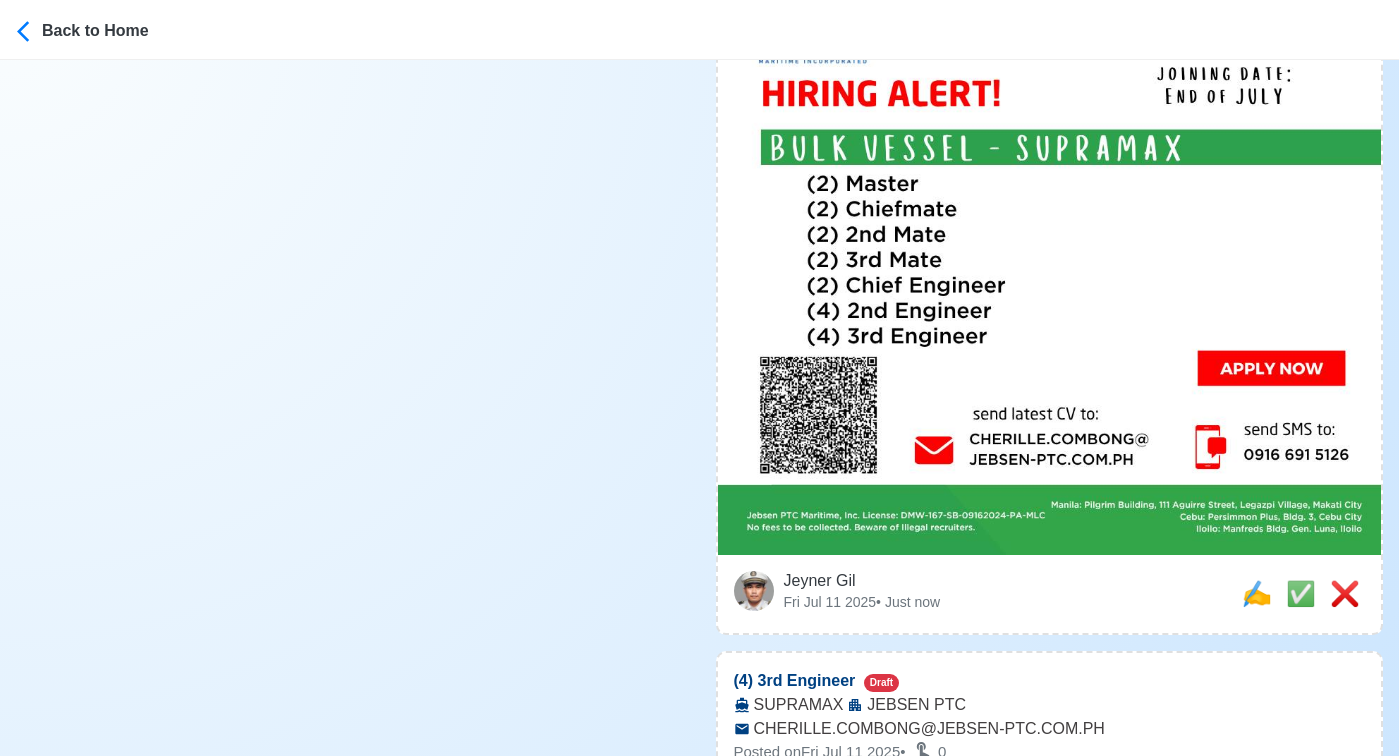 scroll, scrollTop: 3473, scrollLeft: 0, axis: vertical 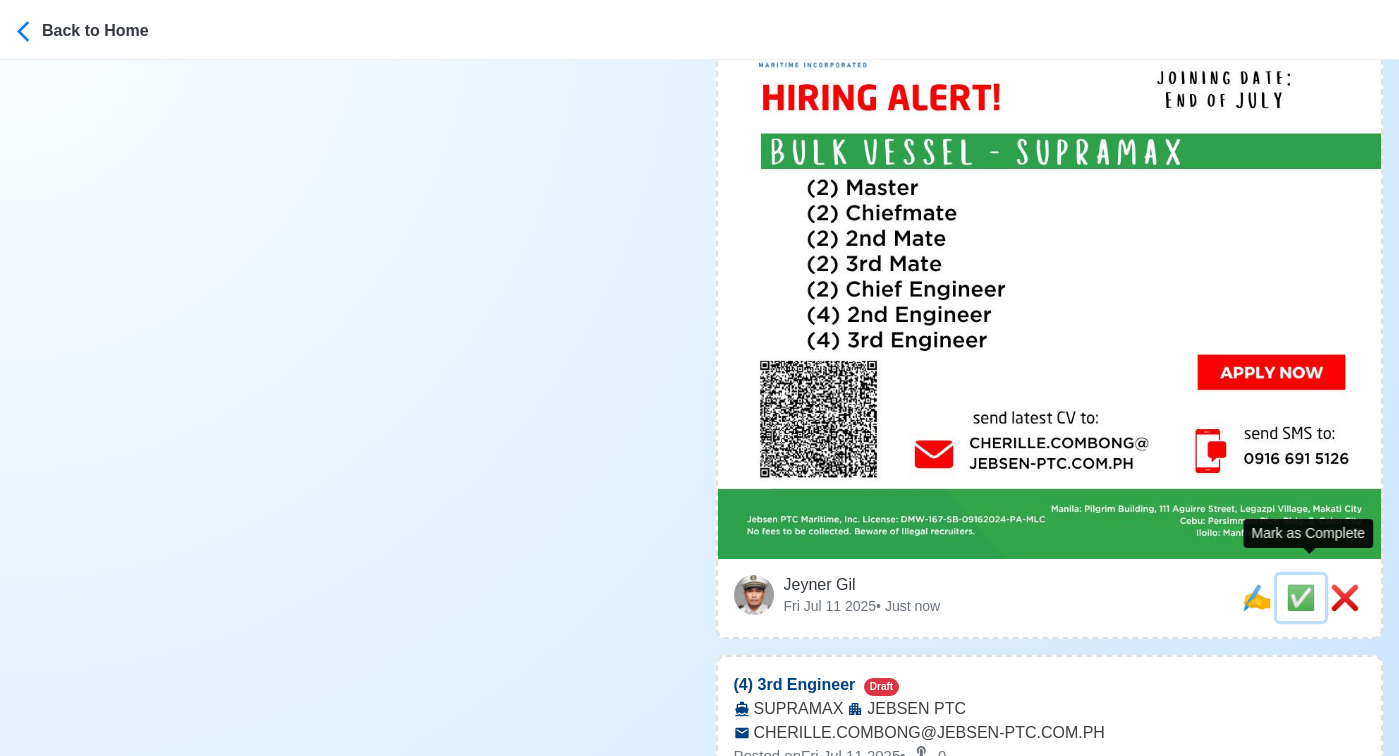 click on "✅" at bounding box center [1301, 597] 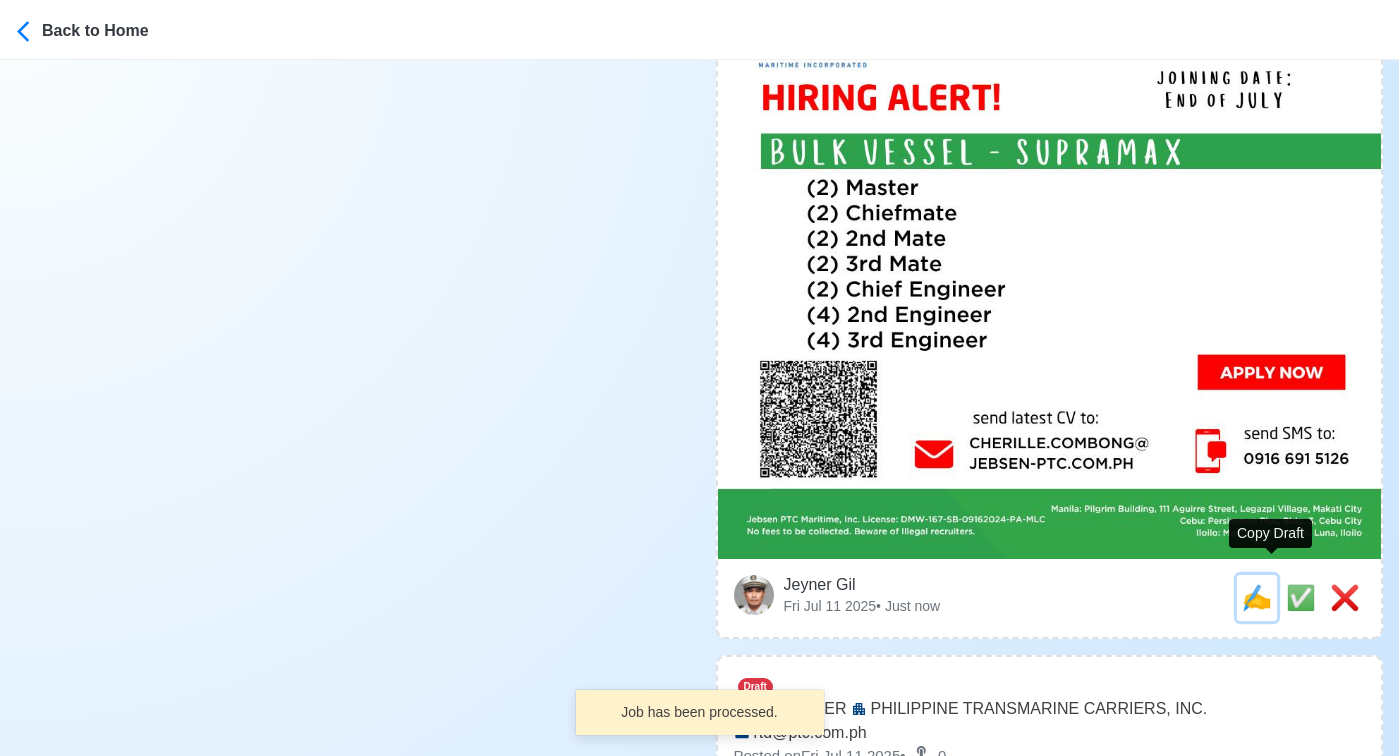 click on "✍️" at bounding box center (1257, 597) 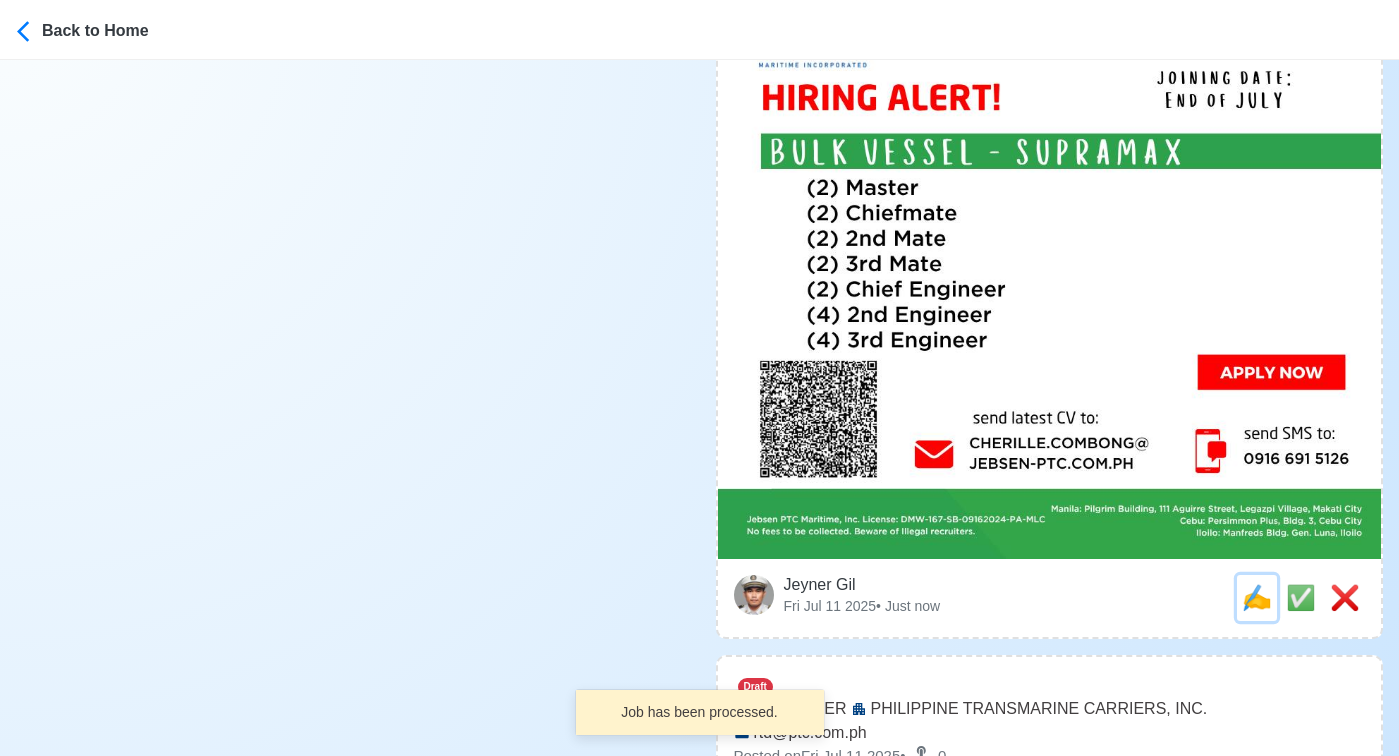scroll, scrollTop: 0, scrollLeft: 0, axis: both 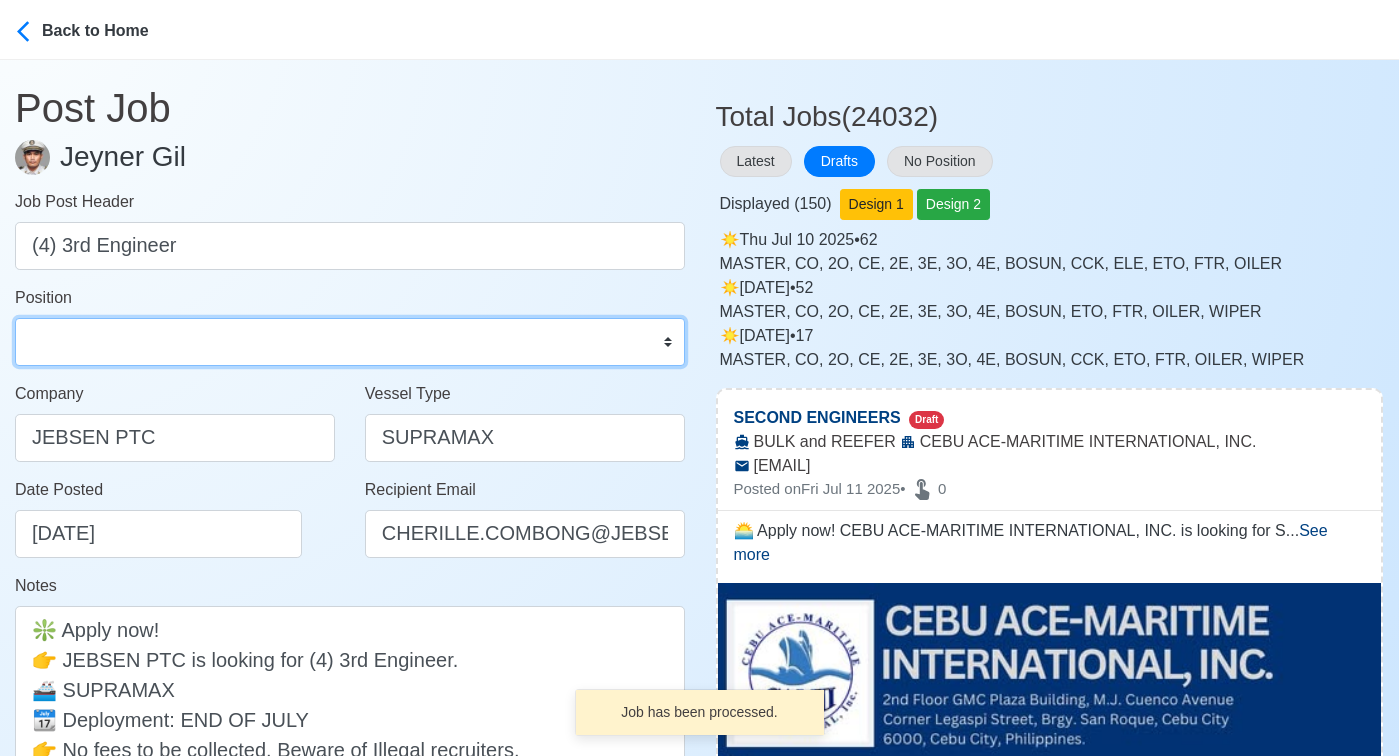 click on "Master Chief Officer 2nd Officer 3rd Officer Junior Officer Chief Engineer 2nd Engineer 3rd Engineer 4th Engineer Gas Engineer Junior Engineer 1st Assistant Engineer 2nd Assistant Engineer 3rd Assistant Engineer ETO/ETR Electrician Electrical Engineer Oiler Fitter Welder Chief Cook Chef Cook Messman Wiper Rigger Ordinary Seaman Able Seaman Motorman Pumpman Bosun Cadet Reefer Mechanic Operator Repairman Painter Steward Waiter Others" at bounding box center (350, 342) 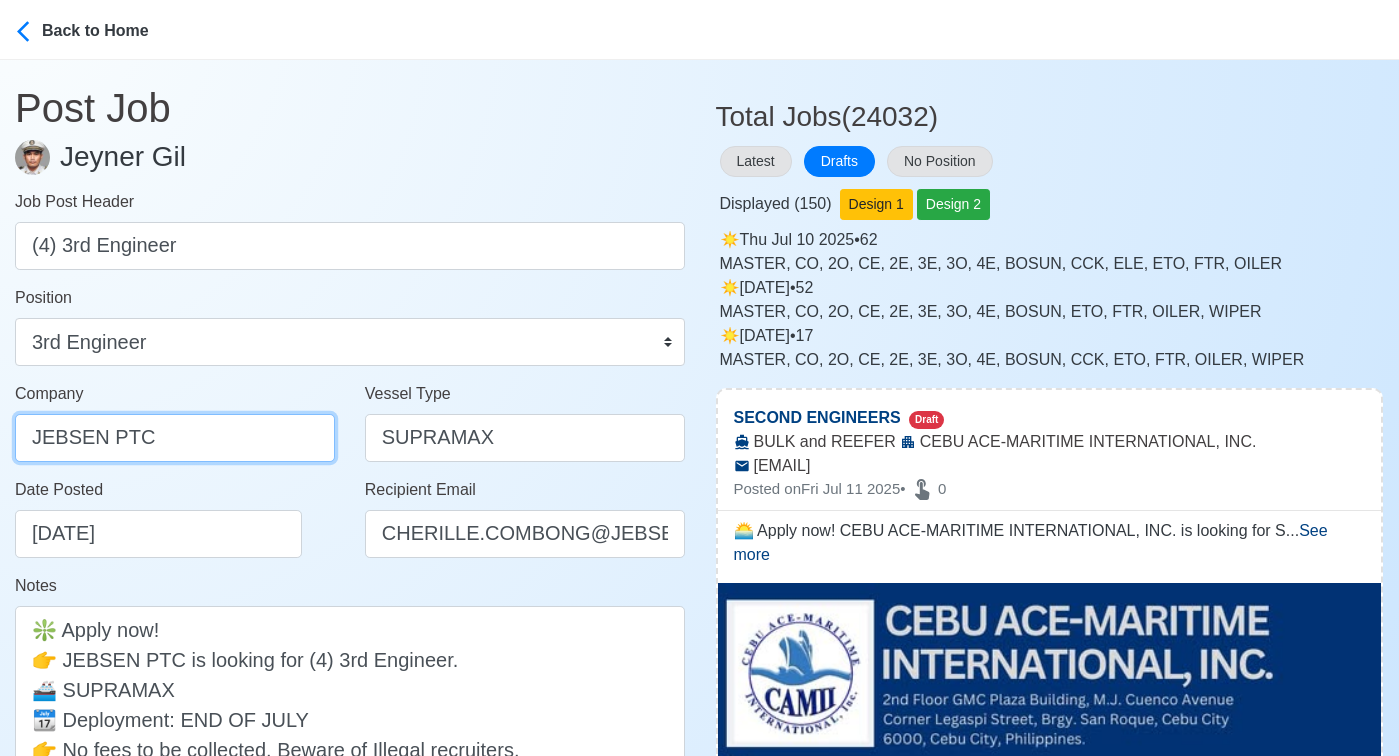 click on "JEBSEN PTC" at bounding box center [175, 438] 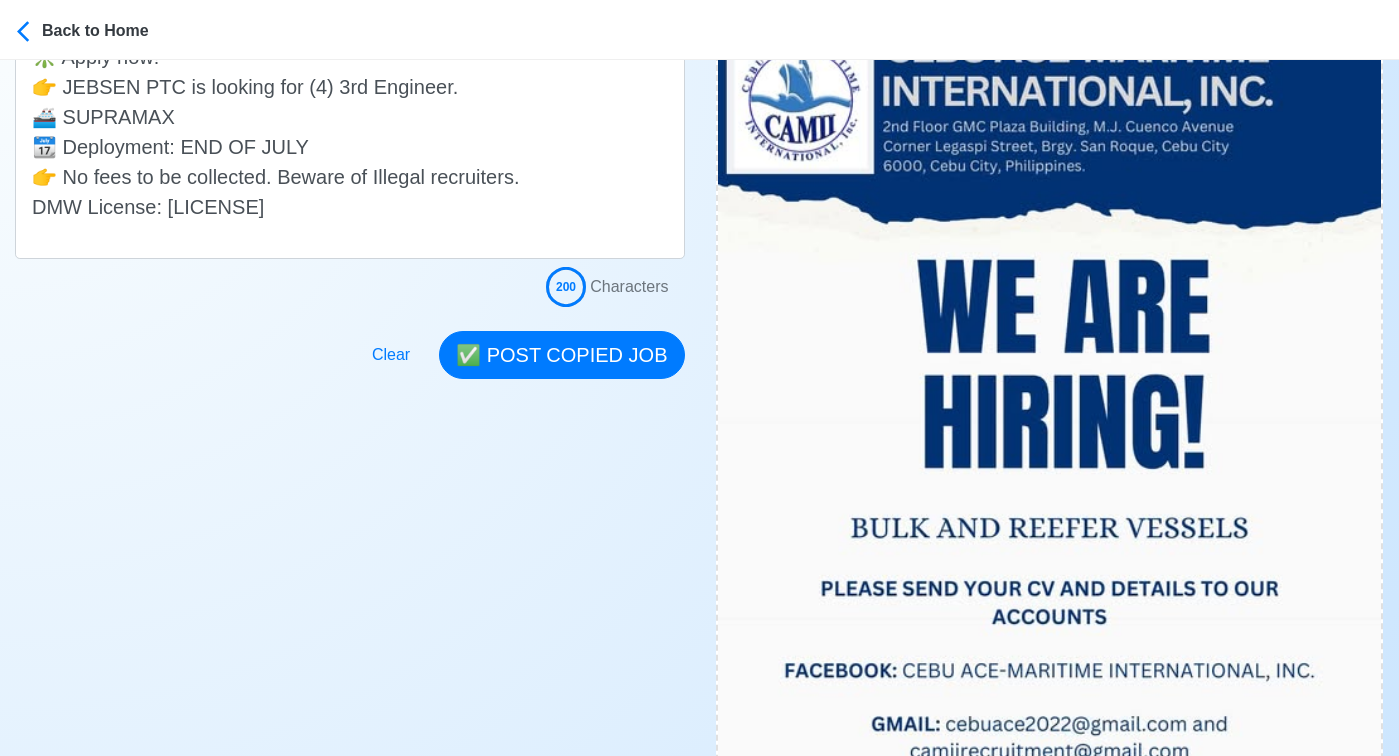 scroll, scrollTop: 747, scrollLeft: 0, axis: vertical 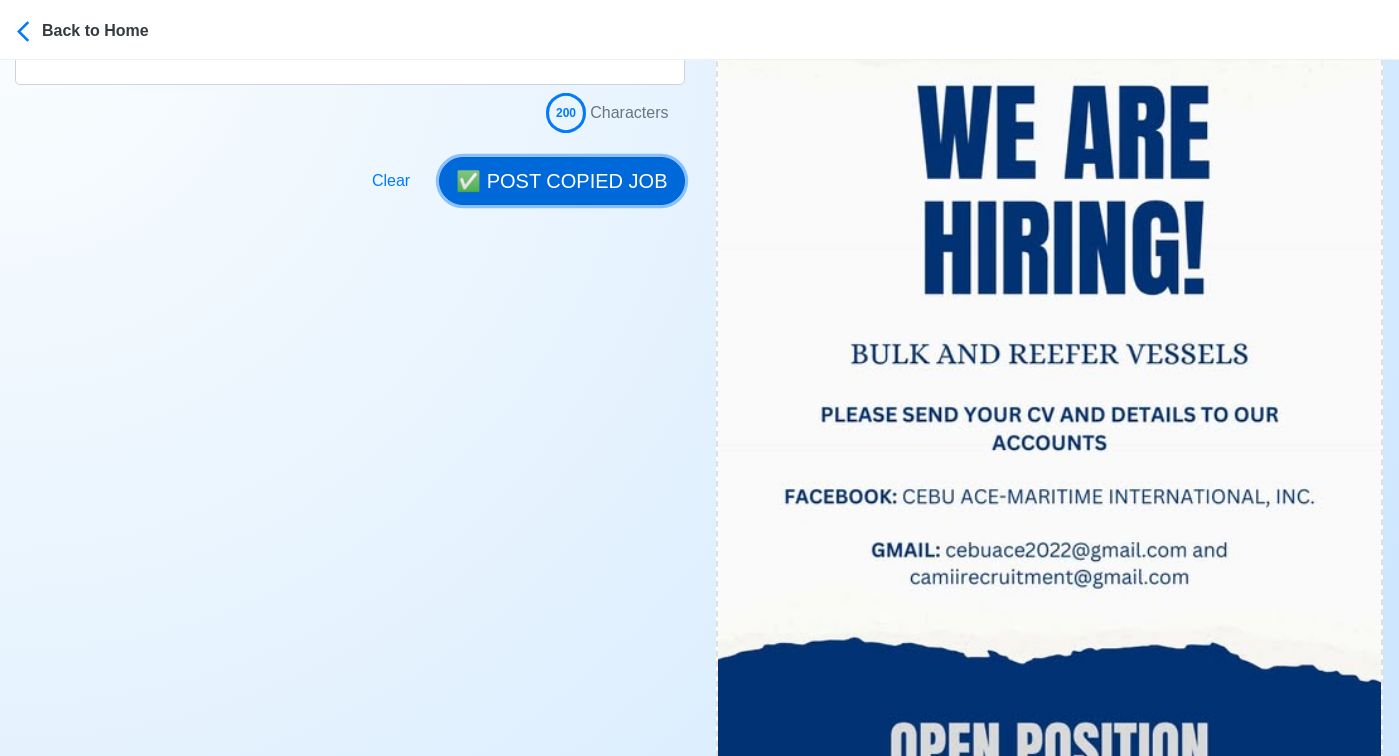 click on "✅ POST COPIED JOB" at bounding box center [561, 181] 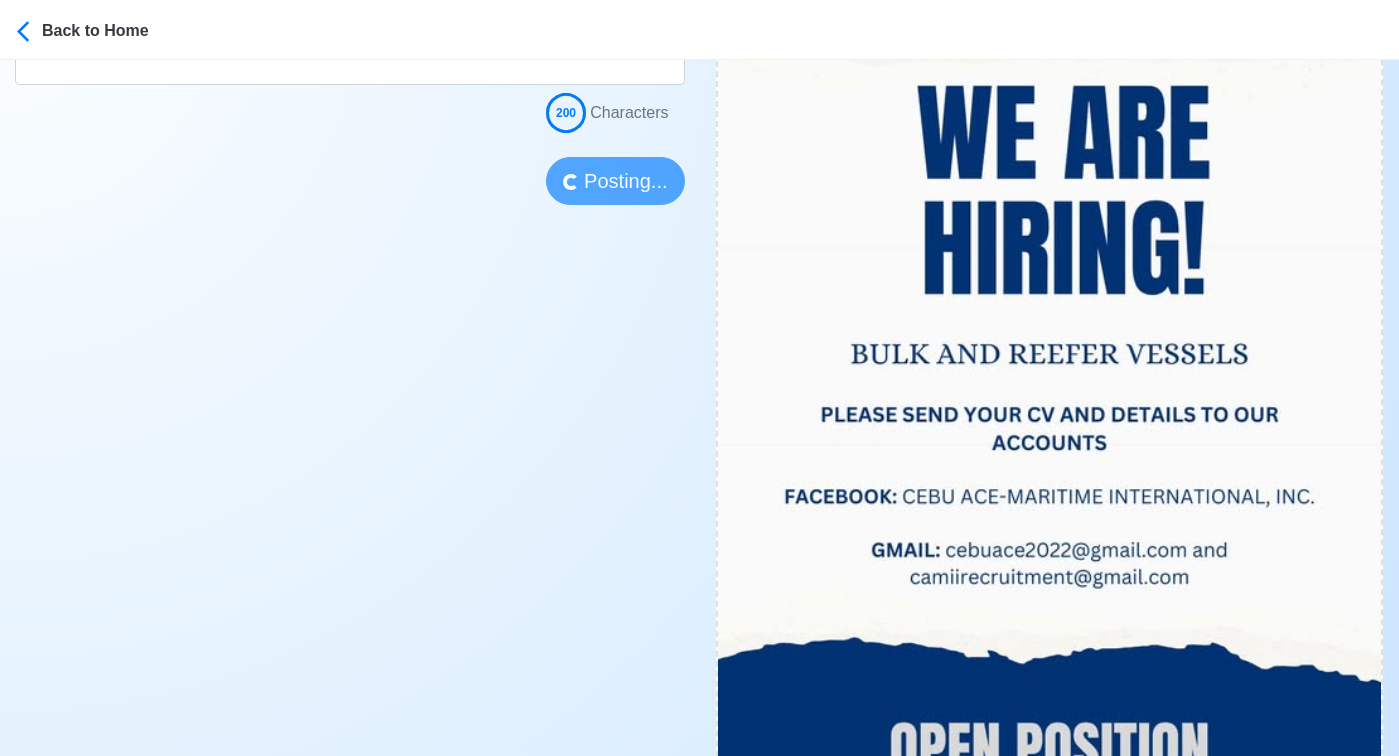 type 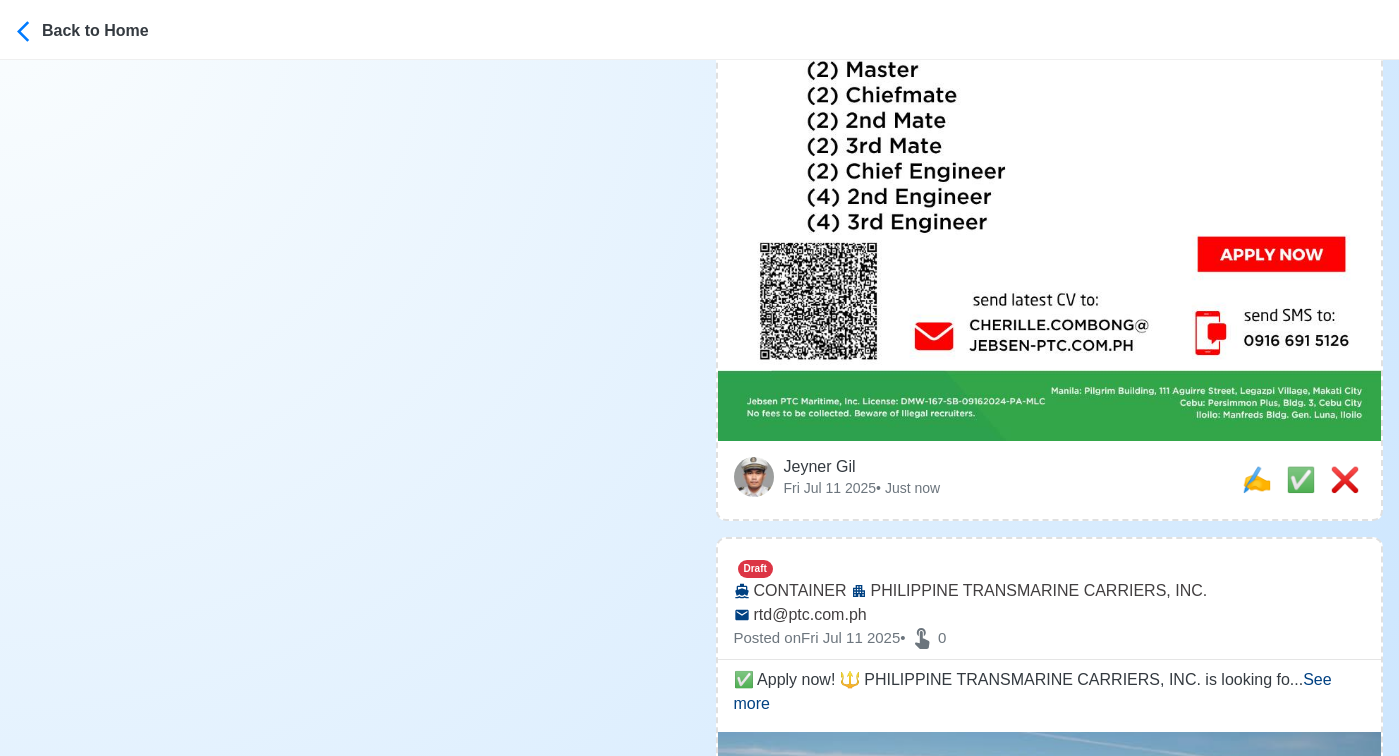 scroll, scrollTop: 3846, scrollLeft: 0, axis: vertical 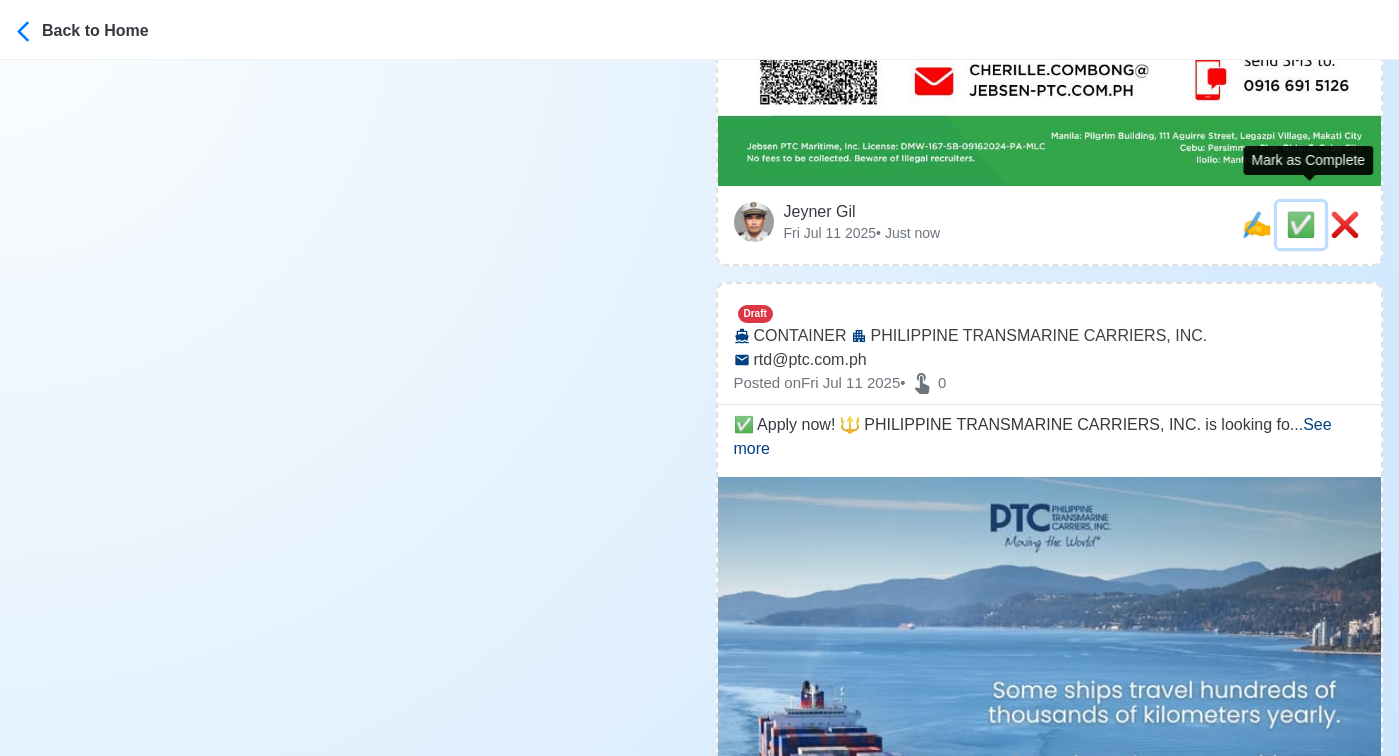 click on "✅" at bounding box center (1301, 224) 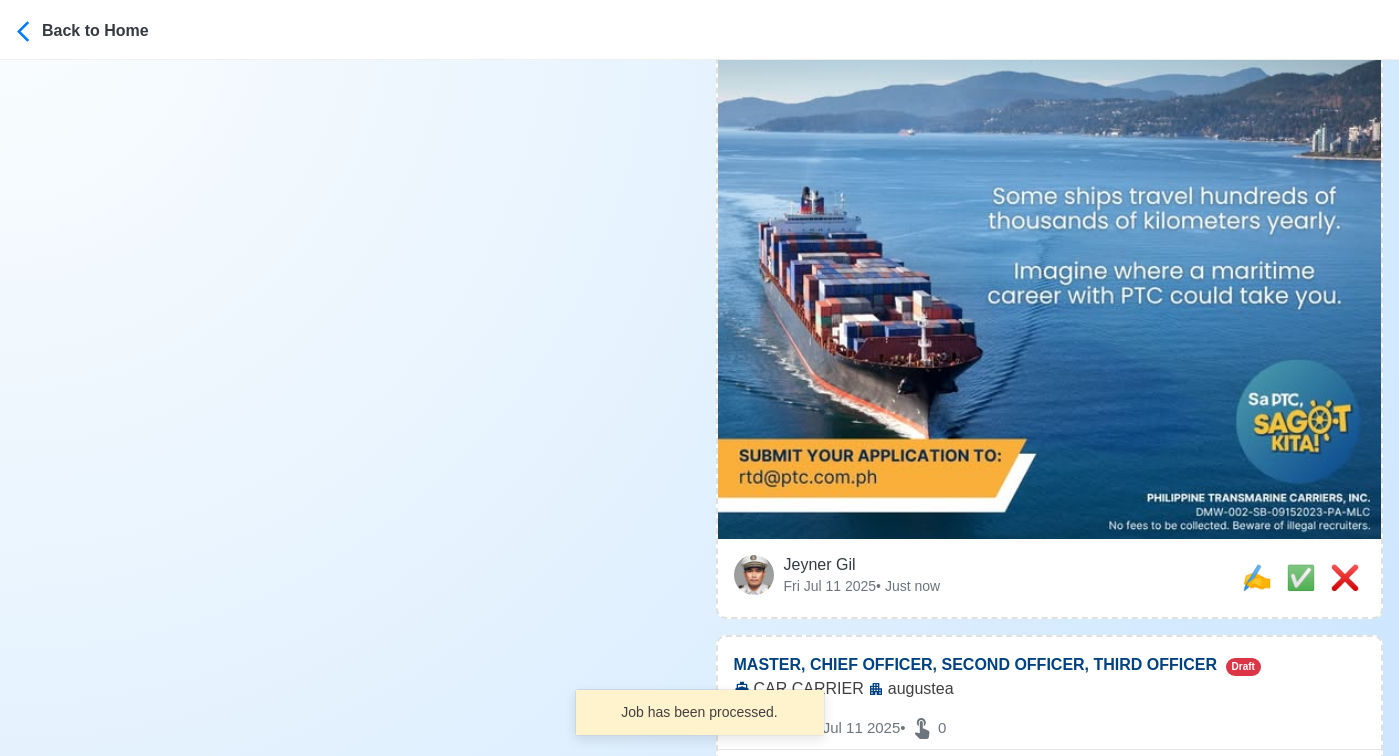 scroll, scrollTop: 3598, scrollLeft: 0, axis: vertical 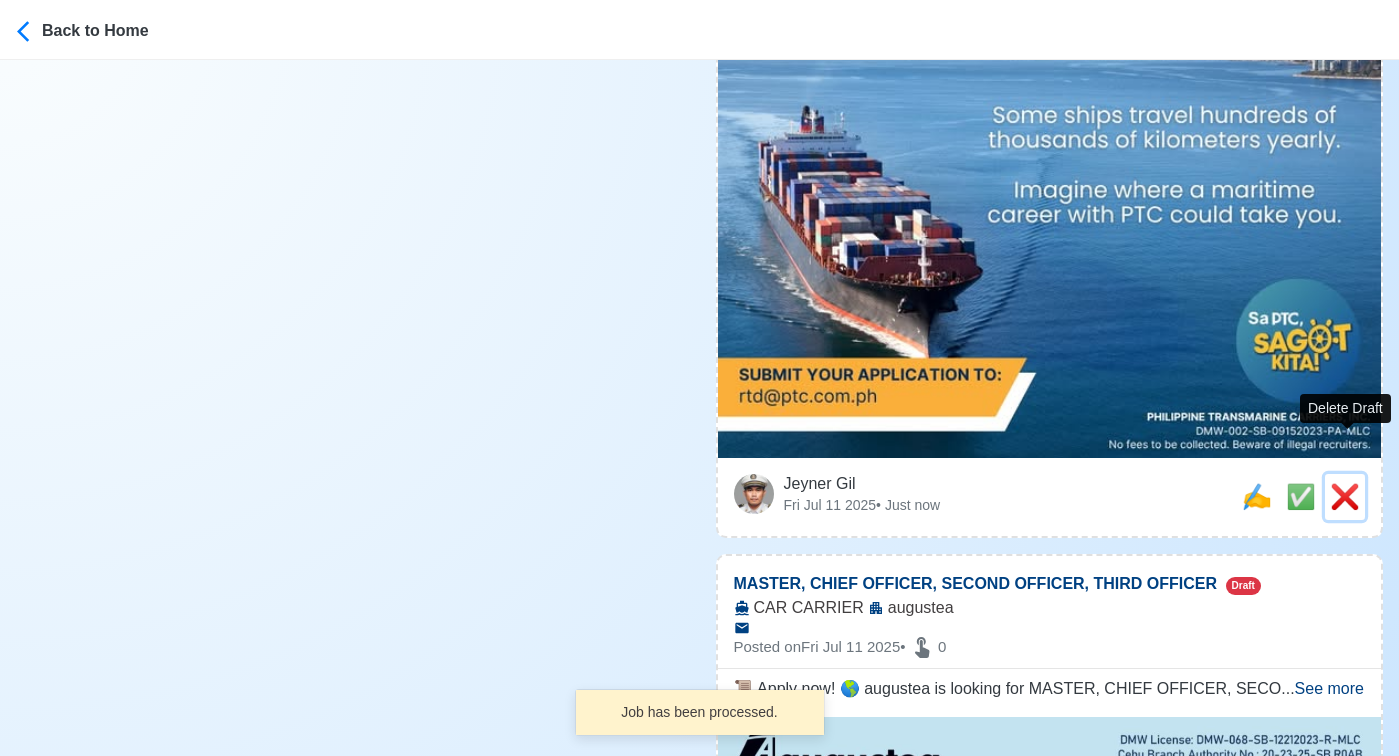 click on "❌" at bounding box center [1345, 496] 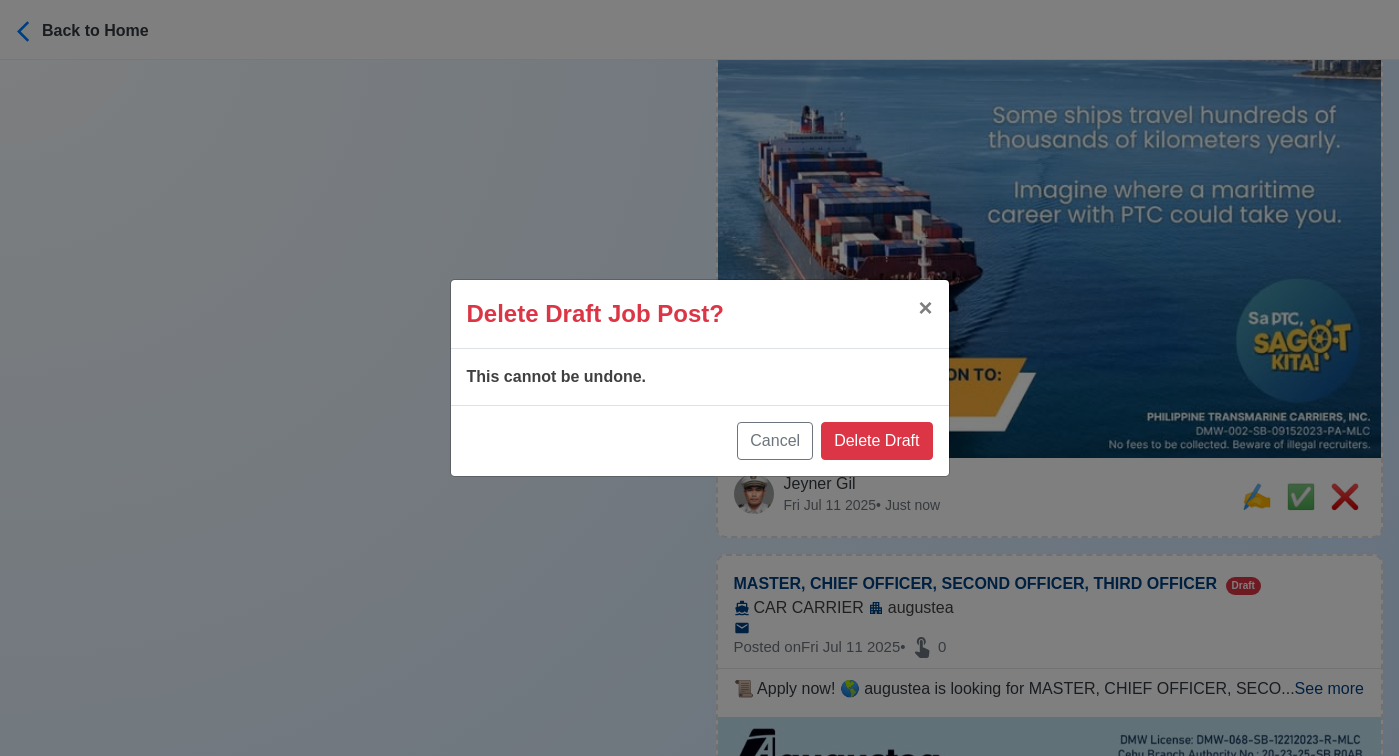 click on "Cancel Delete Draft" at bounding box center [700, 440] 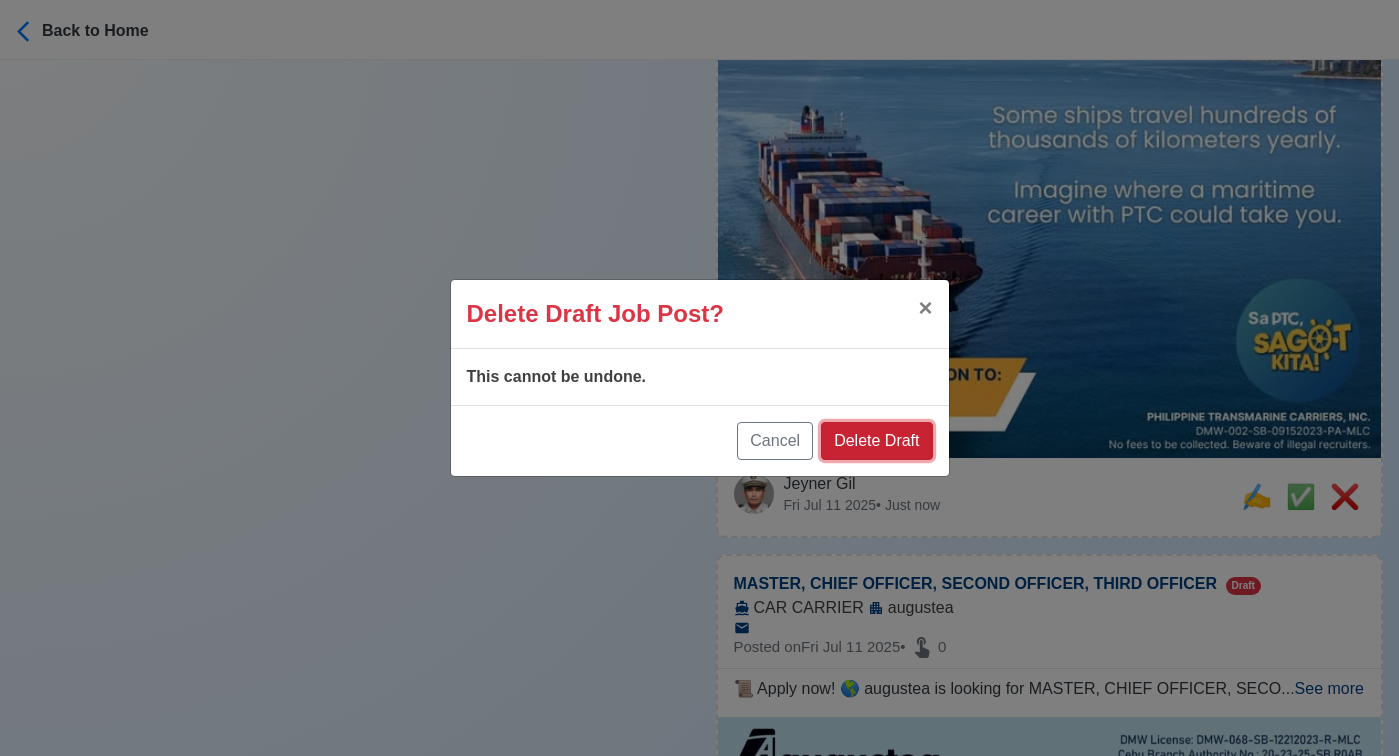 click on "Delete Draft" at bounding box center [876, 441] 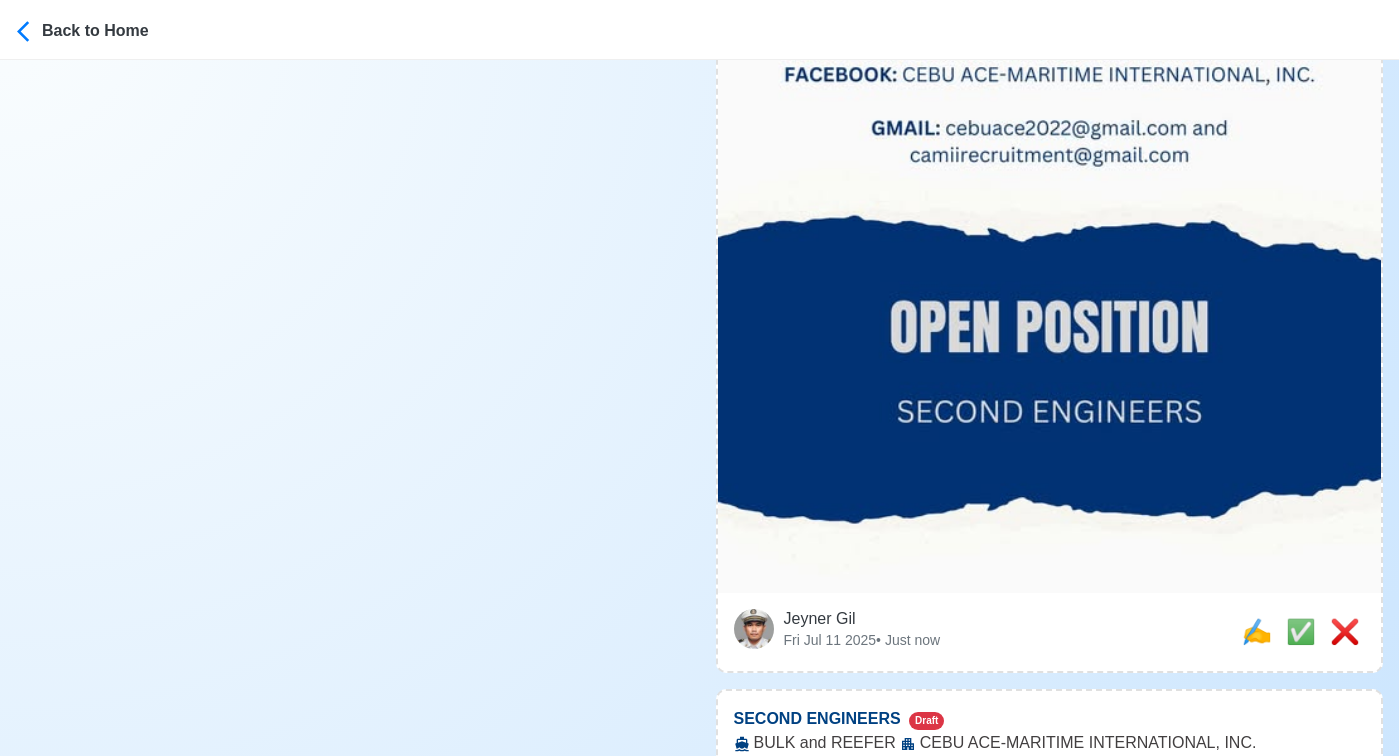 scroll, scrollTop: 1188, scrollLeft: 0, axis: vertical 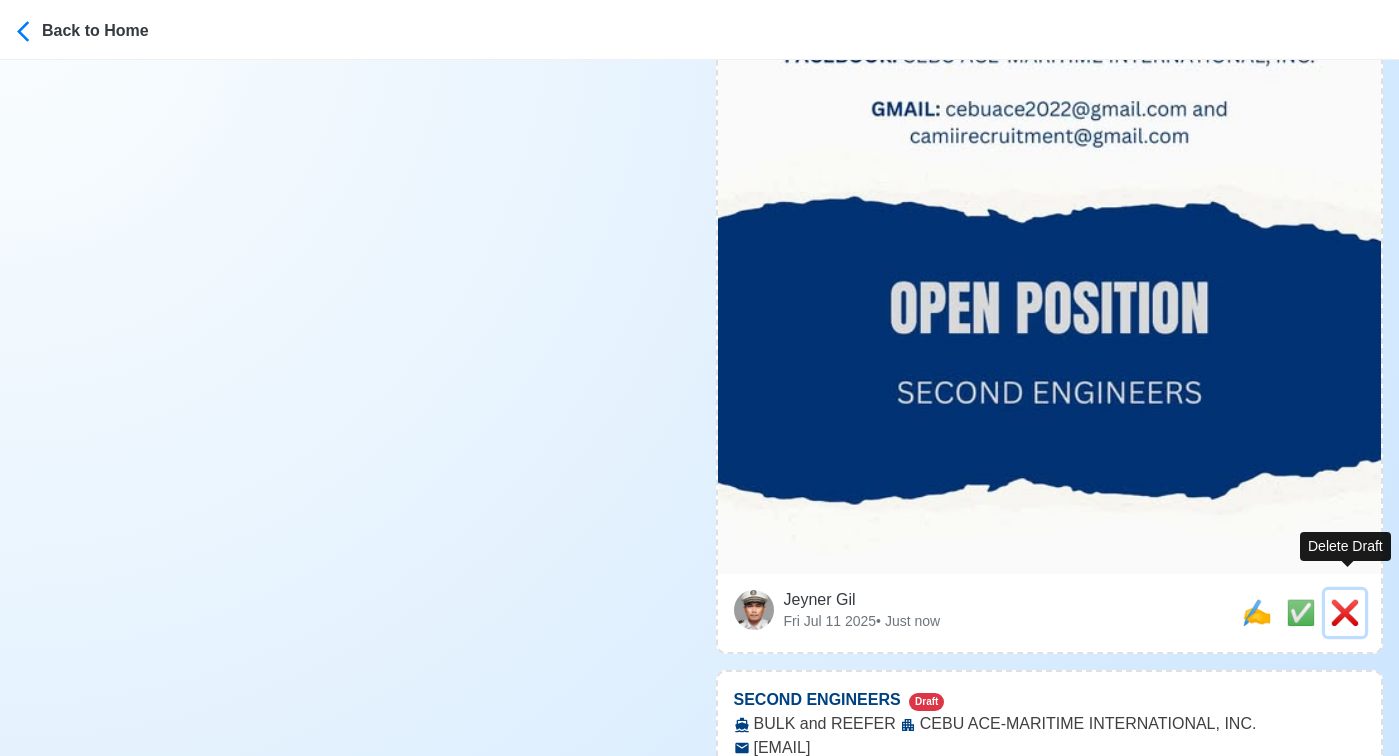 click on "❌" at bounding box center [1345, 612] 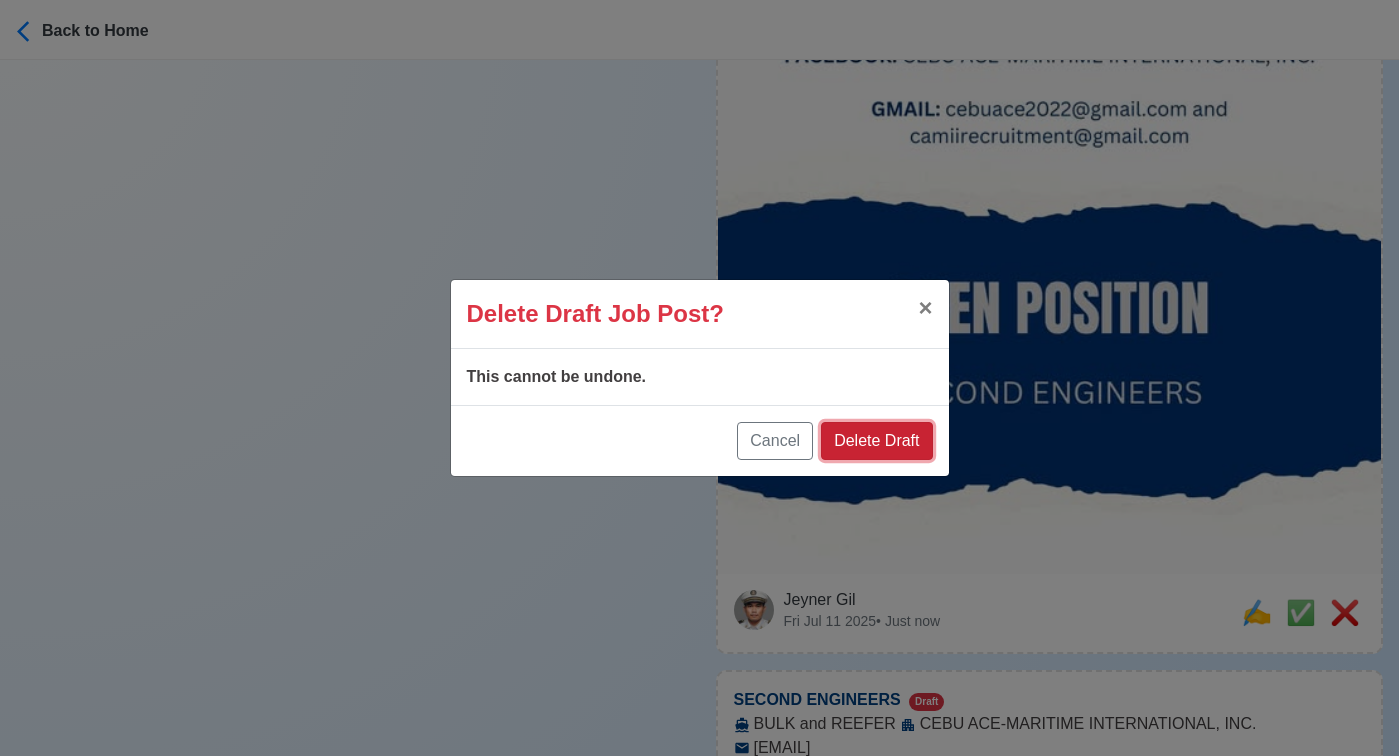 click on "Delete Draft" at bounding box center (876, 441) 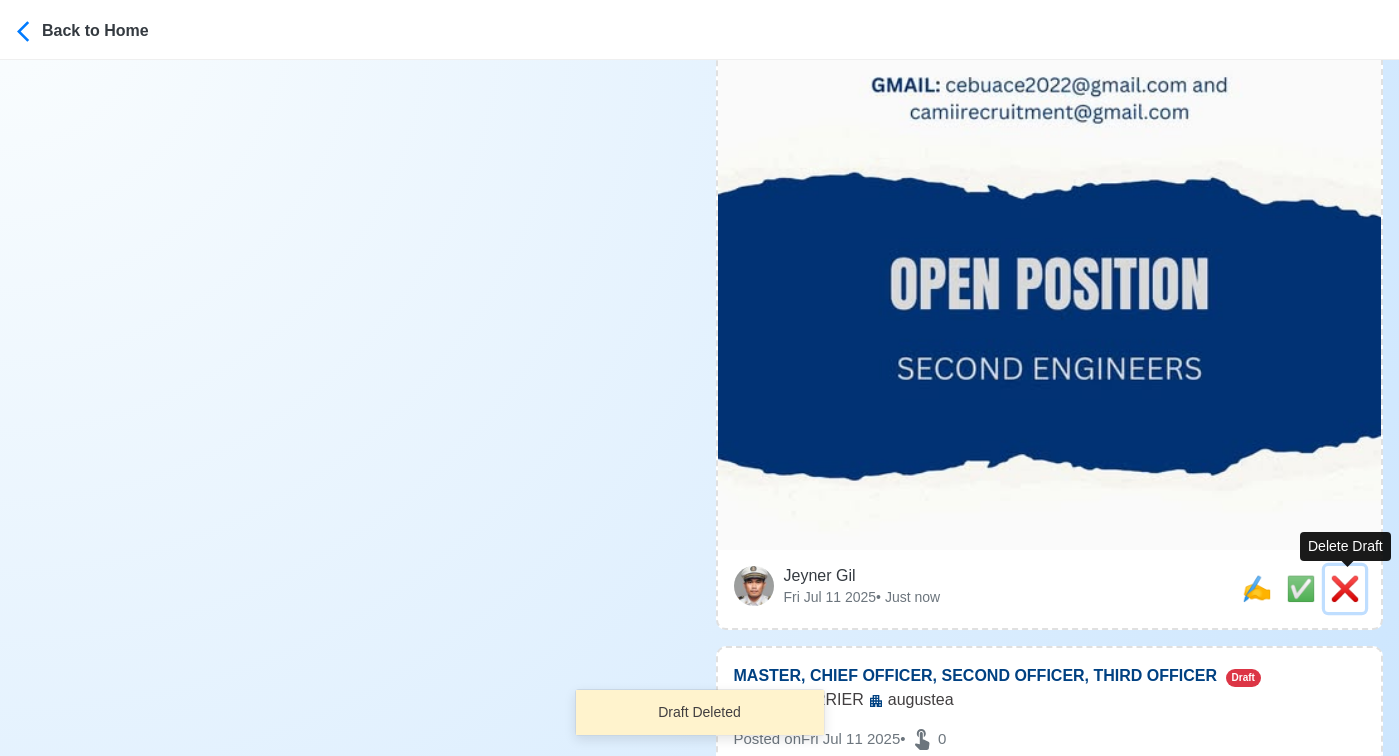 click on "❌" at bounding box center (1345, 588) 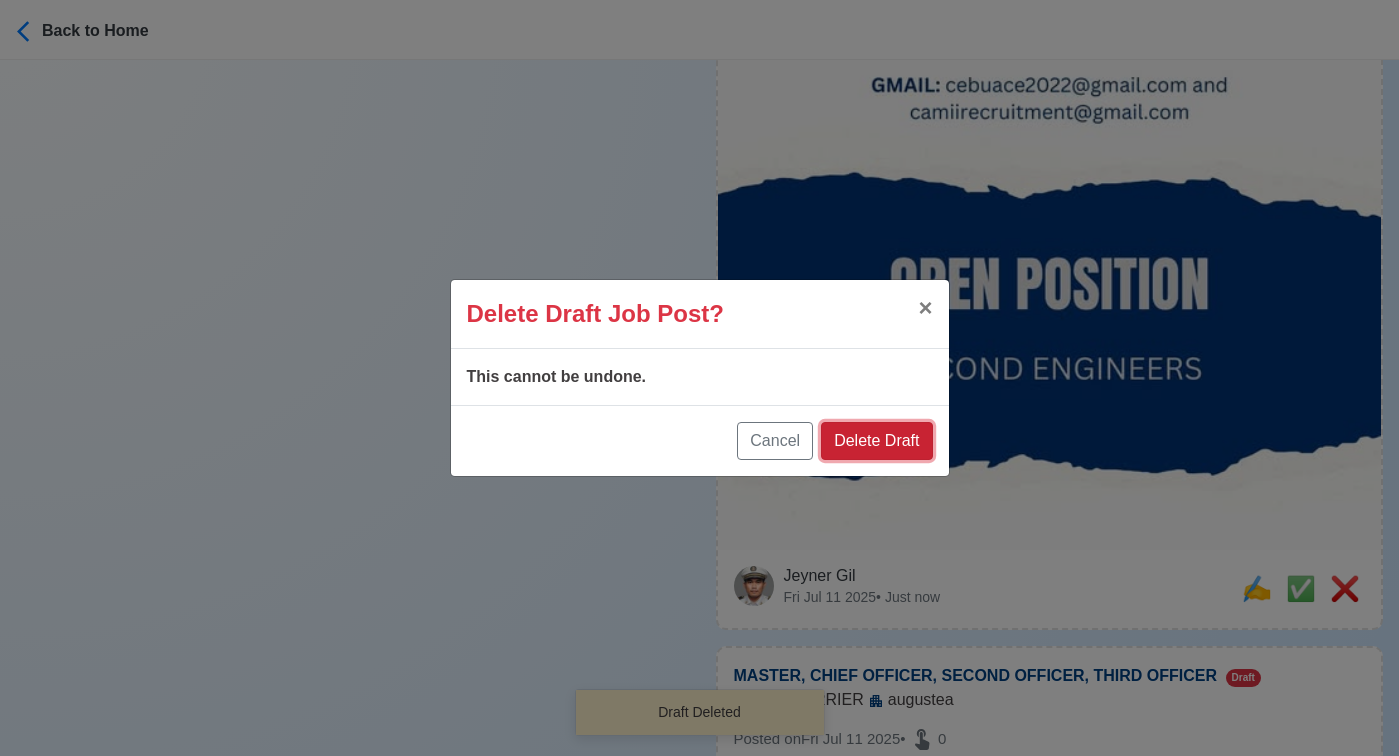 click on "Delete Draft" at bounding box center [876, 441] 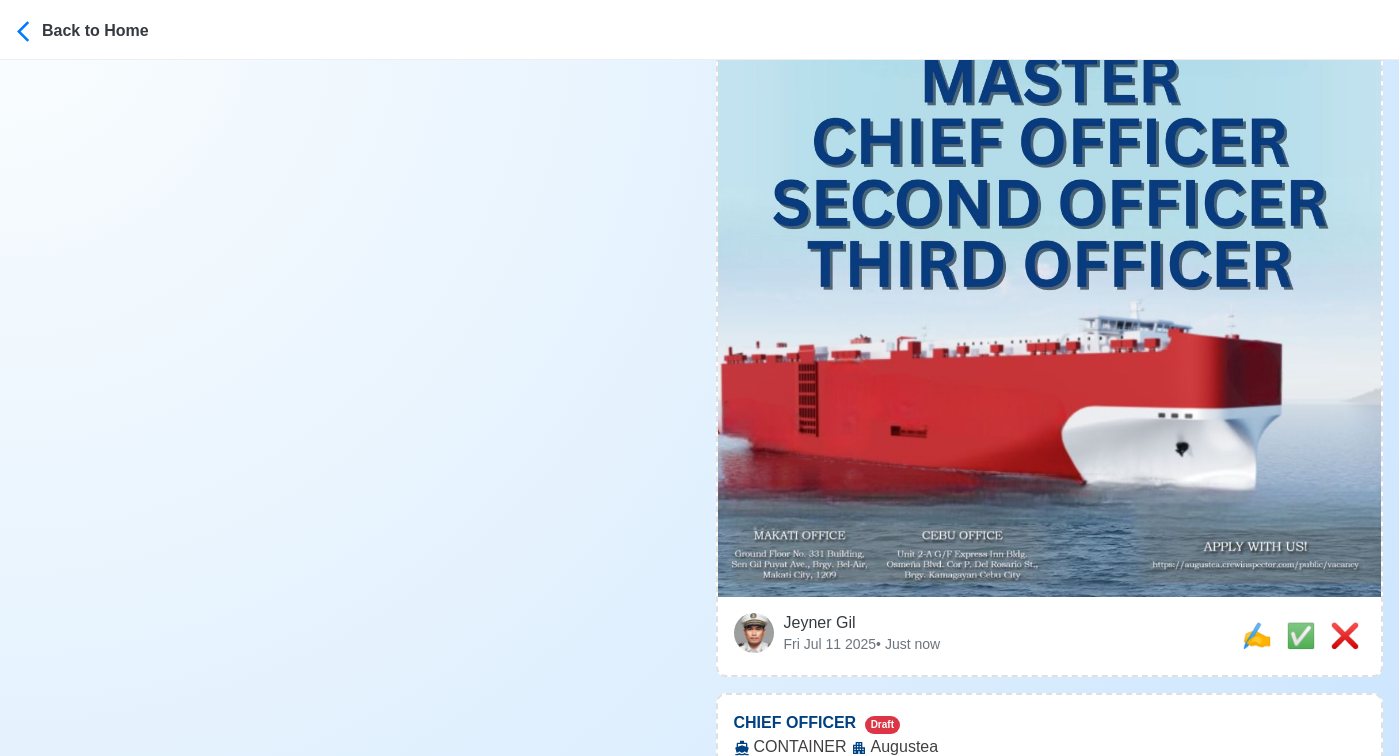 scroll, scrollTop: 844, scrollLeft: 0, axis: vertical 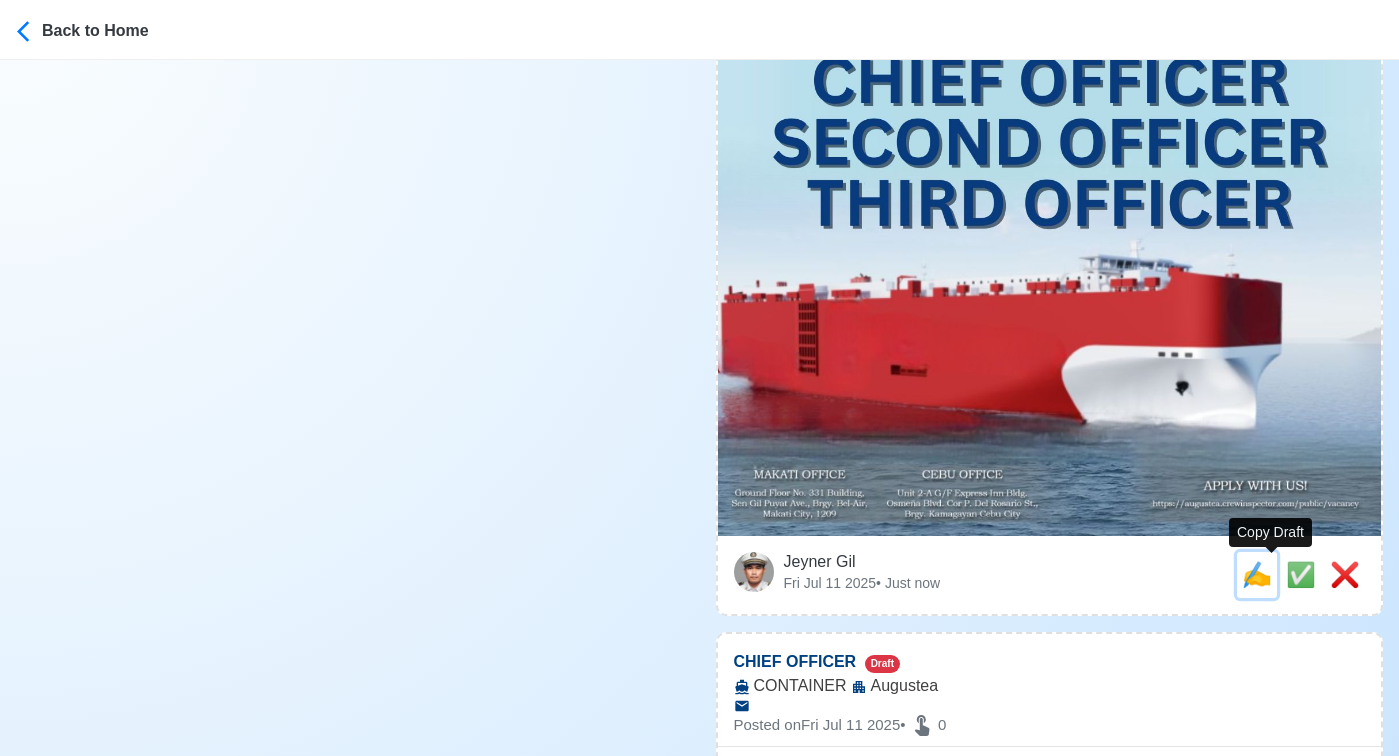 click on "✍️" at bounding box center (1257, 574) 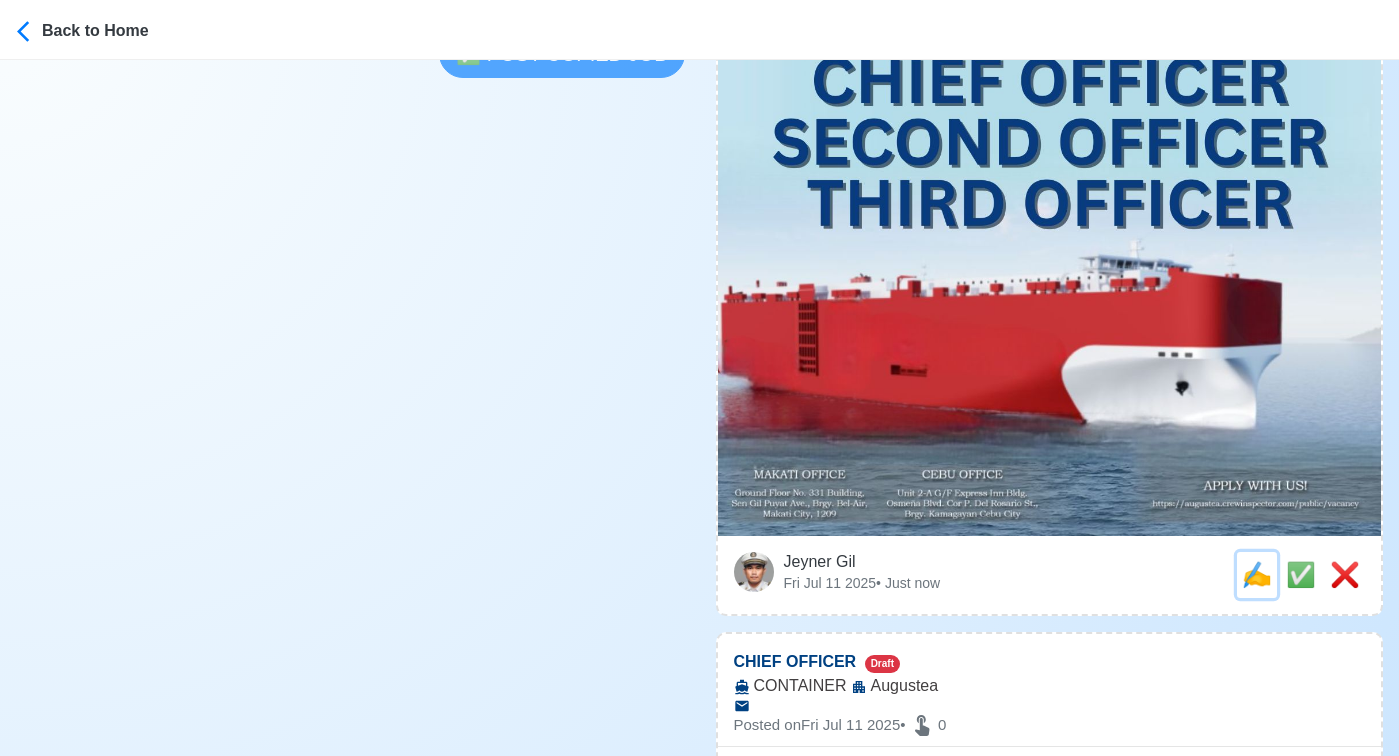 scroll, scrollTop: 0, scrollLeft: 0, axis: both 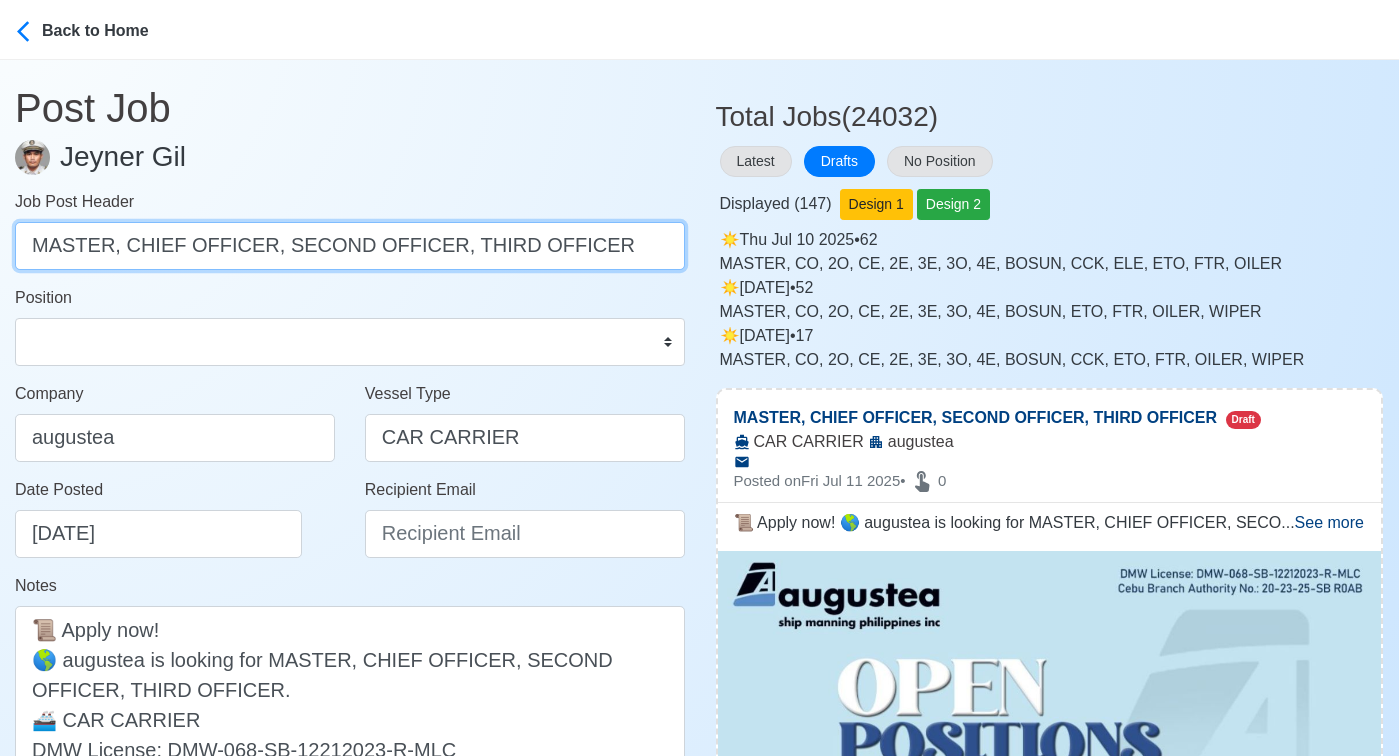 drag, startPoint x: 121, startPoint y: 255, endPoint x: 814, endPoint y: 248, distance: 693.03534 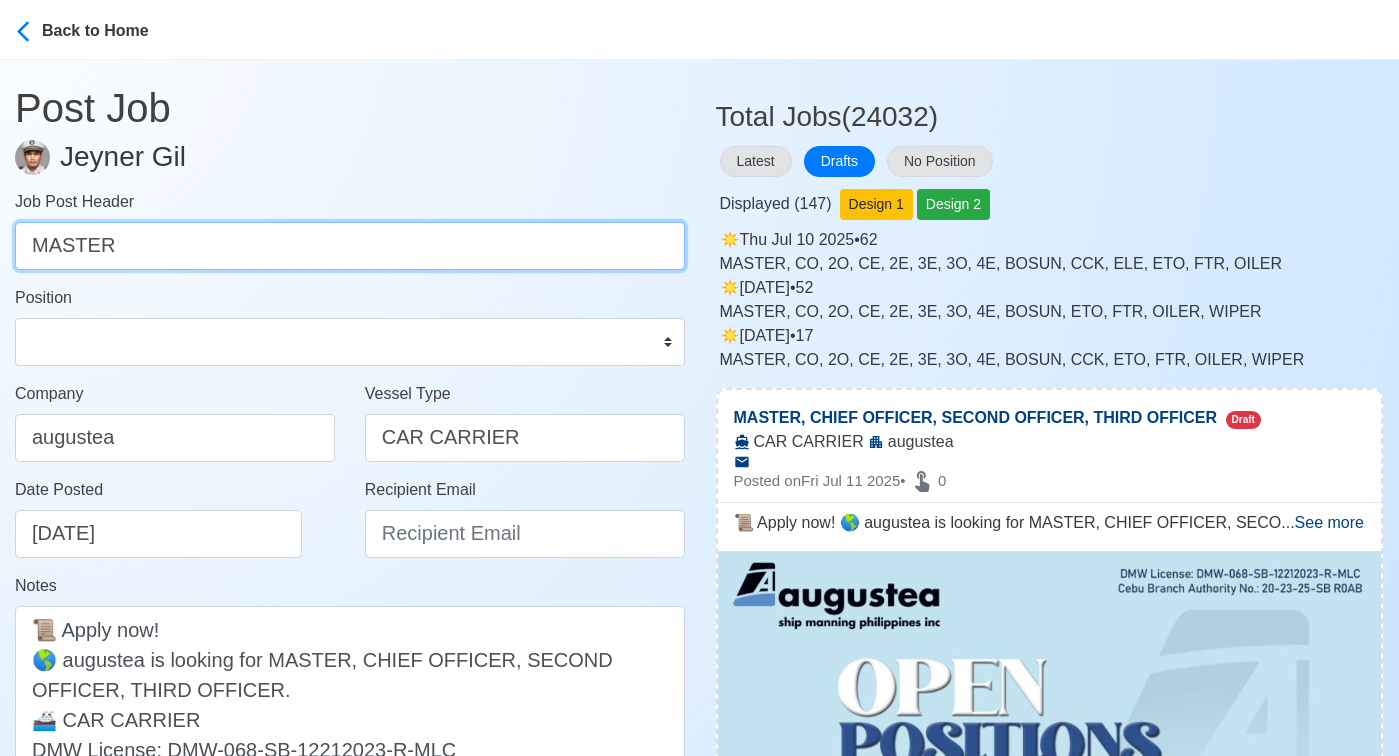 type on "MASTER" 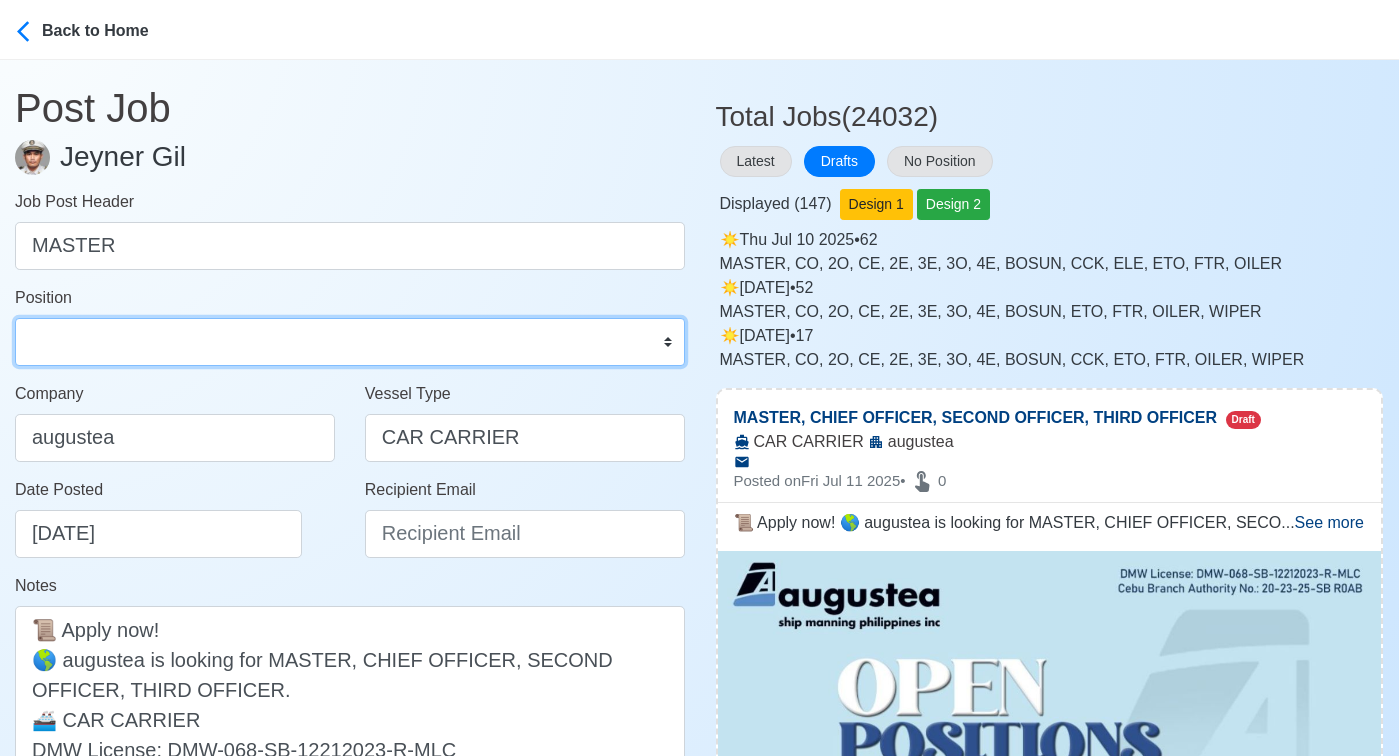 click on "Master Chief Officer 2nd Officer 3rd Officer Junior Officer Chief Engineer 2nd Engineer 3rd Engineer 4th Engineer Gas Engineer Junior Engineer 1st Assistant Engineer 2nd Assistant Engineer 3rd Assistant Engineer ETO/ETR Electrician Electrical Engineer Oiler Fitter Welder Chief Cook Chef Cook Messman Wiper Rigger Ordinary Seaman Able Seaman Motorman Pumpman Bosun Cadet Reefer Mechanic Operator Repairman Painter Steward Waiter Others" at bounding box center (350, 342) 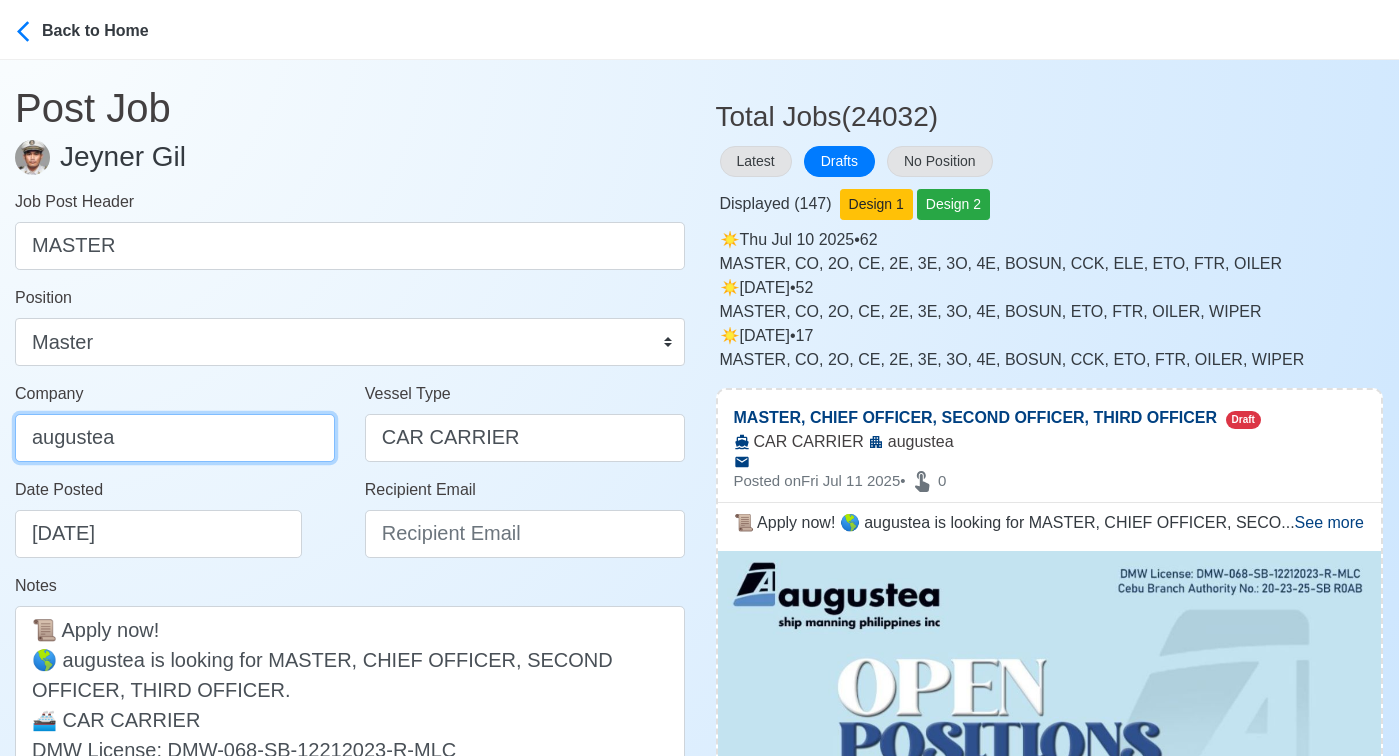 click on "augustea" at bounding box center [175, 438] 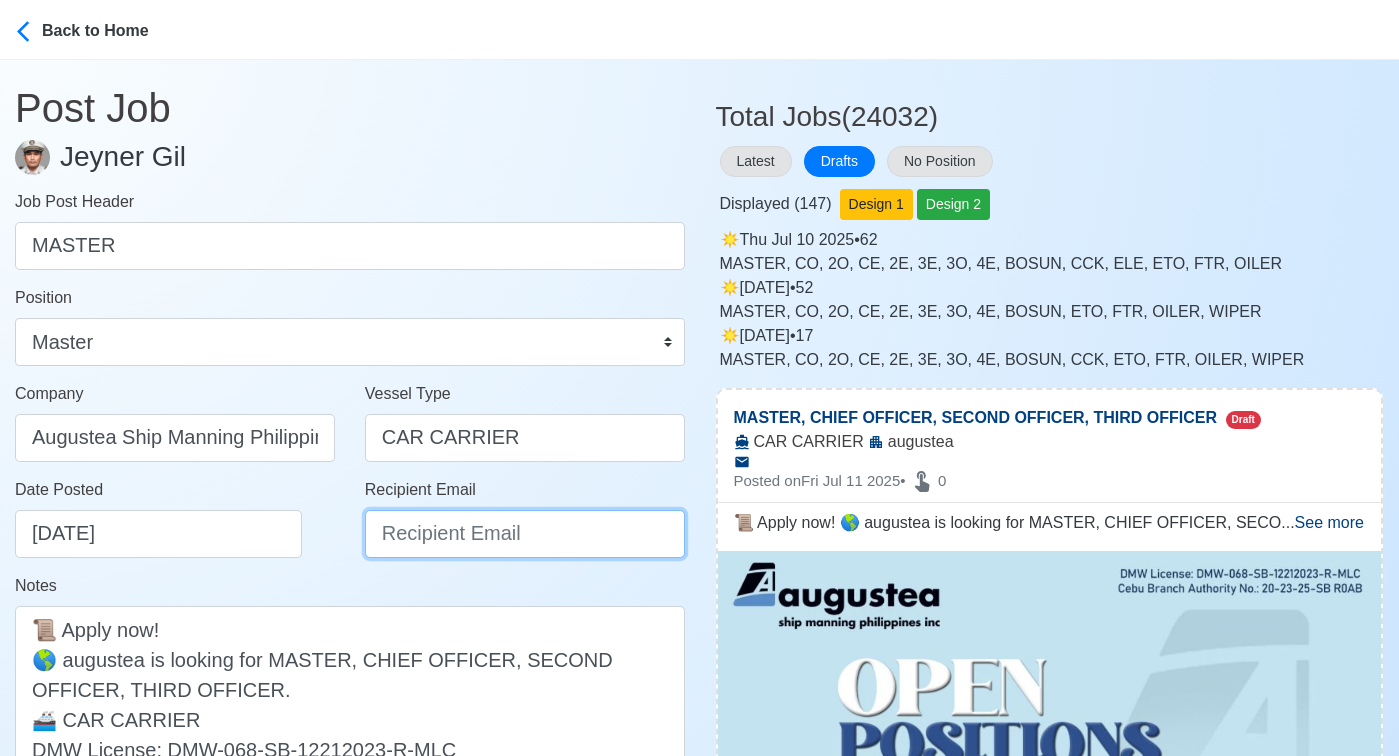 click on "Recipient Email" at bounding box center (525, 534) 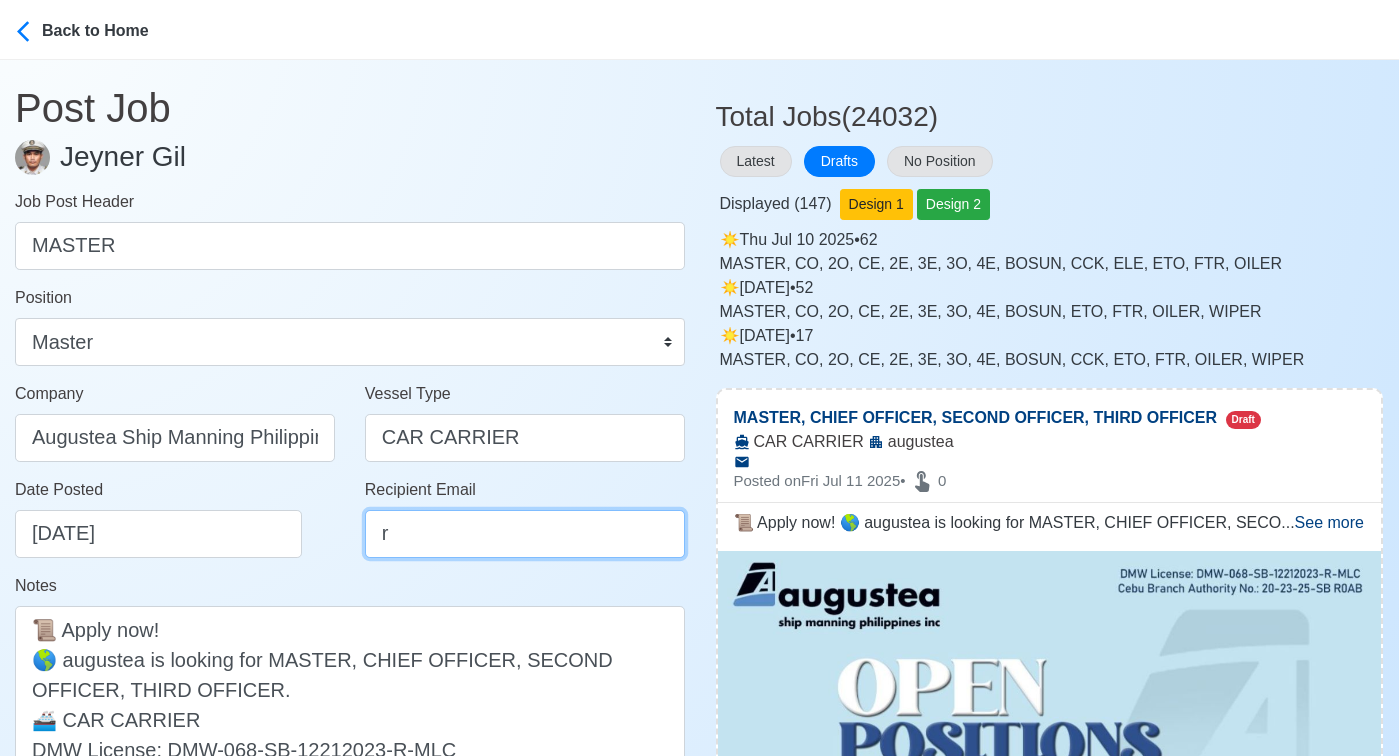 type on "recruitment@aspi.ph" 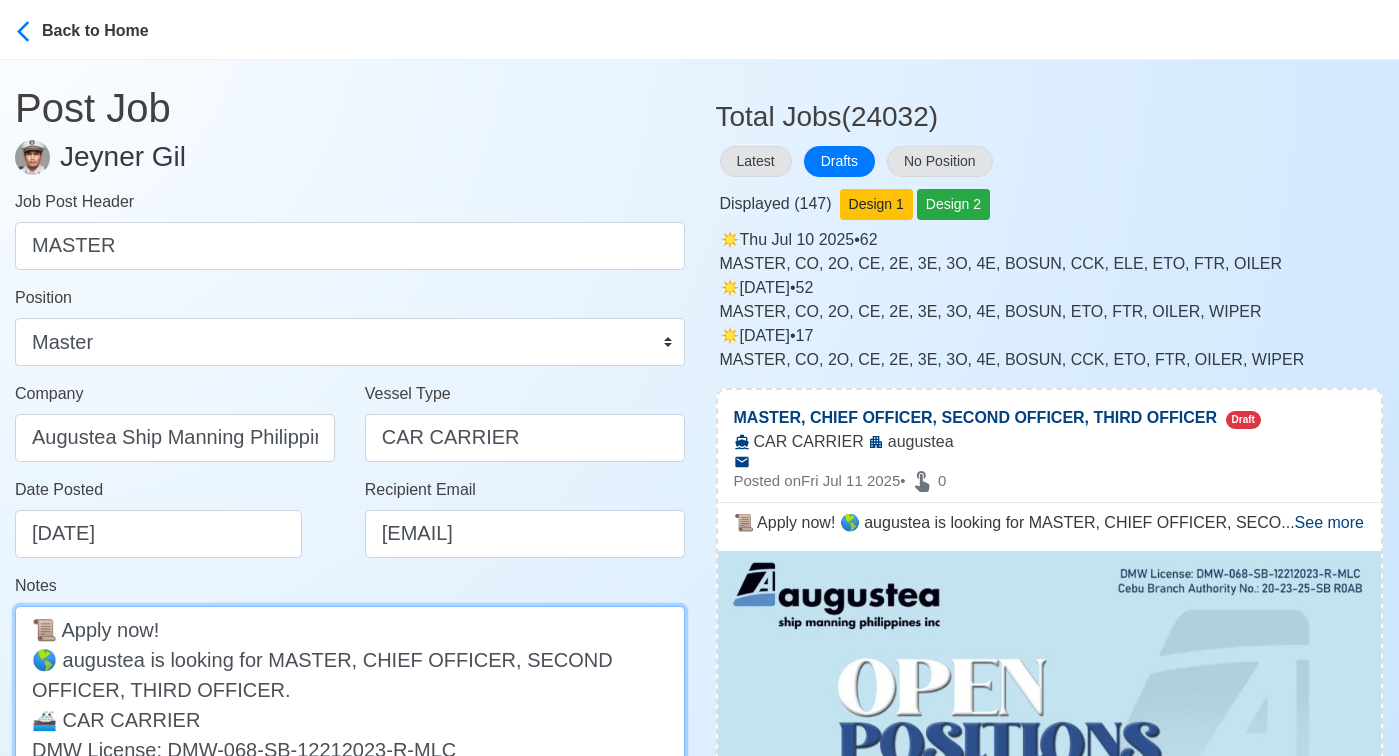 click on "📜 Apply now!
🌎 augustea is looking for MASTER, CHIEF OFFICER, SECOND OFFICER, THIRD OFFICER.
🚢 CAR CARRIER
DMW License: DMW-068-SB-12212023-R-MLC" at bounding box center (350, 704) 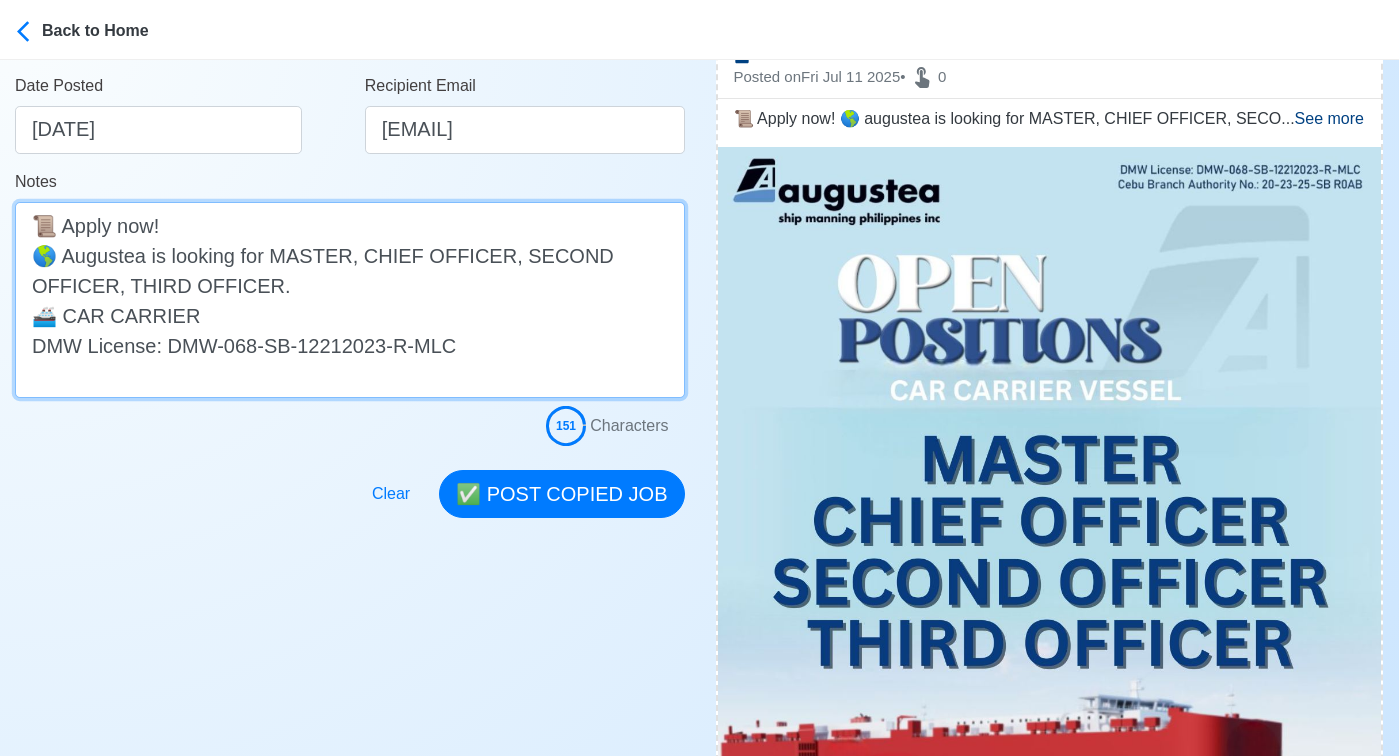 scroll, scrollTop: 418, scrollLeft: 0, axis: vertical 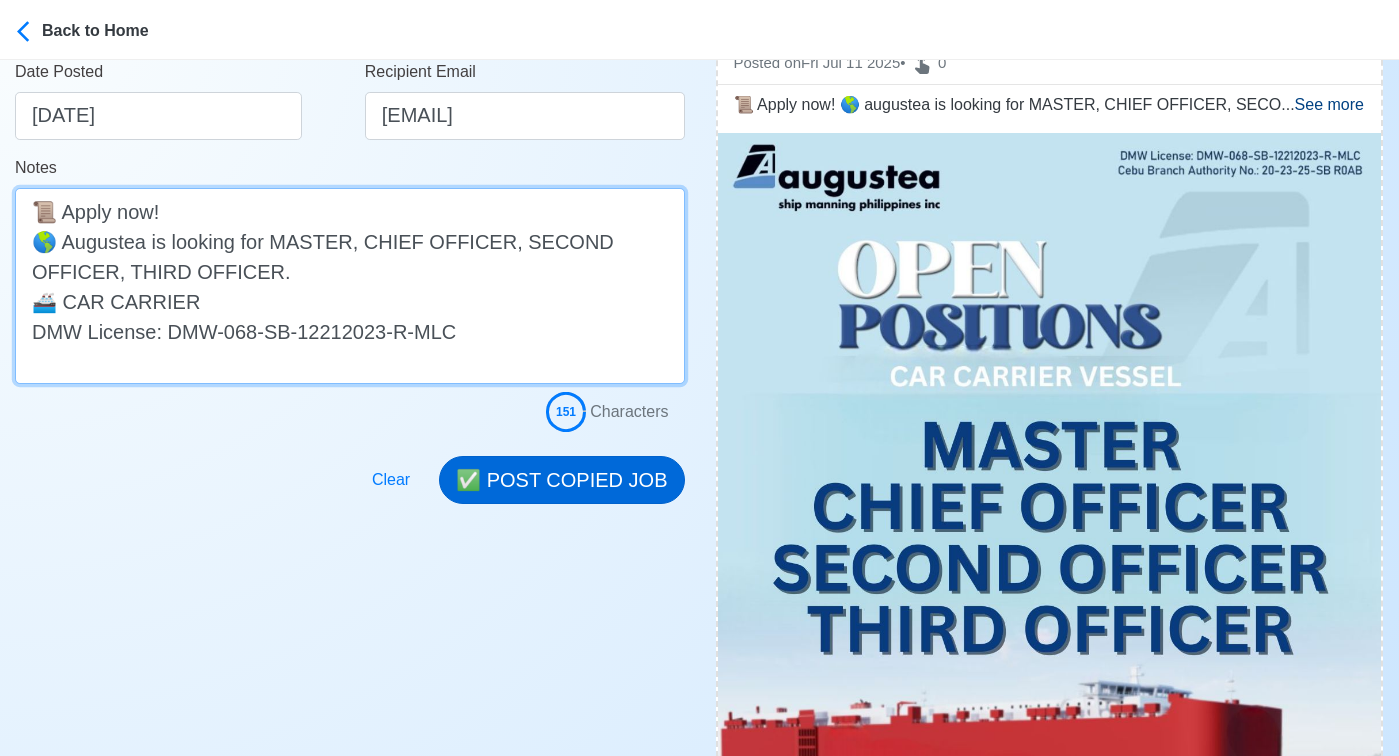 type on "📜 Apply now!
🌎 Augustea is looking for MASTER, CHIEF OFFICER, SECOND OFFICER, THIRD OFFICER.
🚢 CAR CARRIER
DMW License: DMW-068-SB-12212023-R-MLC" 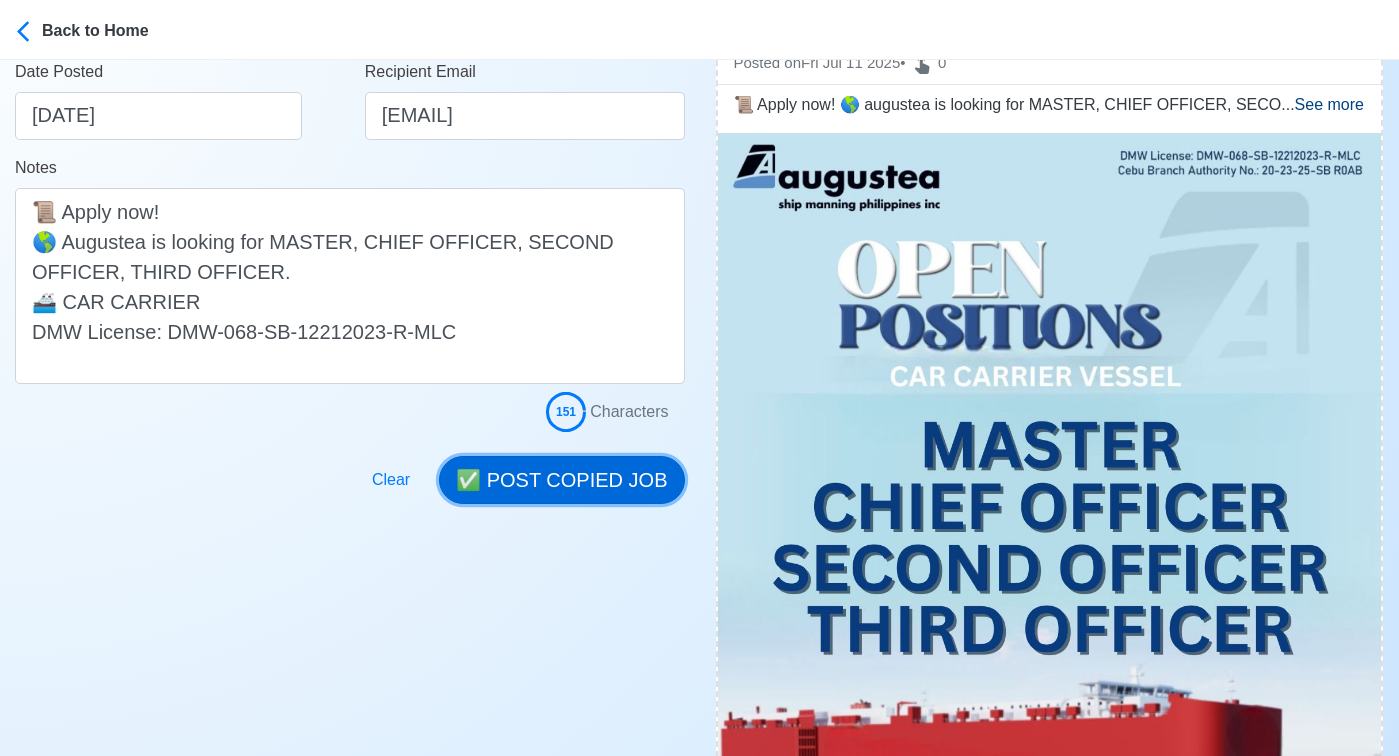 click on "✅ POST COPIED JOB" at bounding box center (561, 480) 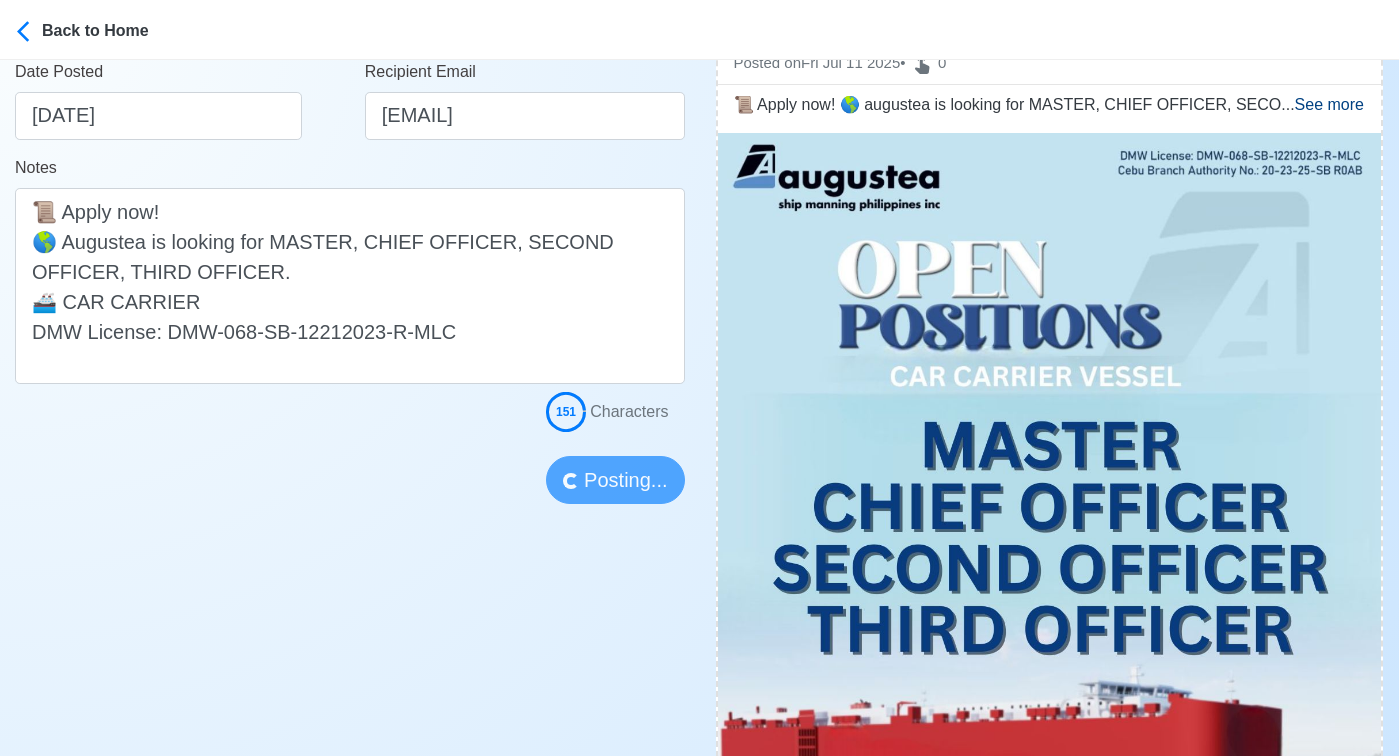 type 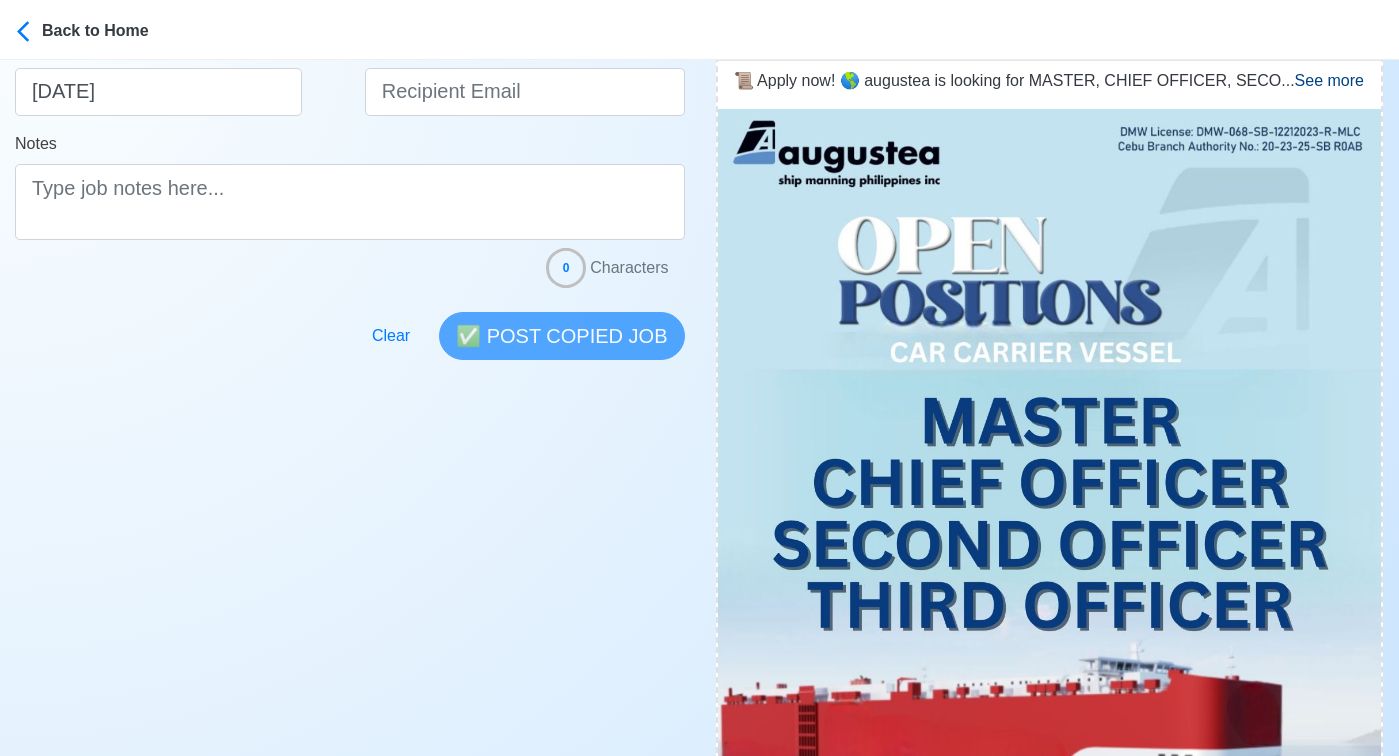 scroll, scrollTop: 0, scrollLeft: 0, axis: both 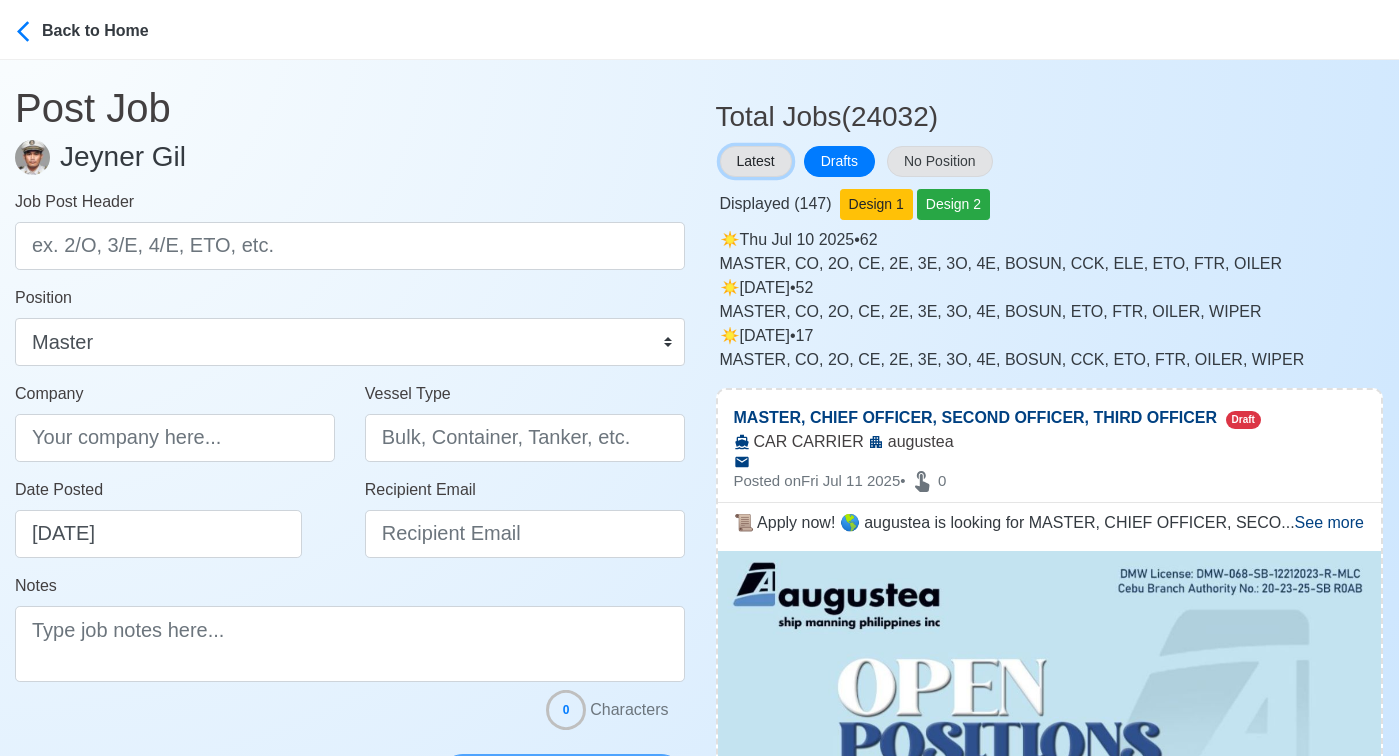 click on "Latest" at bounding box center [756, 161] 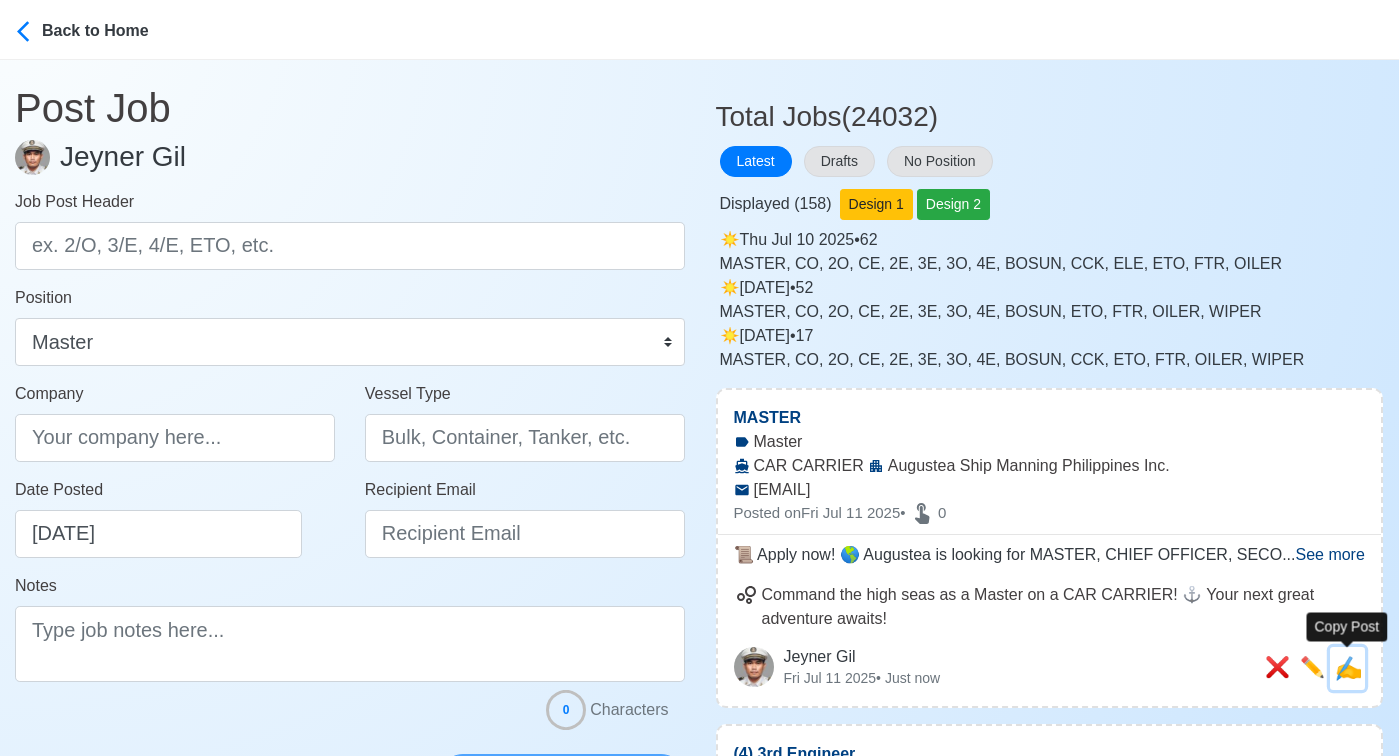 click on "✍️" at bounding box center [1347, 668] 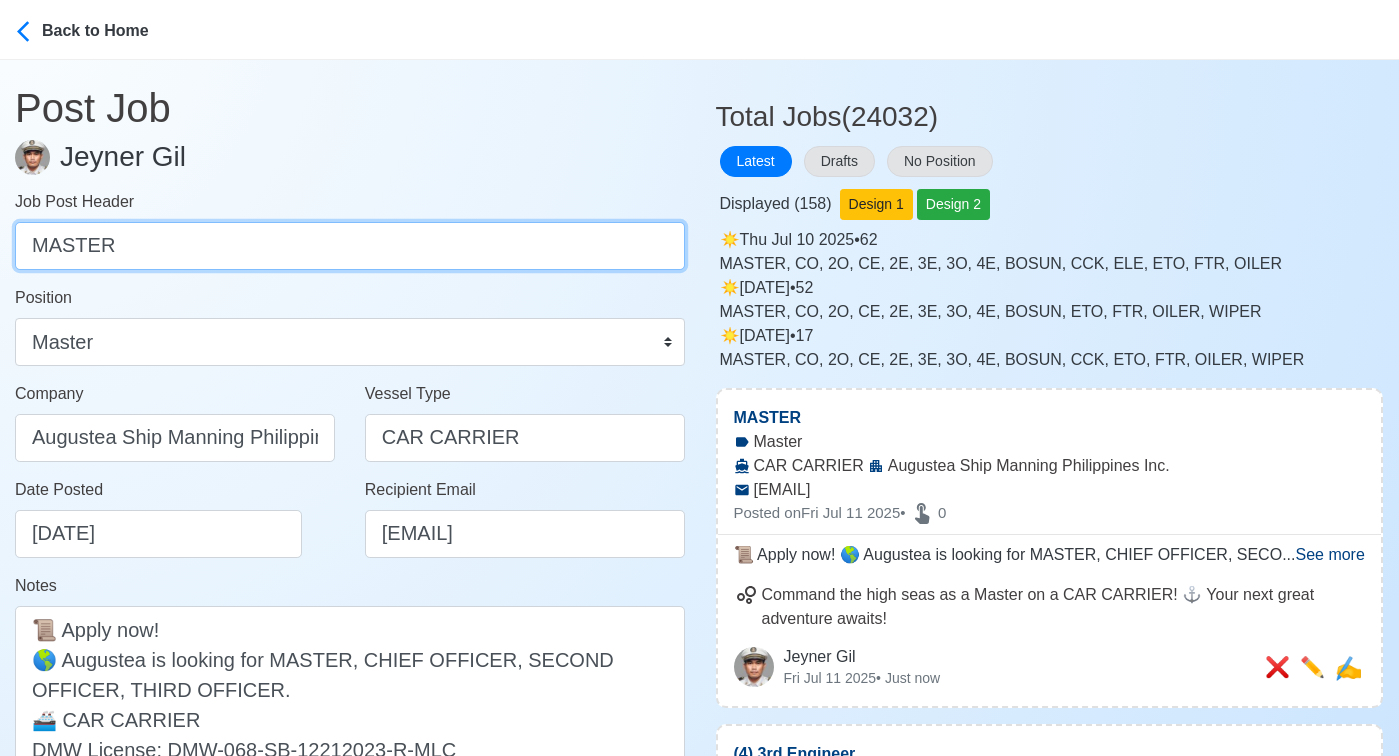 click on "MASTER" at bounding box center (350, 246) 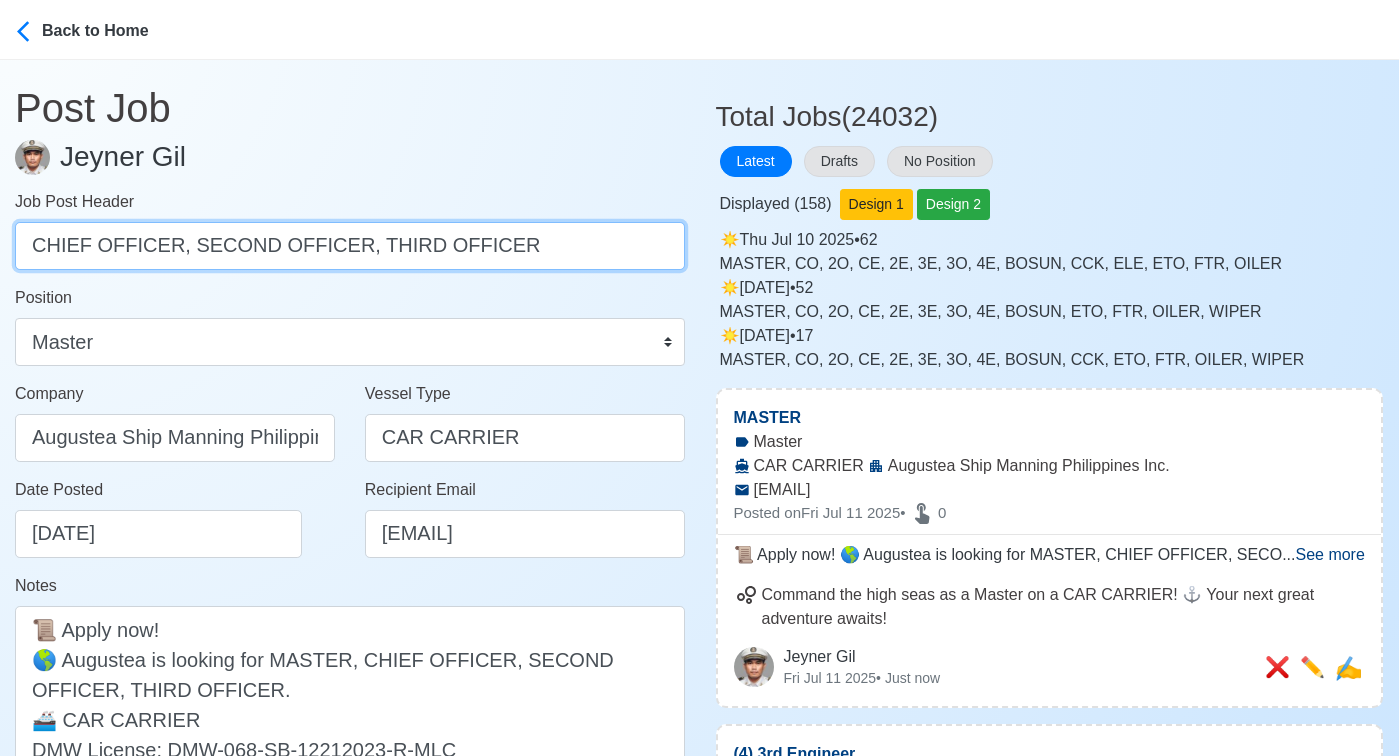 drag, startPoint x: 185, startPoint y: 248, endPoint x: 670, endPoint y: 246, distance: 485.00412 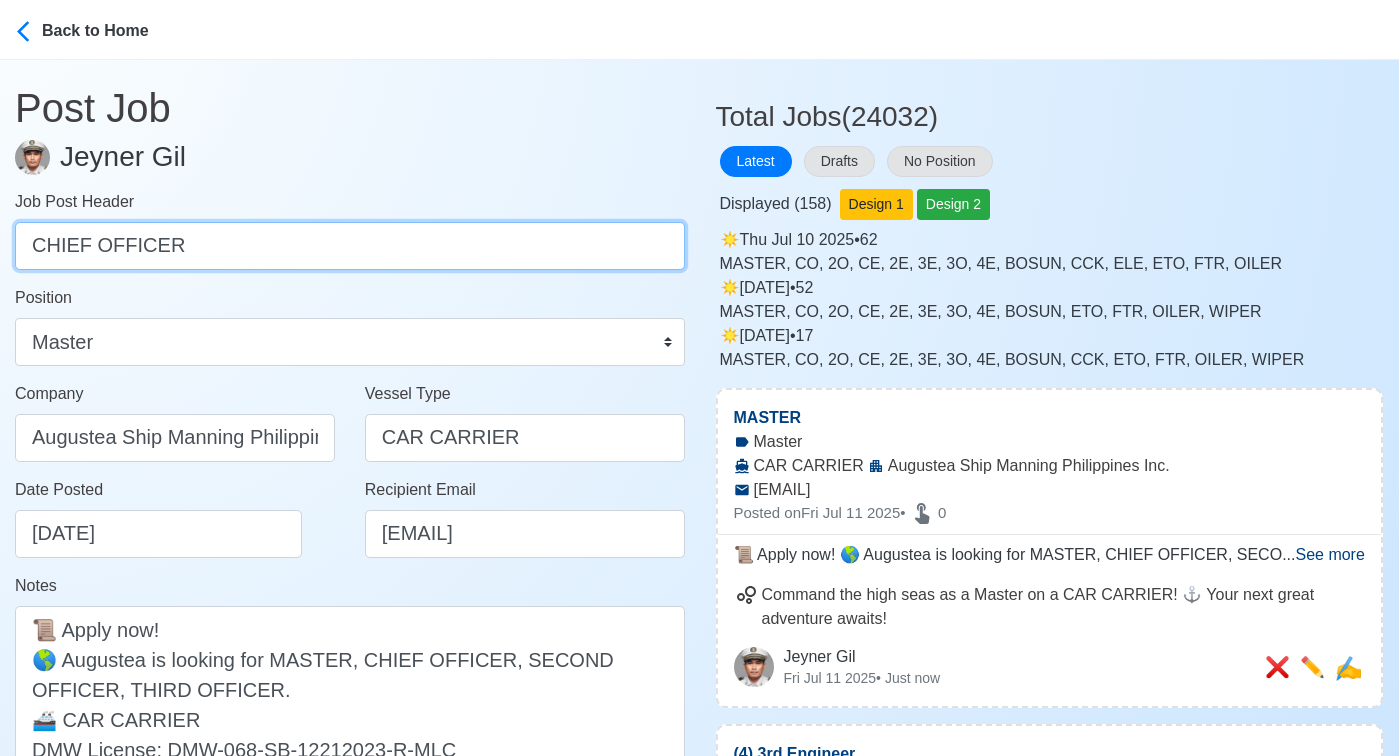 type on "CHIEF OFFICER" 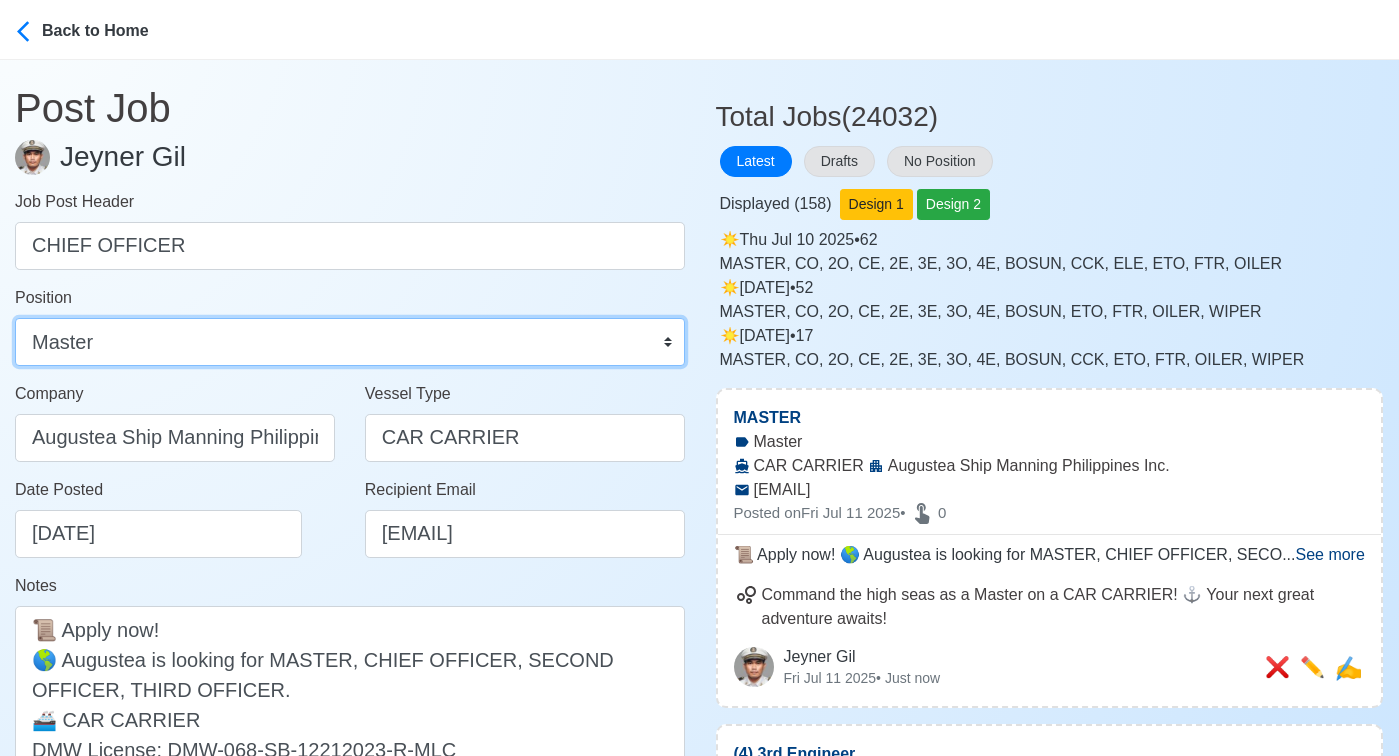 click on "Master Chief Officer 2nd Officer 3rd Officer Junior Officer Chief Engineer 2nd Engineer 3rd Engineer 4th Engineer Gas Engineer Junior Engineer 1st Assistant Engineer 2nd Assistant Engineer 3rd Assistant Engineer ETO/ETR Electrician Electrical Engineer Oiler Fitter Welder Chief Cook Chef Cook Messman Wiper Rigger Ordinary Seaman Able Seaman Motorman Pumpman Bosun Cadet Reefer Mechanic Operator Repairman Painter Steward Waiter Others" at bounding box center (350, 342) 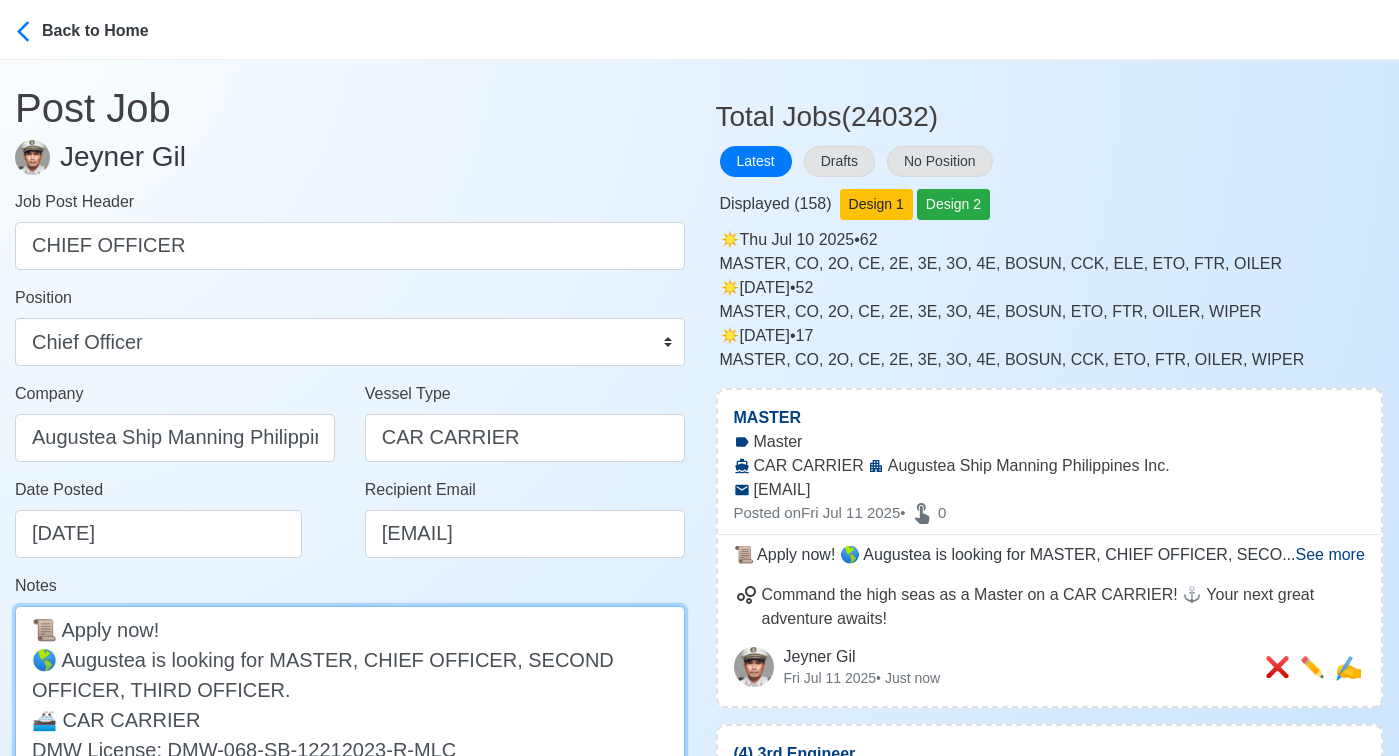 click on "📜 Apply now!
🌎 Augustea is looking for MASTER, CHIEF OFFICER, SECOND OFFICER, THIRD OFFICER.
🚢 CAR CARRIER
DMW License: DMW-068-SB-12212023-R-MLC" at bounding box center [350, 704] 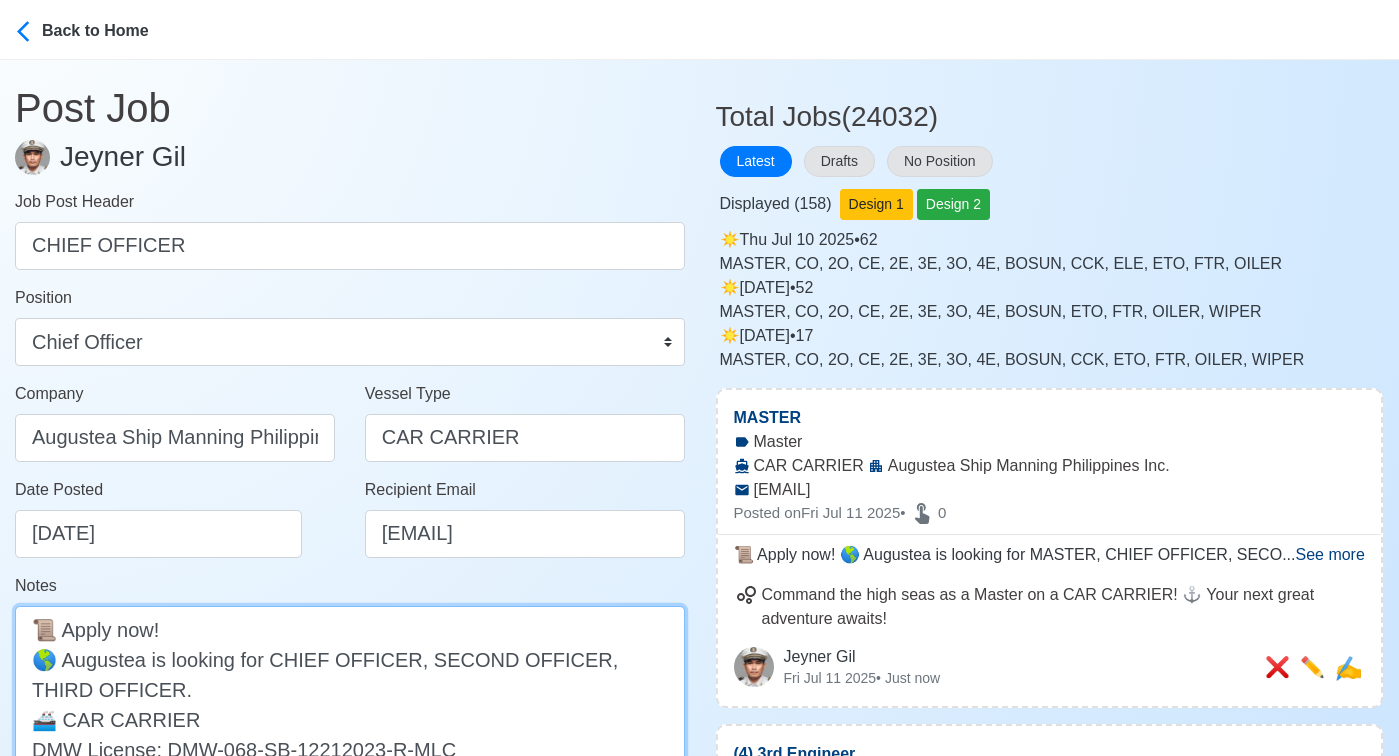 drag, startPoint x: 395, startPoint y: 659, endPoint x: 397, endPoint y: 673, distance: 14.142136 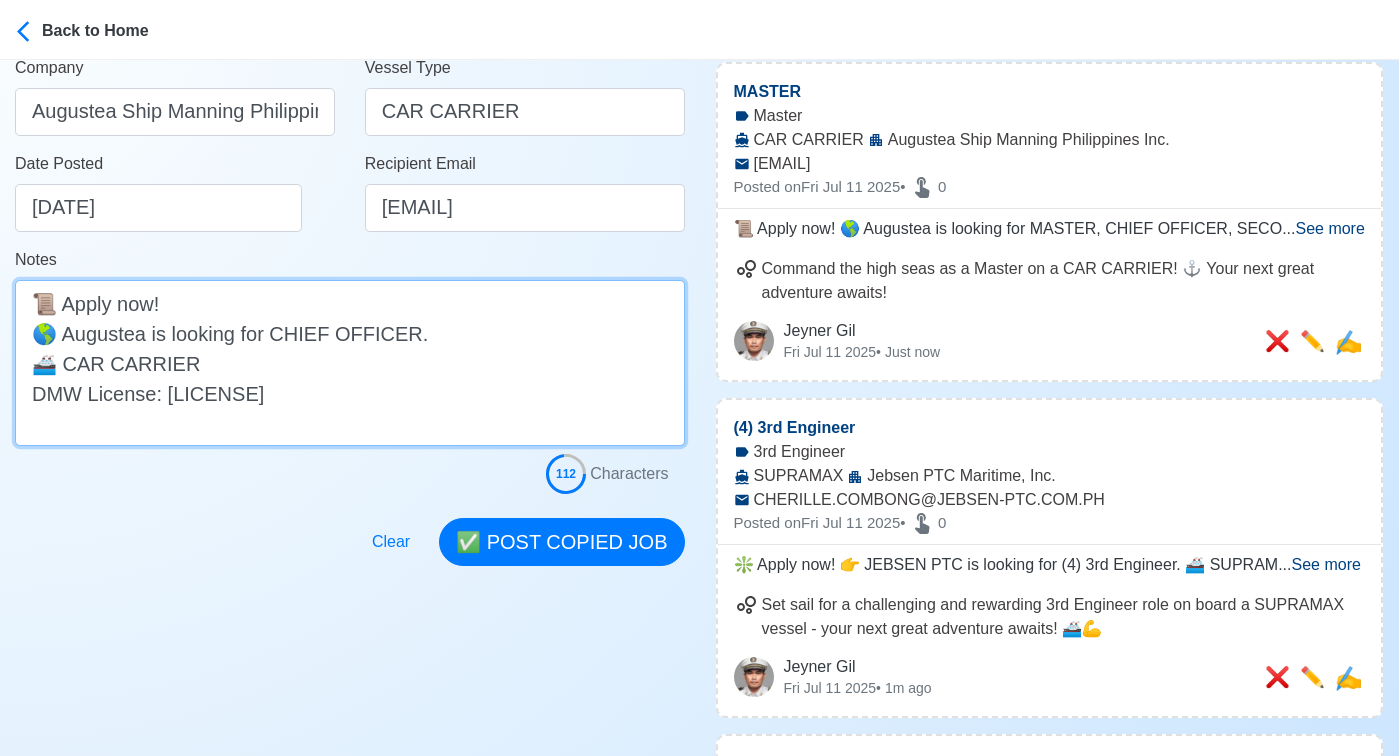 scroll, scrollTop: 411, scrollLeft: 0, axis: vertical 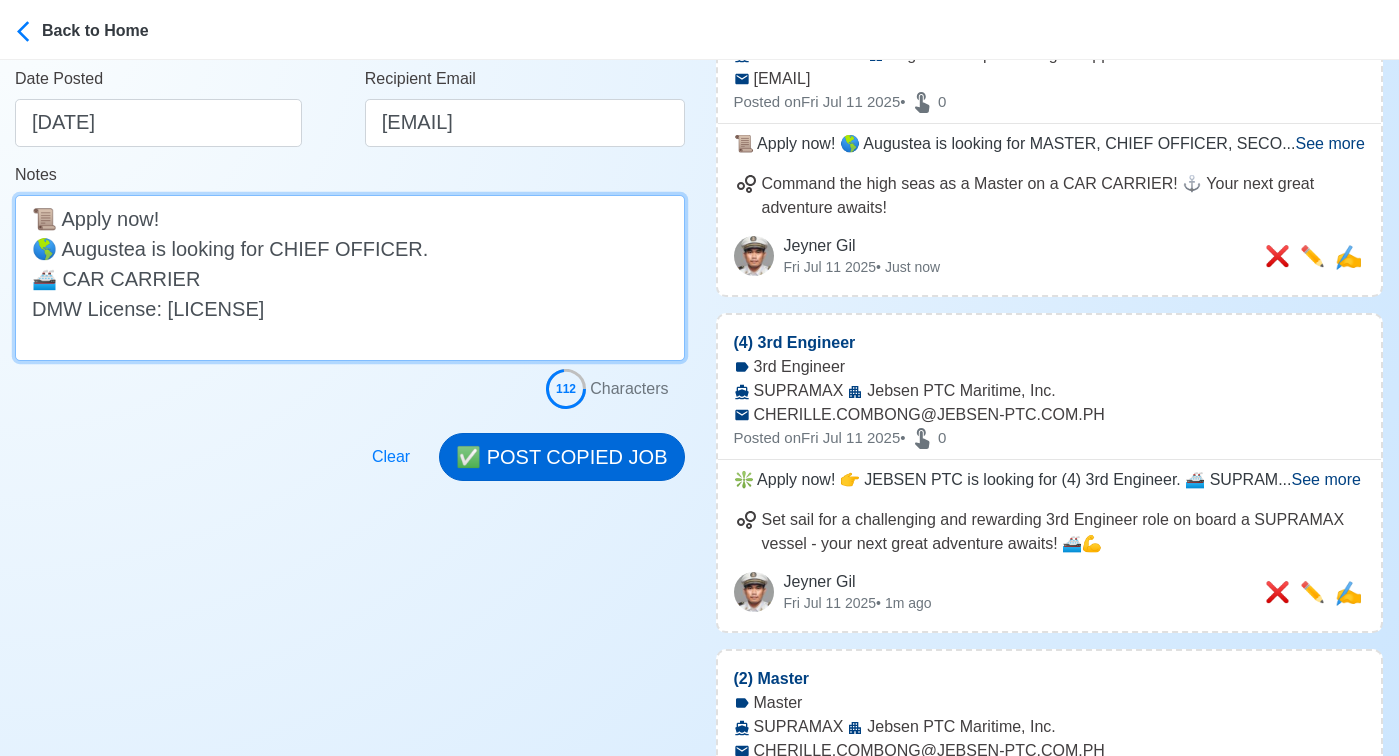 type on "📜 Apply now!
🌎 Augustea is looking for CHIEF OFFICER.
🚢 CAR CARRIER
DMW License: DMW-068-SB-12212023-R-MLC" 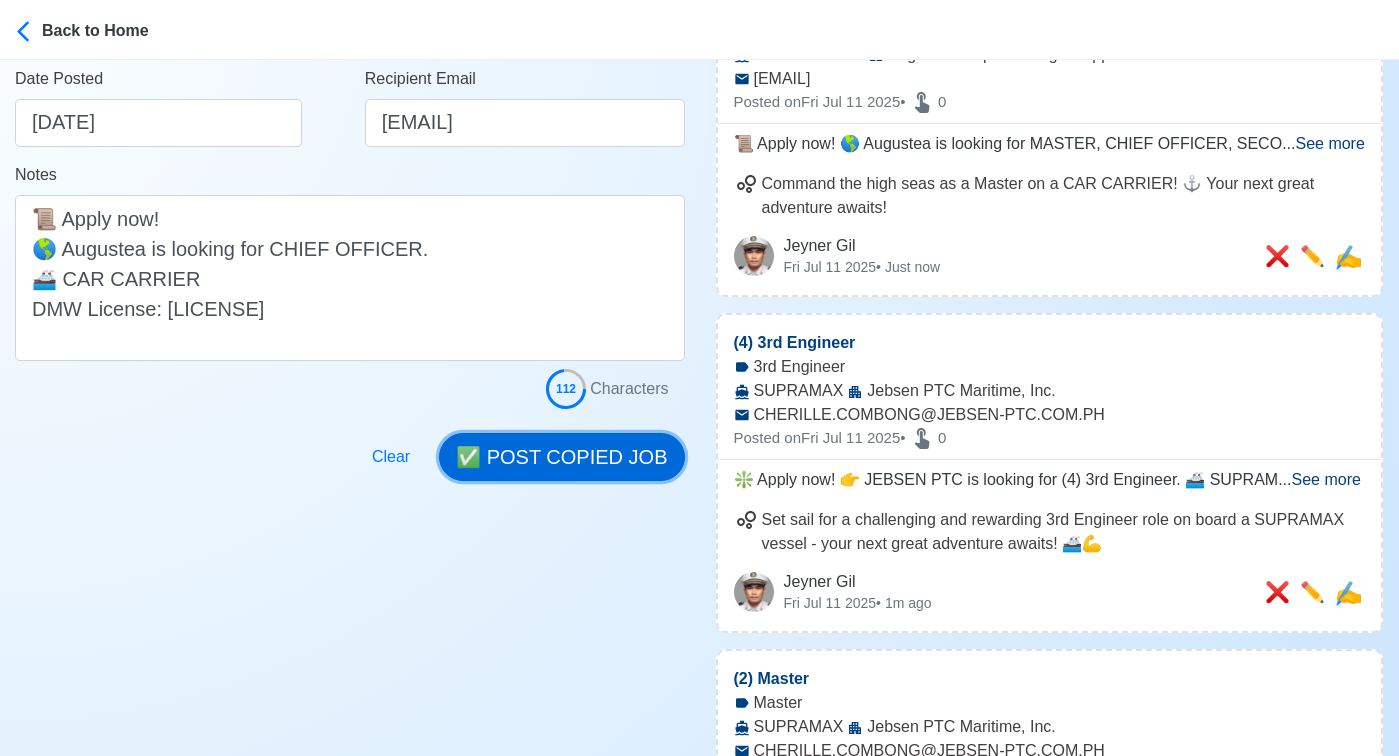 click on "✅ POST COPIED JOB" at bounding box center [561, 457] 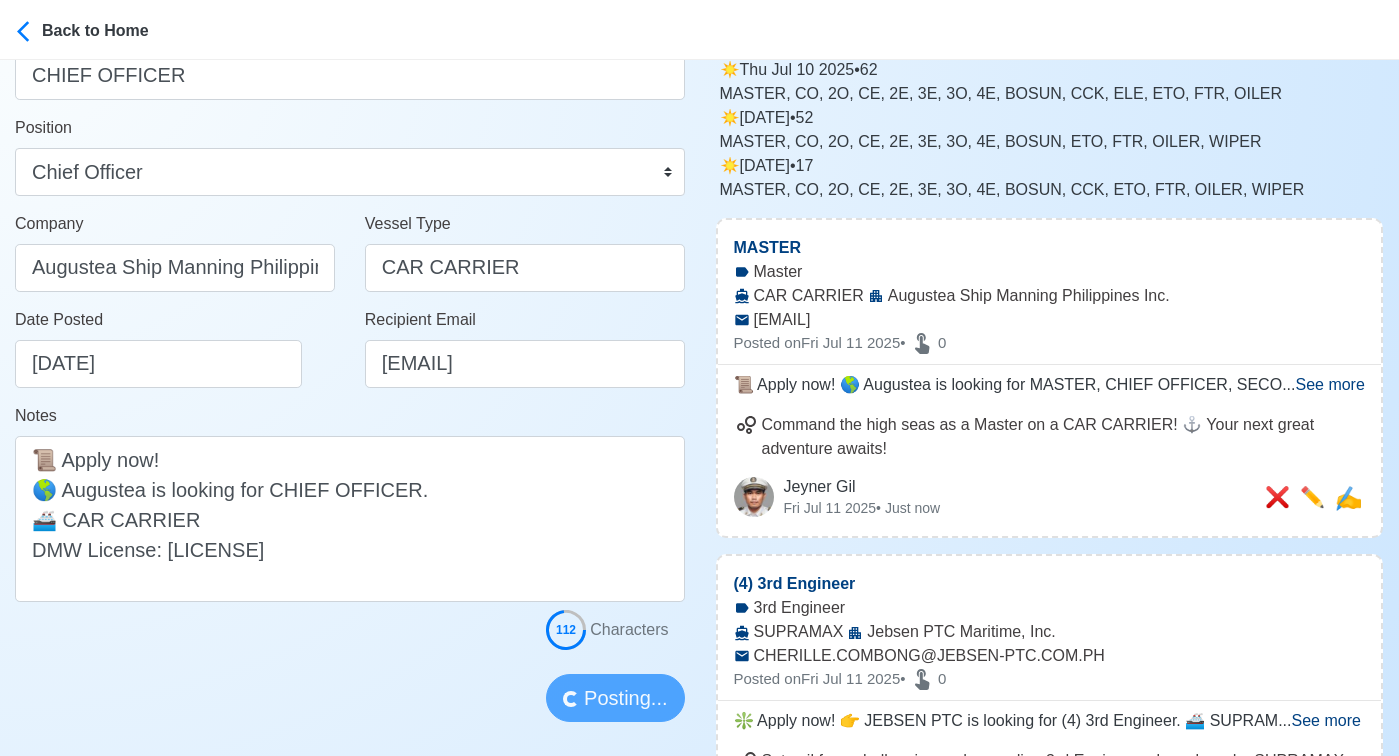 scroll, scrollTop: 111, scrollLeft: 0, axis: vertical 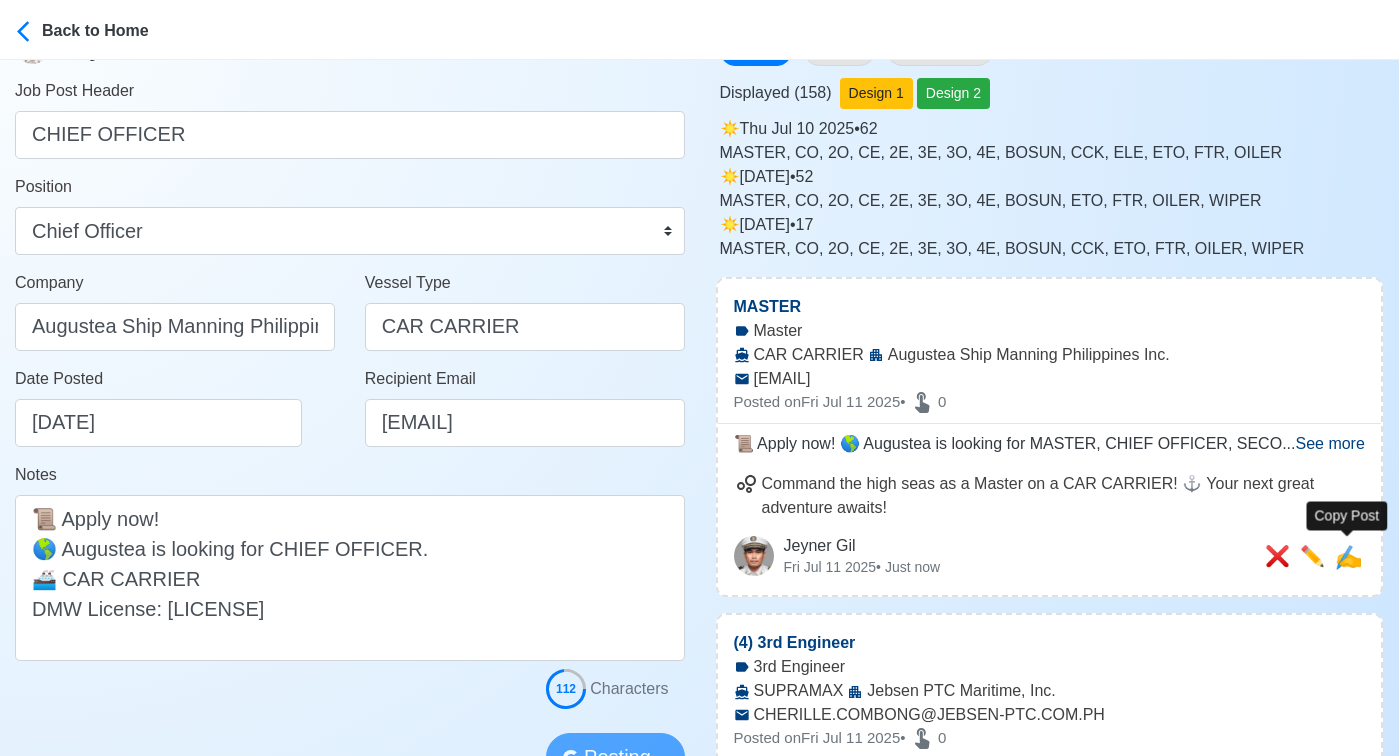 type 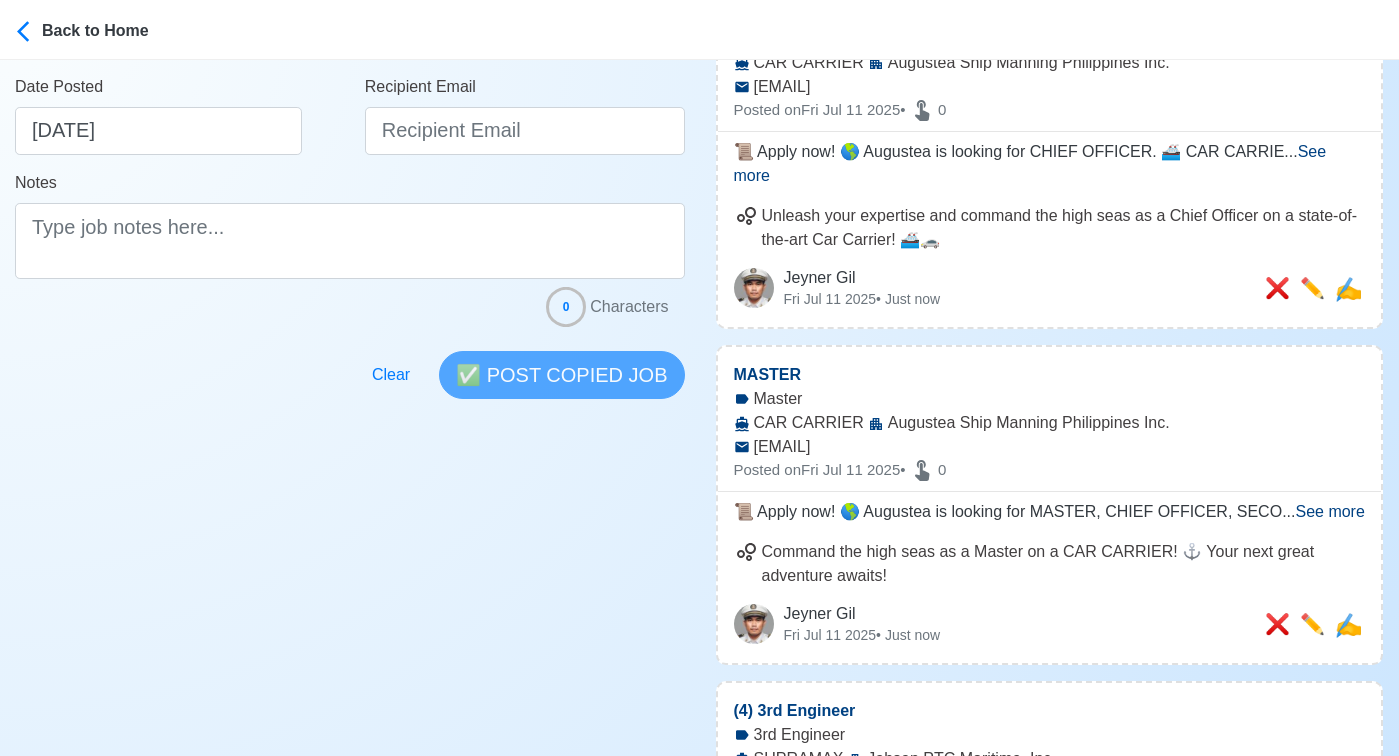 scroll, scrollTop: 439, scrollLeft: 0, axis: vertical 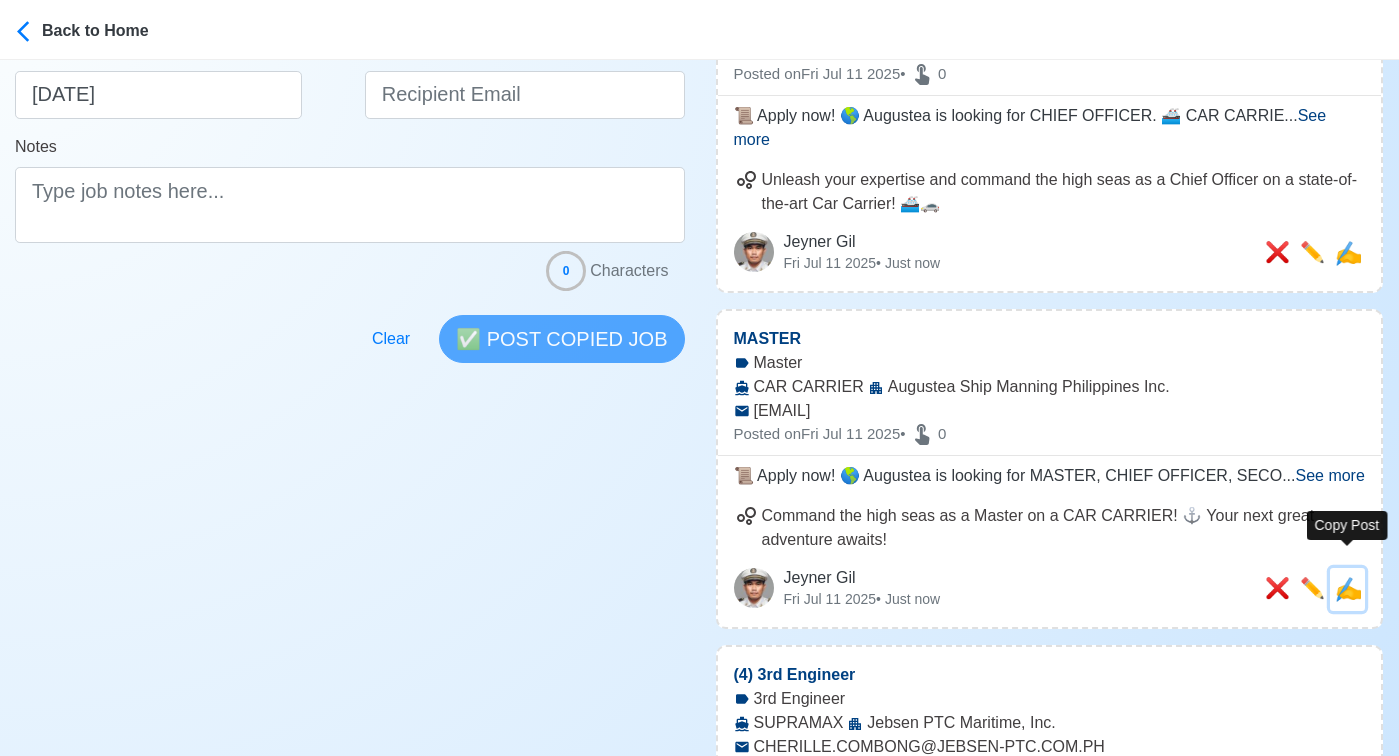 click on "✍️" at bounding box center (1348, 589) 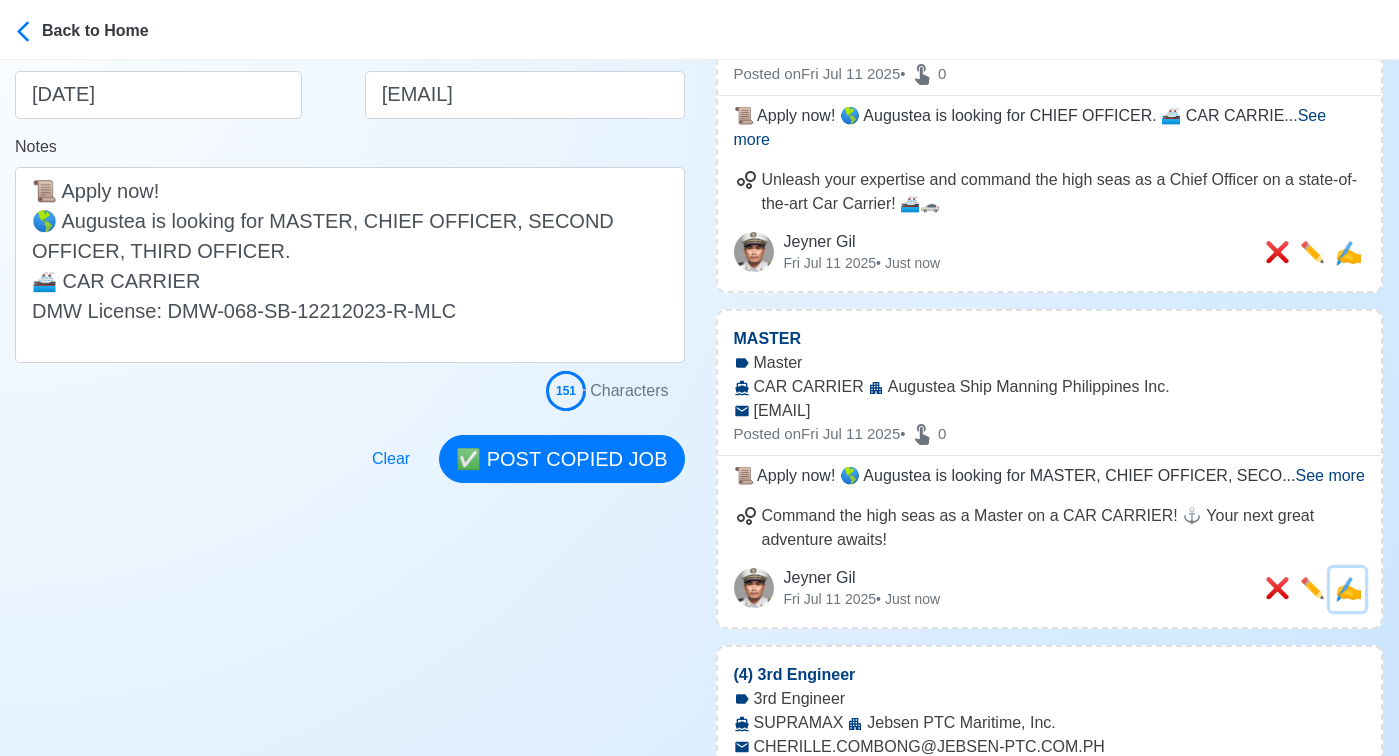 scroll, scrollTop: 0, scrollLeft: 0, axis: both 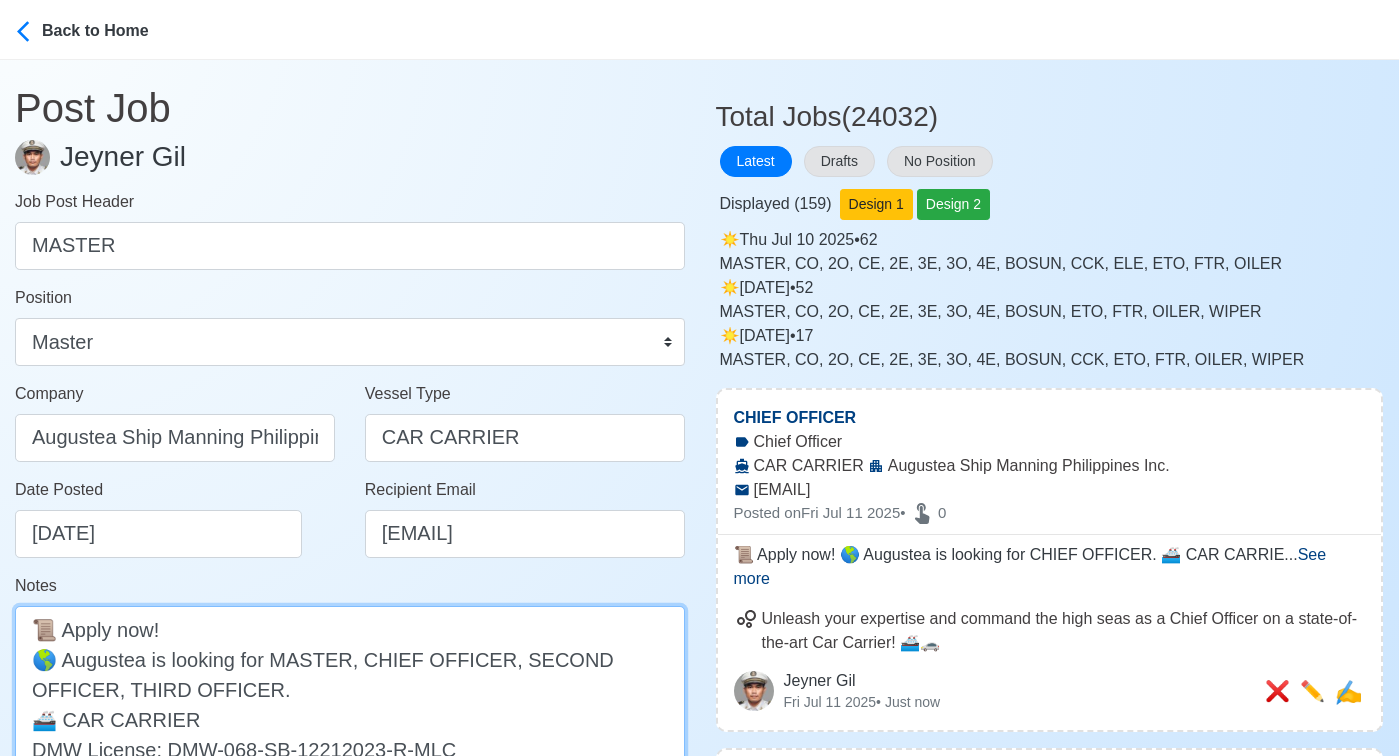 drag, startPoint x: 336, startPoint y: 660, endPoint x: 358, endPoint y: 678, distance: 28.42534 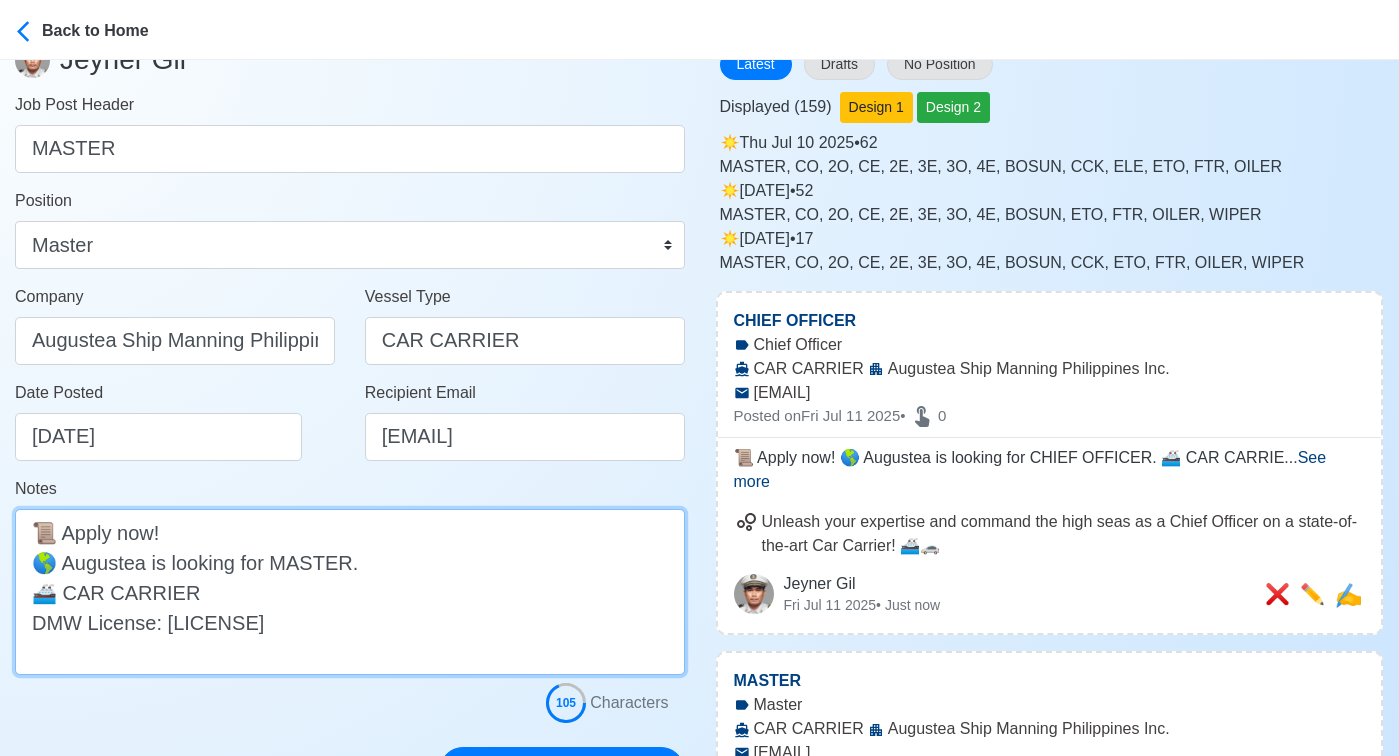 scroll, scrollTop: 299, scrollLeft: 0, axis: vertical 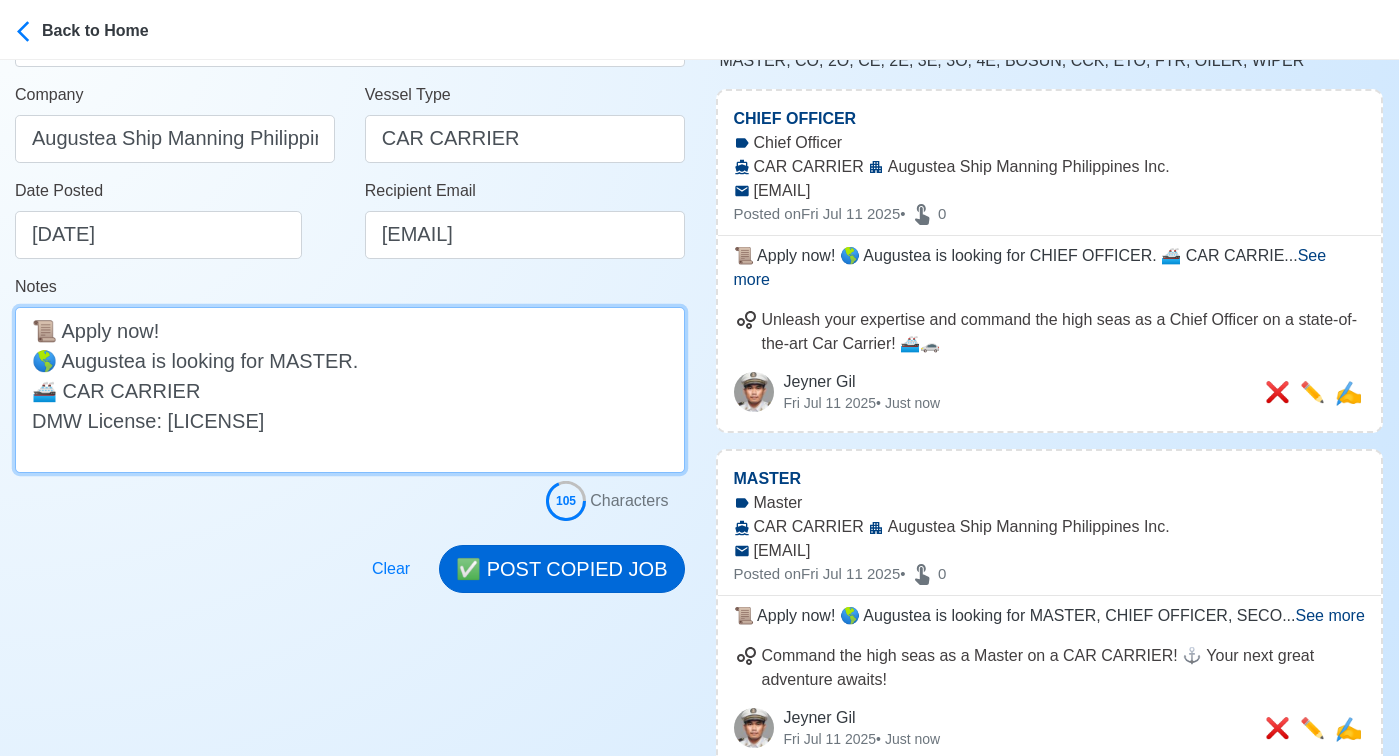 type on "📜 Apply now!
🌎 Augustea is looking for MASTER.
🚢 CAR CARRIER
DMW License: DMW-068-SB-12212023-R-MLC" 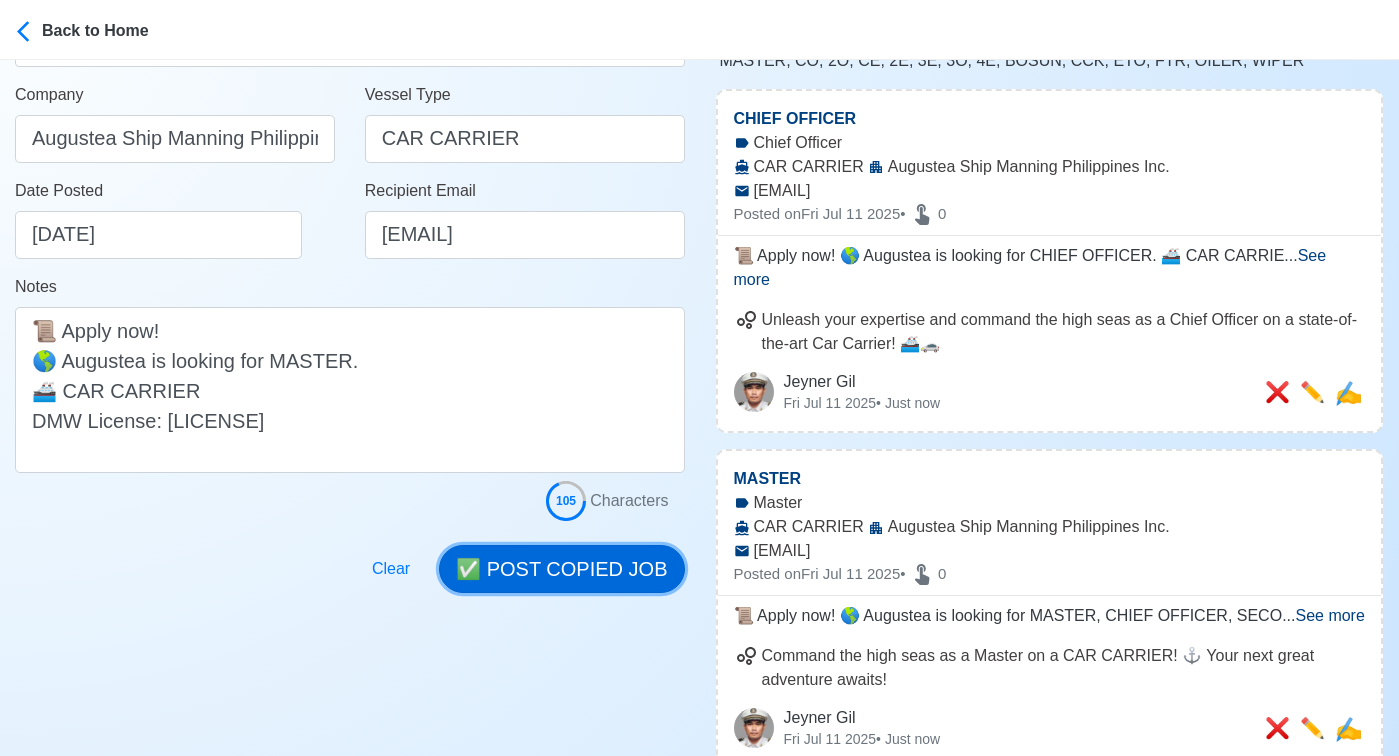 click on "✅ POST COPIED JOB" at bounding box center (561, 569) 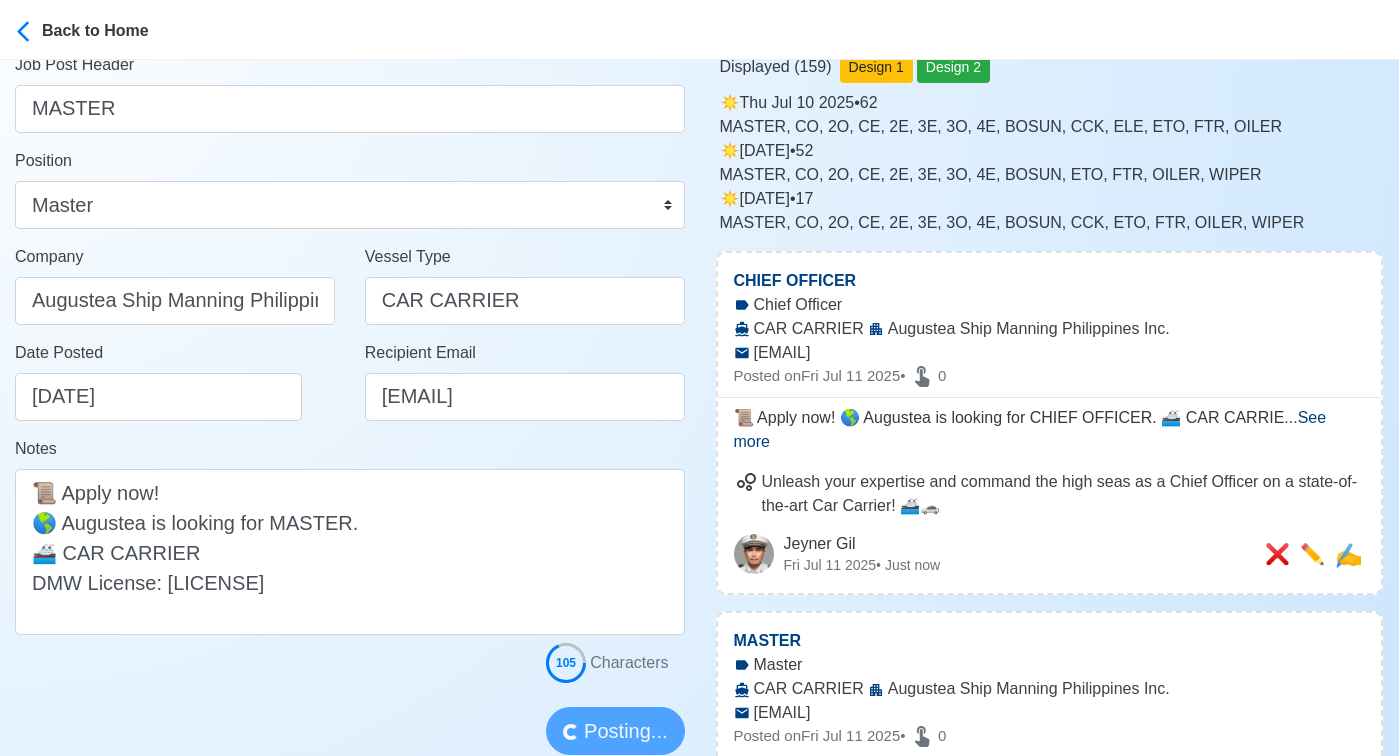 scroll, scrollTop: 0, scrollLeft: 0, axis: both 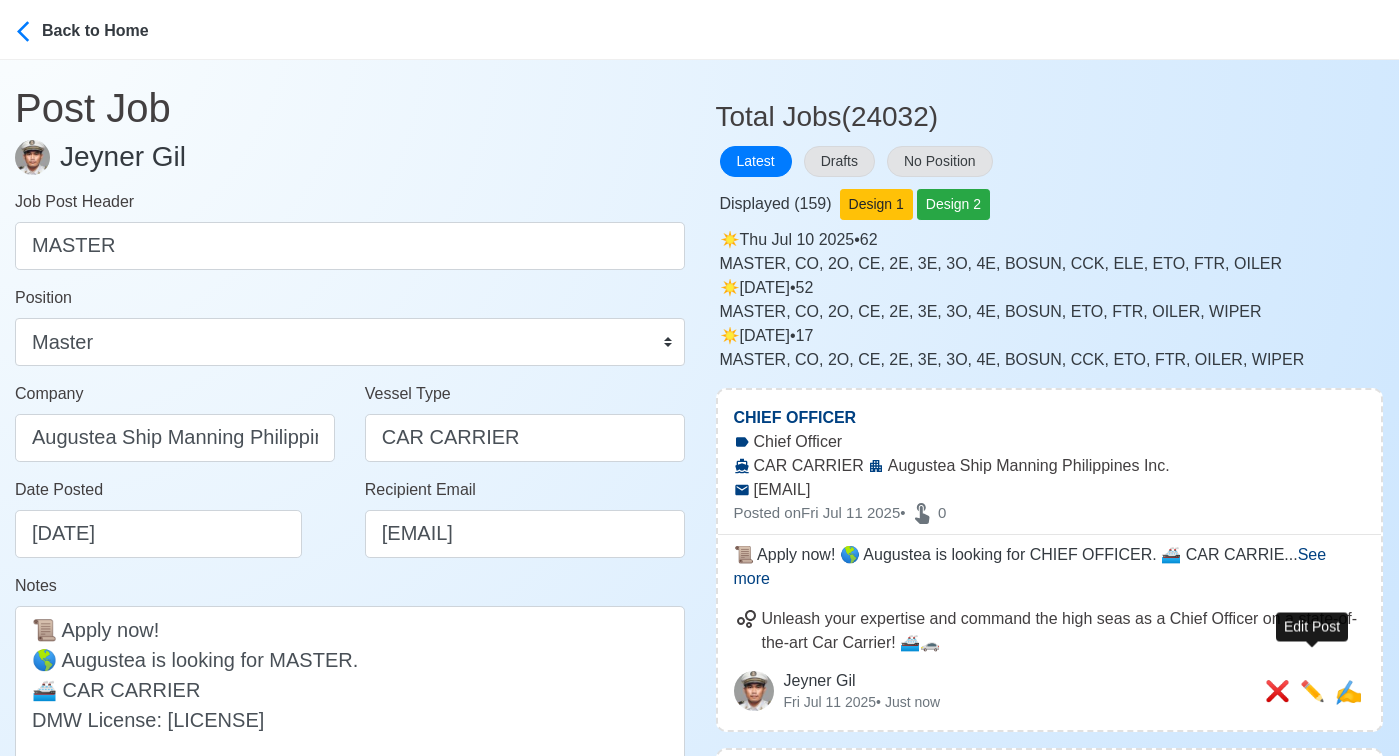 type 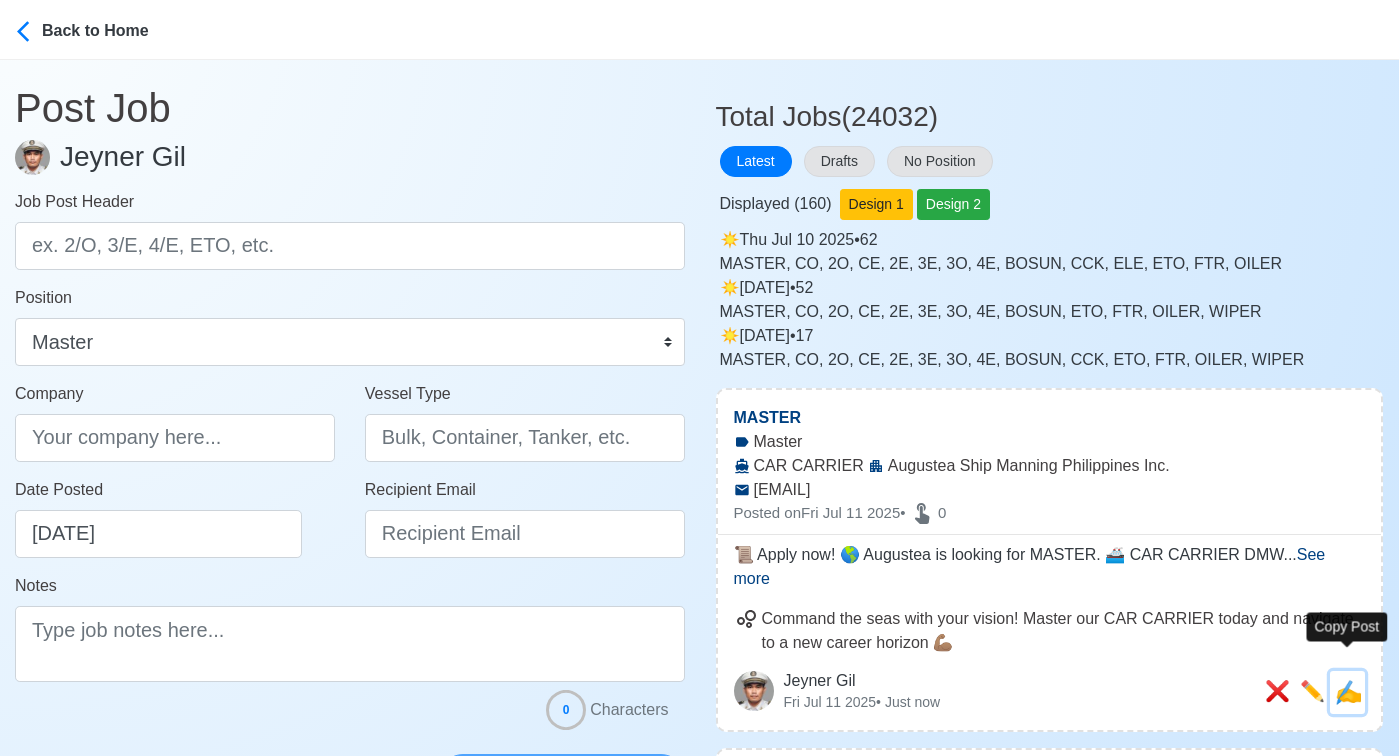 click on "✍️" at bounding box center (1348, 692) 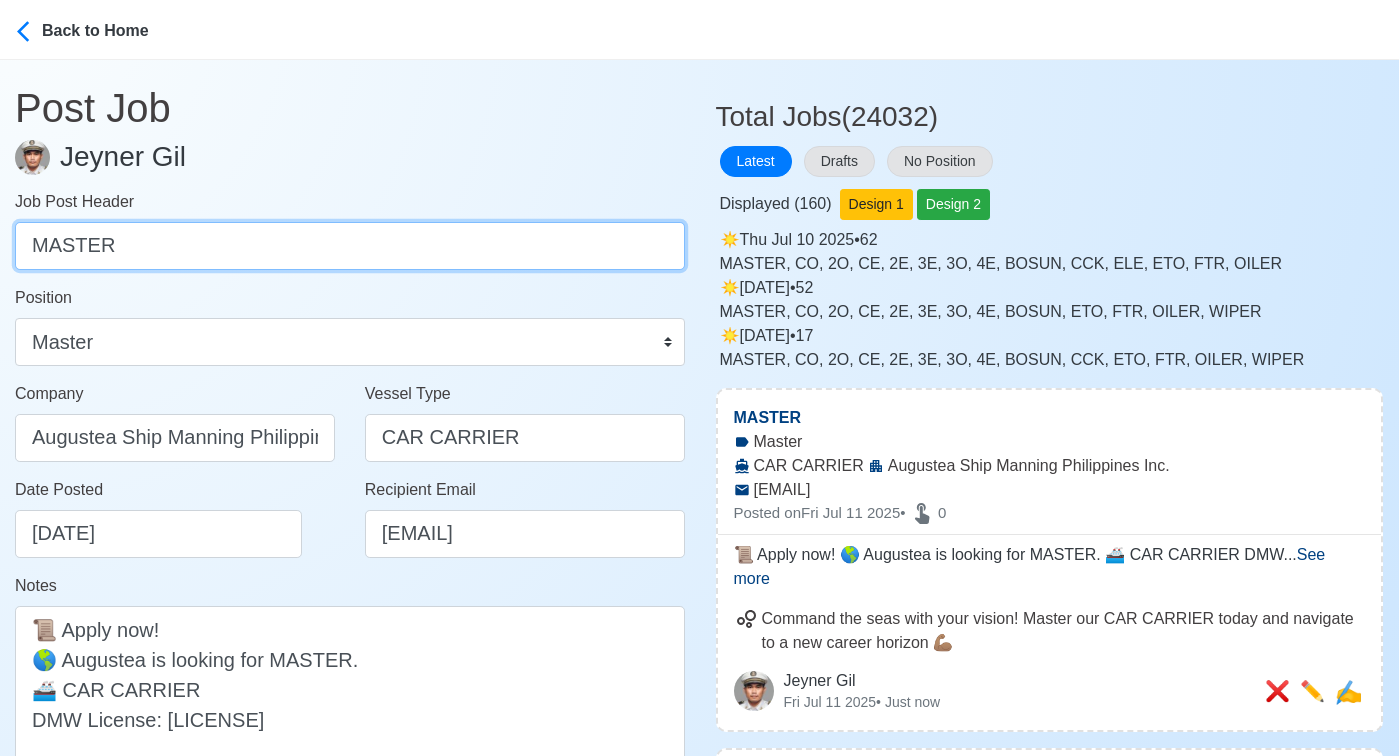 click on "MASTER" at bounding box center [350, 246] 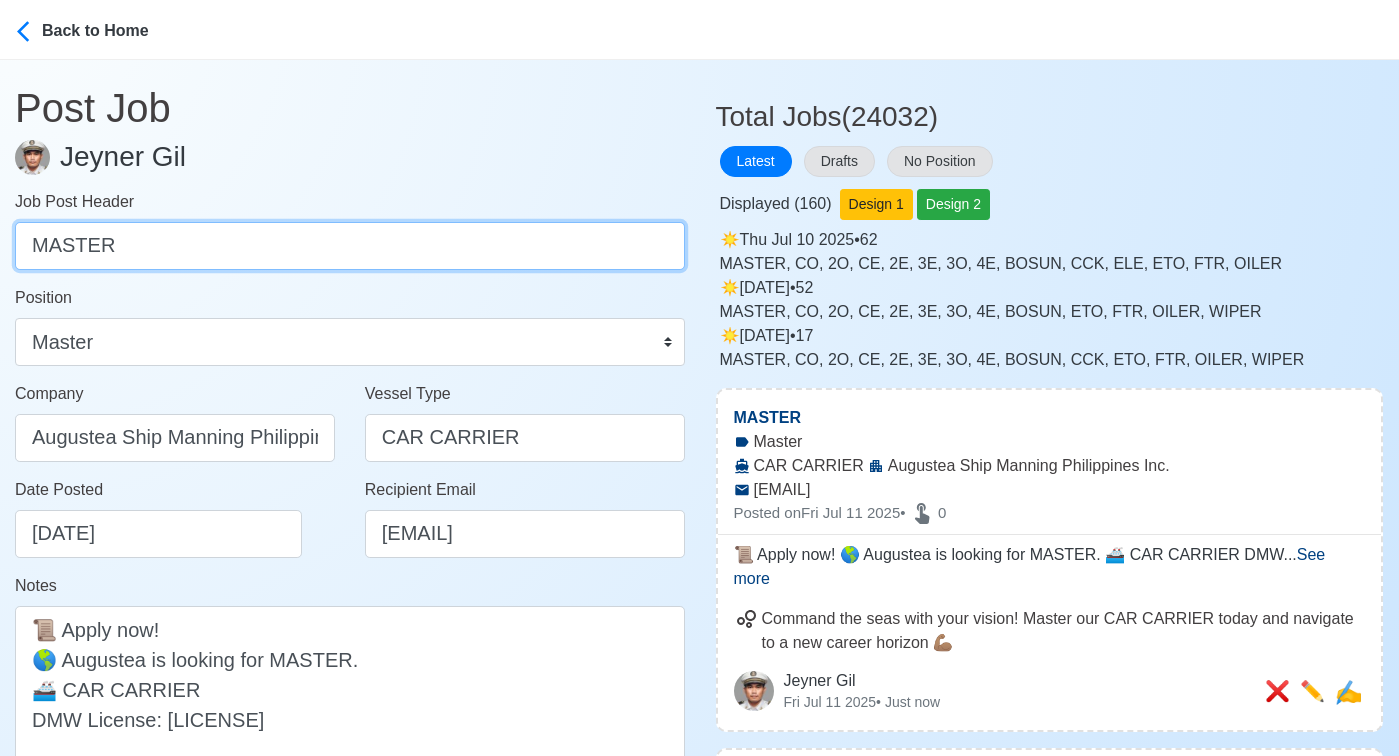 paste on "SECOND OFFICER, THIRD OFFIC" 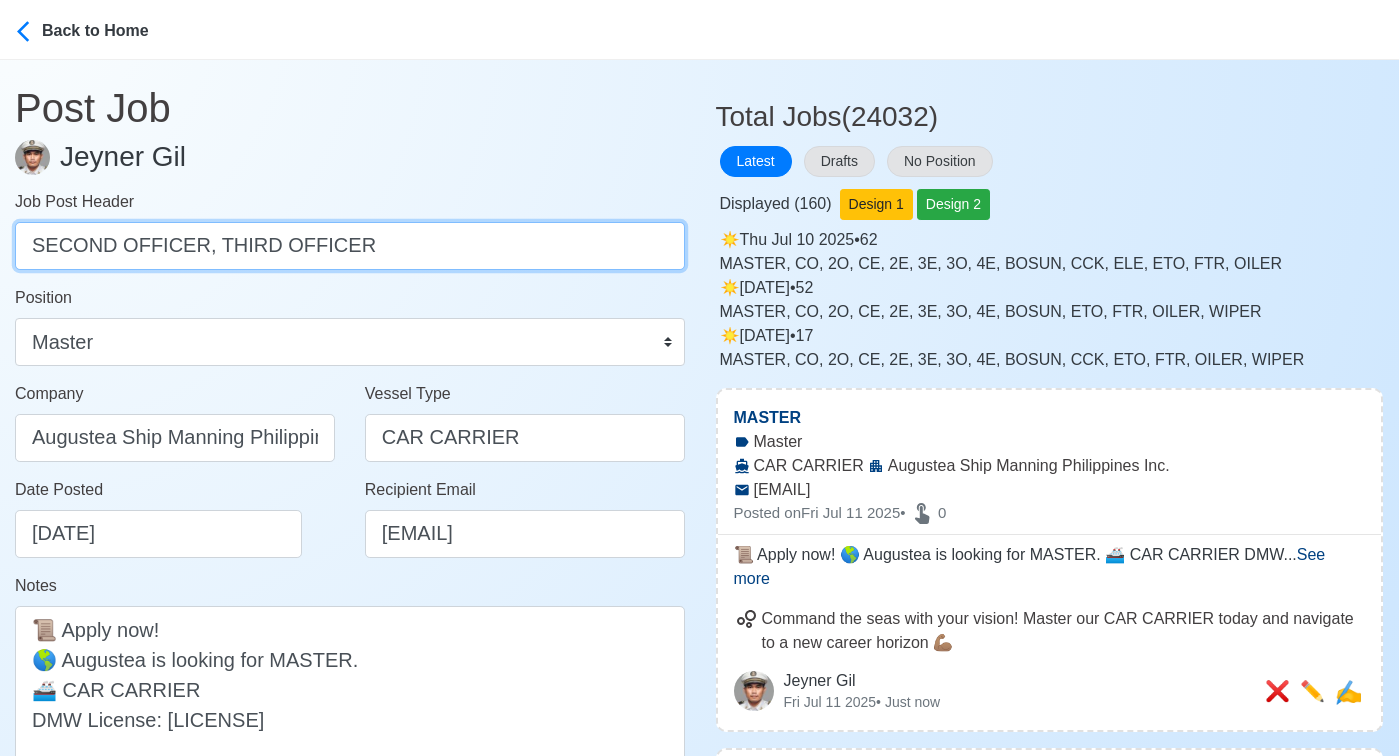 drag, startPoint x: 208, startPoint y: 247, endPoint x: 482, endPoint y: 270, distance: 274.96362 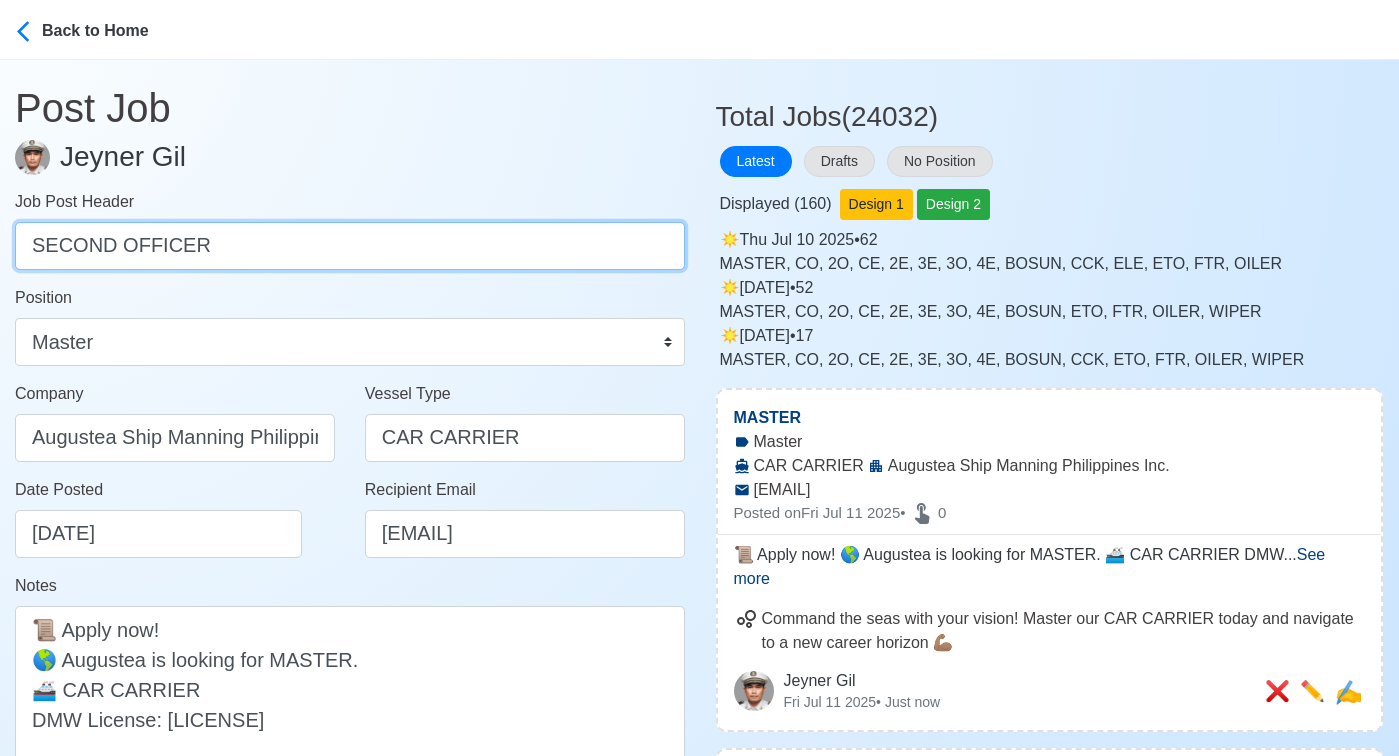 type on "SECOND OFFICER" 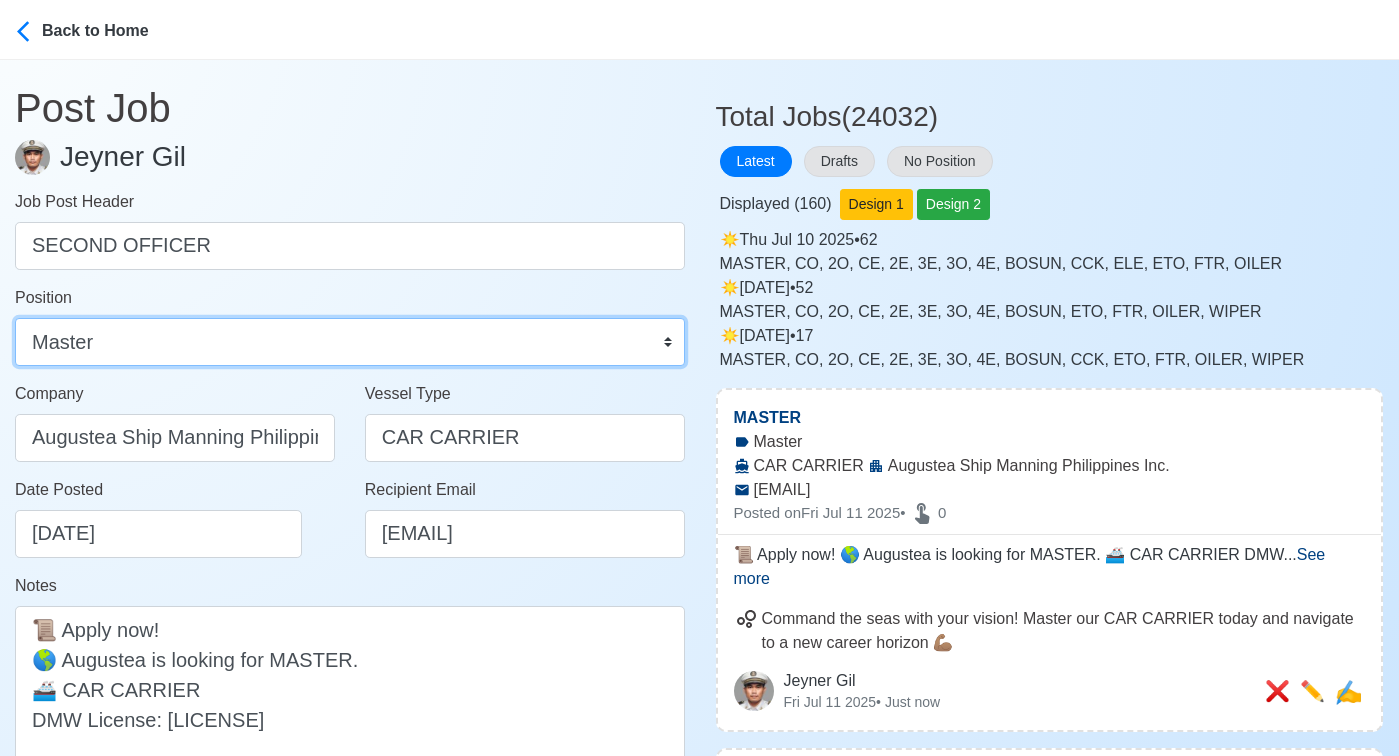 click on "Master Chief Officer 2nd Officer 3rd Officer Junior Officer Chief Engineer 2nd Engineer 3rd Engineer 4th Engineer Gas Engineer Junior Engineer 1st Assistant Engineer 2nd Assistant Engineer 3rd Assistant Engineer ETO/ETR Electrician Electrical Engineer Oiler Fitter Welder Chief Cook Chef Cook Messman Wiper Rigger Ordinary Seaman Able Seaman Motorman Pumpman Bosun Cadet Reefer Mechanic Operator Repairman Painter Steward Waiter Others" at bounding box center (350, 342) 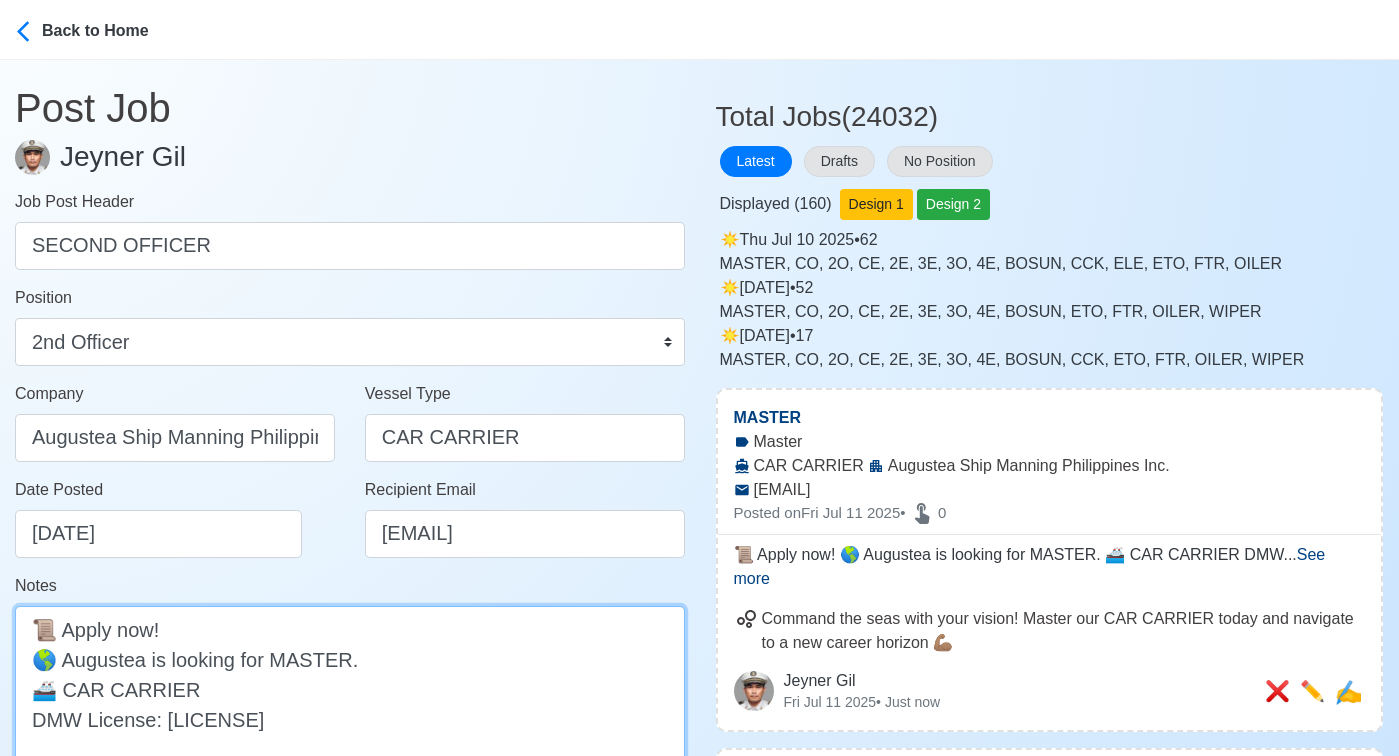 click on "📜 Apply now!
🌎 Augustea is looking for MASTER.
🚢 CAR CARRIER
DMW License: DMW-068-SB-12212023-R-MLC" at bounding box center (350, 689) 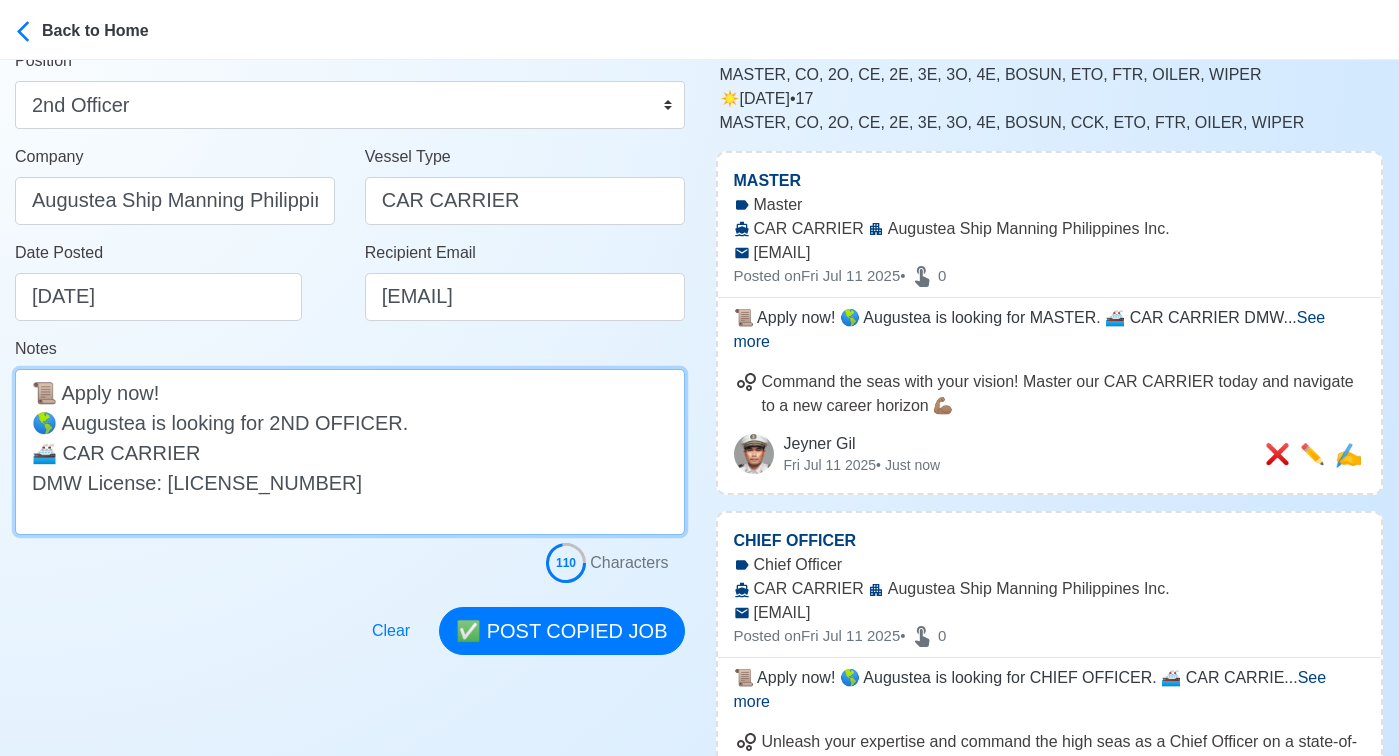 scroll, scrollTop: 366, scrollLeft: 0, axis: vertical 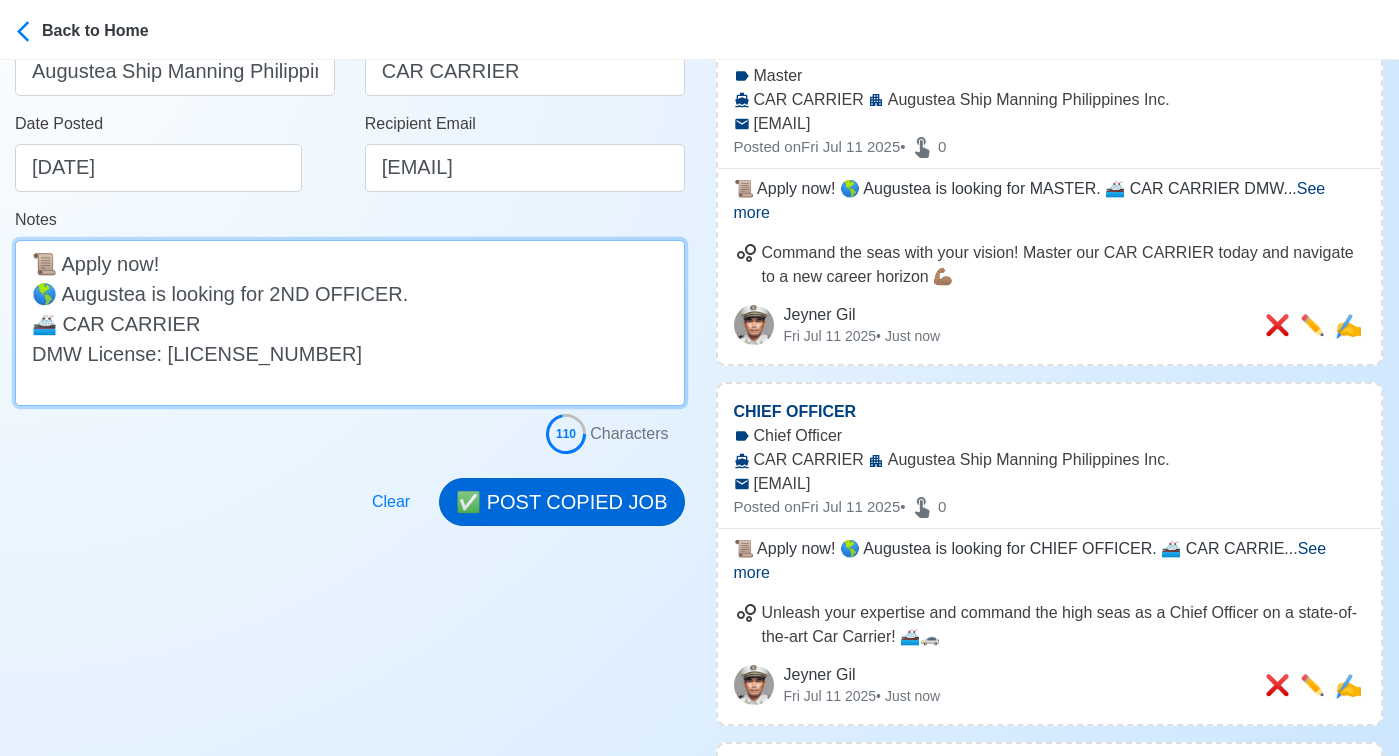 type on "📜 Apply now!
🌎 Augustea is looking for 2ND OFFICER.
🚢 CAR CARRIER
DMW License: DMW-068-SB-12212023-R-MLC" 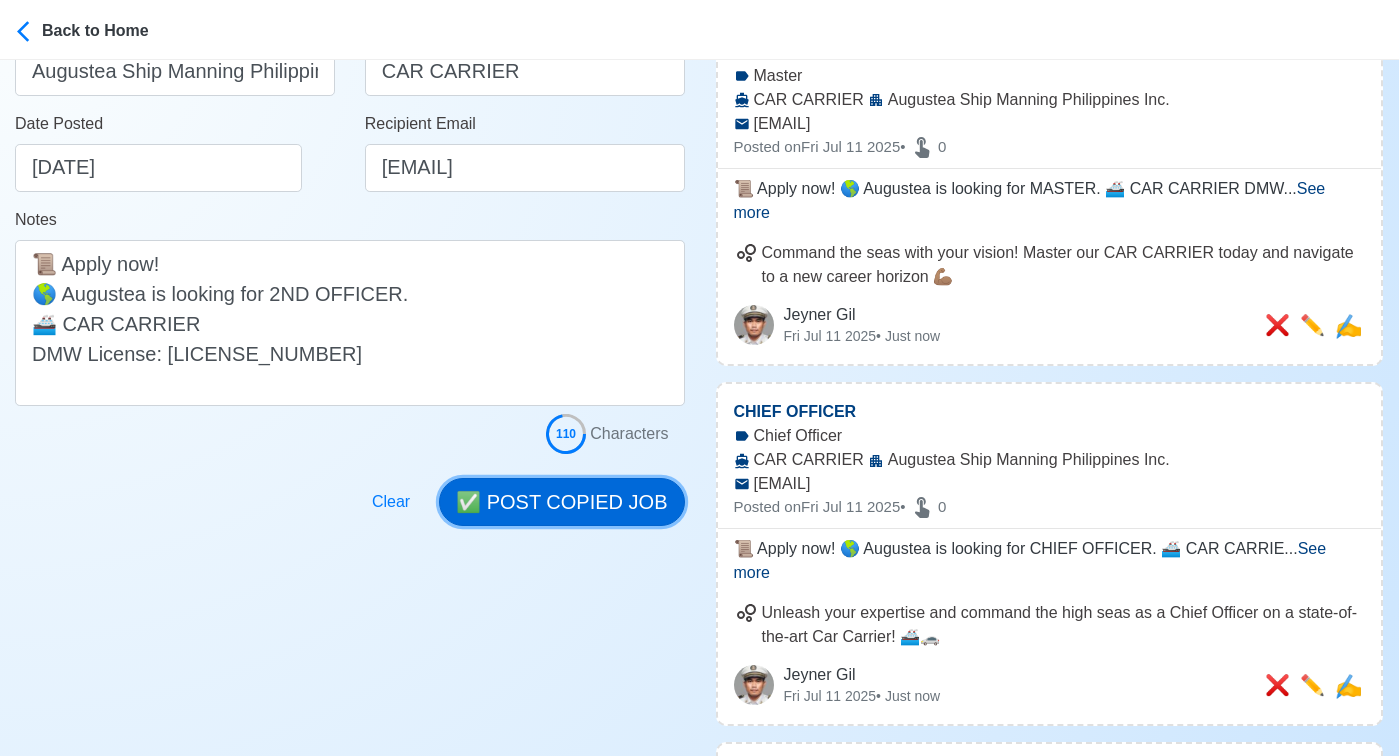 click on "✅ POST COPIED JOB" at bounding box center (561, 502) 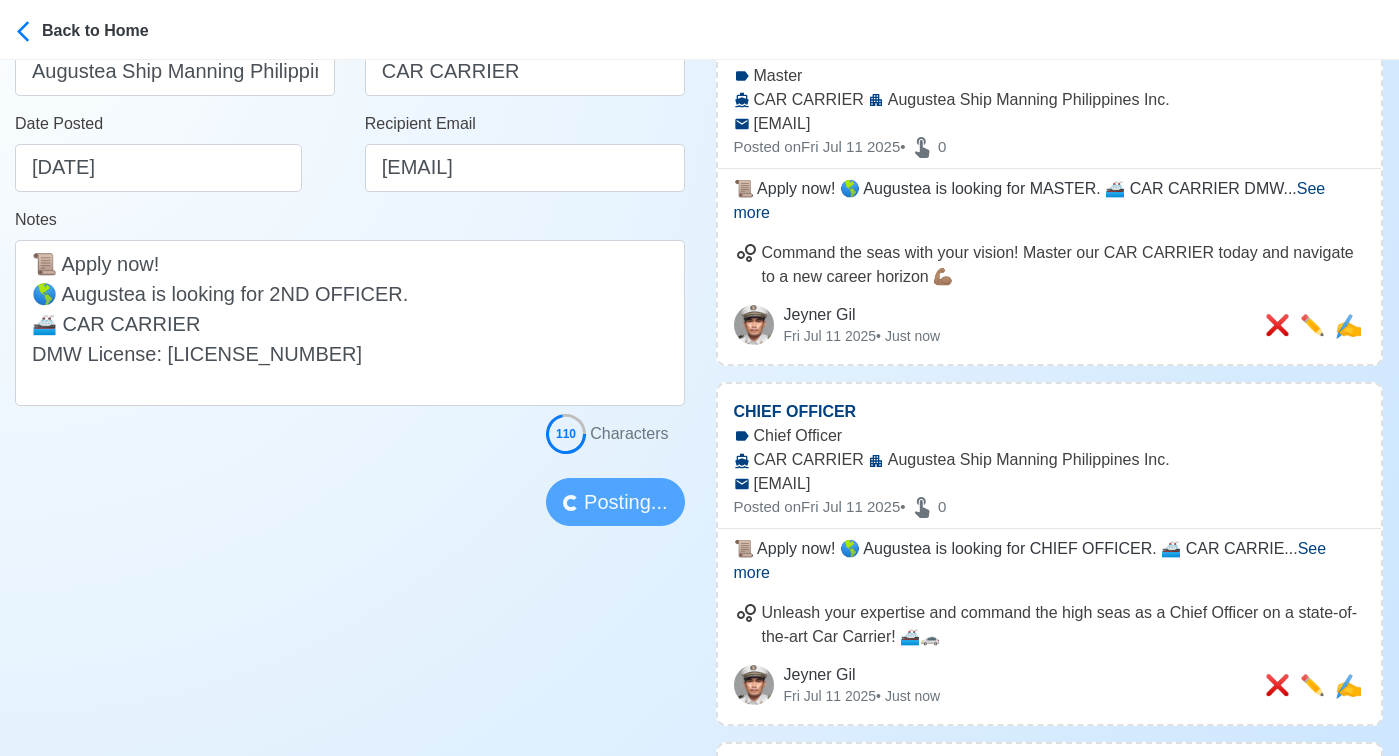 scroll, scrollTop: 0, scrollLeft: 0, axis: both 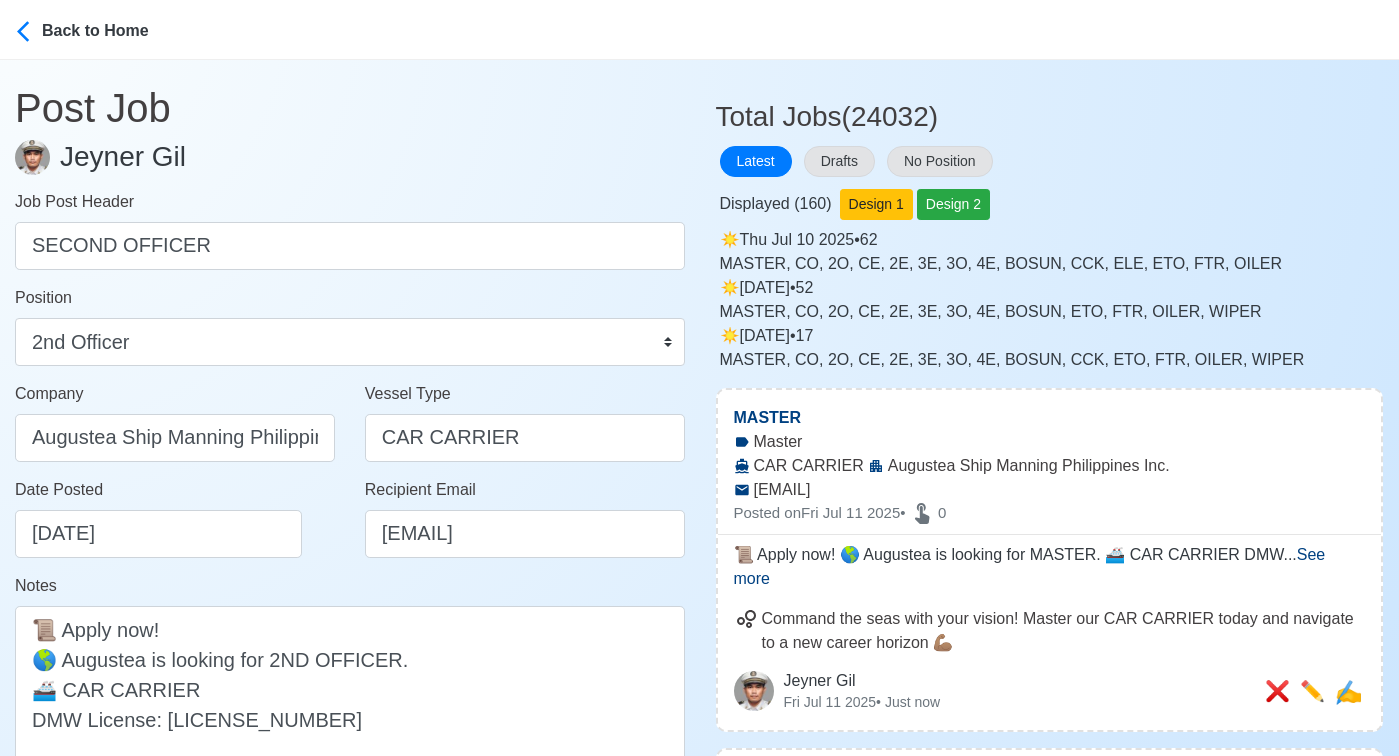 type 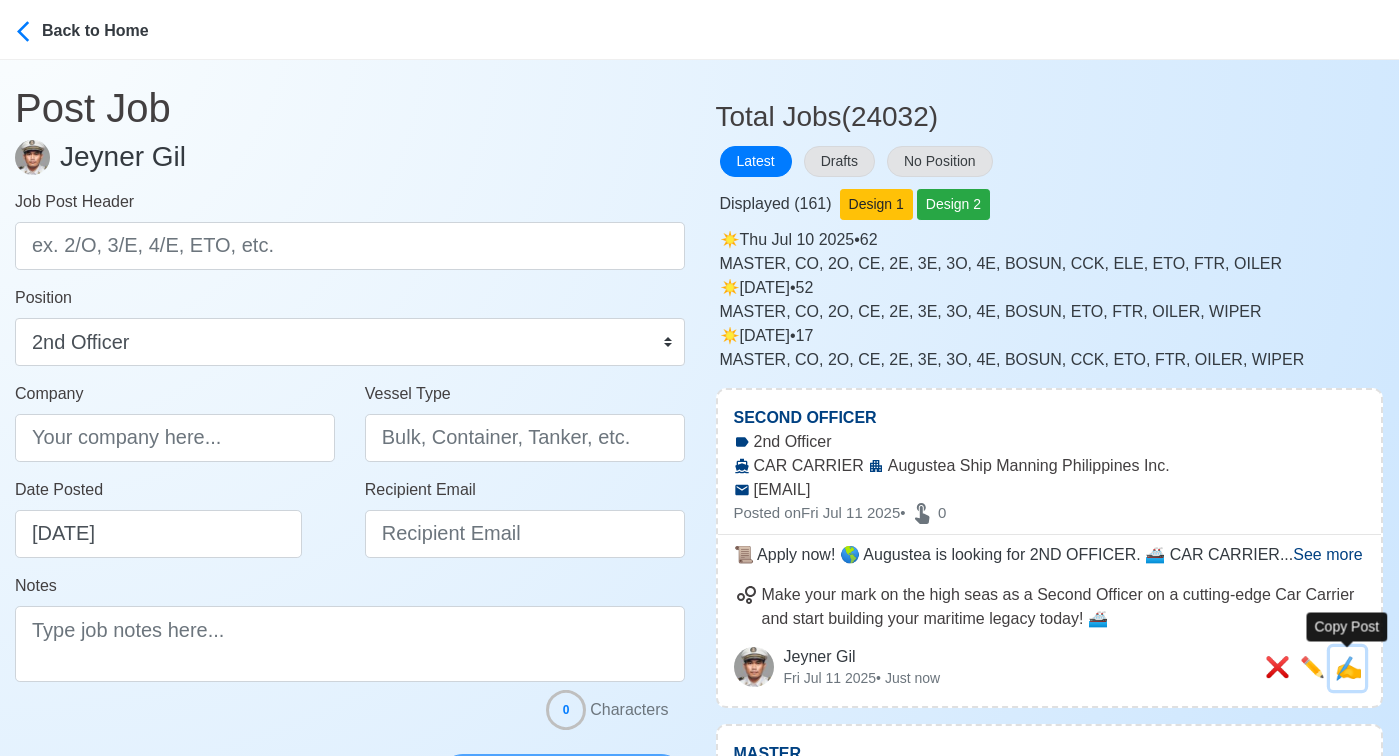 click on "✍️" at bounding box center (1348, 668) 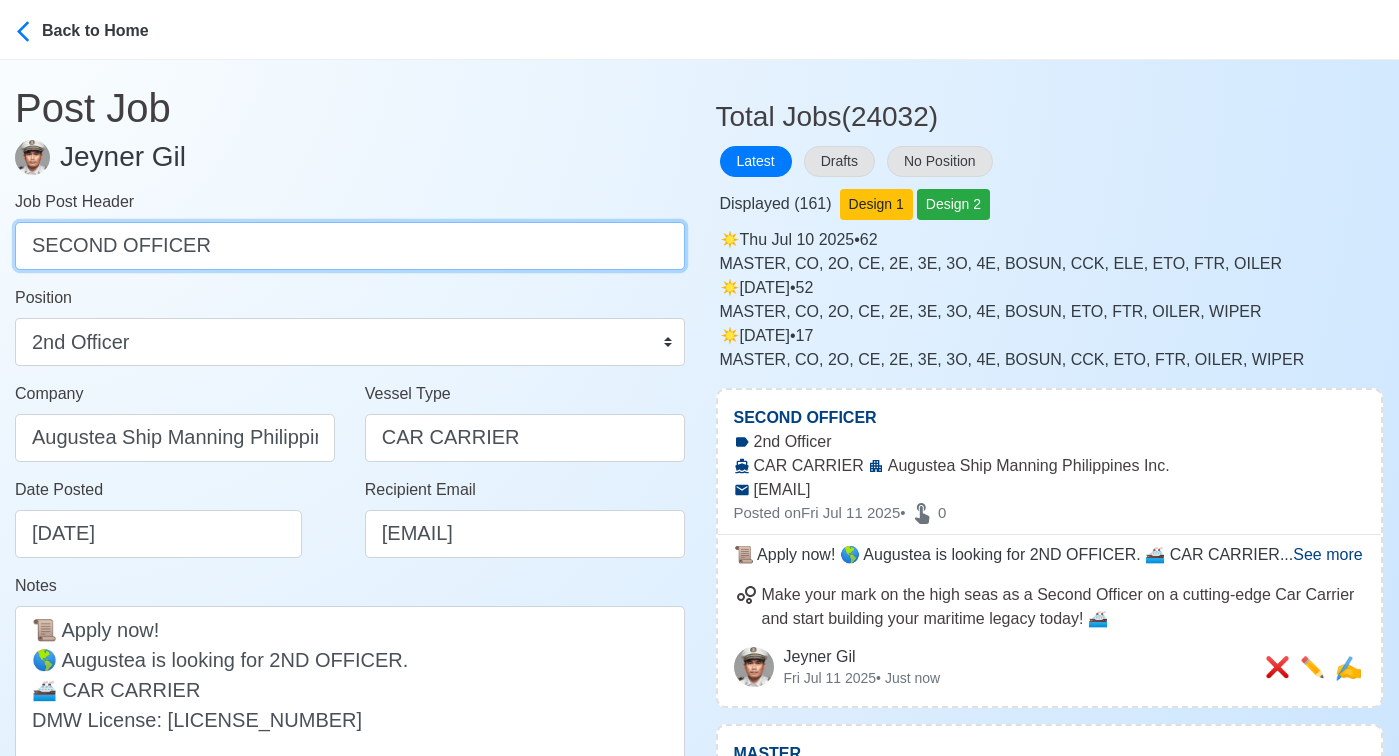click on "SECOND OFFICER" at bounding box center [350, 246] 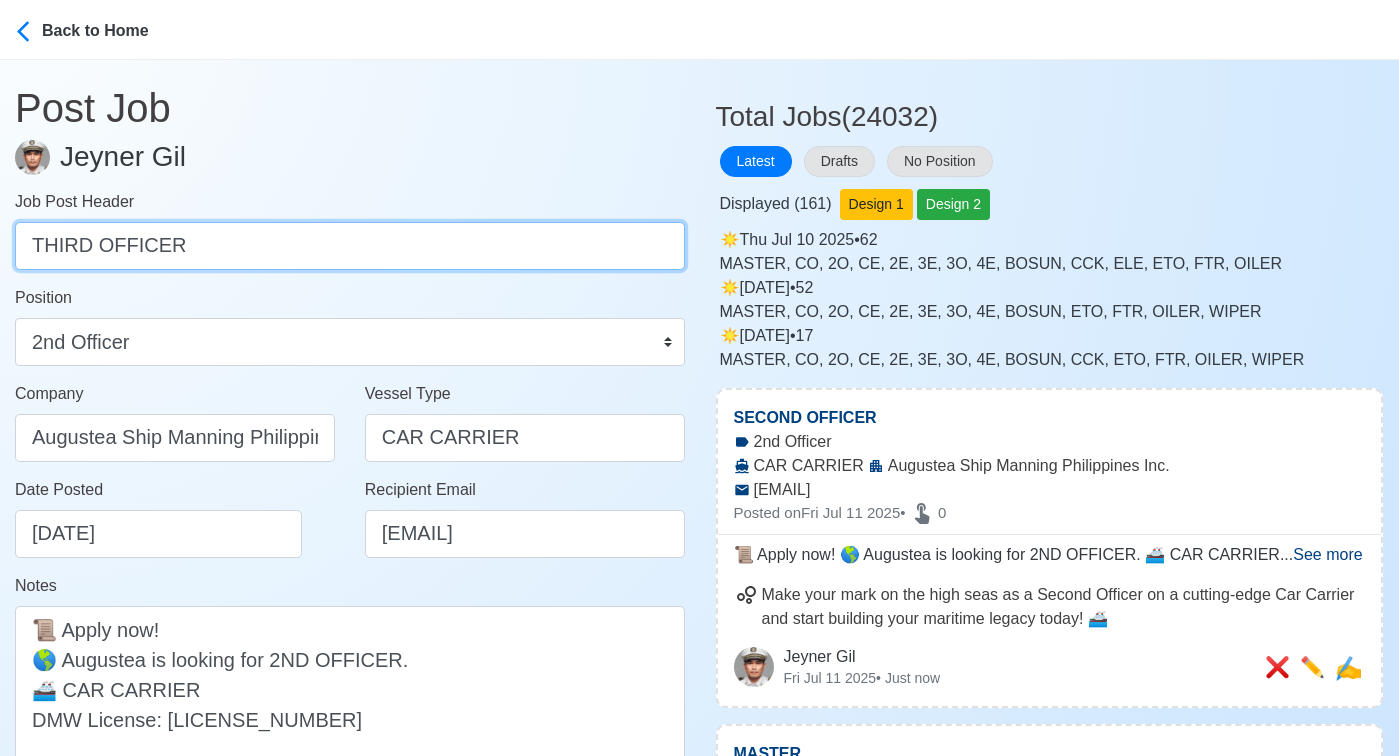 type on "THIRD OFFICER" 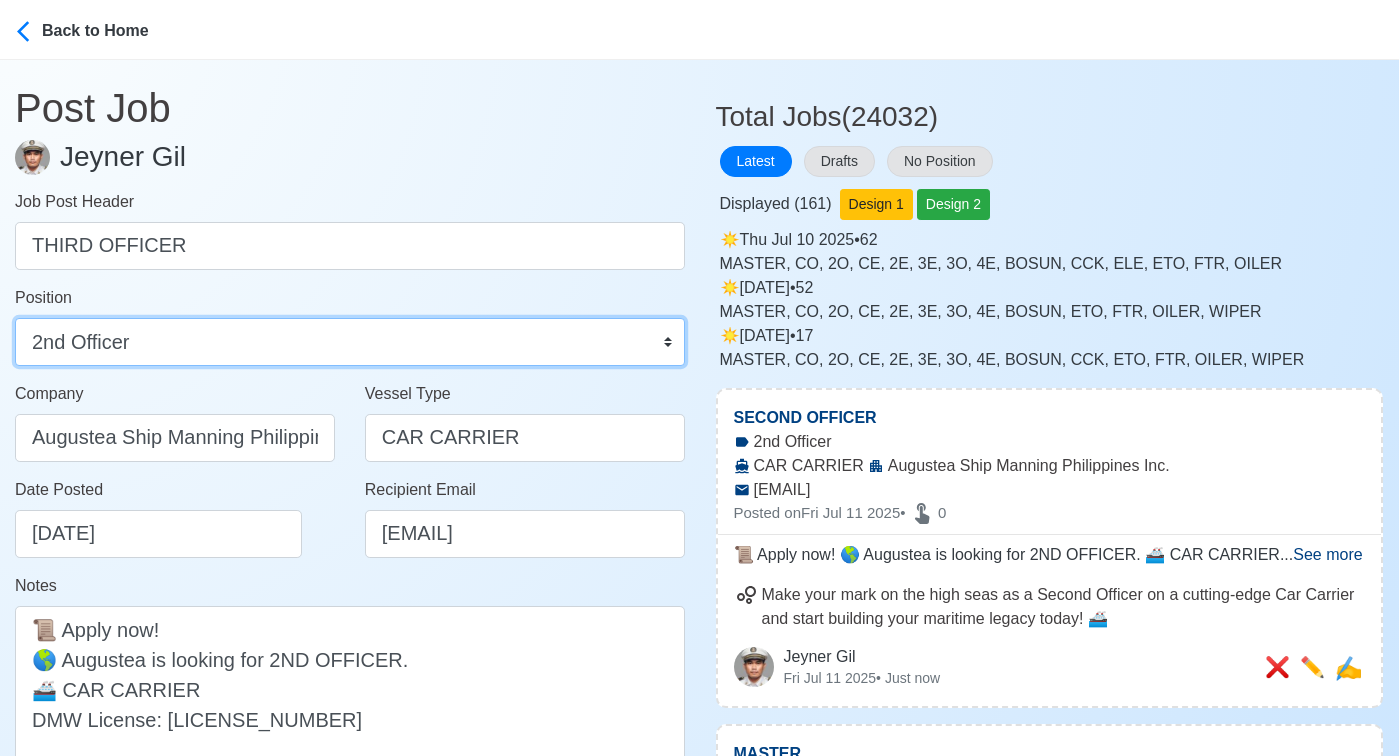click on "Master Chief Officer 2nd Officer 3rd Officer Junior Officer Chief Engineer 2nd Engineer 3rd Engineer 4th Engineer Gas Engineer Junior Engineer 1st Assistant Engineer 2nd Assistant Engineer 3rd Assistant Engineer ETO/ETR Electrician Electrical Engineer Oiler Fitter Welder Chief Cook Chef Cook Messman Wiper Rigger Ordinary Seaman Able Seaman Motorman Pumpman Bosun Cadet Reefer Mechanic Operator Repairman Painter Steward Waiter Others" at bounding box center [350, 342] 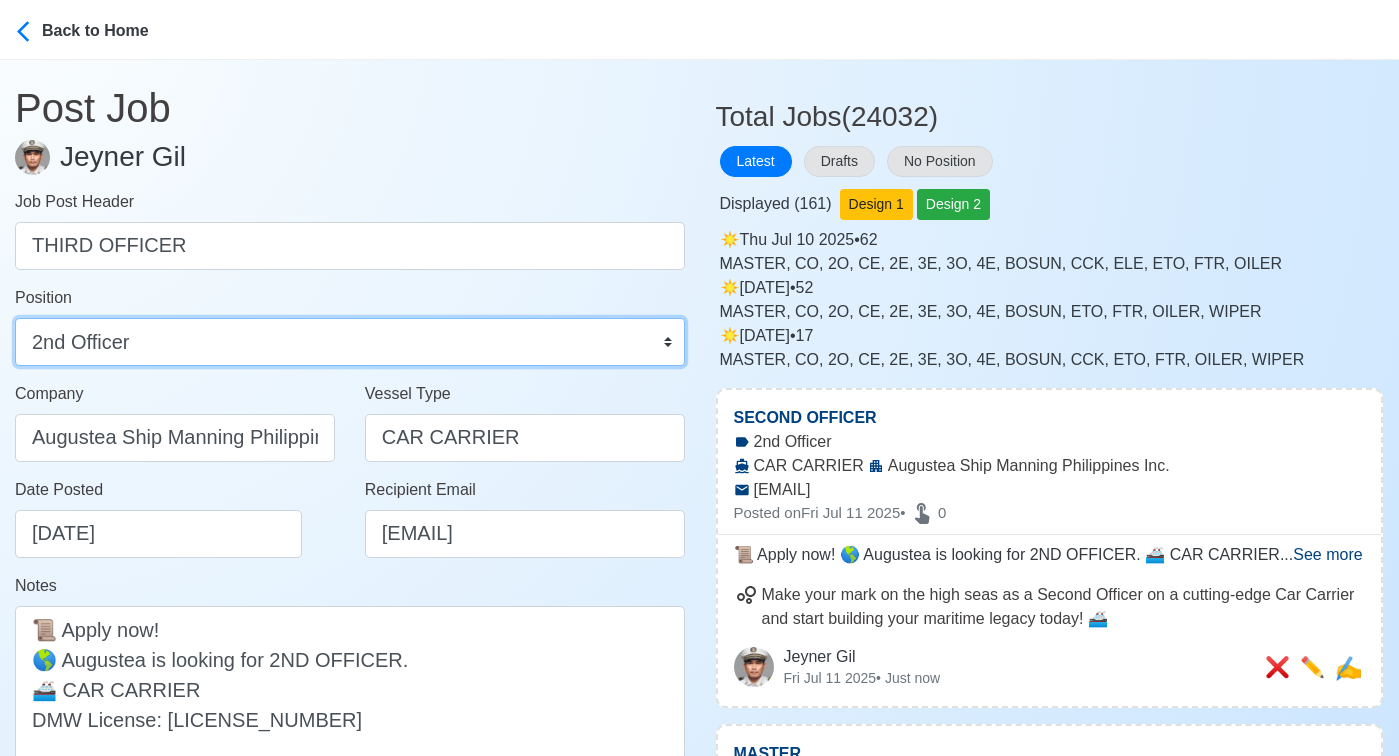 select on "3rd Officer" 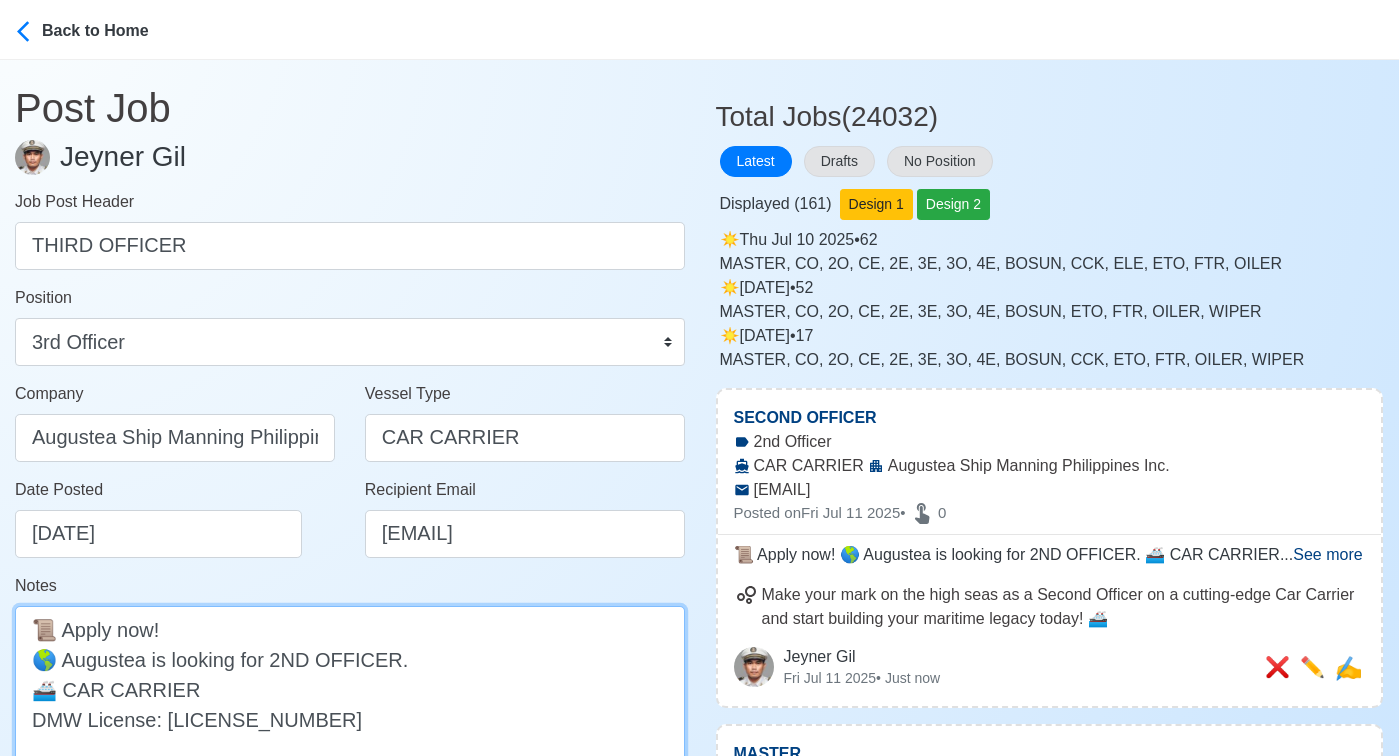 click on "📜 Apply now!
🌎 Augustea is looking for 2ND OFFICER.
🚢 CAR CARRIER
DMW License: DMW-068-SB-12212023-R-MLC" at bounding box center [350, 689] 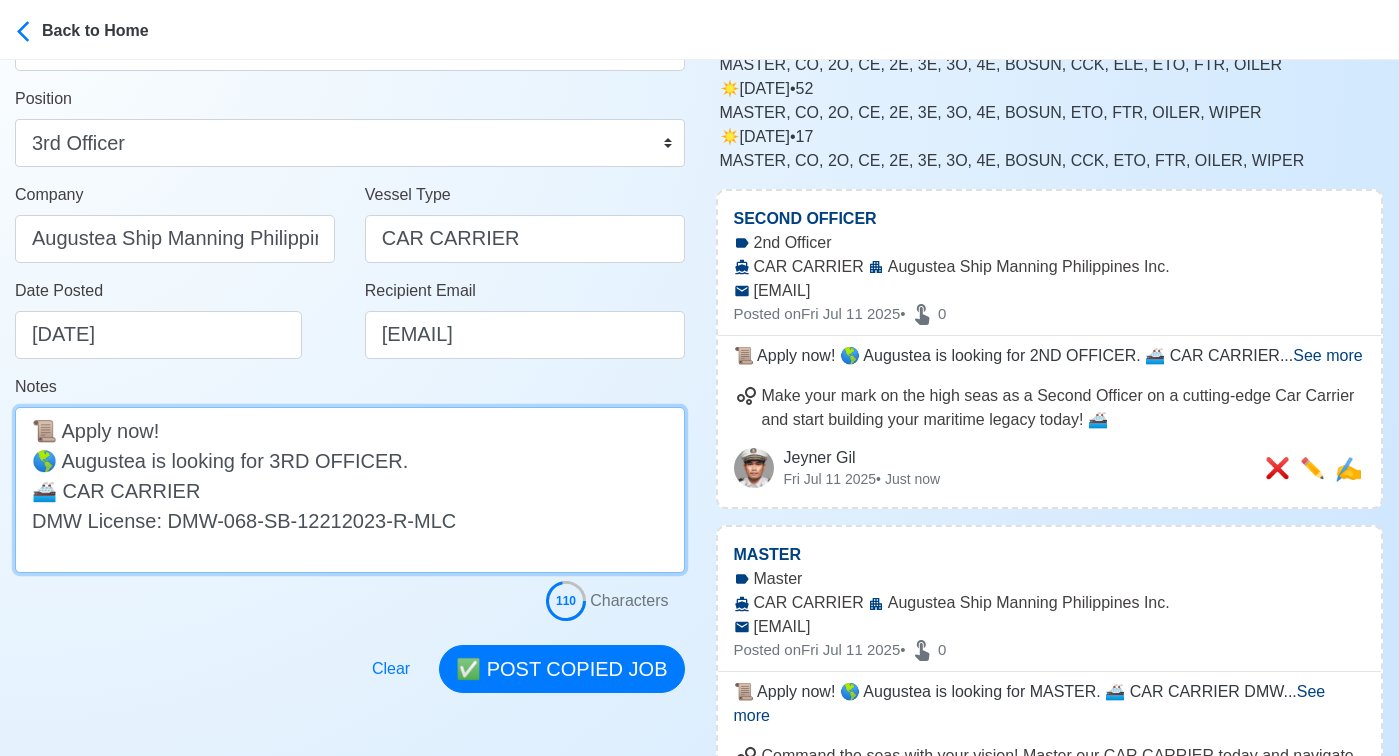 scroll, scrollTop: 285, scrollLeft: 0, axis: vertical 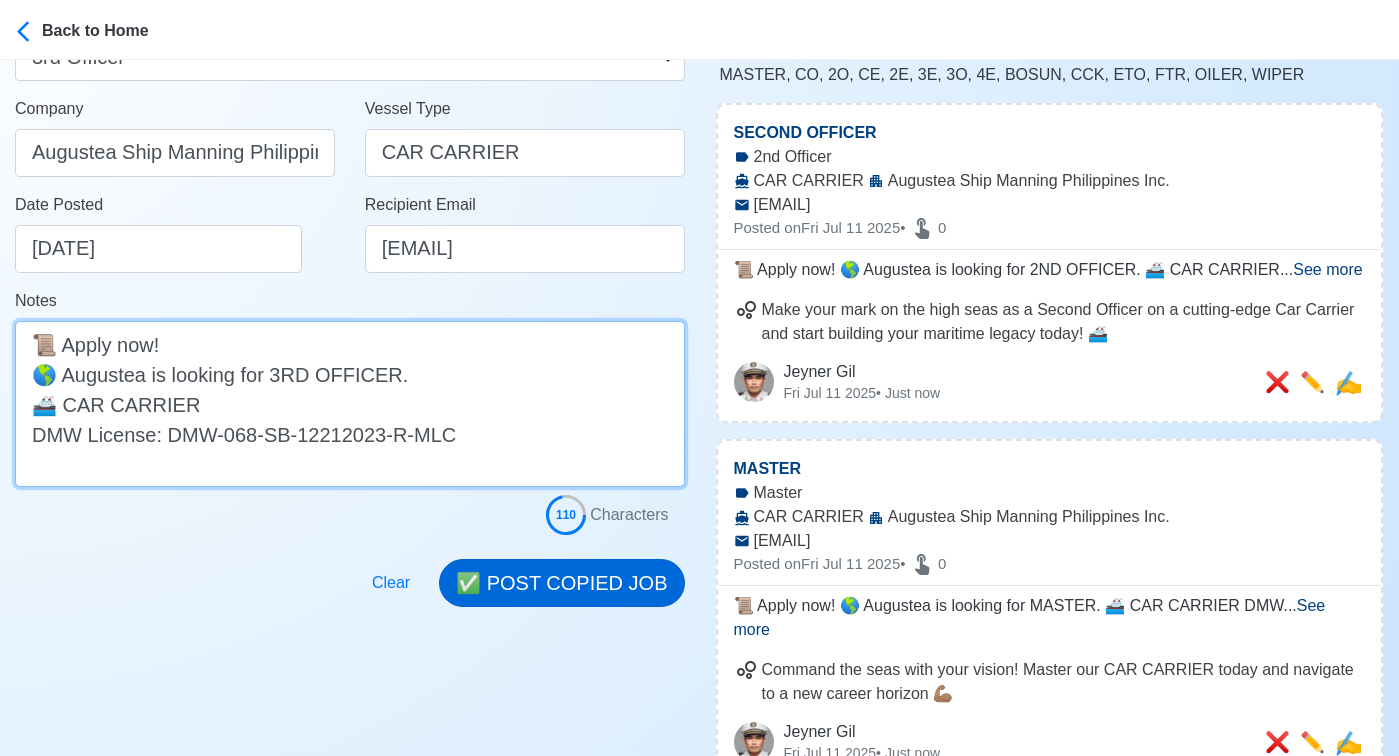 type on "📜 Apply now!
🌎 Augustea is looking for 3RD OFFICER.
🚢 CAR CARRIER
DMW License: DMW-068-SB-12212023-R-MLC" 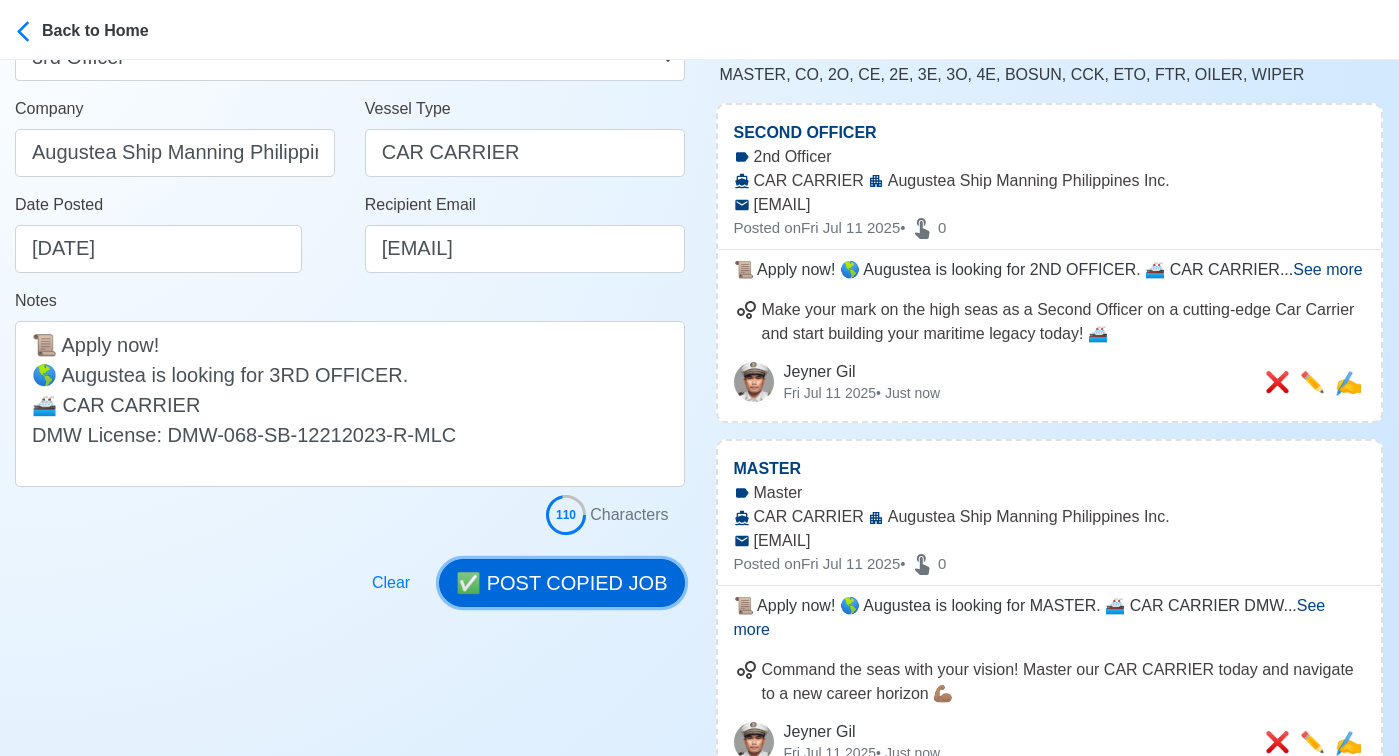 click on "✅ POST COPIED JOB" at bounding box center [561, 583] 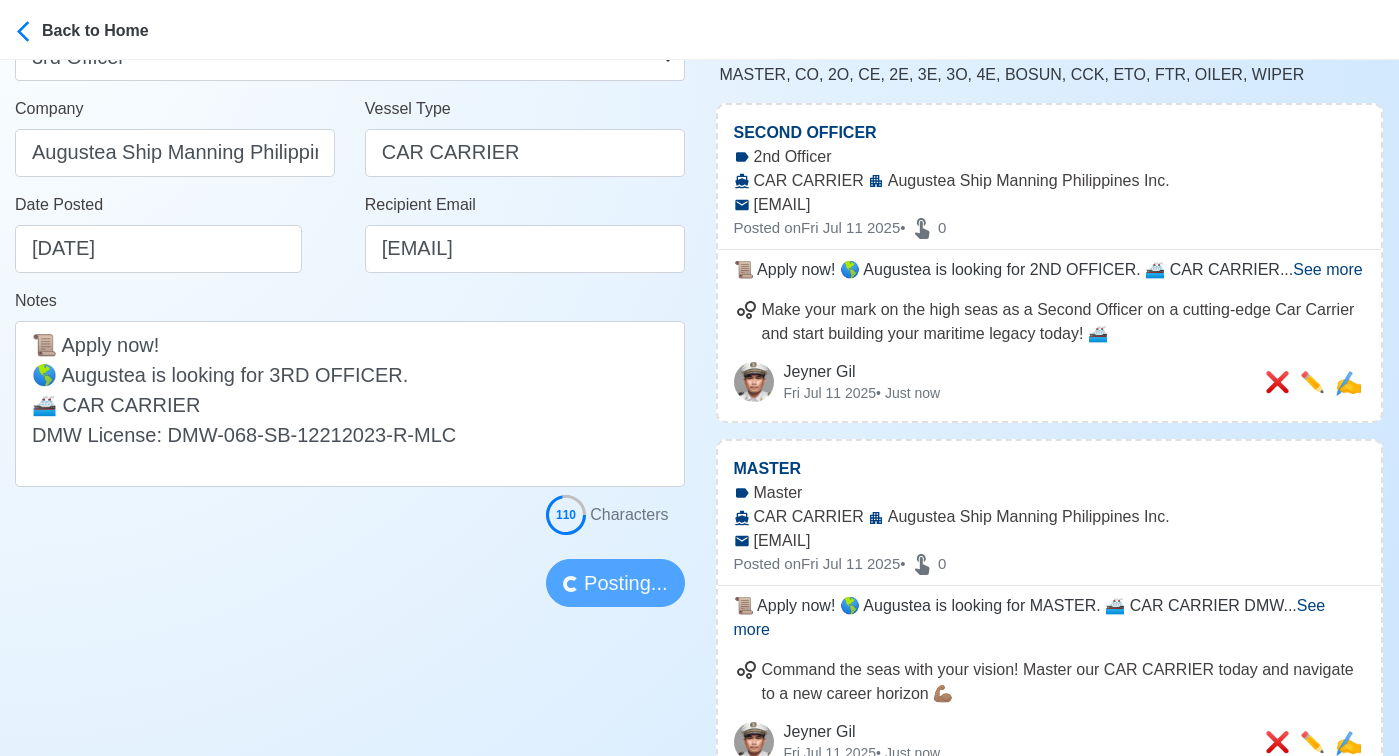type 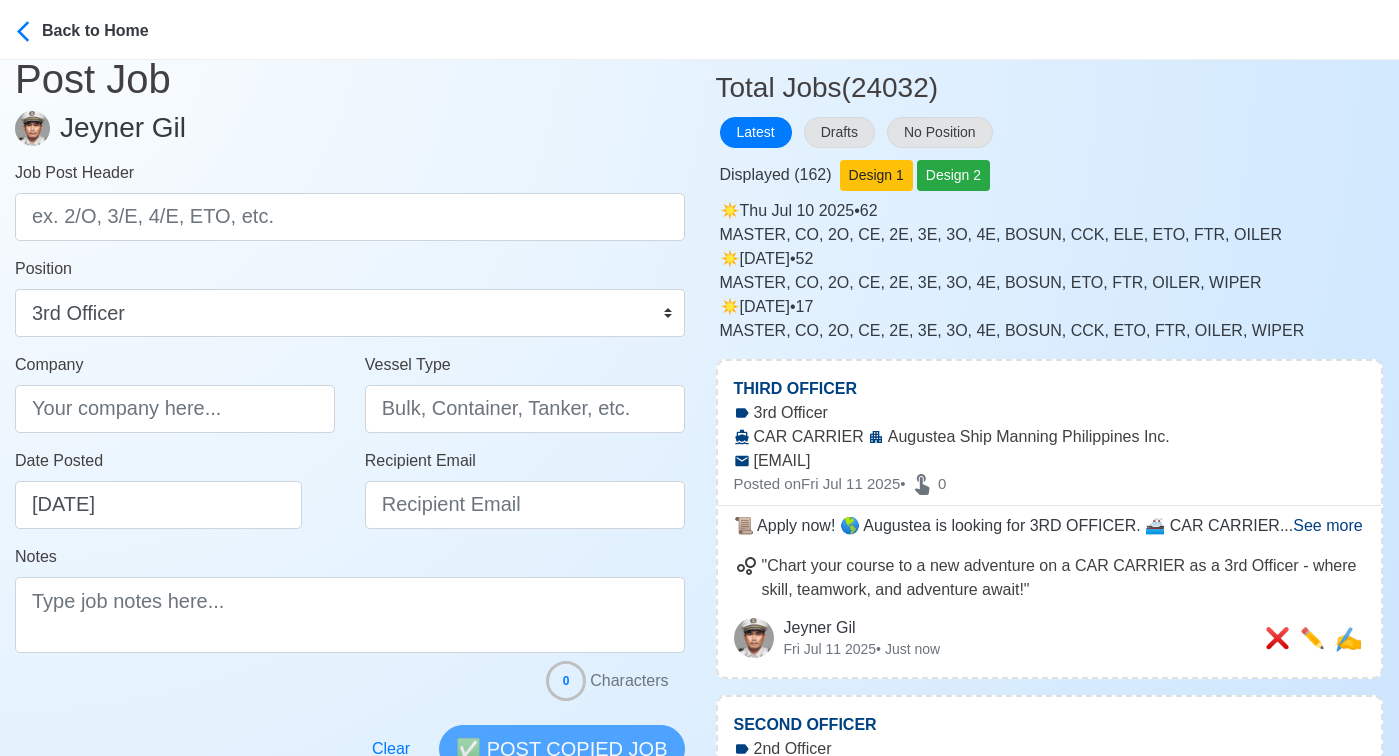 scroll, scrollTop: 0, scrollLeft: 0, axis: both 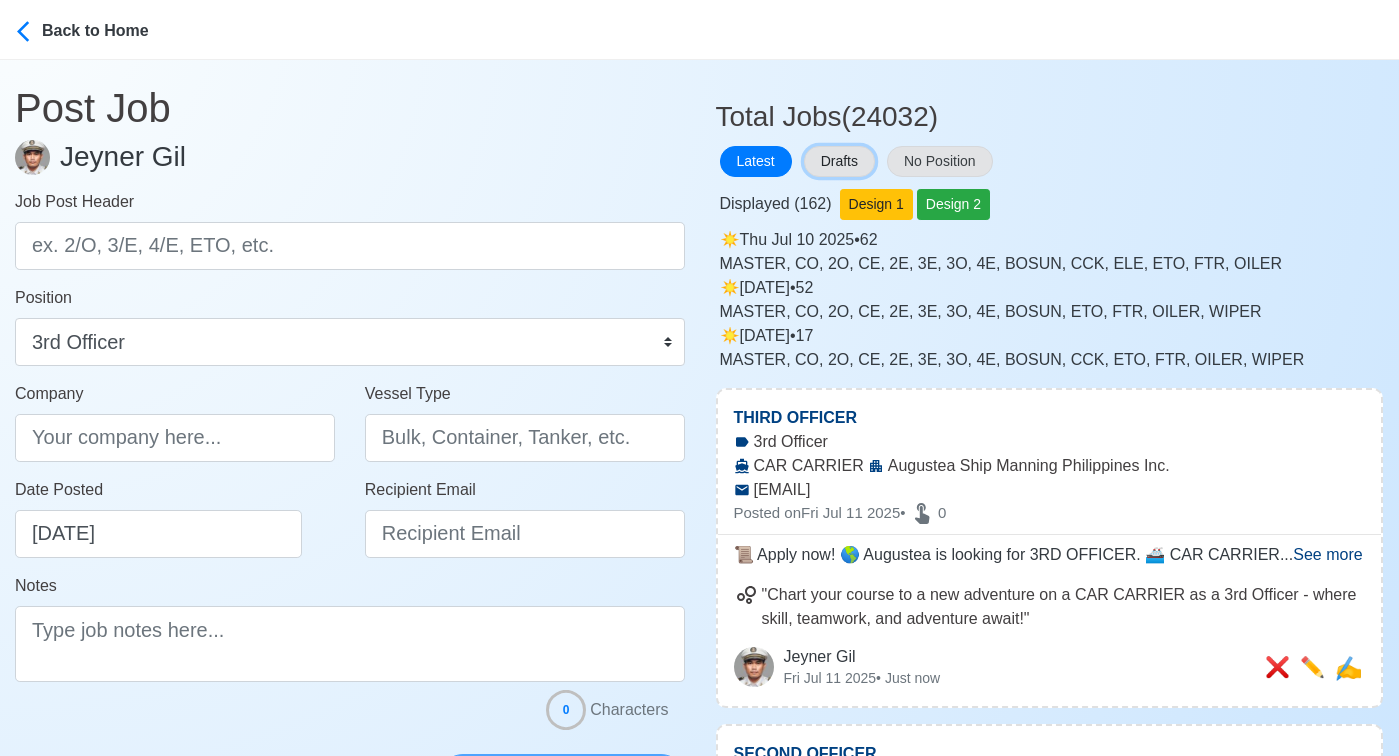 click on "Drafts" at bounding box center [839, 161] 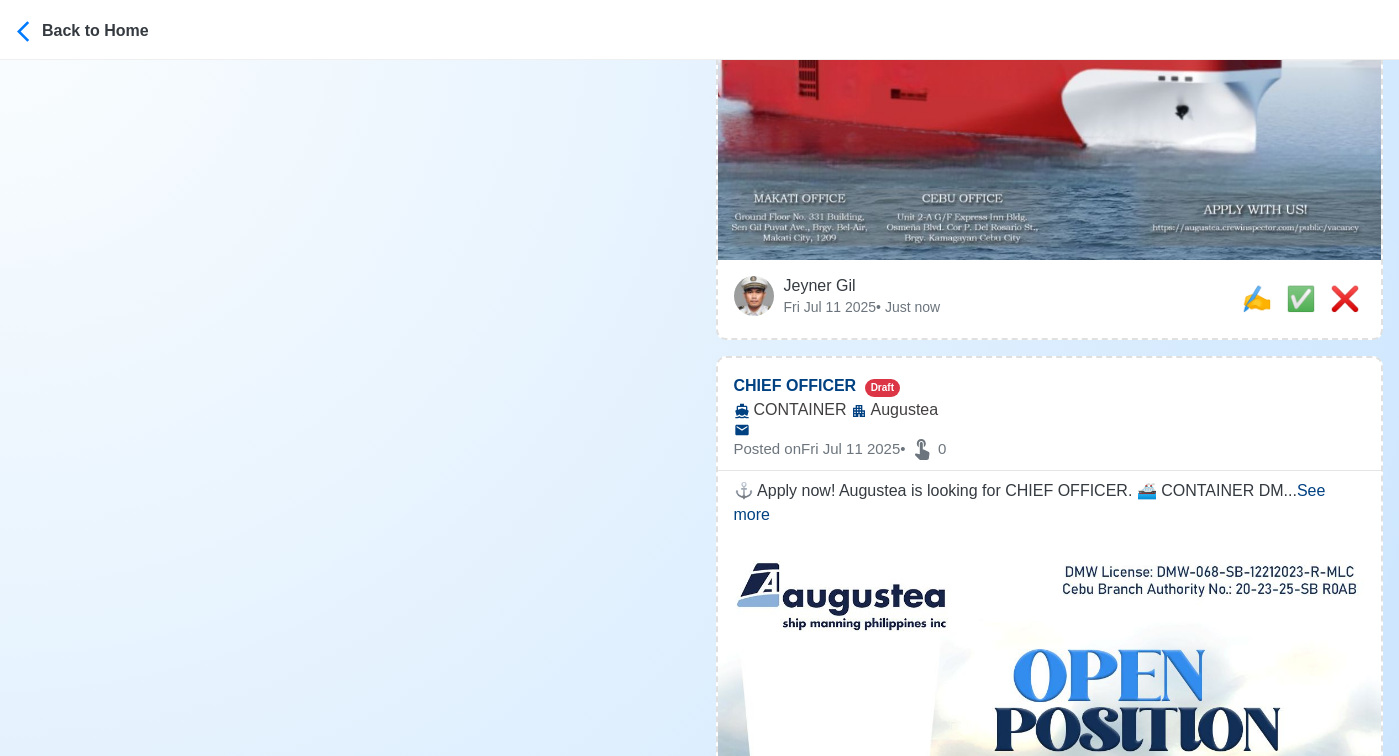 scroll, scrollTop: 1228, scrollLeft: 0, axis: vertical 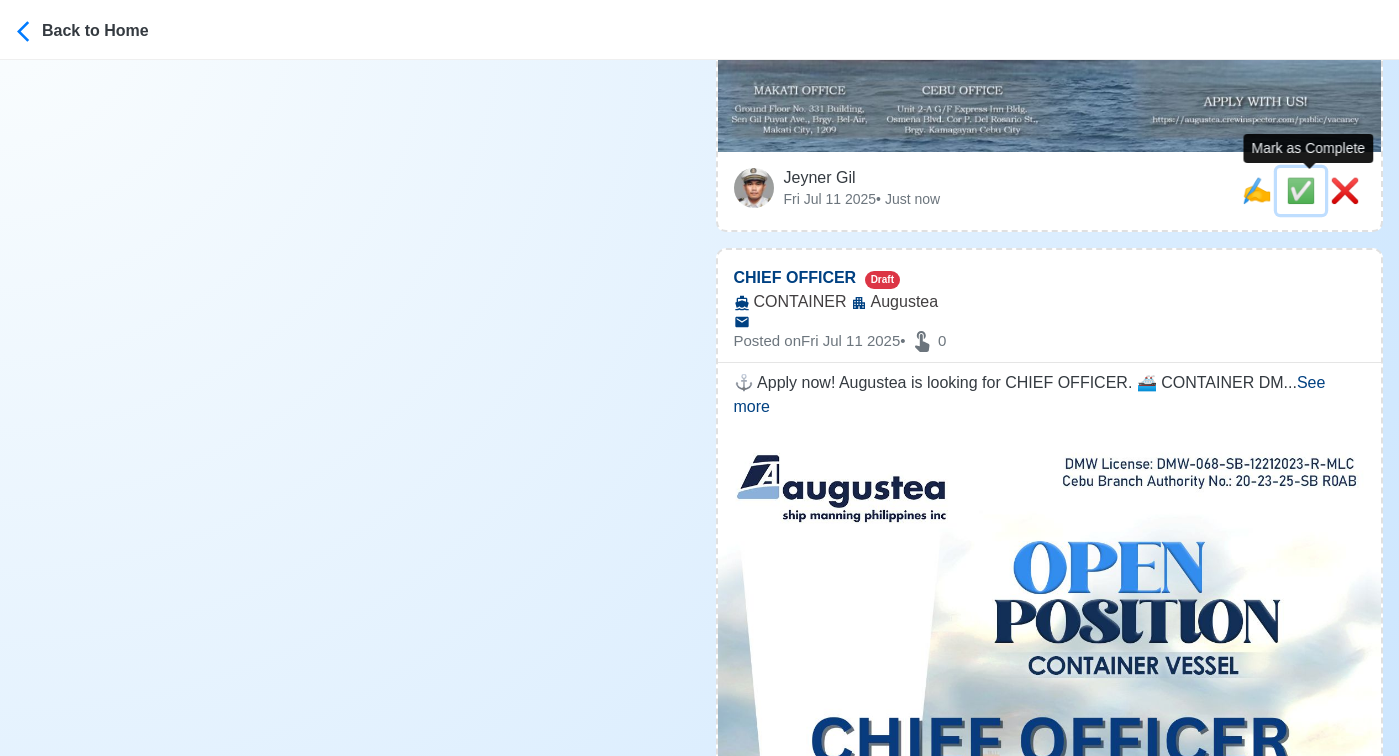 click on "✅" at bounding box center (1301, 190) 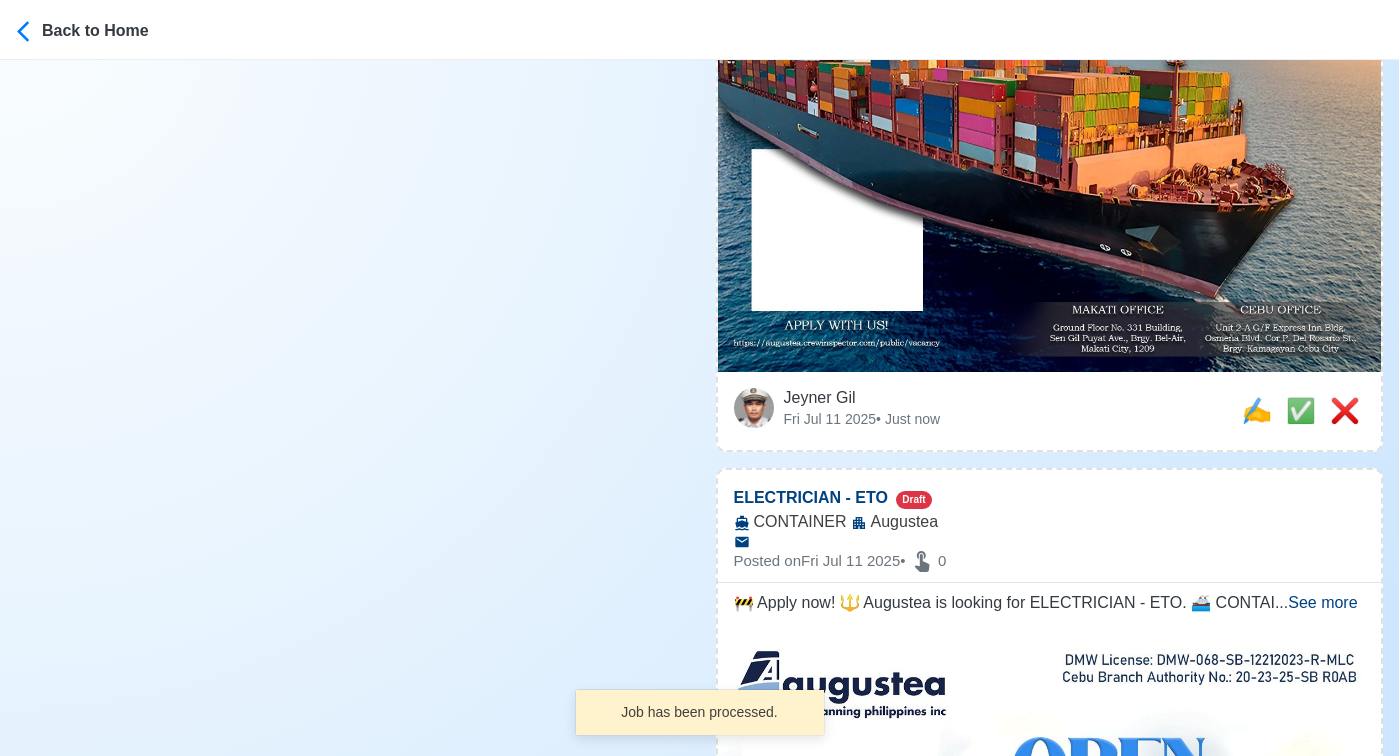 scroll, scrollTop: 1168, scrollLeft: 0, axis: vertical 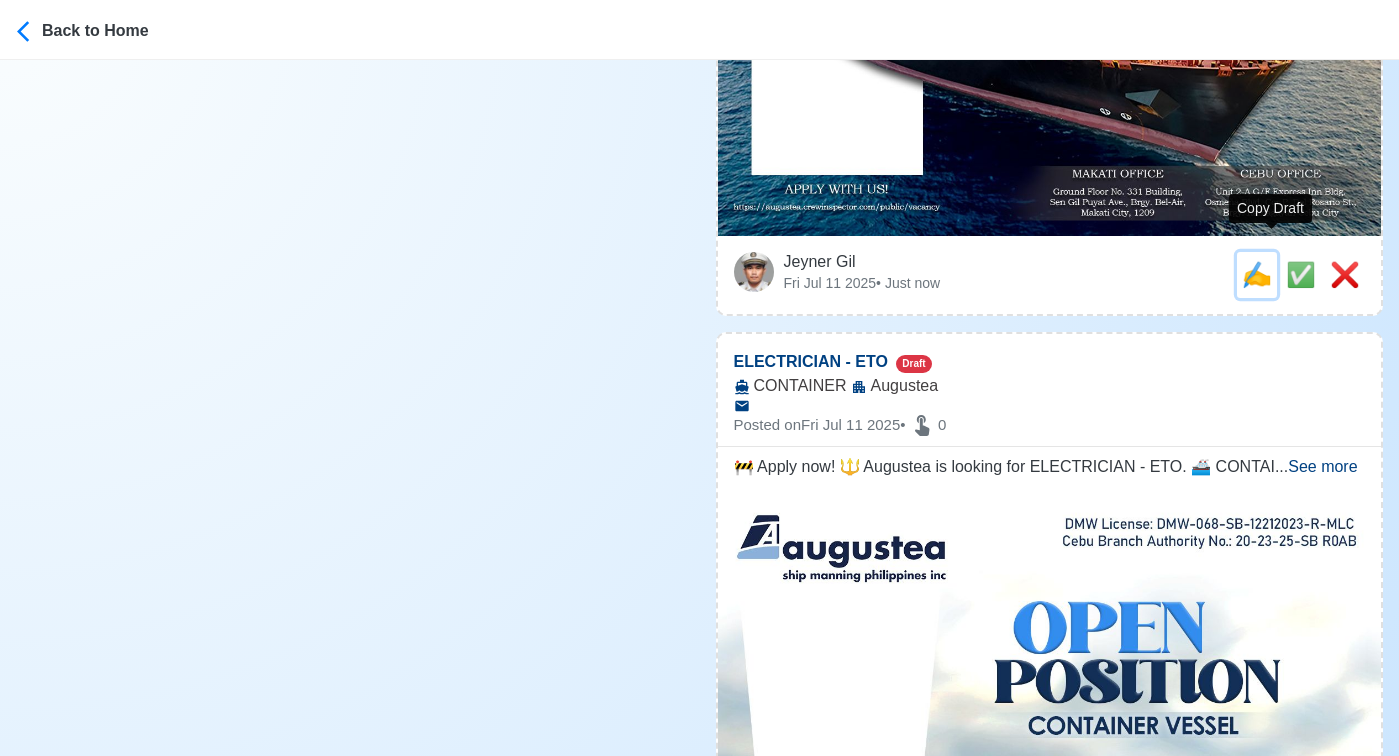 click on "✍️" at bounding box center [1257, 274] 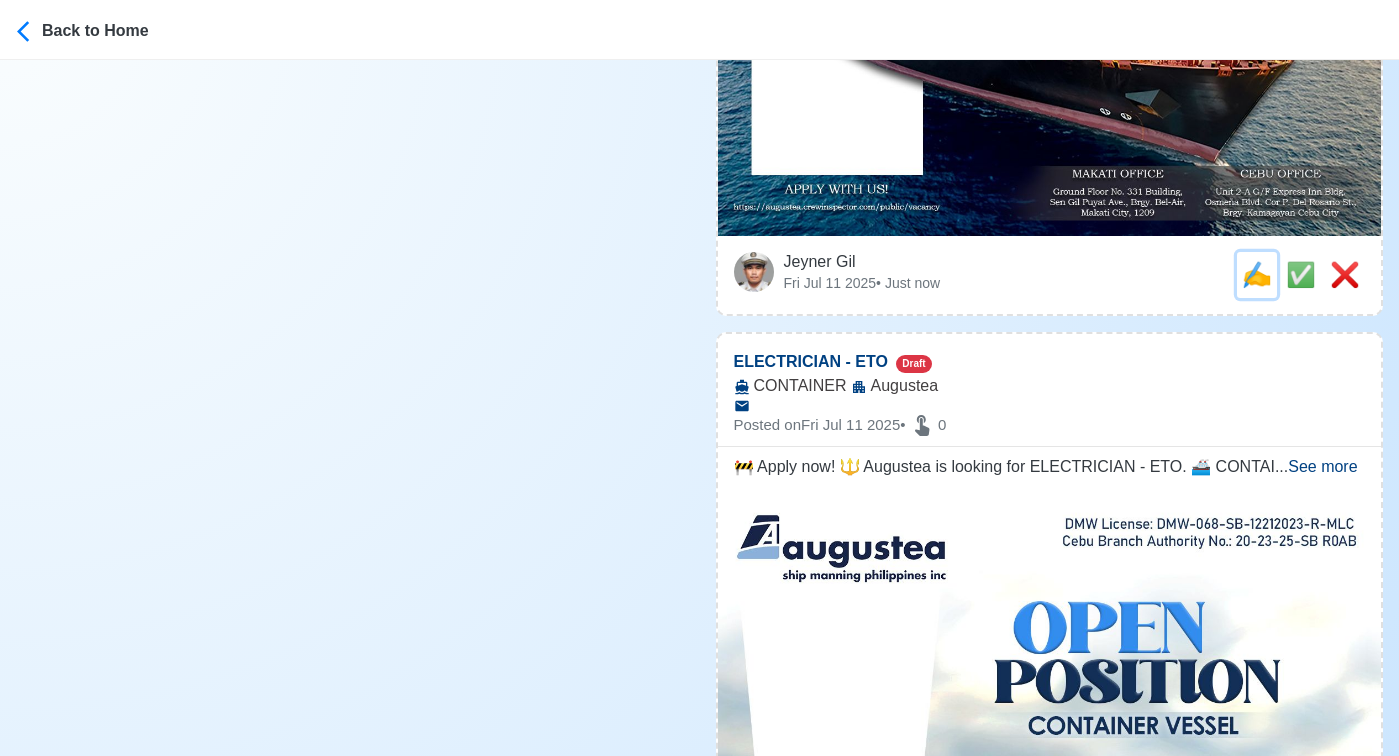 scroll, scrollTop: 0, scrollLeft: 0, axis: both 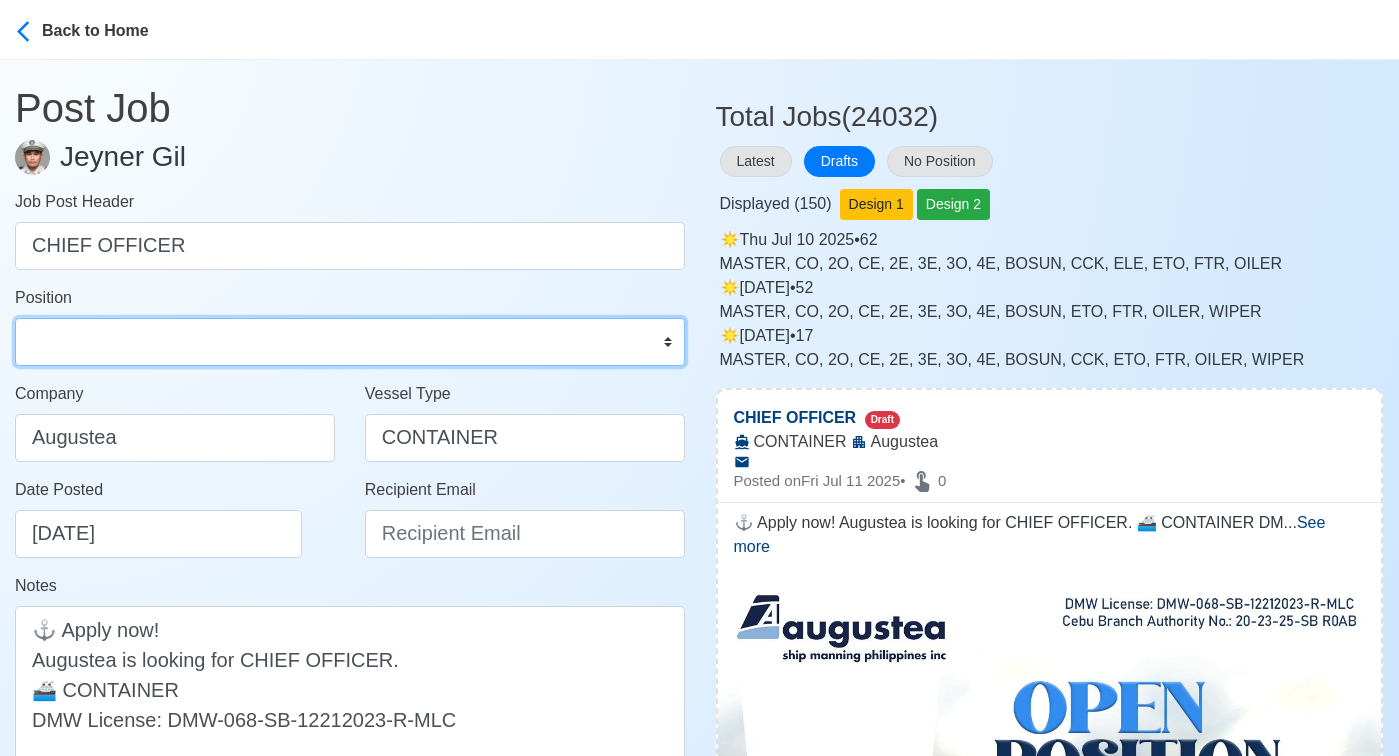 click on "Master Chief Officer 2nd Officer 3rd Officer Junior Officer Chief Engineer 2nd Engineer 3rd Engineer 4th Engineer Gas Engineer Junior Engineer 1st Assistant Engineer 2nd Assistant Engineer 3rd Assistant Engineer ETO/ETR Electrician Electrical Engineer Oiler Fitter Welder Chief Cook Chef Cook Messman Wiper Rigger Ordinary Seaman Able Seaman Motorman Pumpman Bosun Cadet Reefer Mechanic Operator Repairman Painter Steward Waiter Others" at bounding box center [350, 342] 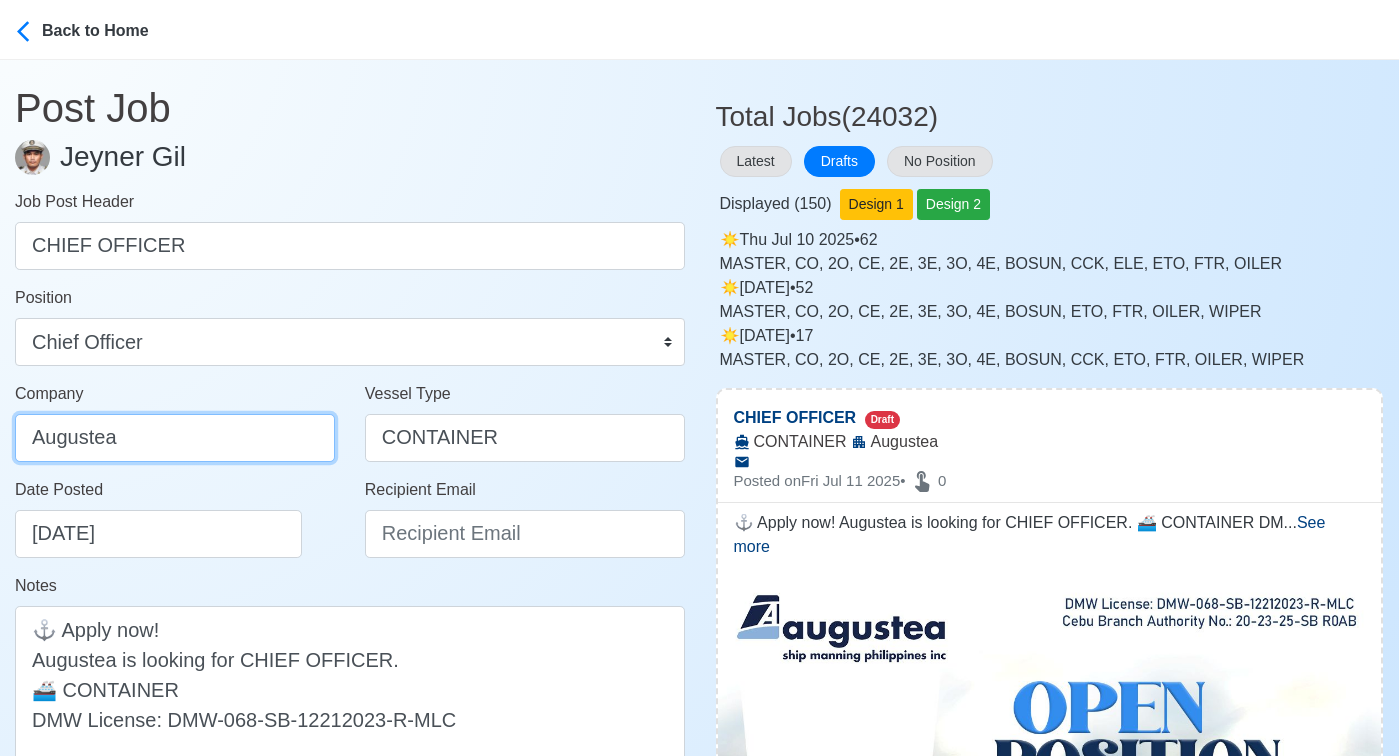 click on "Augustea" at bounding box center [175, 438] 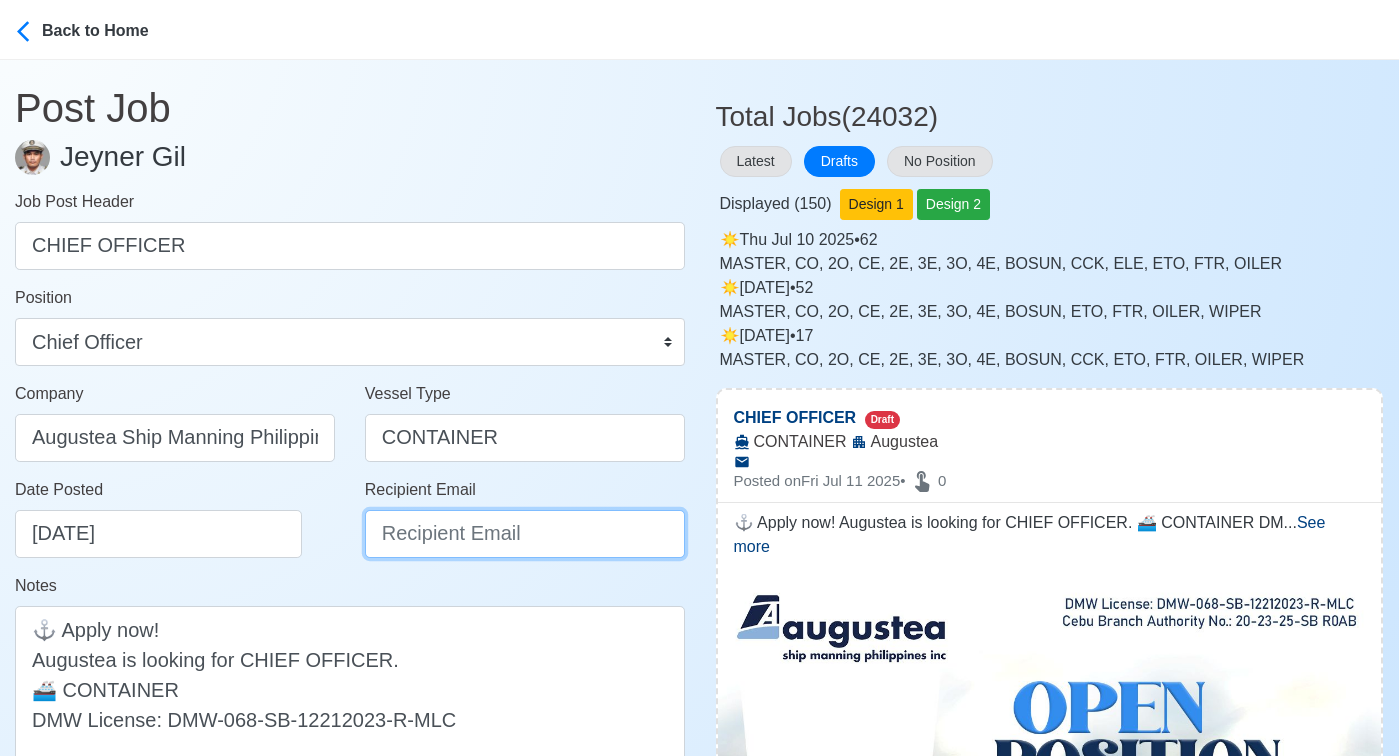 click on "Recipient Email" at bounding box center [525, 534] 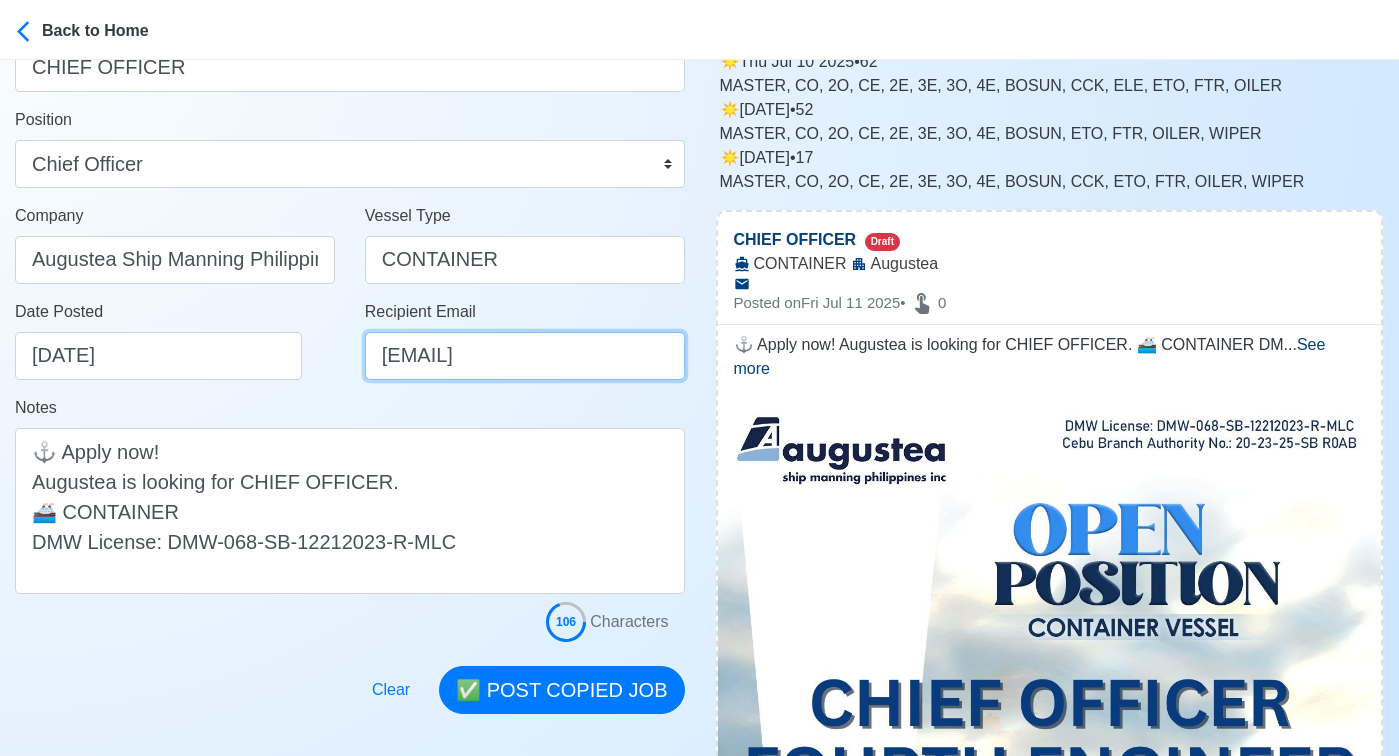scroll, scrollTop: 329, scrollLeft: 0, axis: vertical 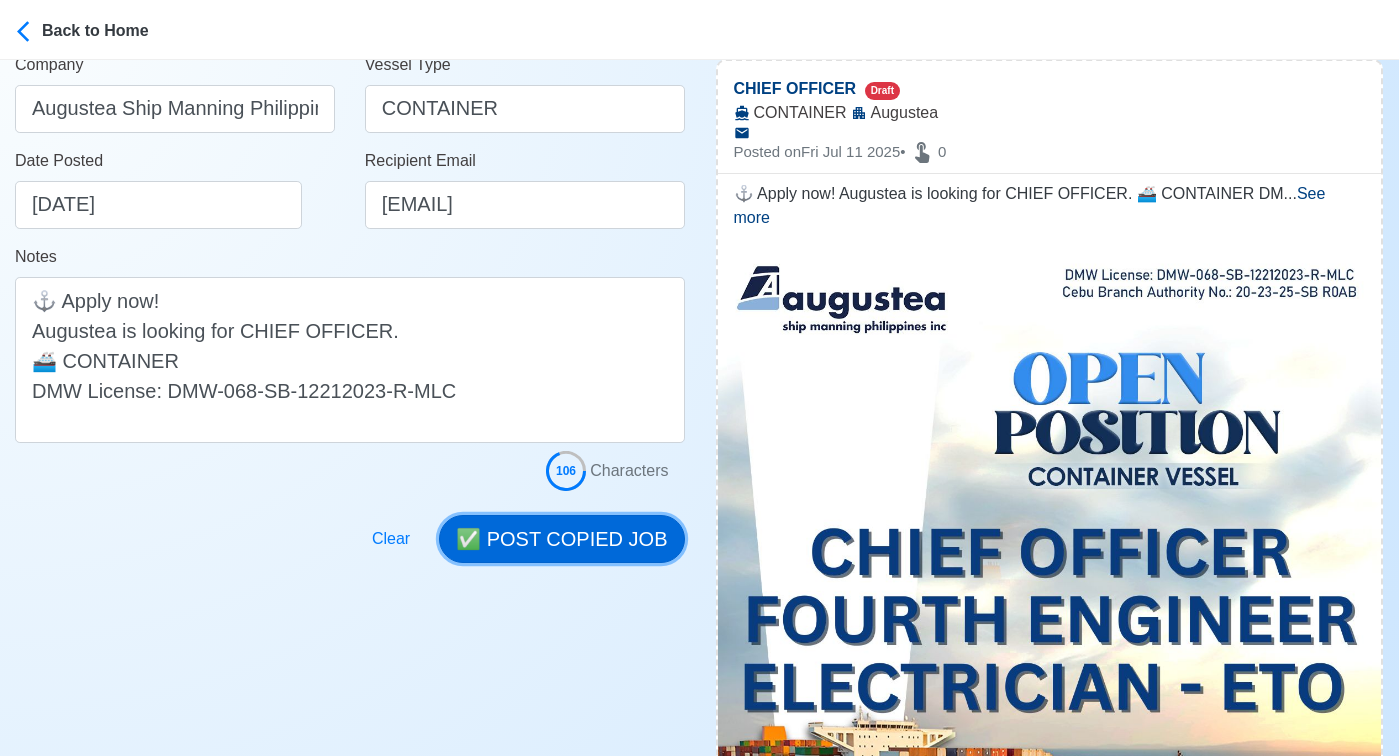 click on "✅ POST COPIED JOB" at bounding box center [561, 539] 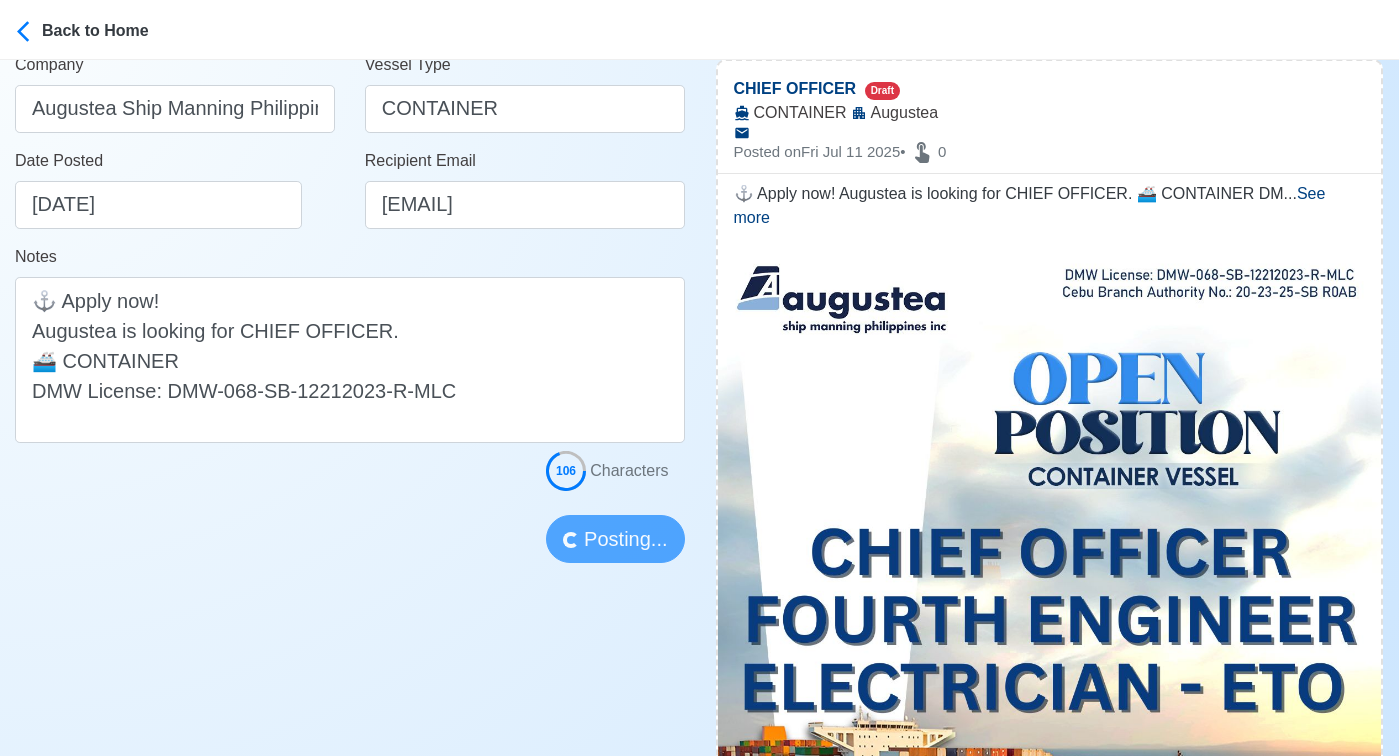 type 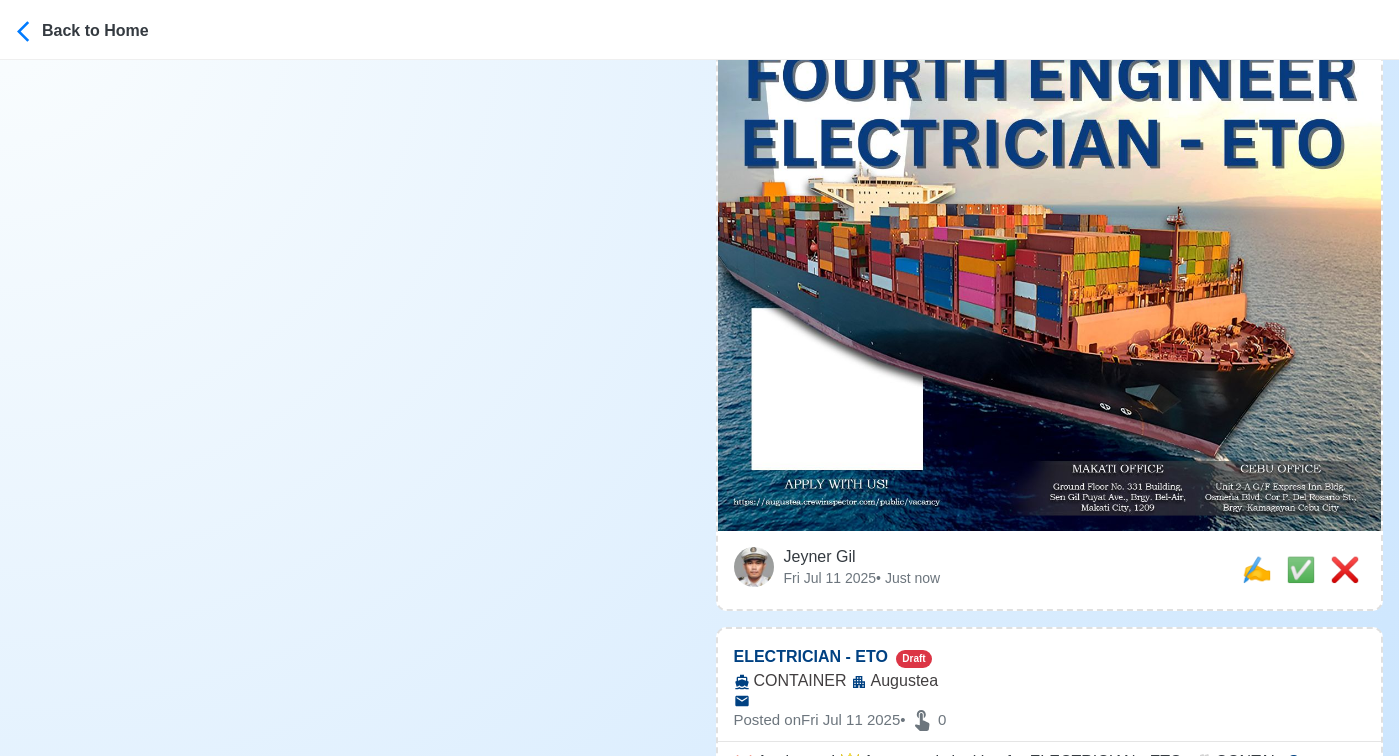 scroll, scrollTop: 904, scrollLeft: 0, axis: vertical 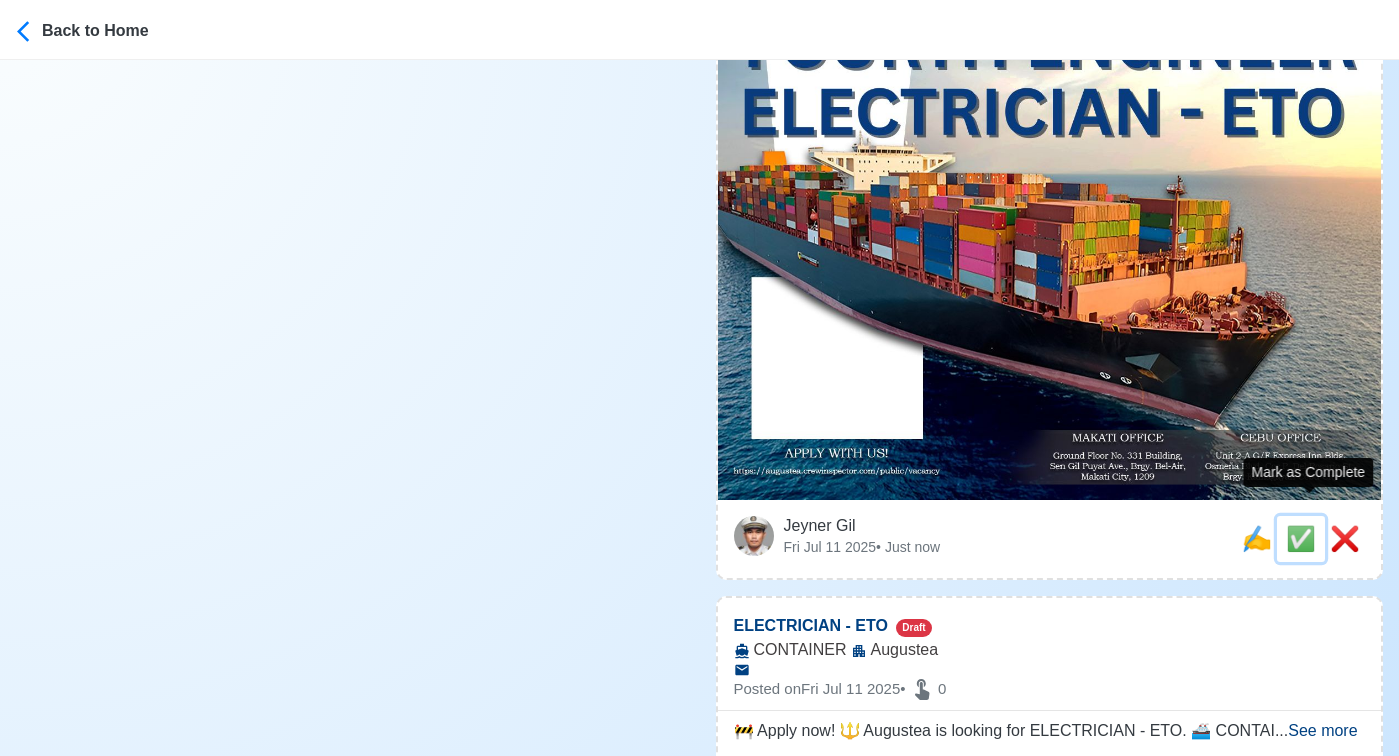 click on "✅" at bounding box center (1301, 538) 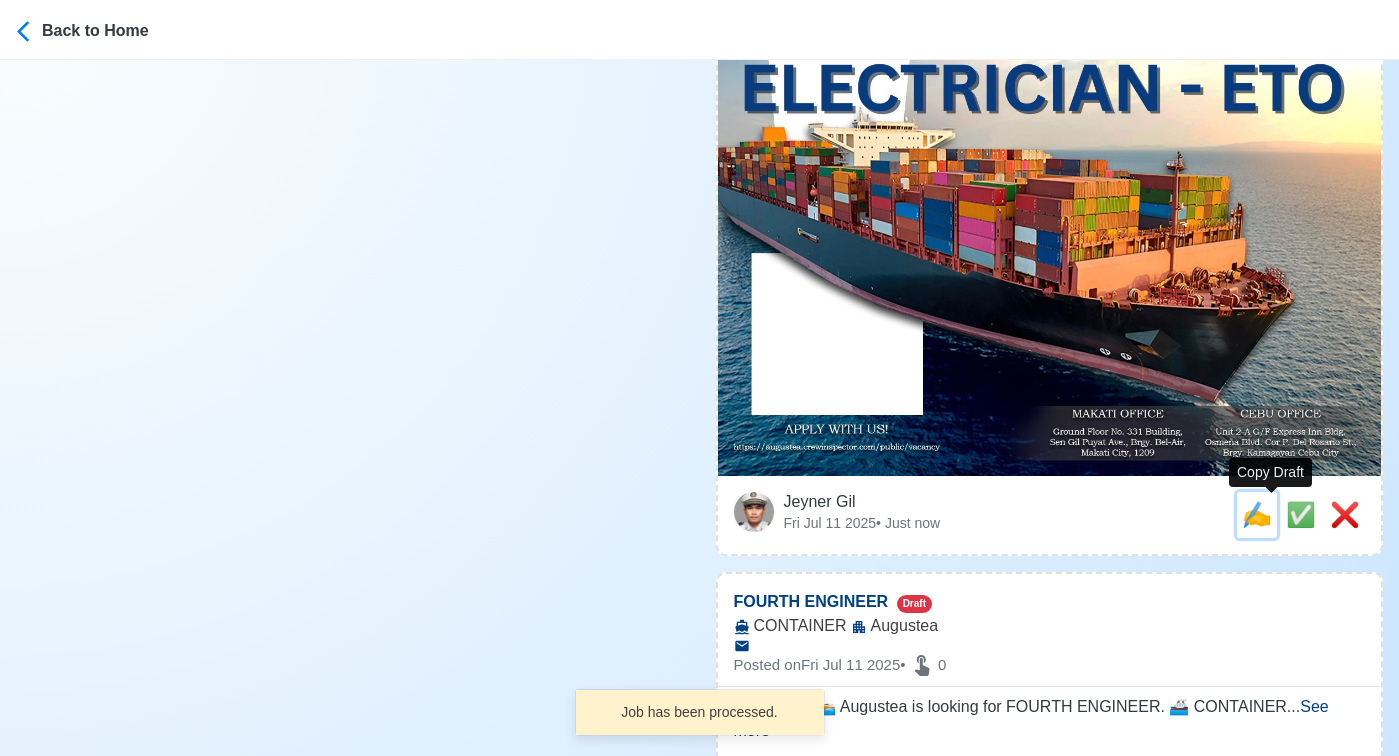 click on "✍️" at bounding box center (1257, 514) 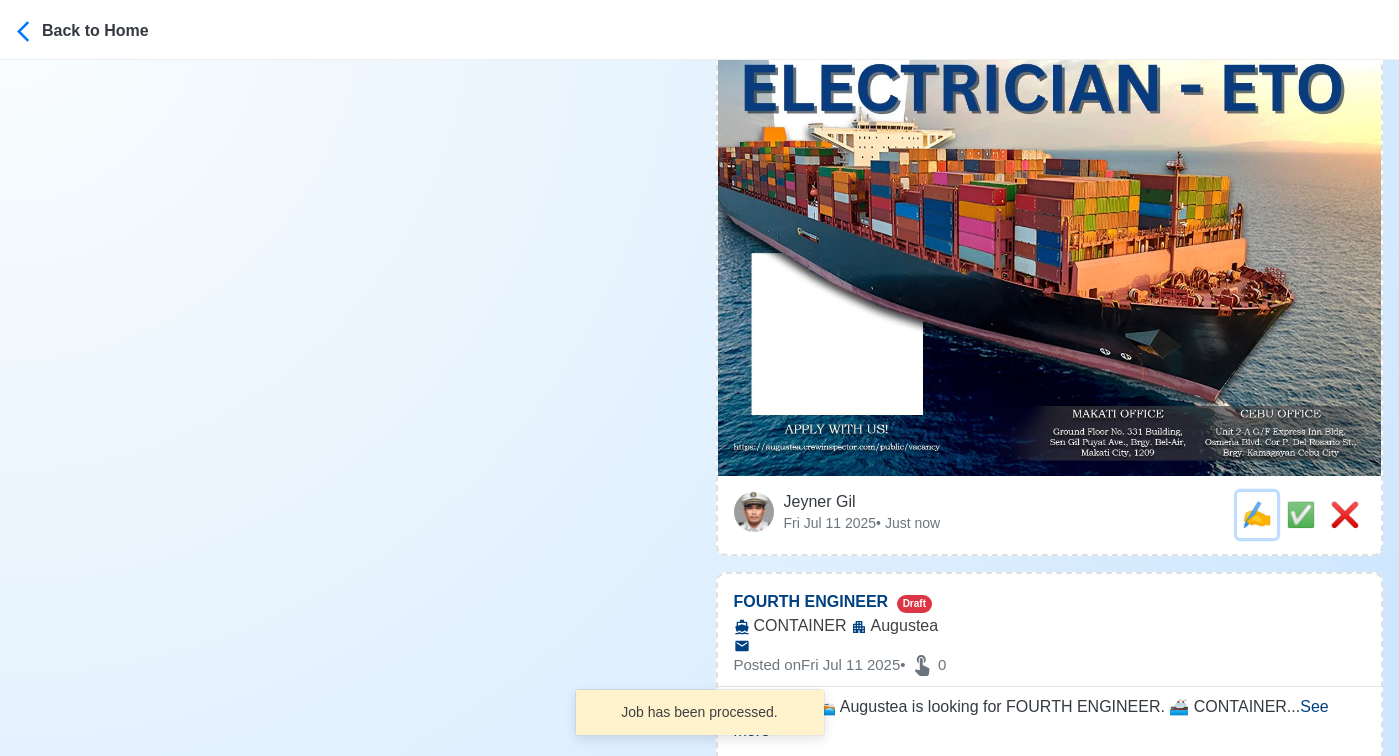 scroll, scrollTop: 0, scrollLeft: 0, axis: both 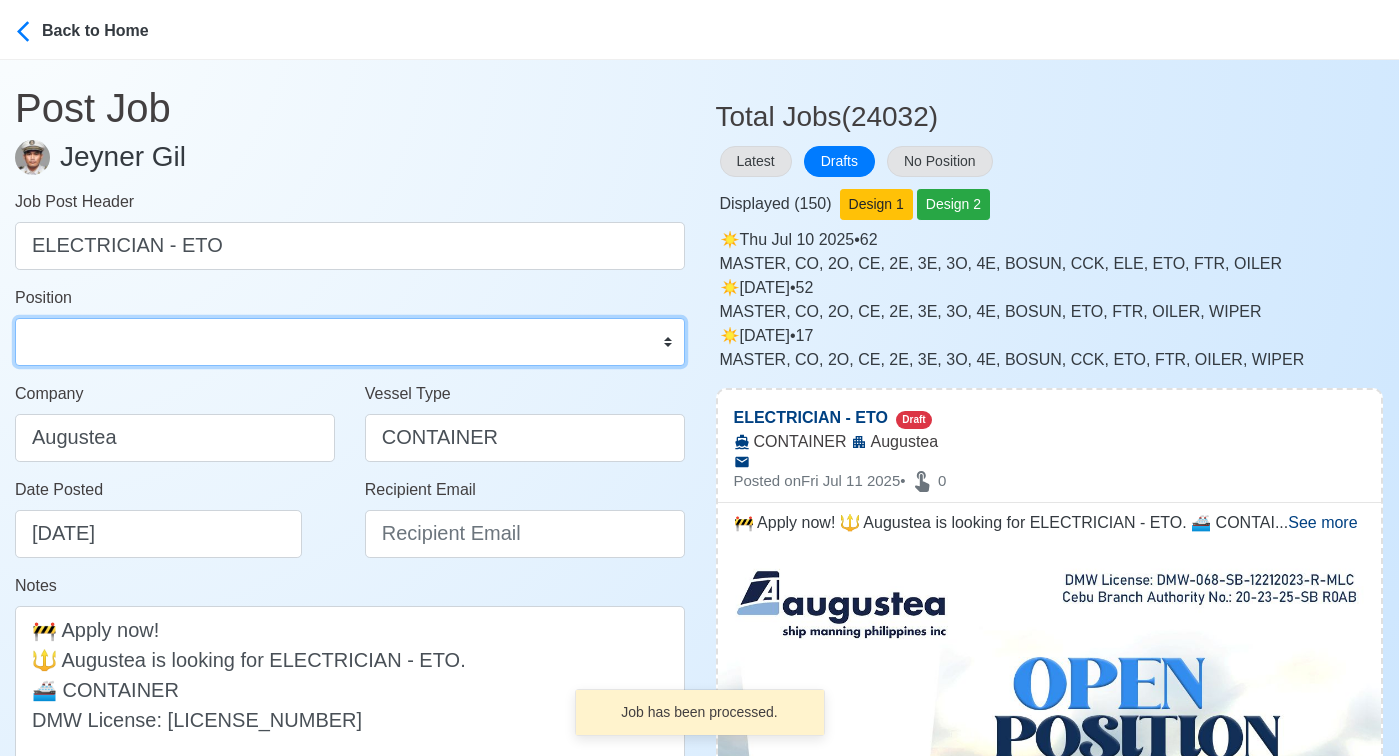click on "Master Chief Officer 2nd Officer 3rd Officer Junior Officer Chief Engineer 2nd Engineer 3rd Engineer 4th Engineer Gas Engineer Junior Engineer 1st Assistant Engineer 2nd Assistant Engineer 3rd Assistant Engineer ETO/ETR Electrician Electrical Engineer Oiler Fitter Welder Chief Cook Chef Cook Messman Wiper Rigger Ordinary Seaman Able Seaman Motorman Pumpman Bosun Cadet Reefer Mechanic Operator Repairman Painter Steward Waiter Others" at bounding box center (350, 342) 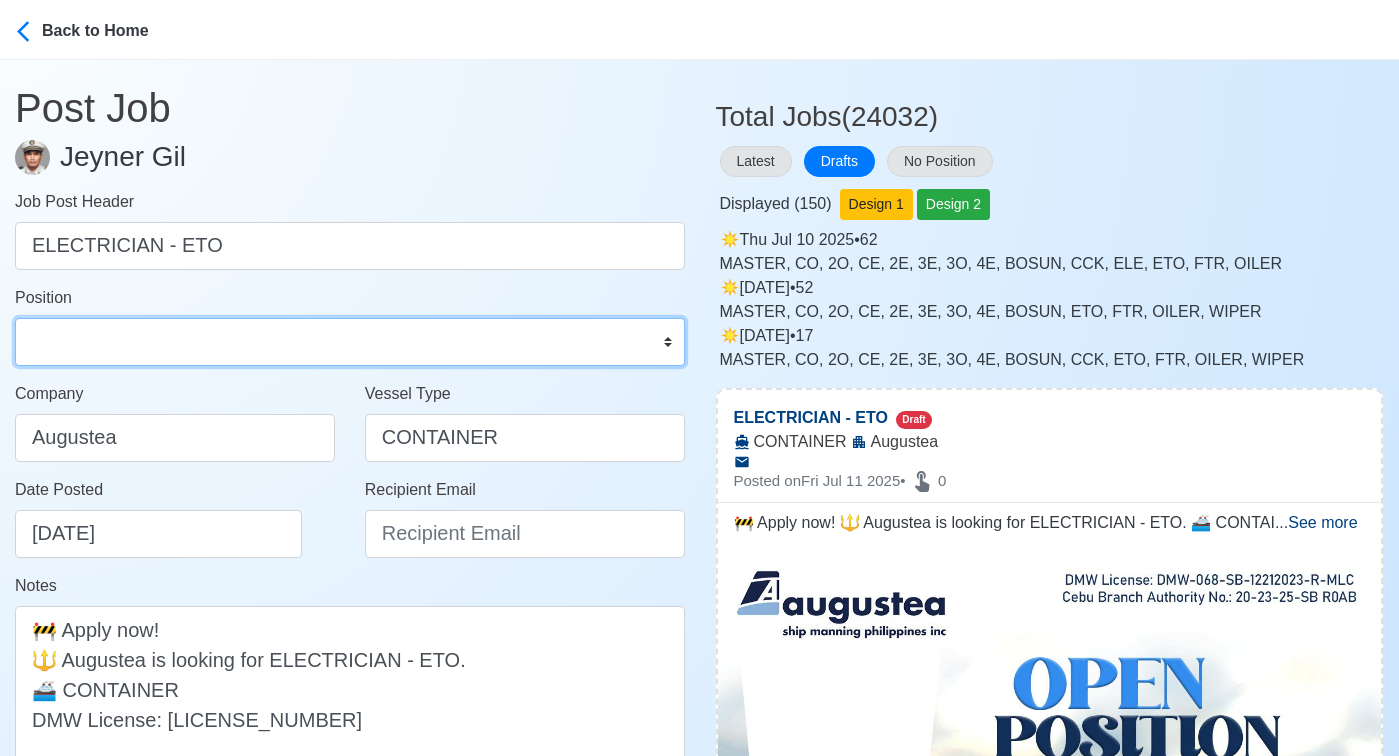 select on "ETO/ETR" 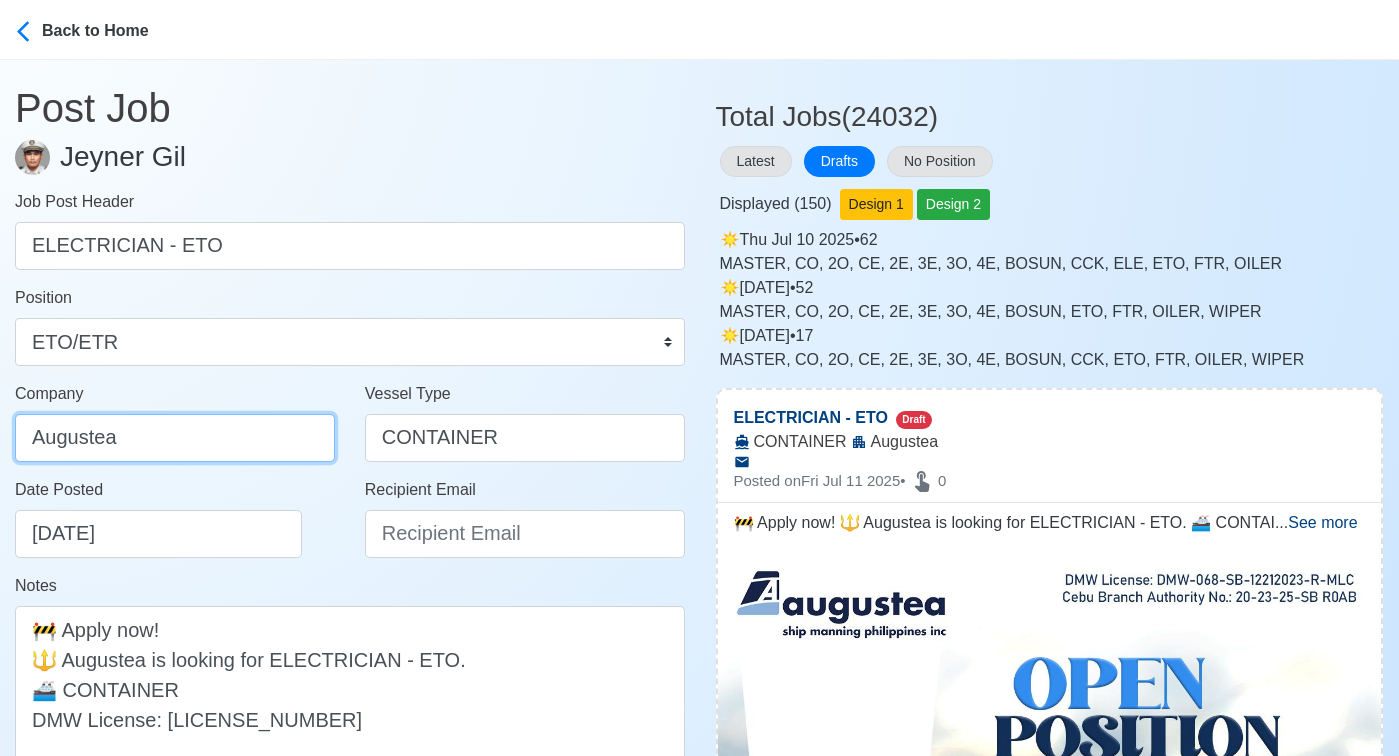 click on "Augustea" at bounding box center (175, 438) 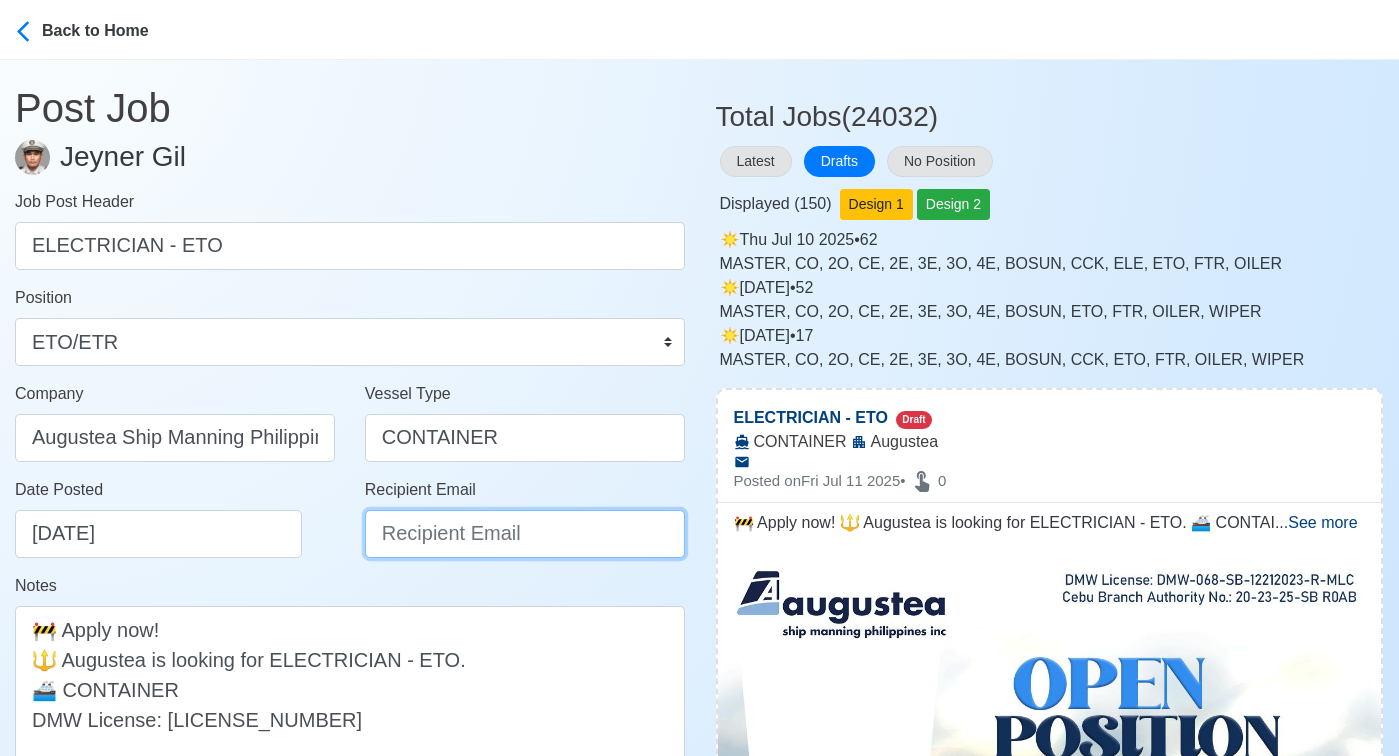 click on "Recipient Email" at bounding box center (525, 534) 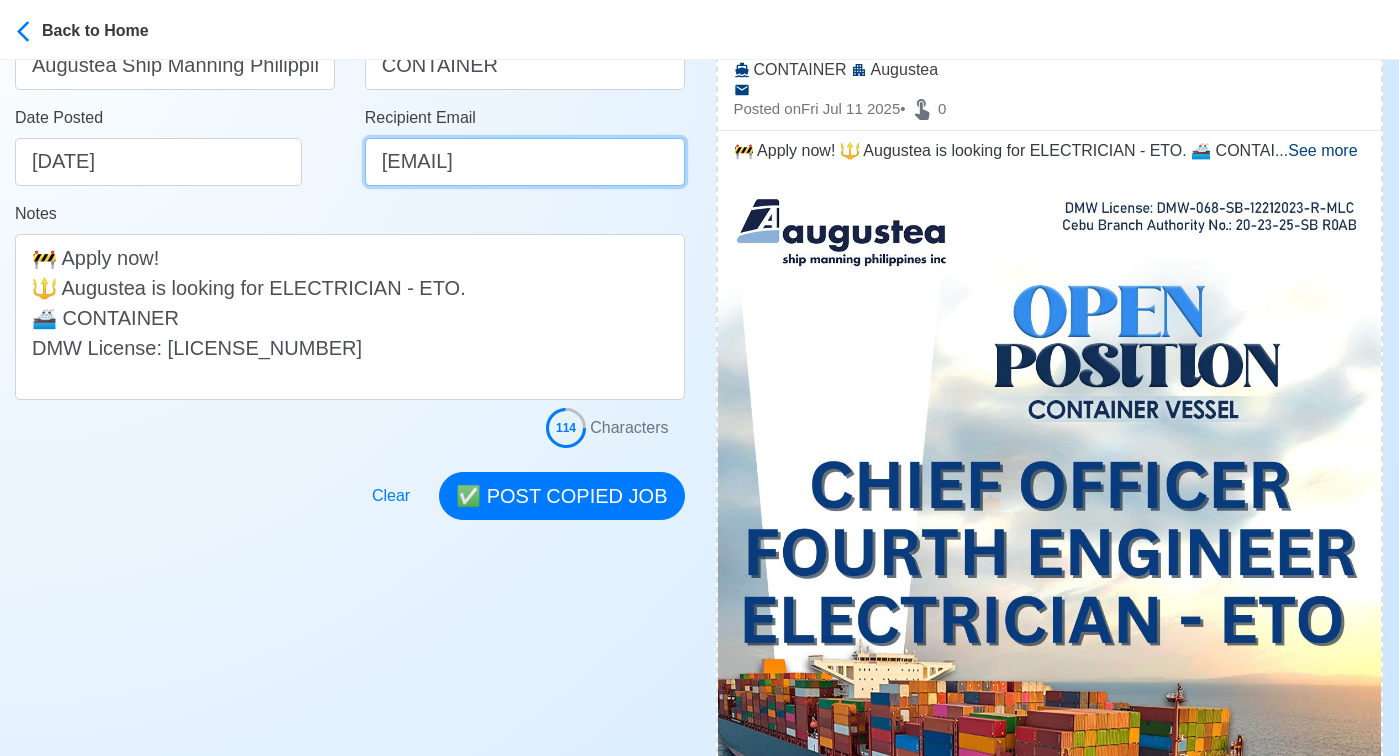 scroll, scrollTop: 386, scrollLeft: 0, axis: vertical 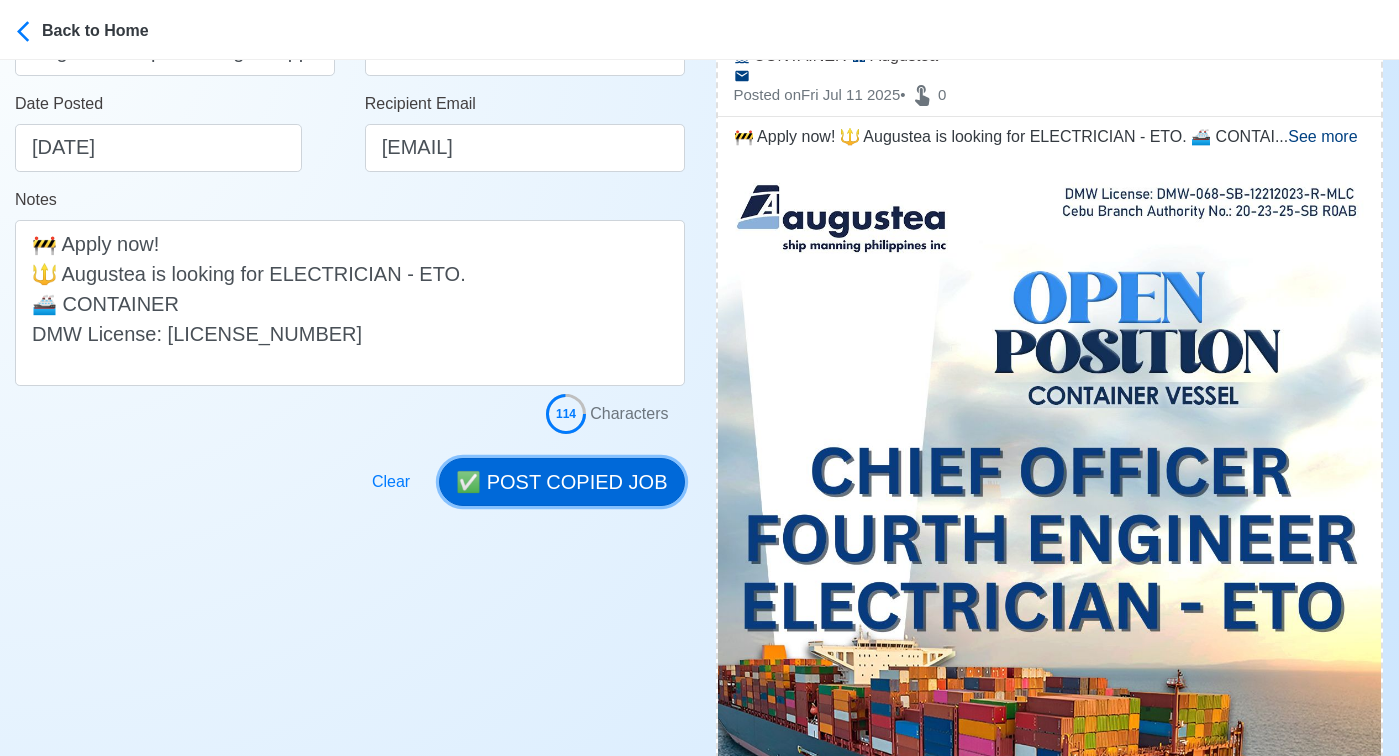 click on "✅ POST COPIED JOB" at bounding box center (561, 482) 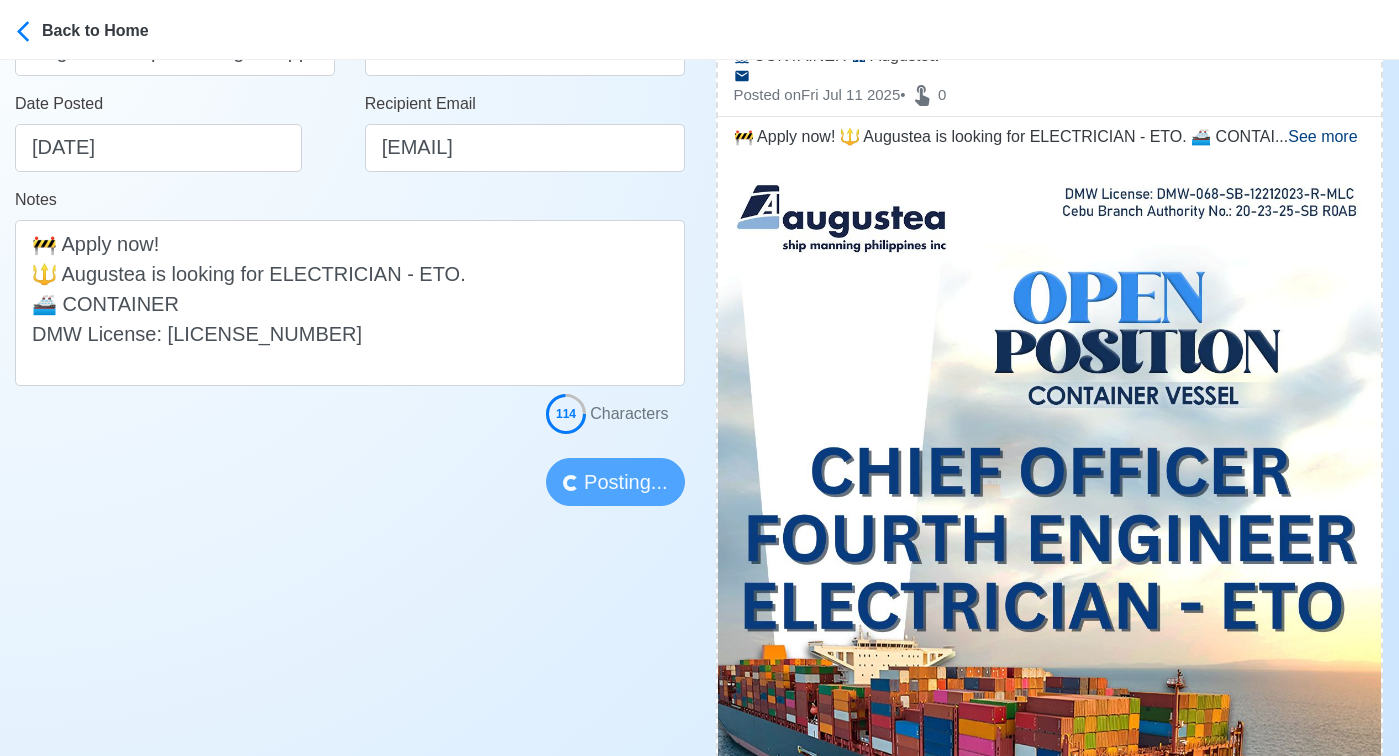 type 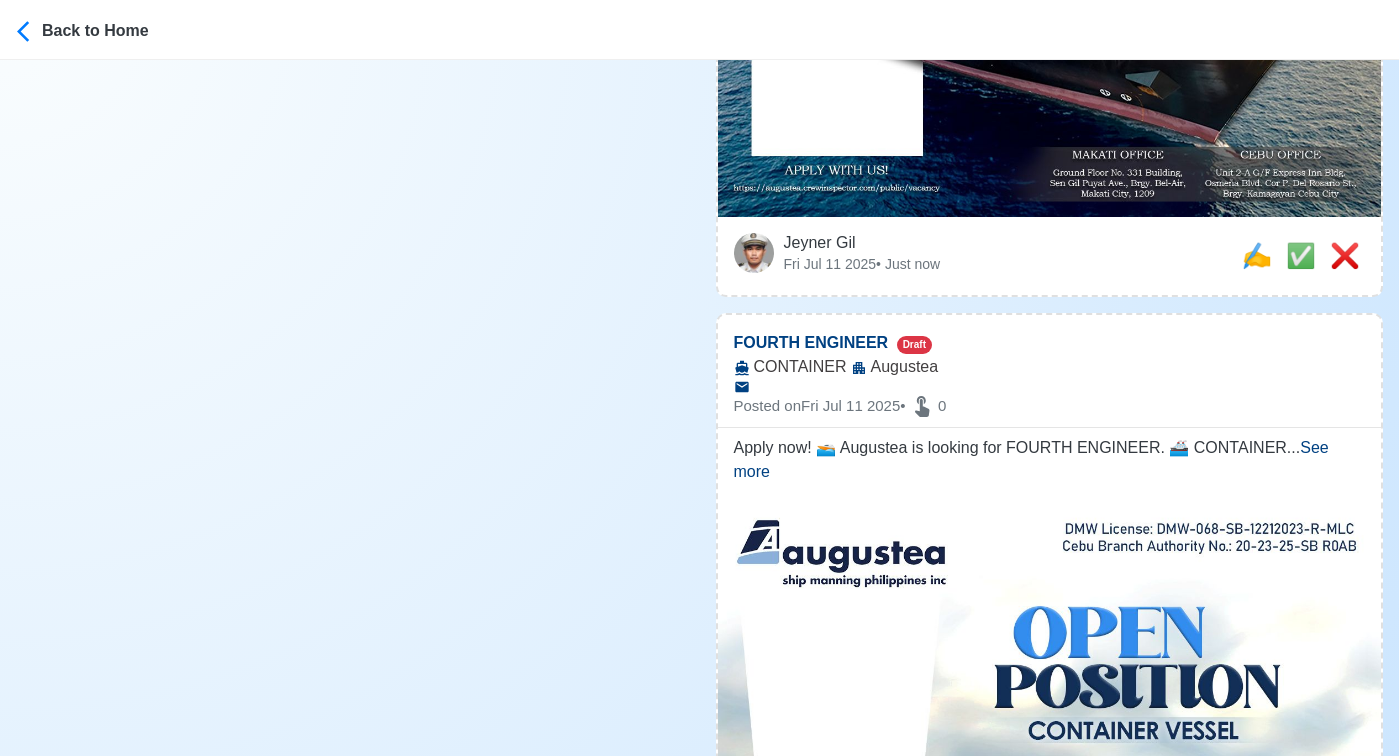 scroll, scrollTop: 1177, scrollLeft: 0, axis: vertical 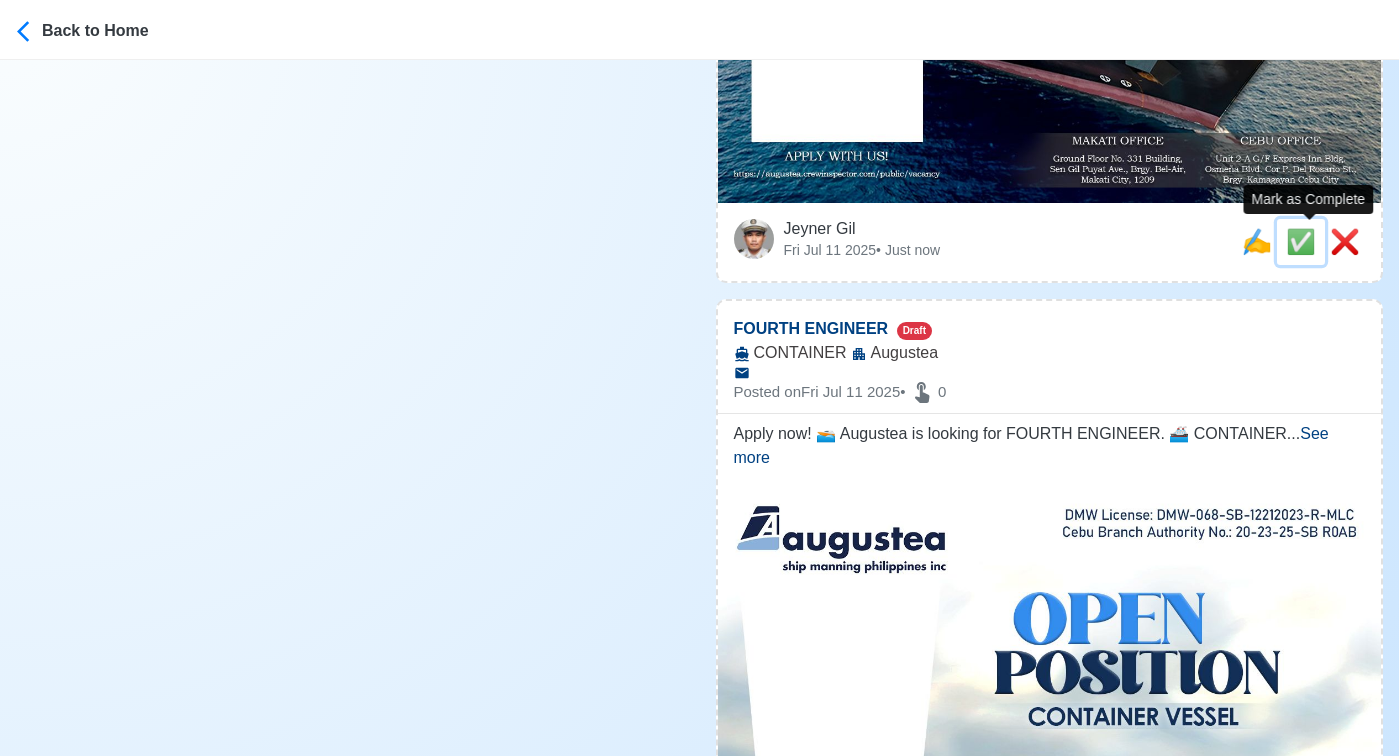 click on "✅" at bounding box center [1301, 241] 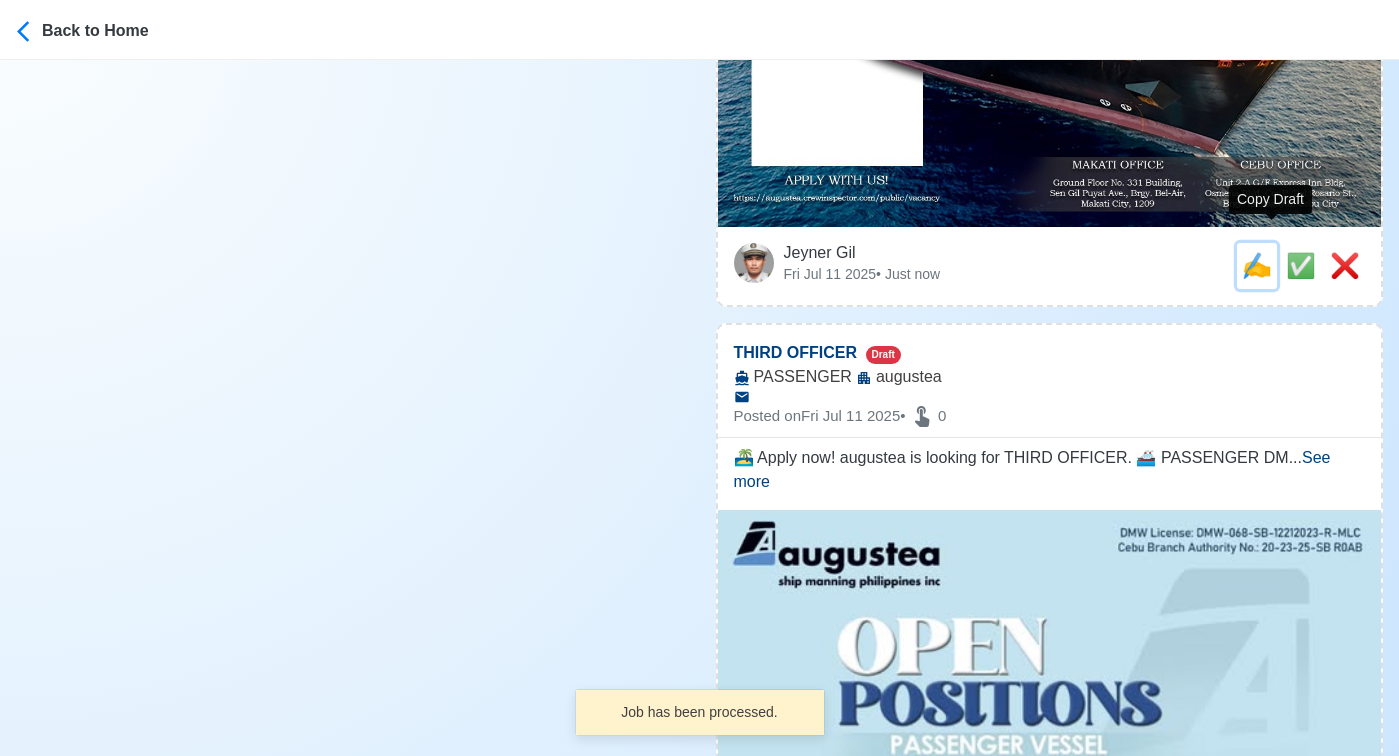 click on "✍️" at bounding box center [1257, 266] 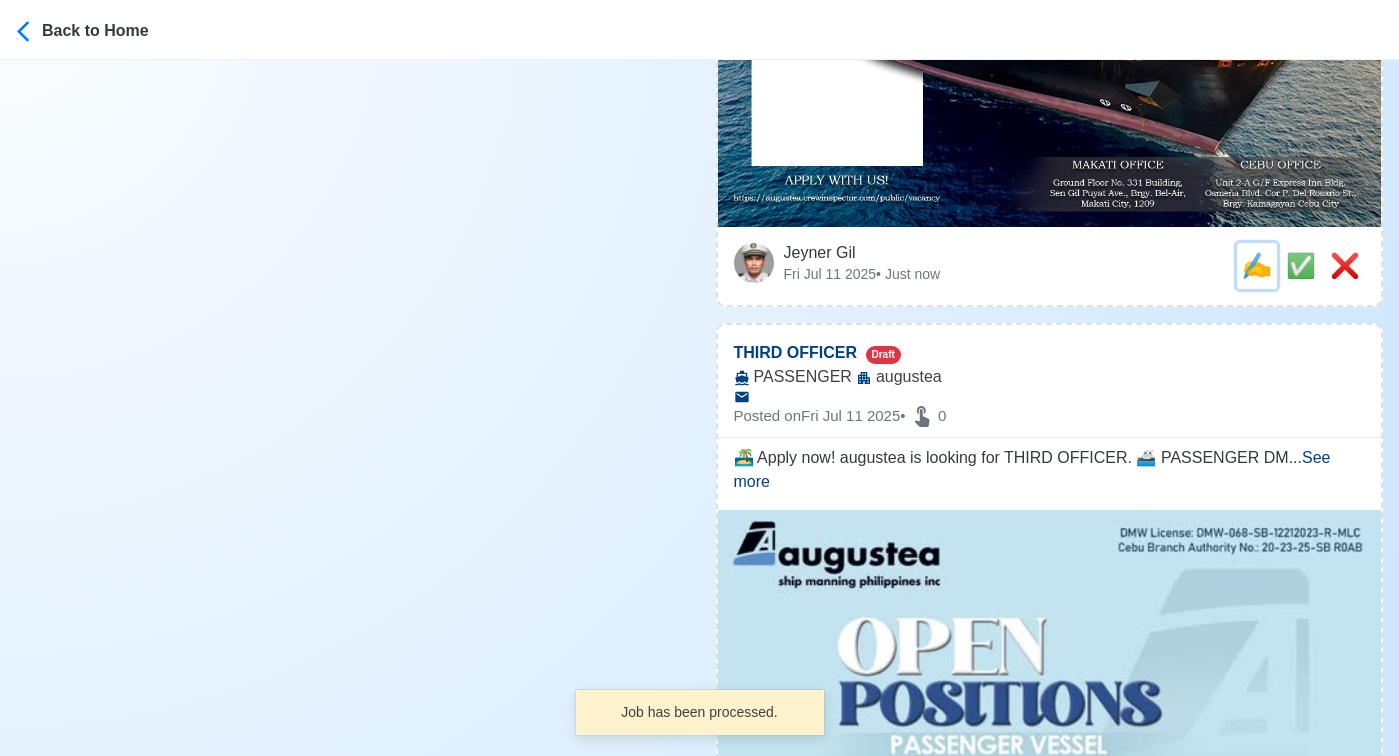 scroll, scrollTop: 0, scrollLeft: 0, axis: both 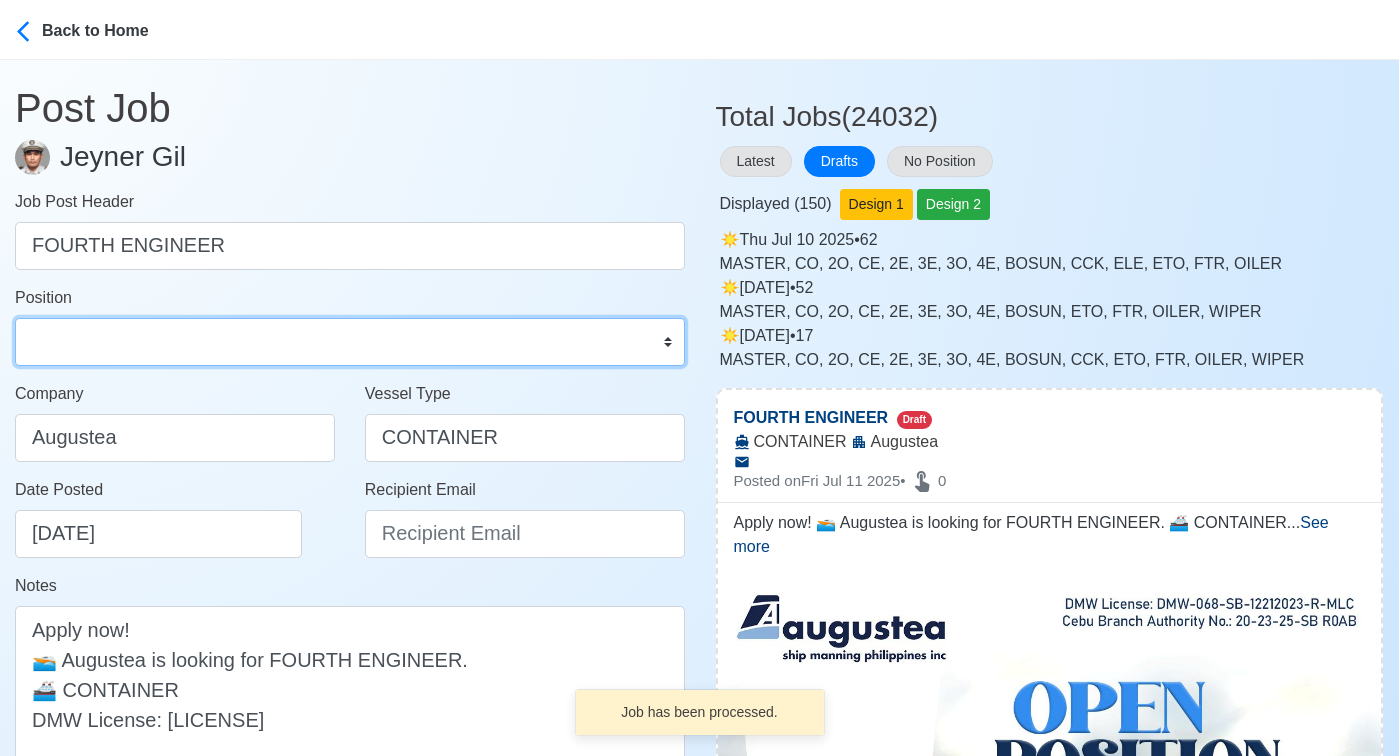 click on "Master Chief Officer 2nd Officer 3rd Officer Junior Officer Chief Engineer 2nd Engineer 3rd Engineer 4th Engineer Gas Engineer Junior Engineer 1st Assistant Engineer 2nd Assistant Engineer 3rd Assistant Engineer ETO/ETR Electrician Electrical Engineer Oiler Fitter Welder Chief Cook Chef Cook Messman Wiper Rigger Ordinary Seaman Able Seaman Motorman Pumpman Bosun Cadet Reefer Mechanic Operator Repairman Painter Steward Waiter Others" at bounding box center (350, 342) 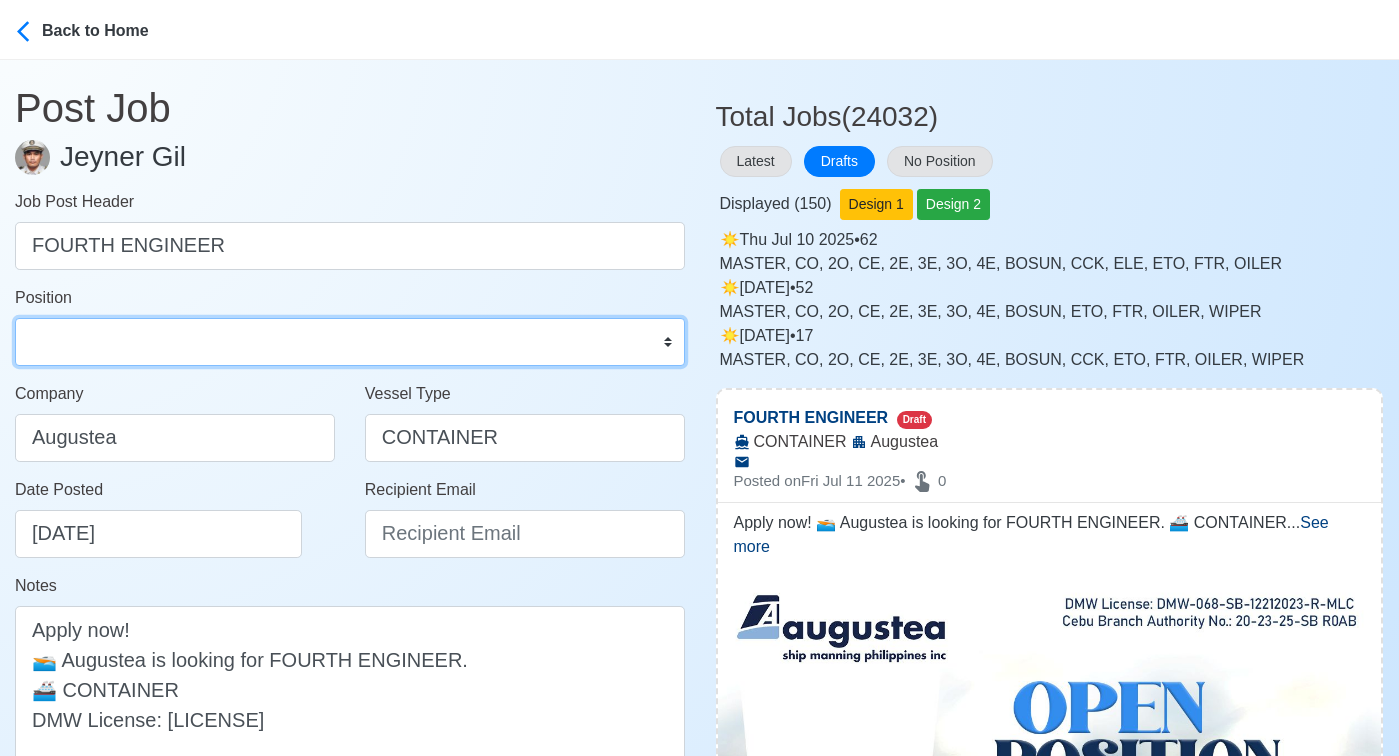 select on "4th Engineer" 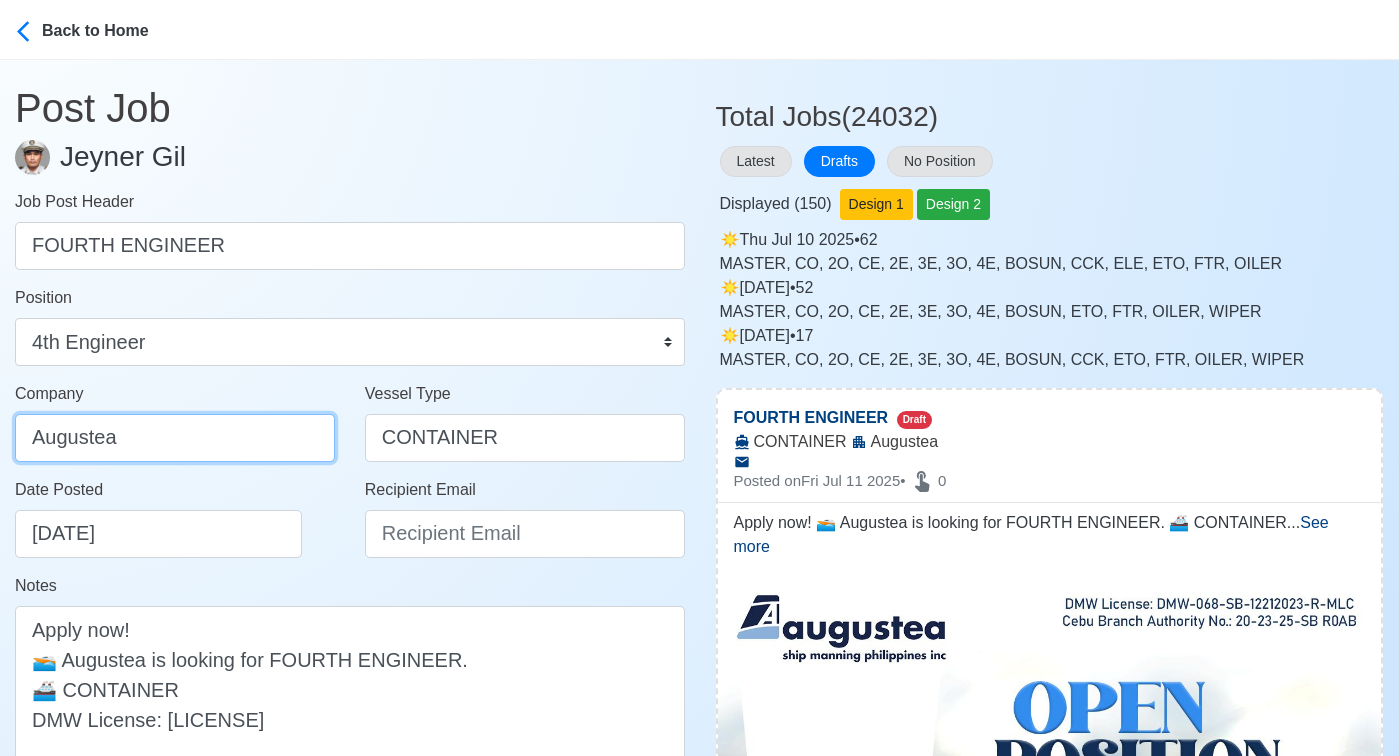 click on "Augustea" at bounding box center (175, 438) 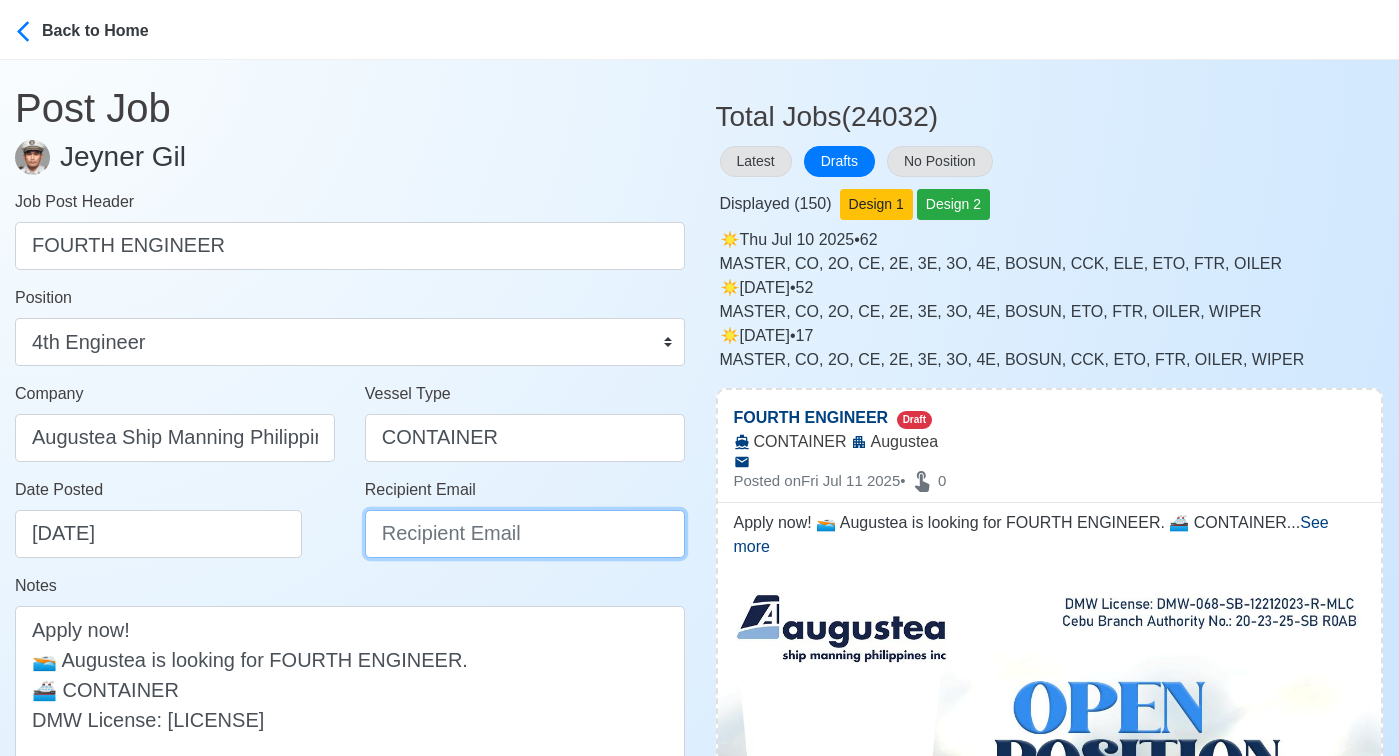 click on "Recipient Email" at bounding box center [525, 534] 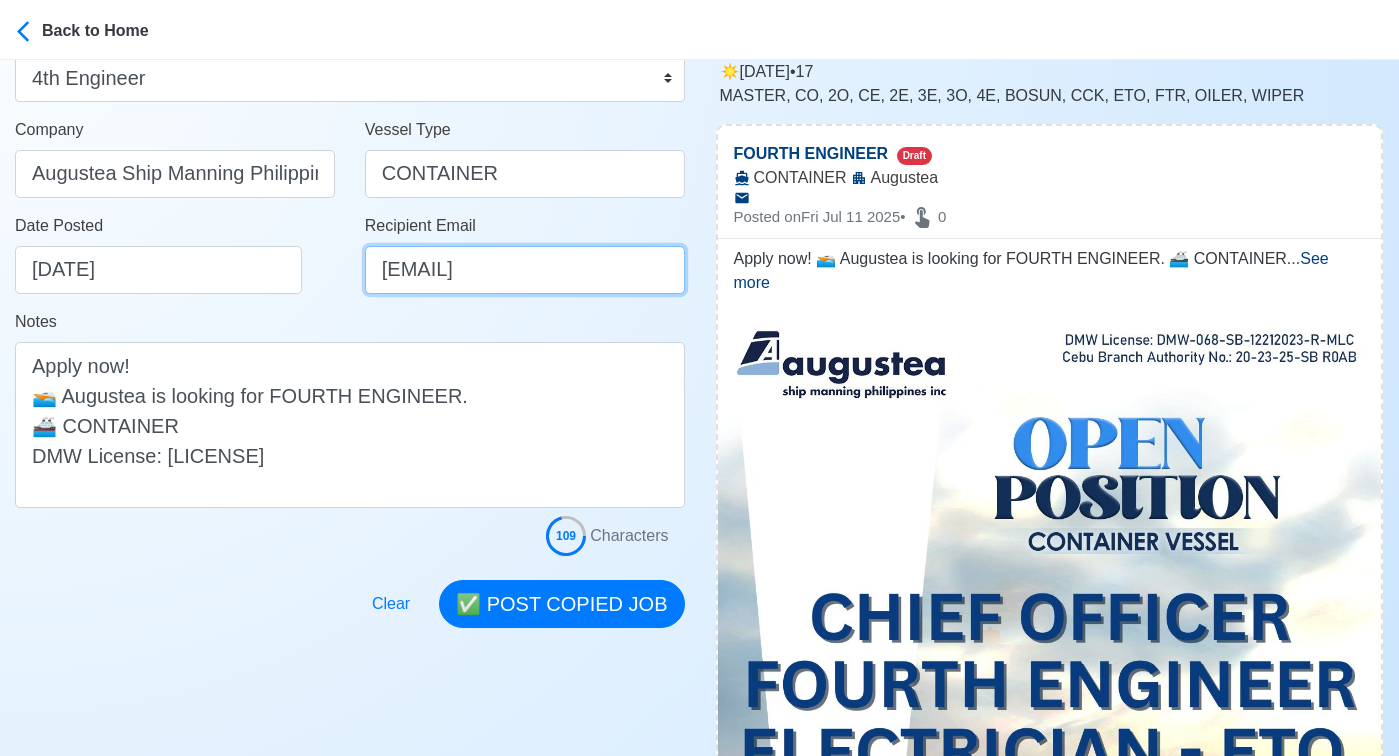 scroll, scrollTop: 358, scrollLeft: 0, axis: vertical 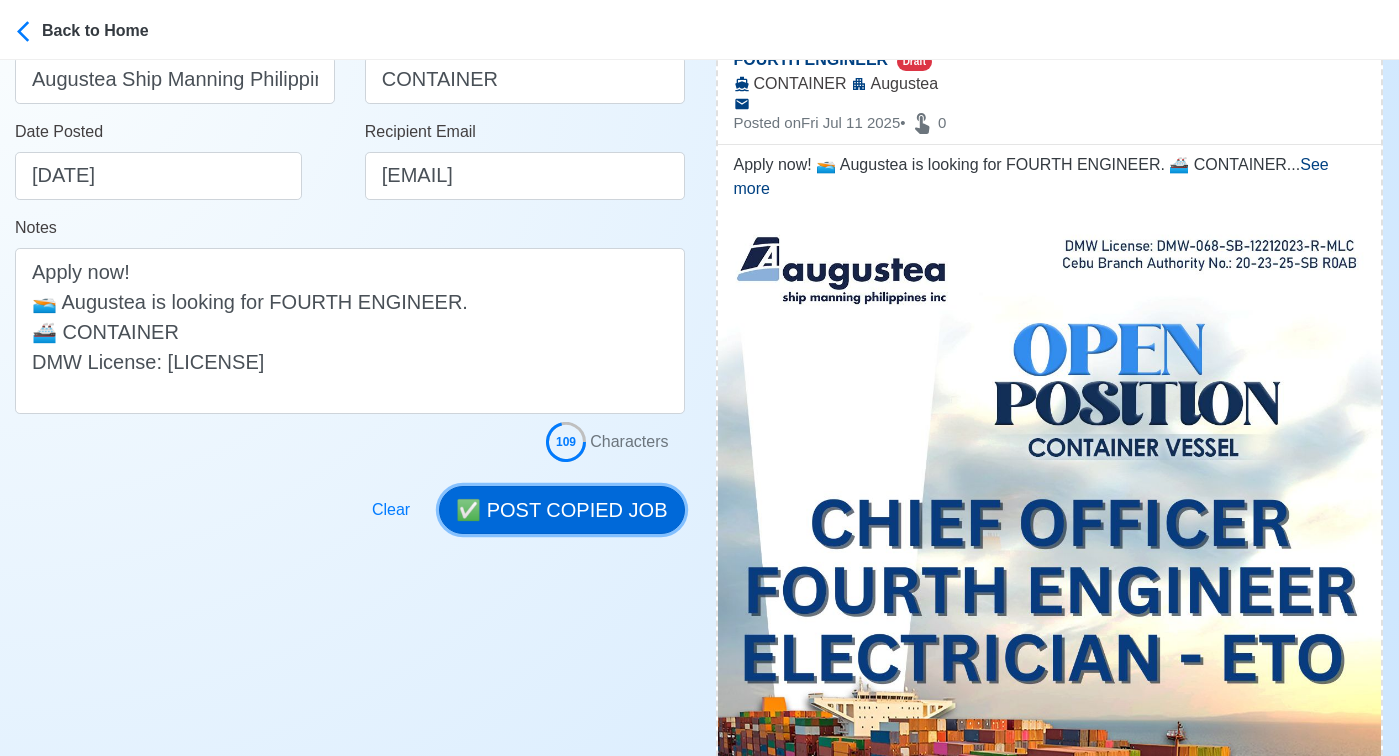 click on "✅ POST COPIED JOB" at bounding box center [561, 510] 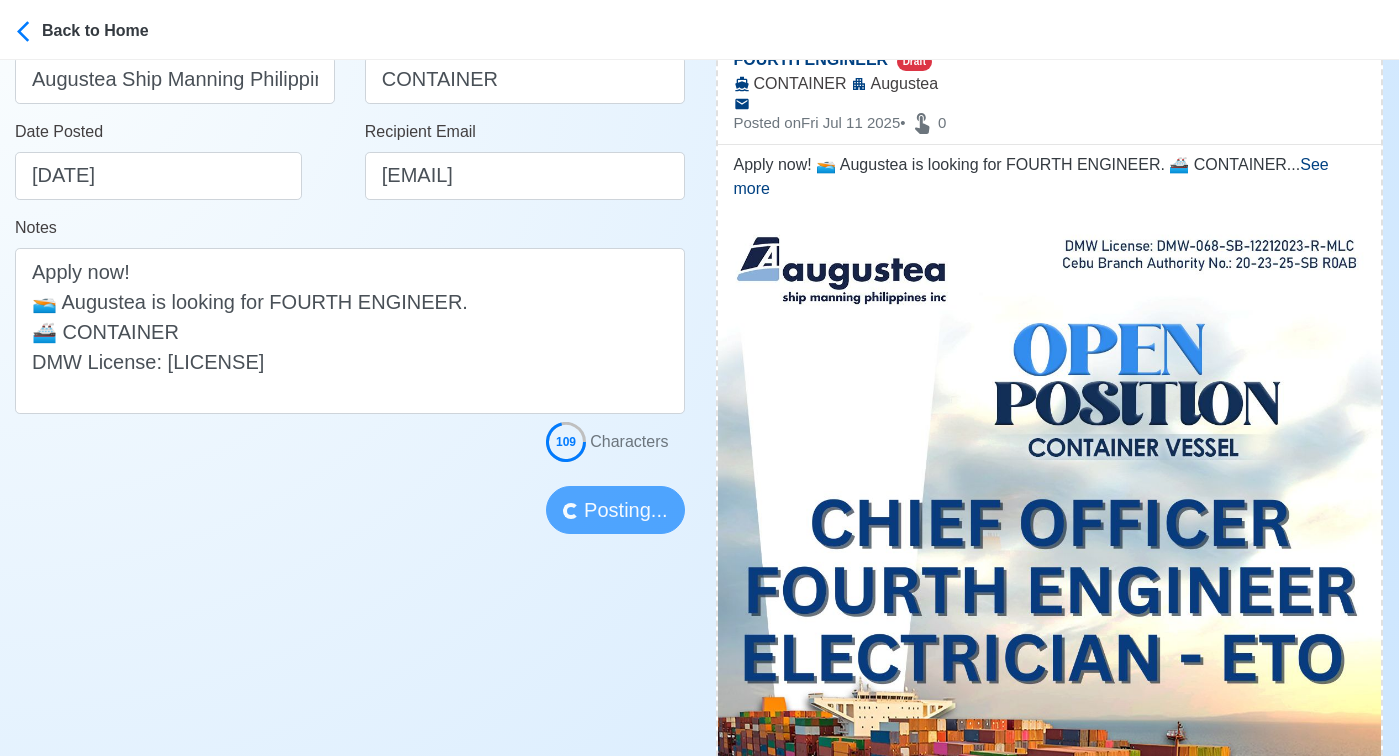 type 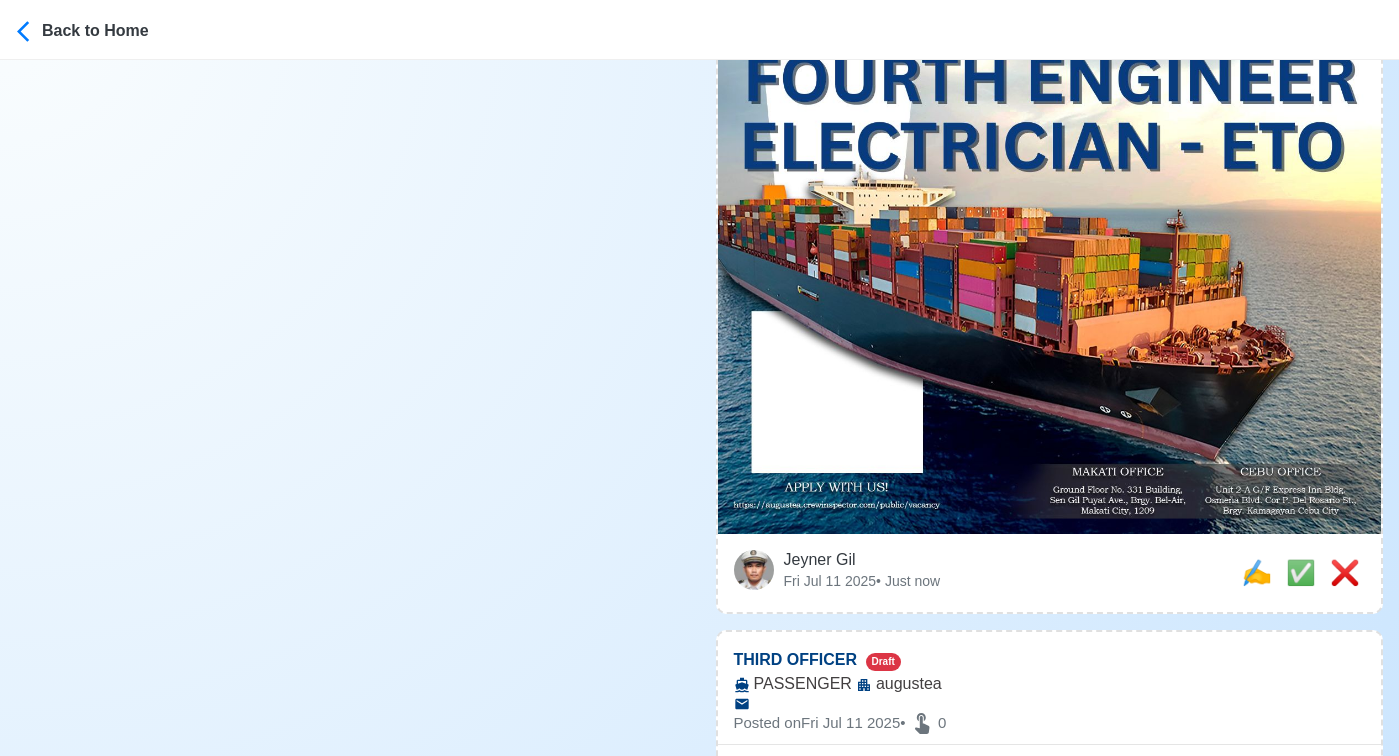 scroll, scrollTop: 891, scrollLeft: 0, axis: vertical 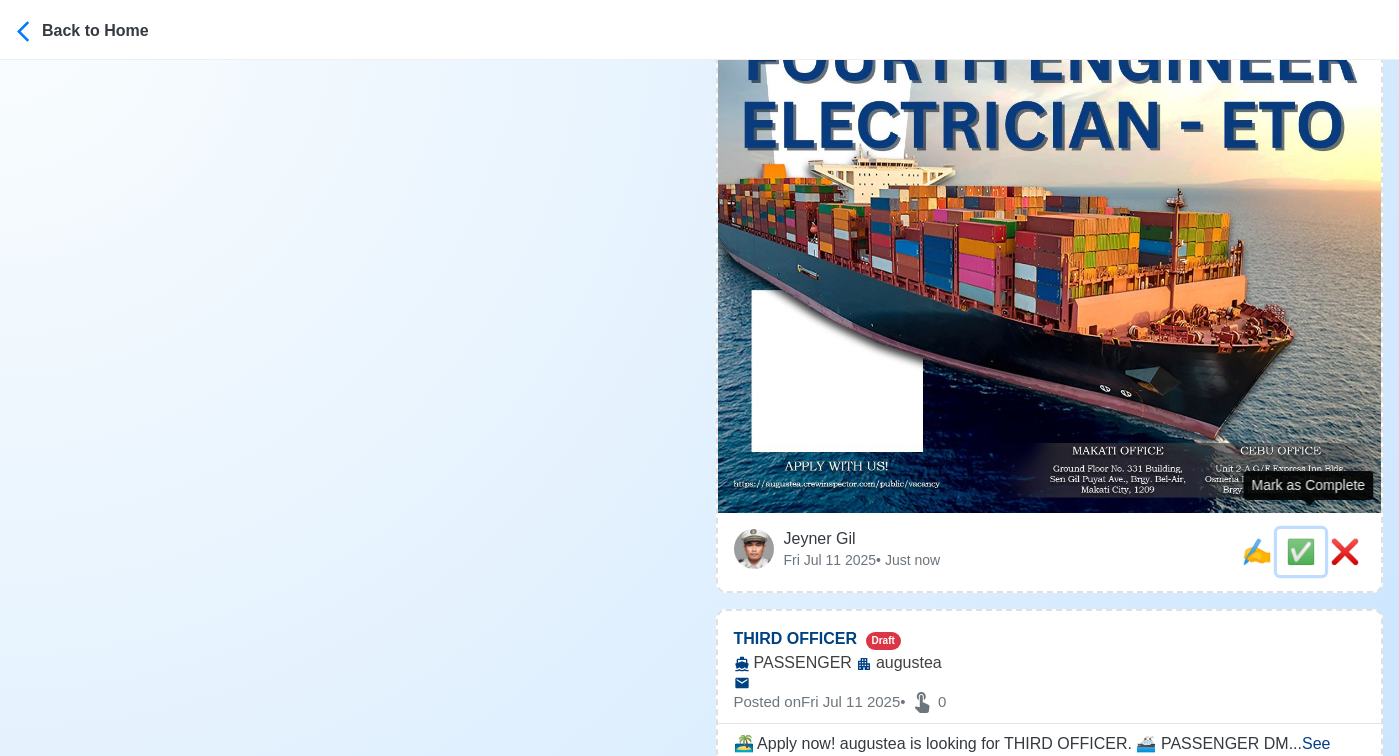 click on "✅" at bounding box center [1301, 551] 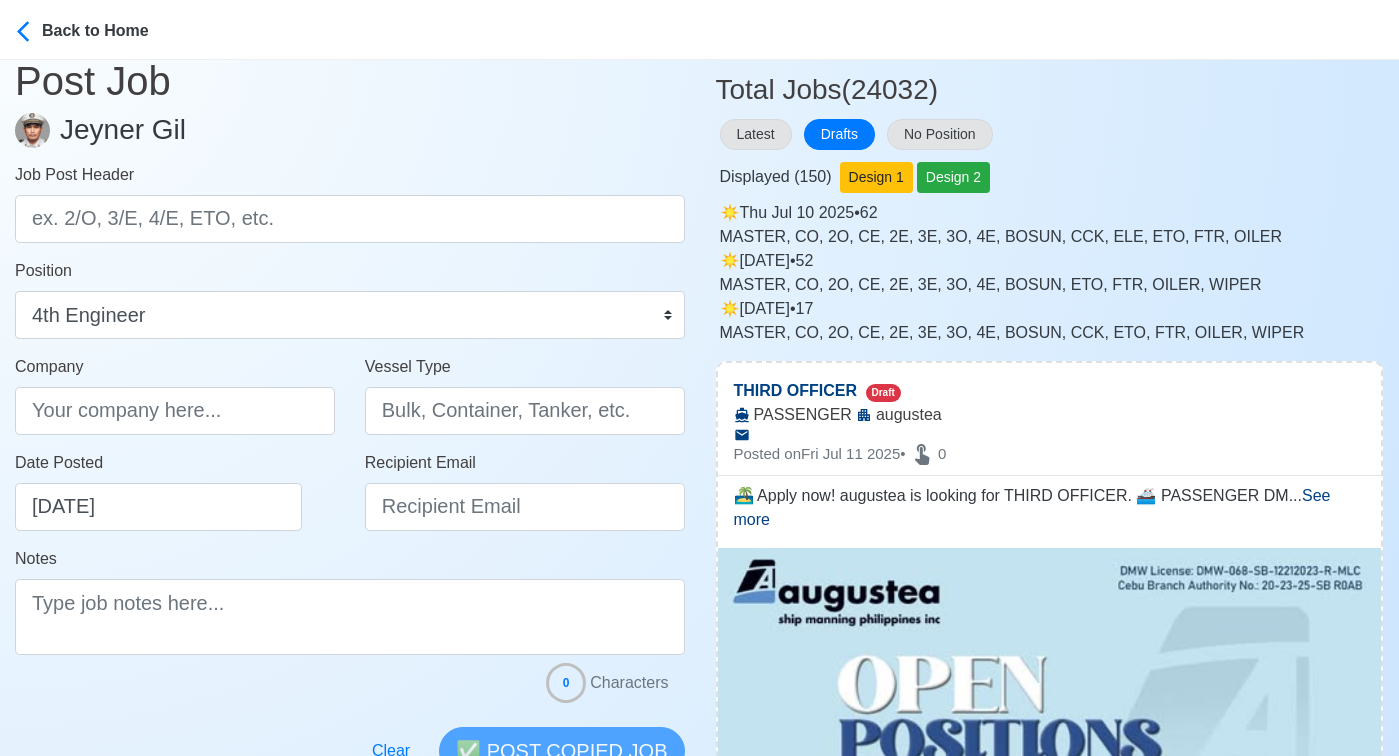 scroll, scrollTop: 0, scrollLeft: 0, axis: both 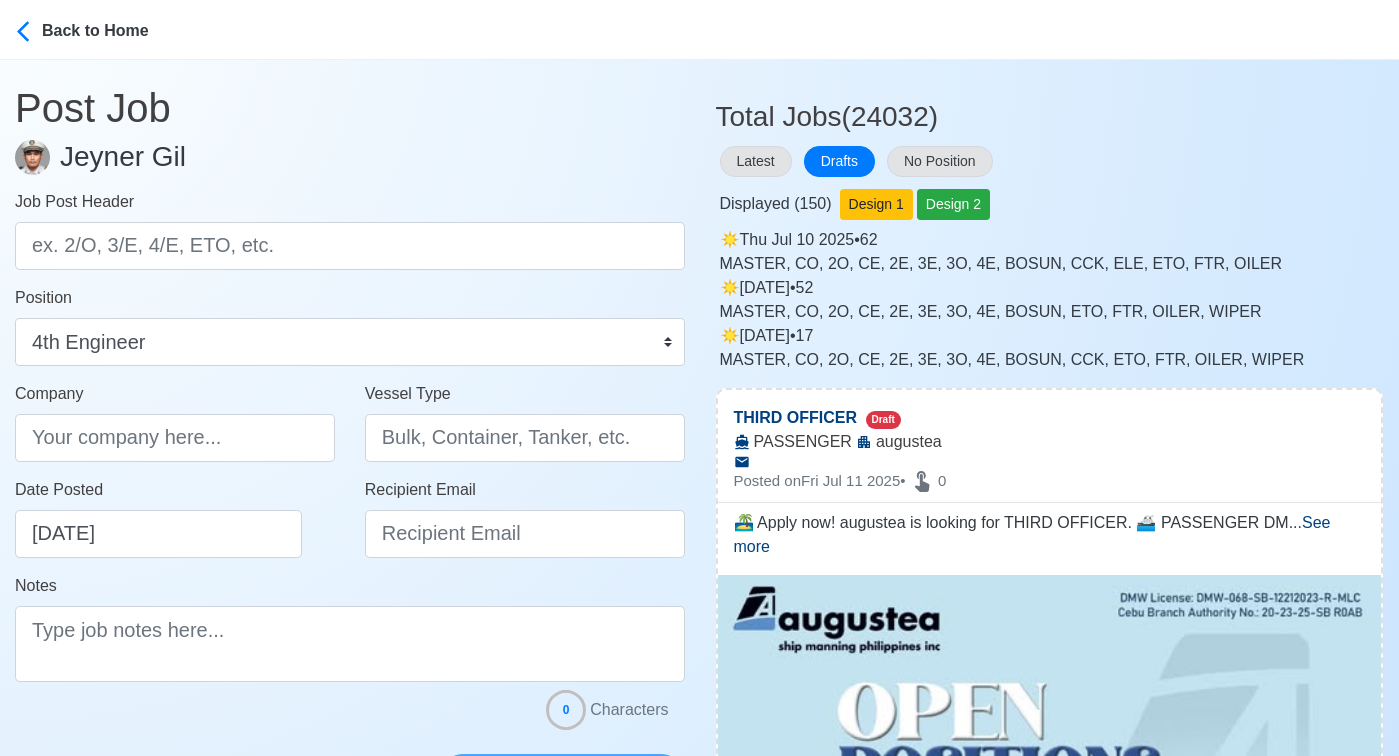 click on "Displayed ( 150 ) Design 1 Design 2" at bounding box center [1050, 200] 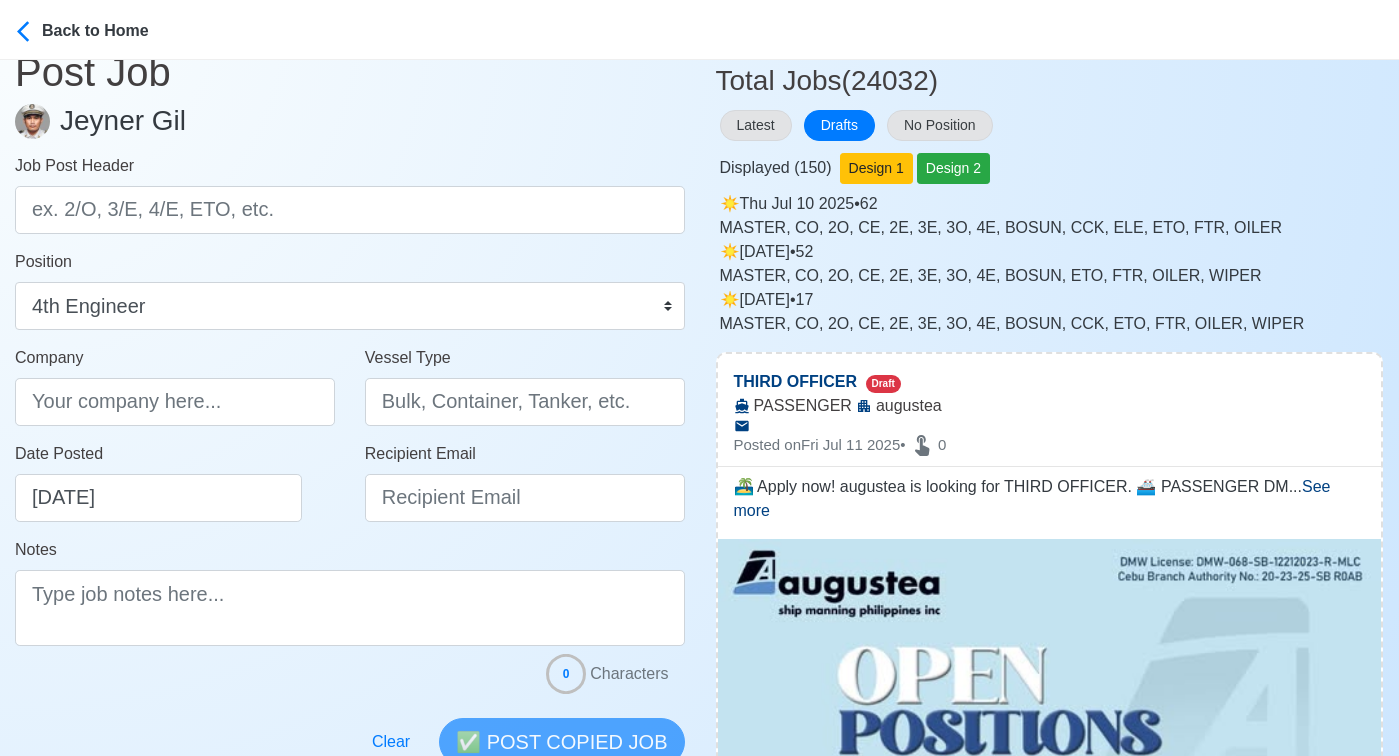 scroll, scrollTop: 43, scrollLeft: 0, axis: vertical 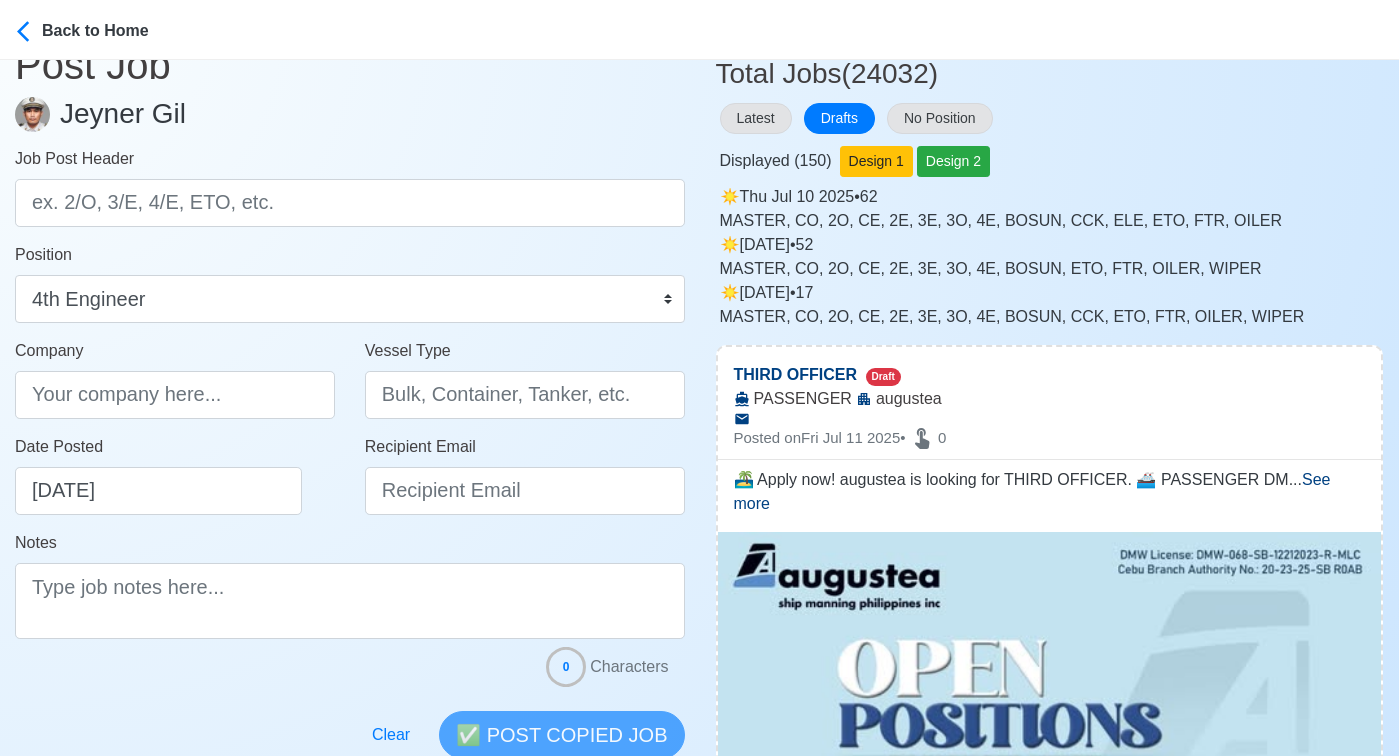 click on "Displayed ( 150 ) Design 1 Design 2" at bounding box center (1050, 157) 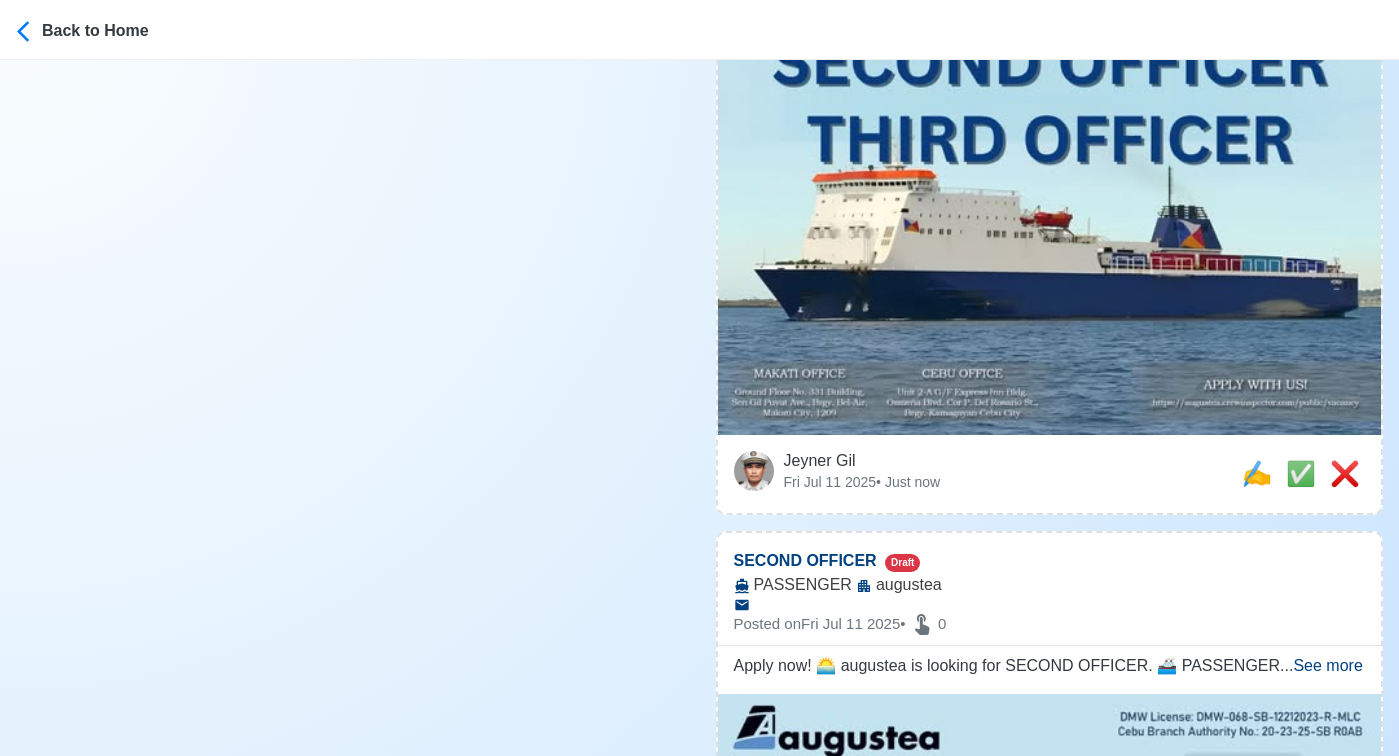 scroll, scrollTop: 1075, scrollLeft: 0, axis: vertical 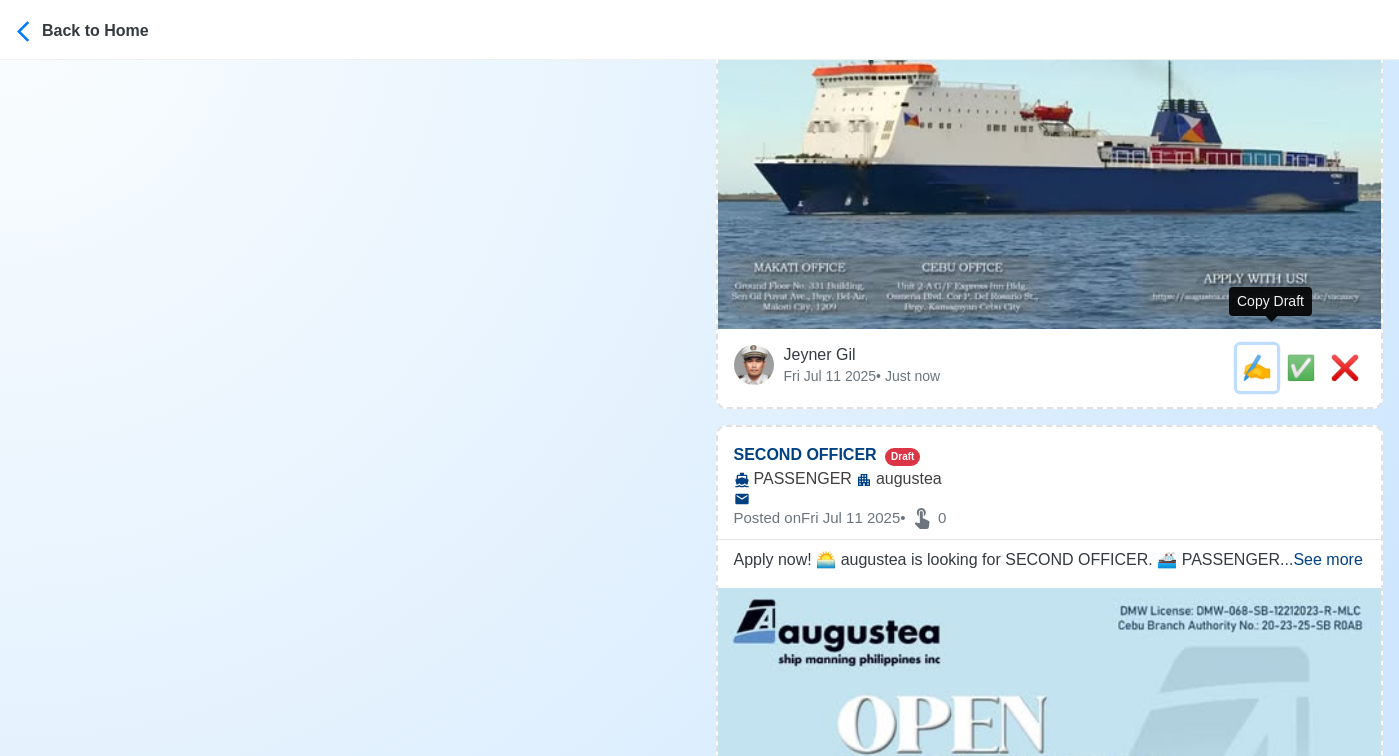 click on "✍️" at bounding box center [1257, 367] 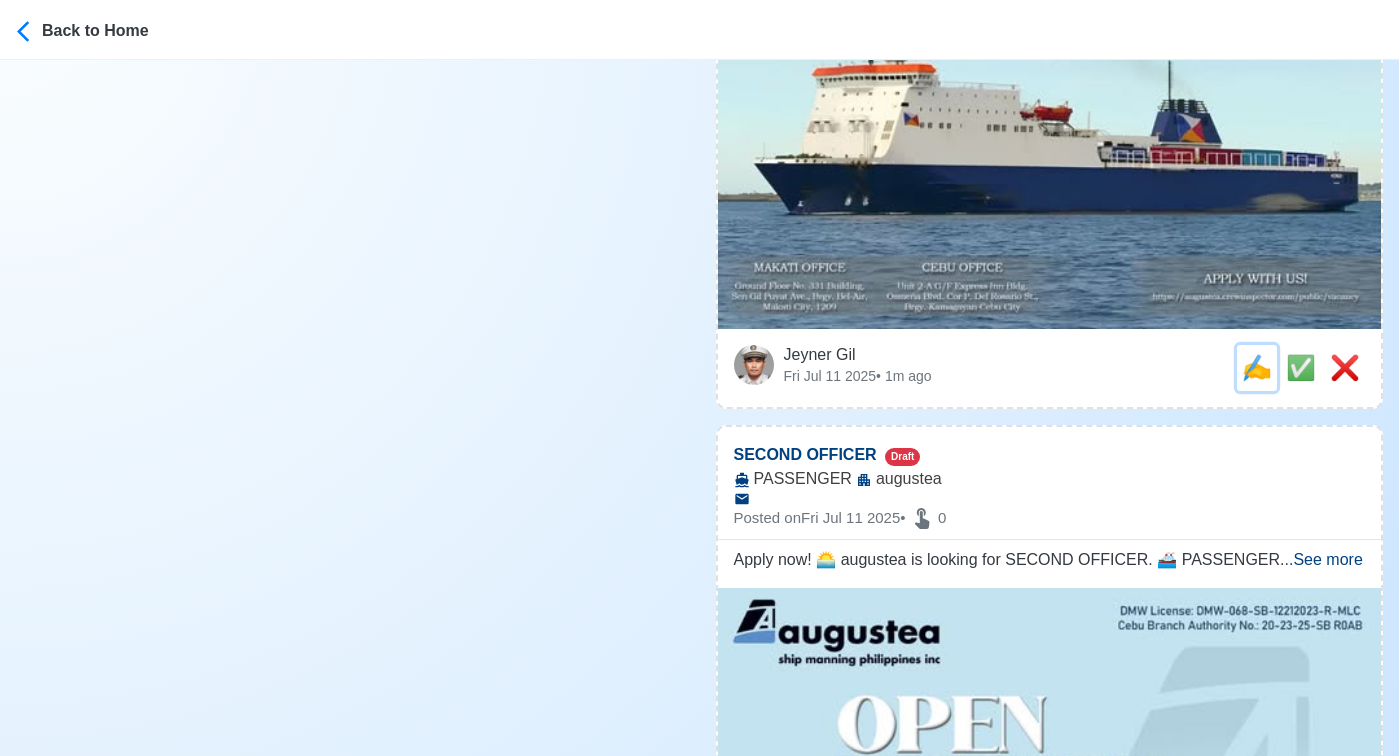 scroll, scrollTop: 0, scrollLeft: 0, axis: both 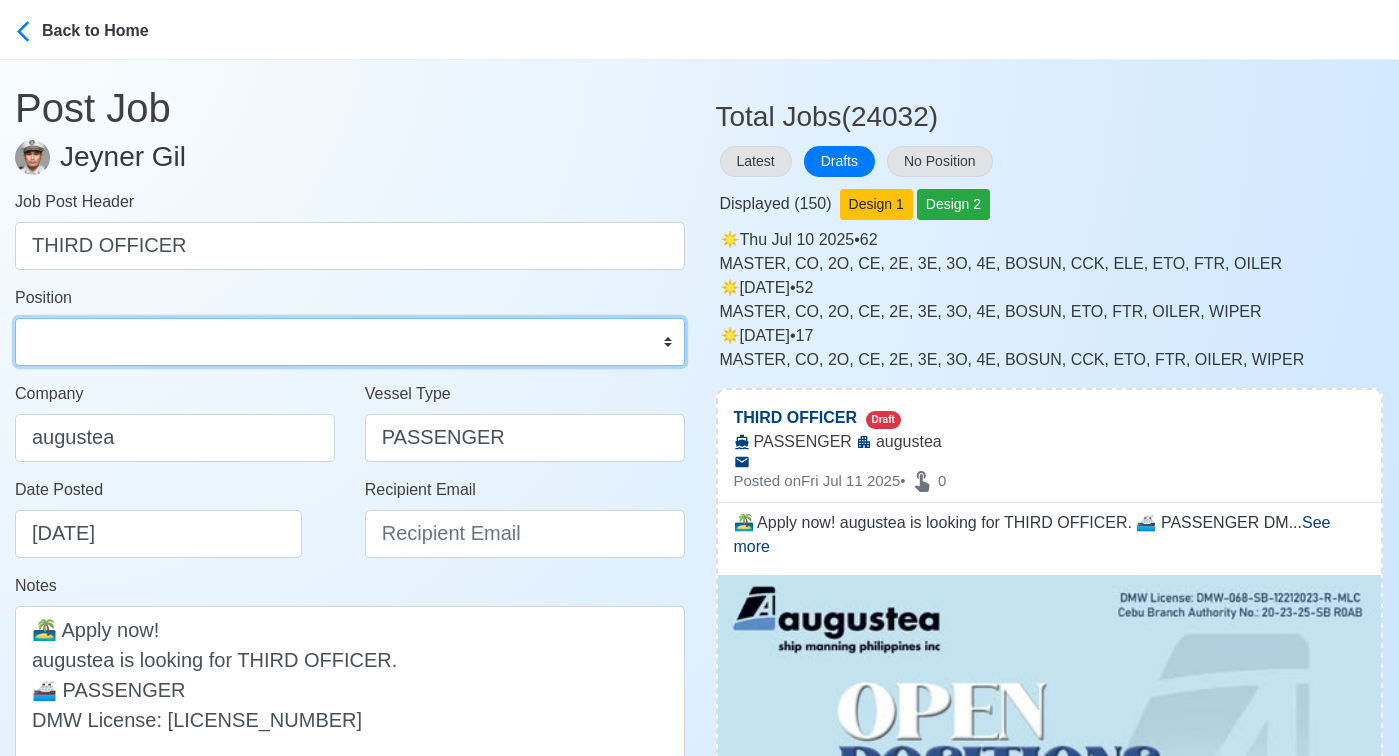 click on "Master Chief Officer 2nd Officer 3rd Officer Junior Officer Chief Engineer 2nd Engineer 3rd Engineer 4th Engineer Gas Engineer Junior Engineer 1st Assistant Engineer 2nd Assistant Engineer 3rd Assistant Engineer ETO/ETR Electrician Electrical Engineer Oiler Fitter Welder Chief Cook Chef Cook Messman Wiper Rigger Ordinary Seaman Able Seaman Motorman Pumpman Bosun Cadet Reefer Mechanic Operator Repairman Painter Steward Waiter Others" at bounding box center (350, 342) 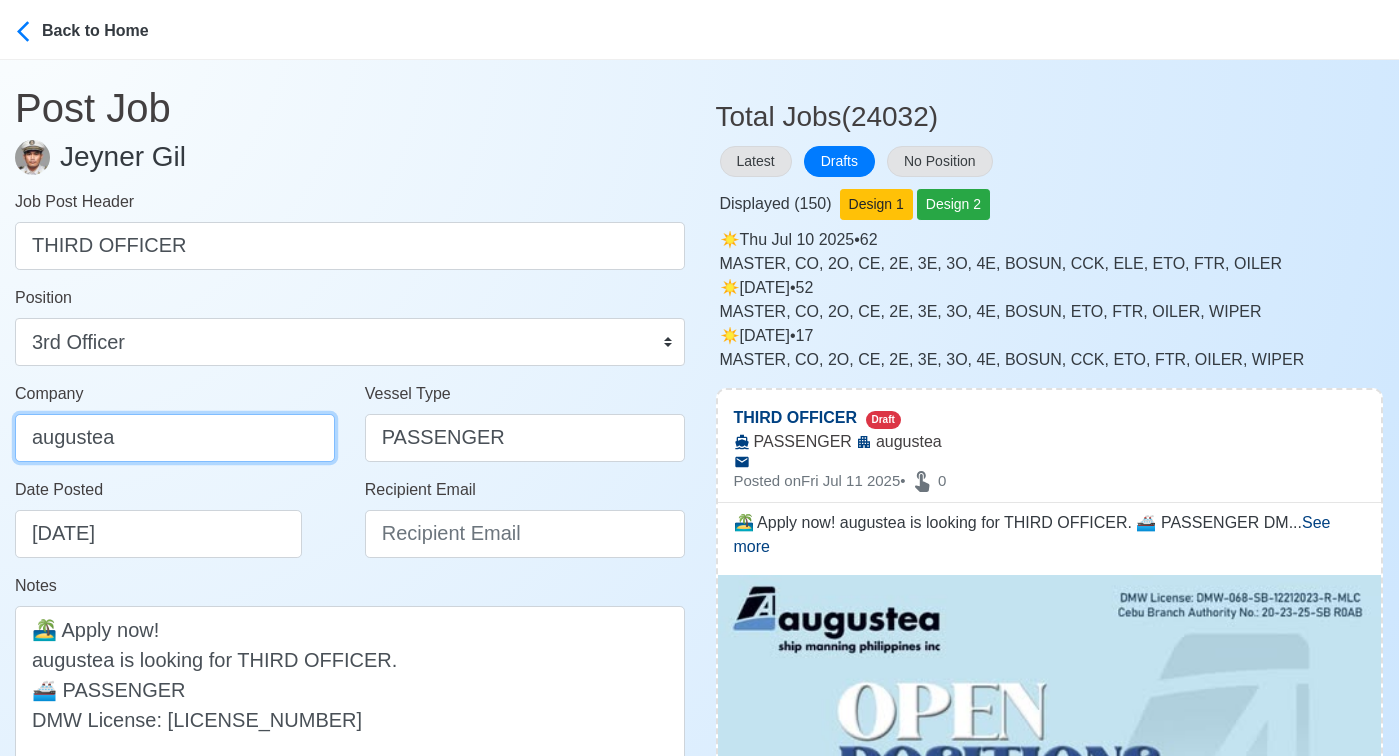 click on "augustea" at bounding box center [175, 438] 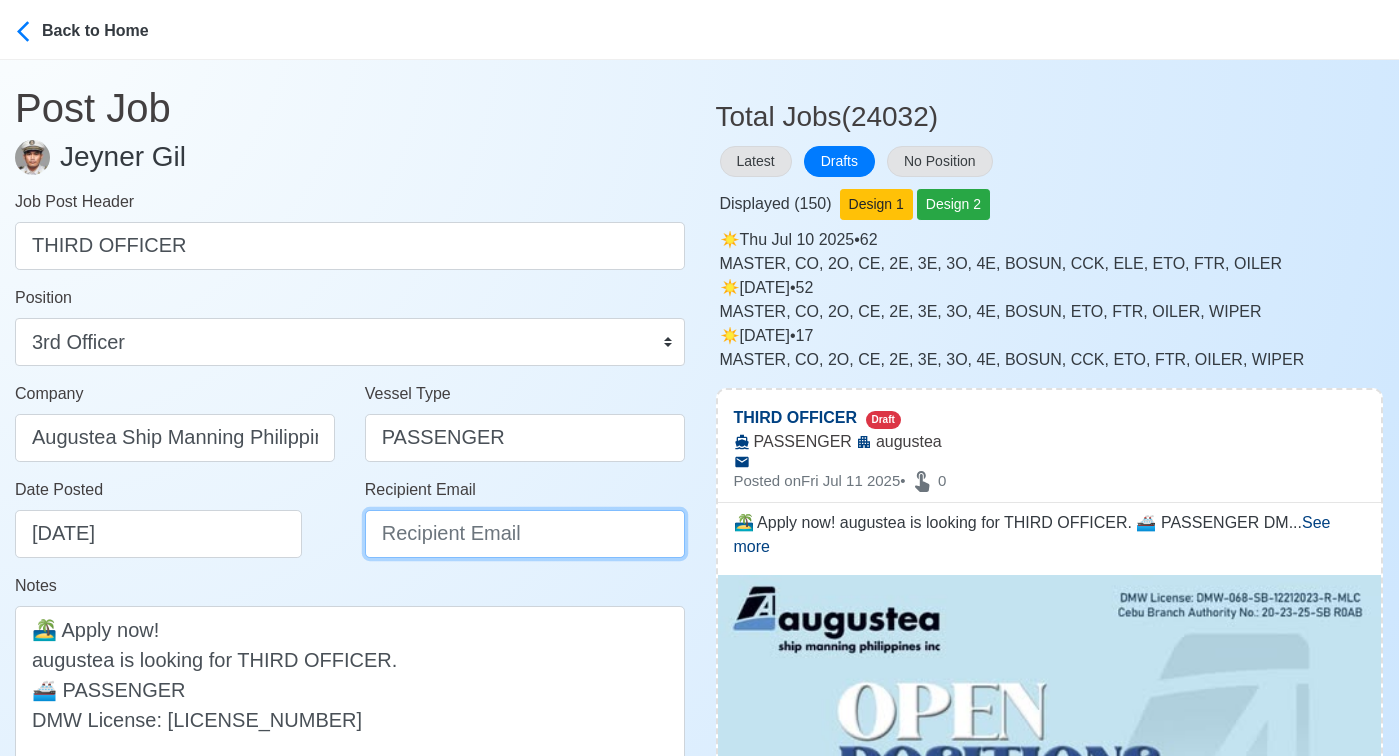 click on "Recipient Email" at bounding box center (525, 534) 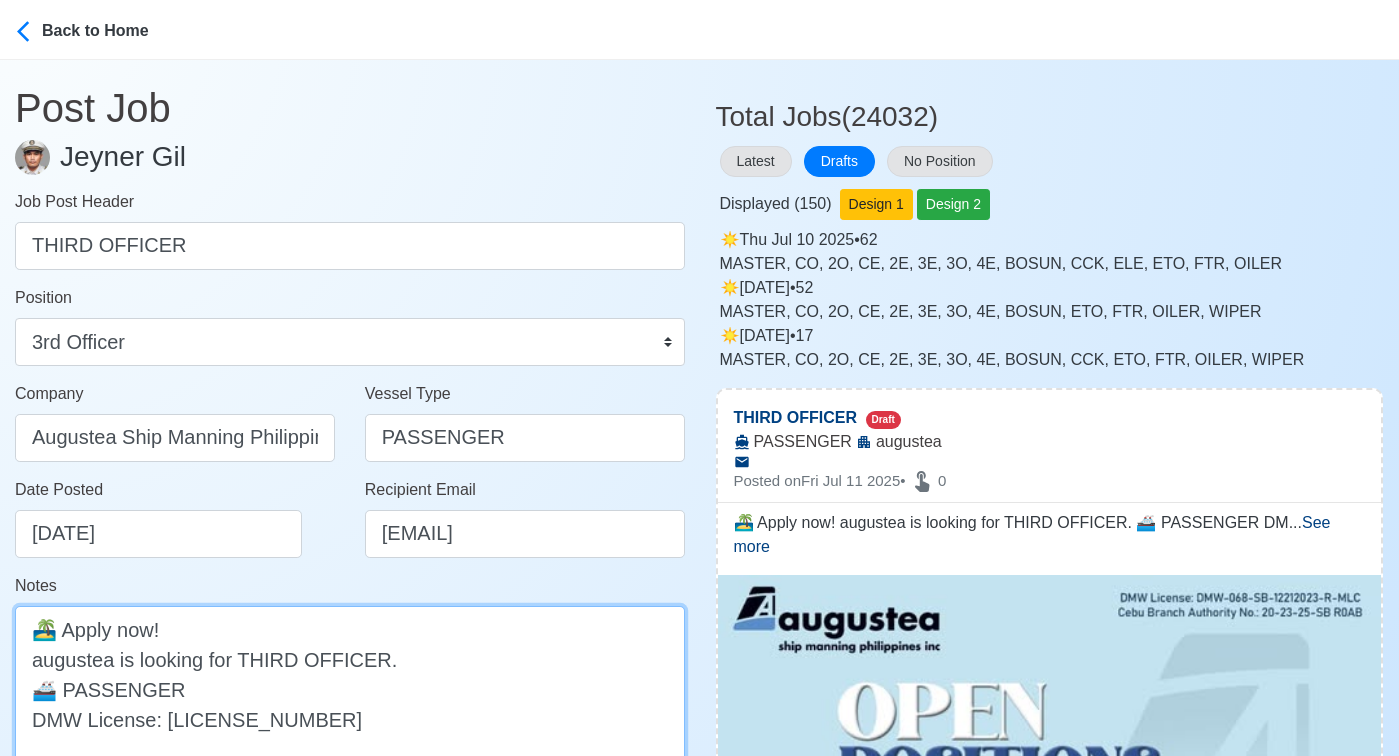 click on "🏝️ Apply now!
augustea is looking for THIRD OFFICER.
🚢 PASSENGER
DMW License: DMW-068-SB-12212023-R-MLC" at bounding box center [350, 689] 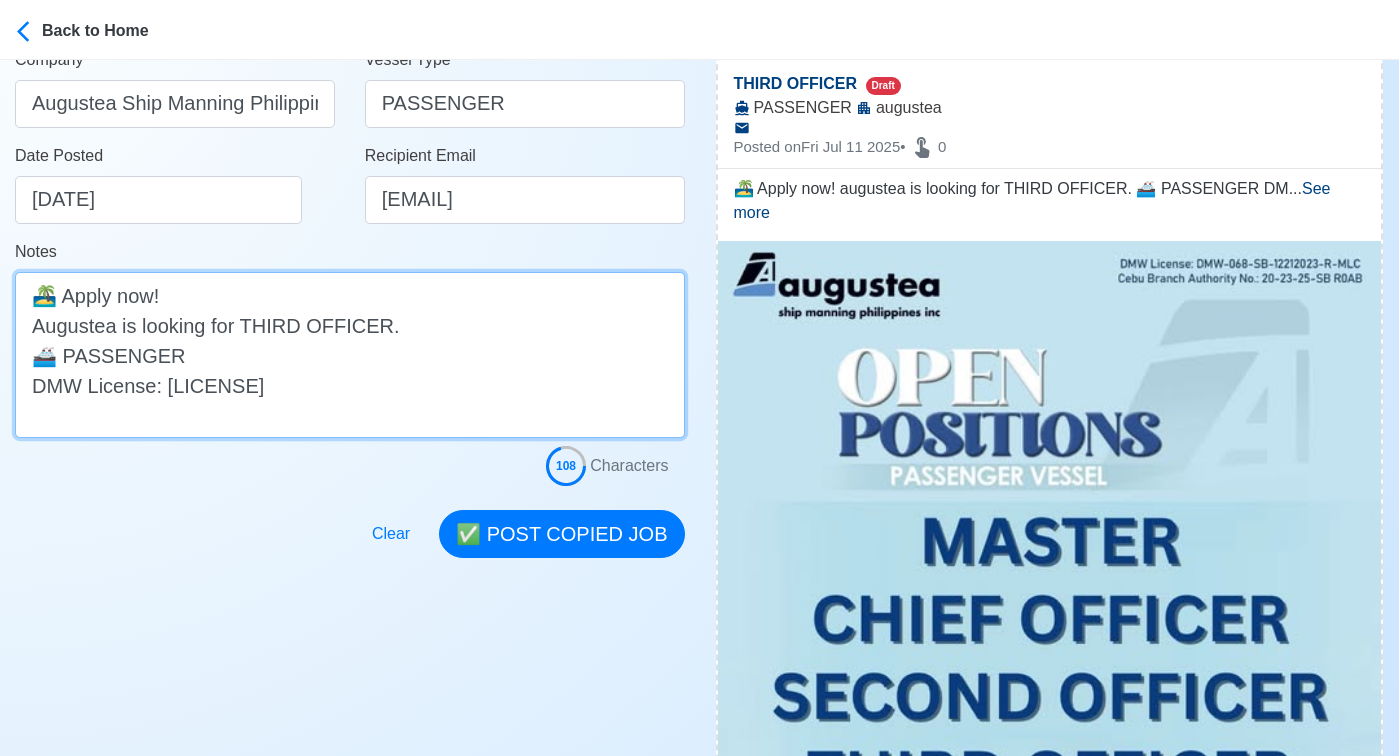 scroll, scrollTop: 367, scrollLeft: 0, axis: vertical 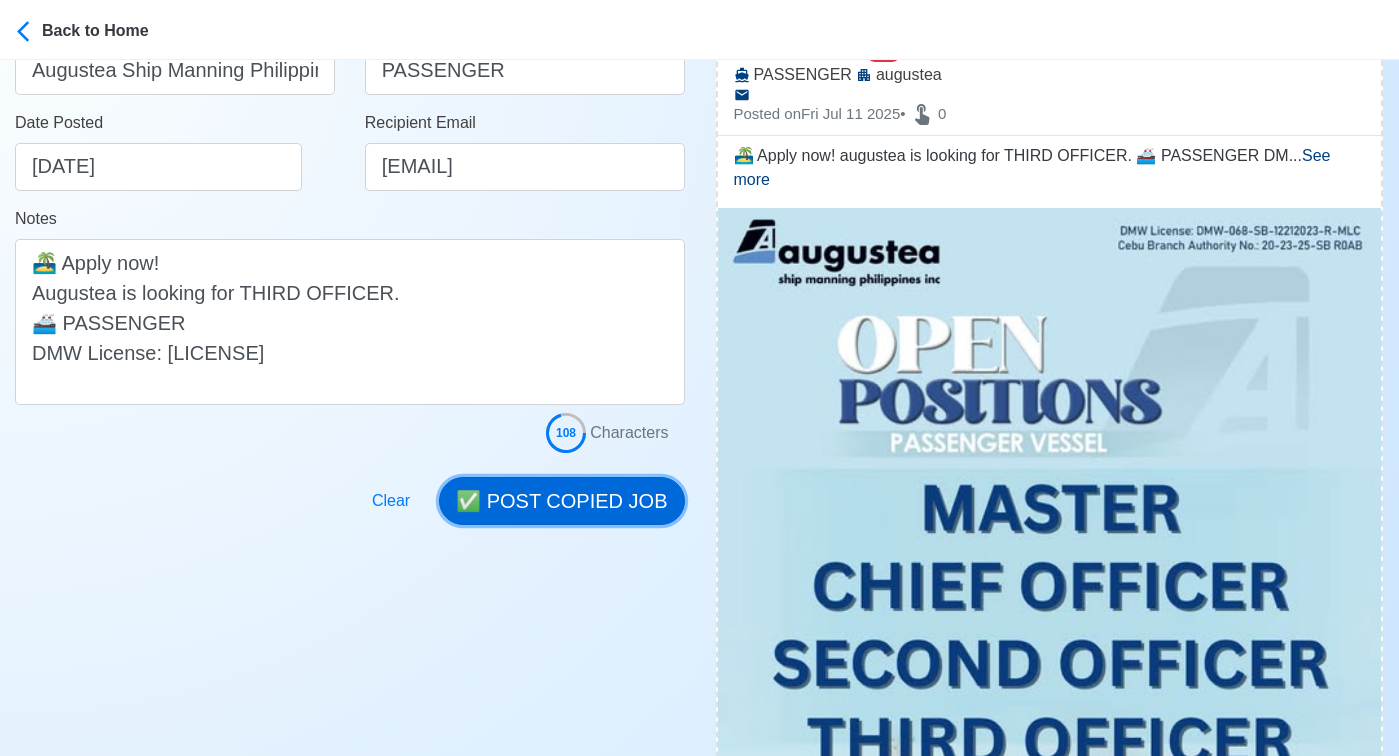 click on "✅ POST COPIED JOB" at bounding box center (561, 501) 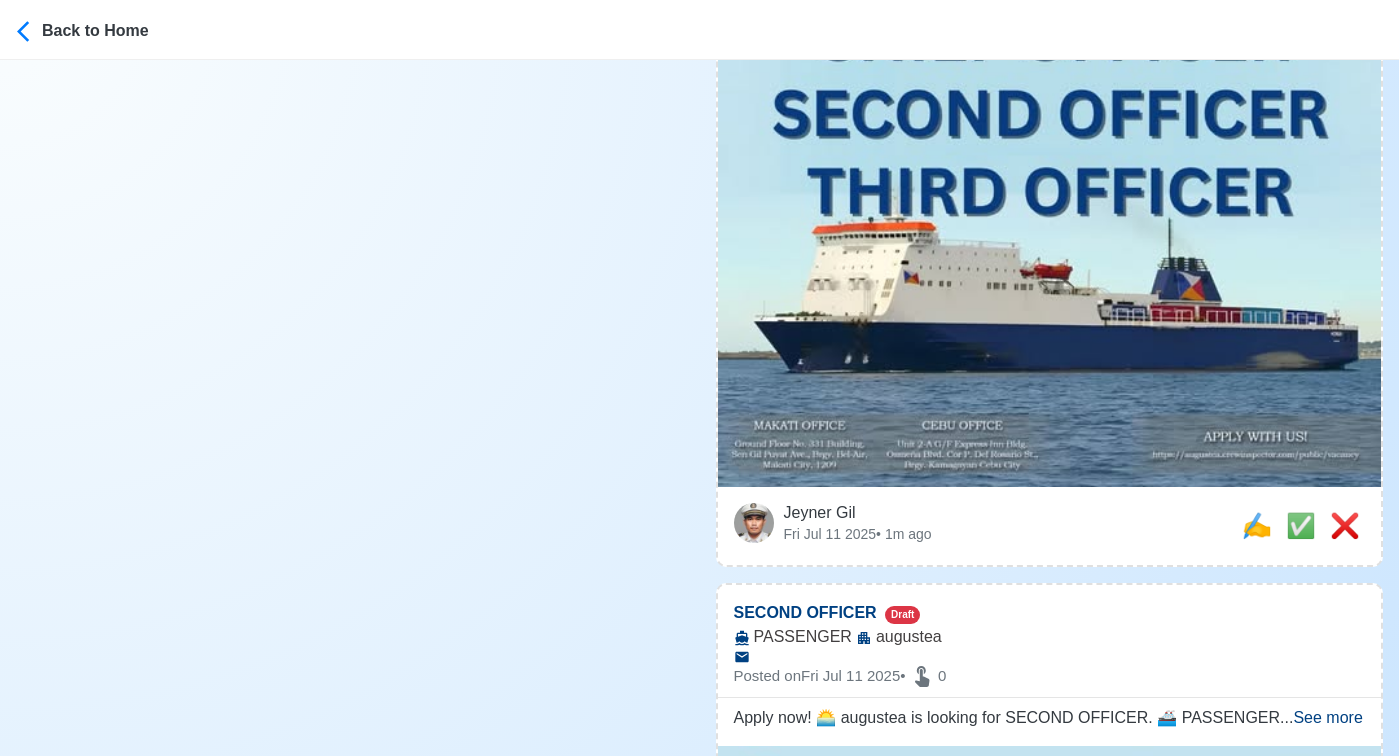 scroll, scrollTop: 966, scrollLeft: 0, axis: vertical 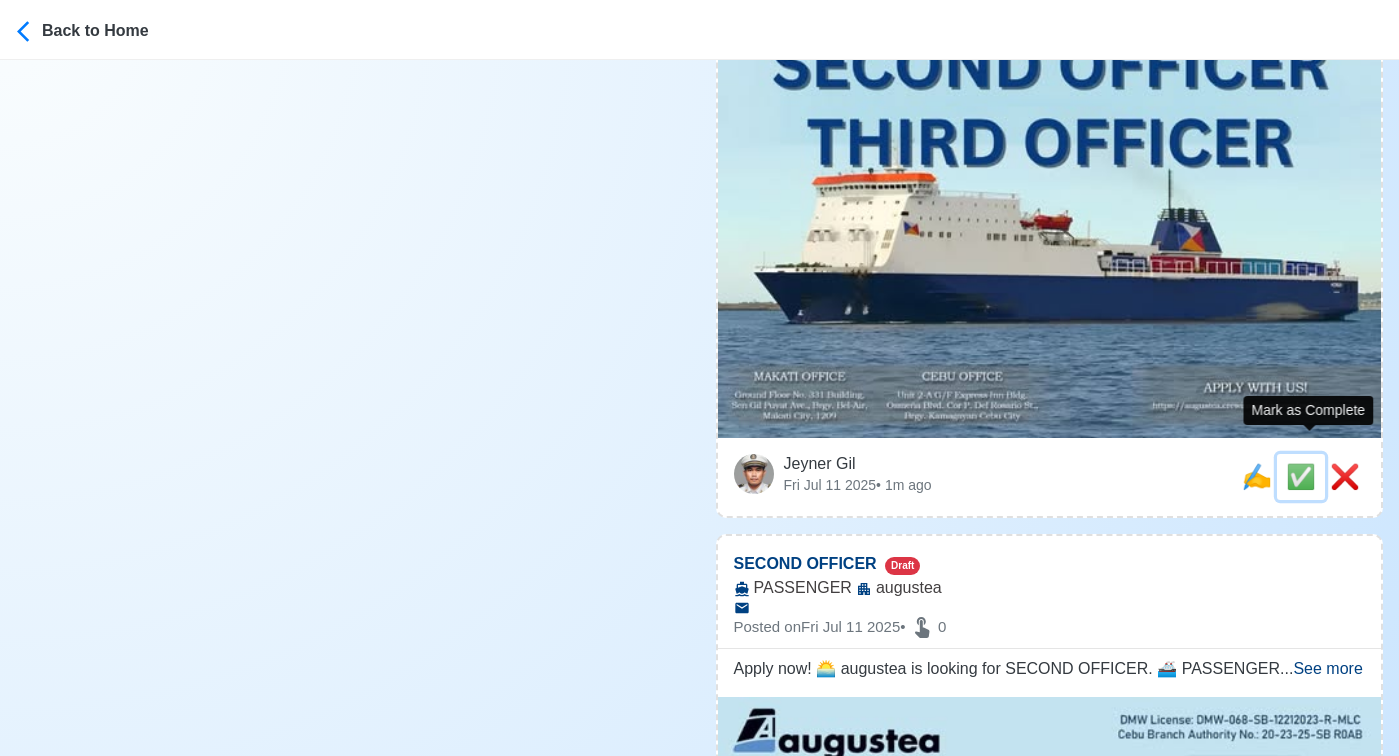 click on "✅" at bounding box center (1301, 476) 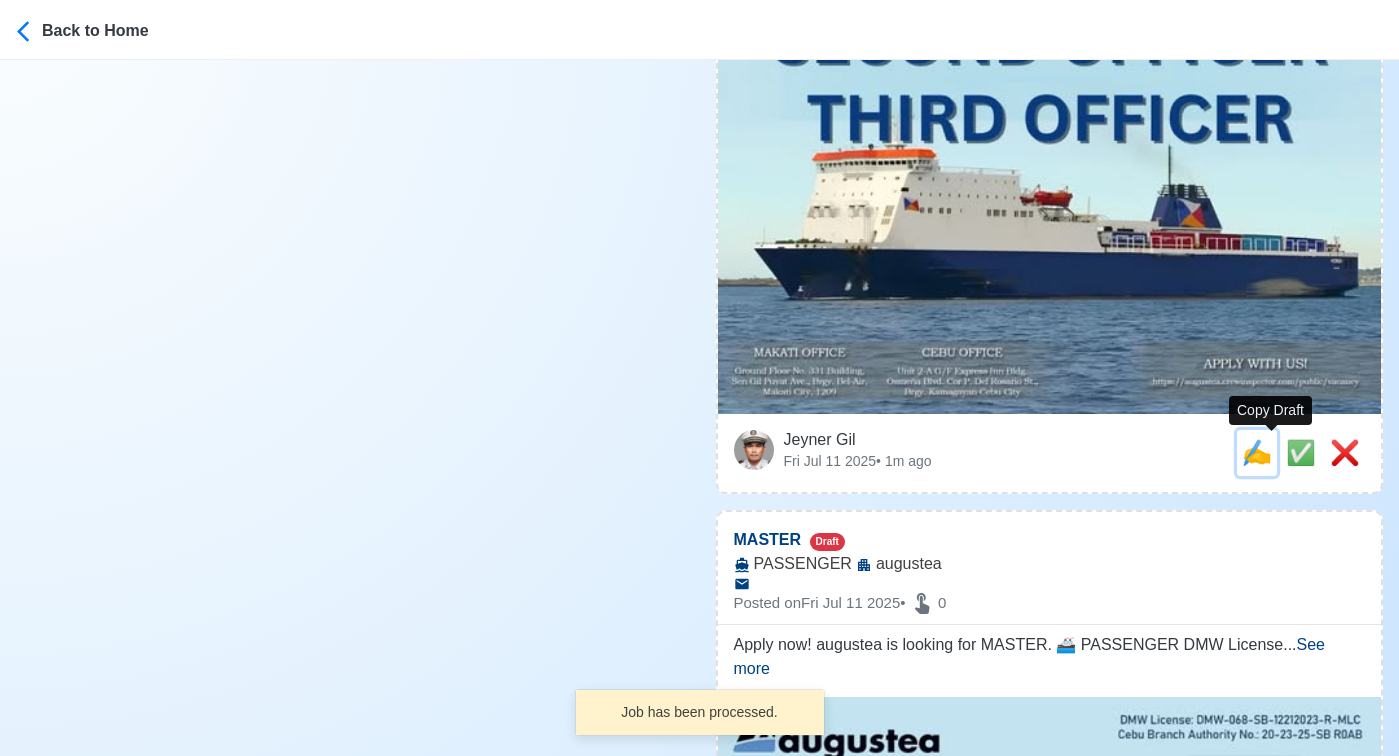 click on "✍️" at bounding box center (1257, 452) 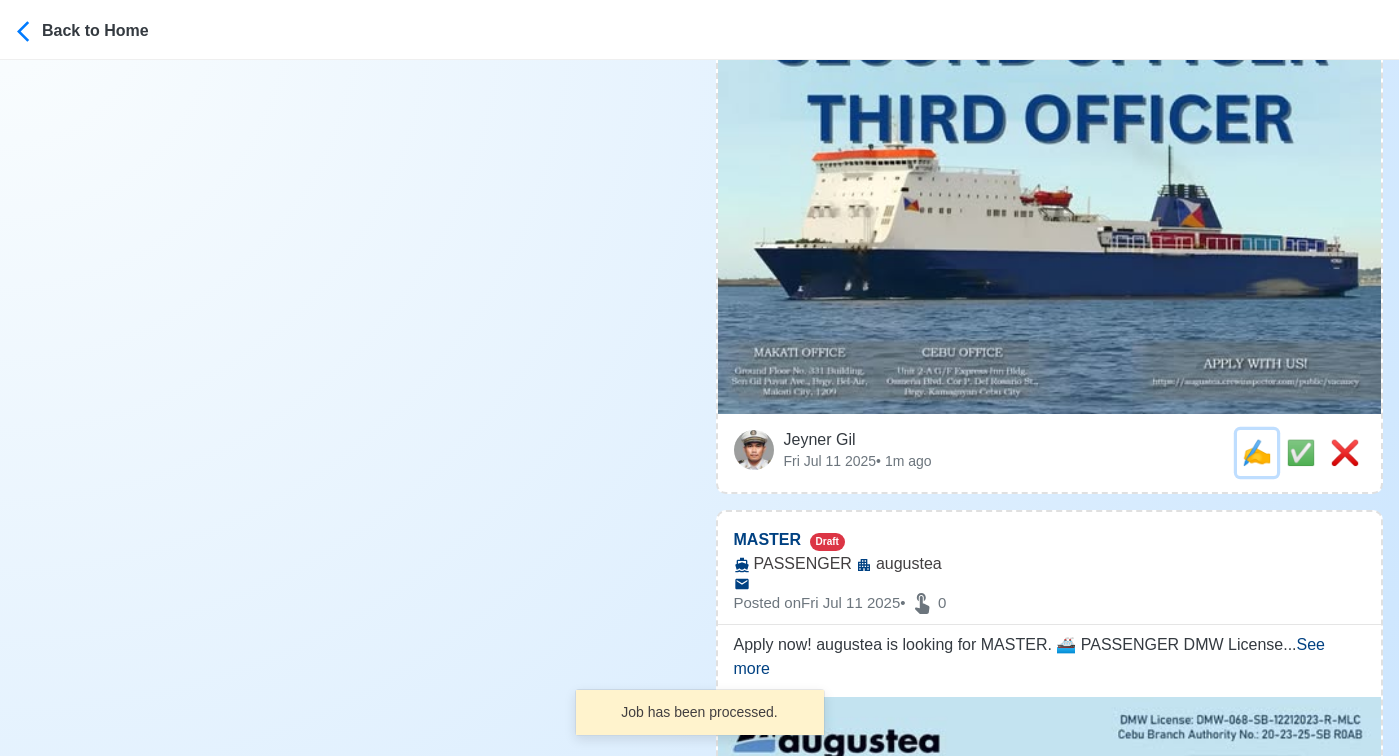 scroll, scrollTop: 0, scrollLeft: 0, axis: both 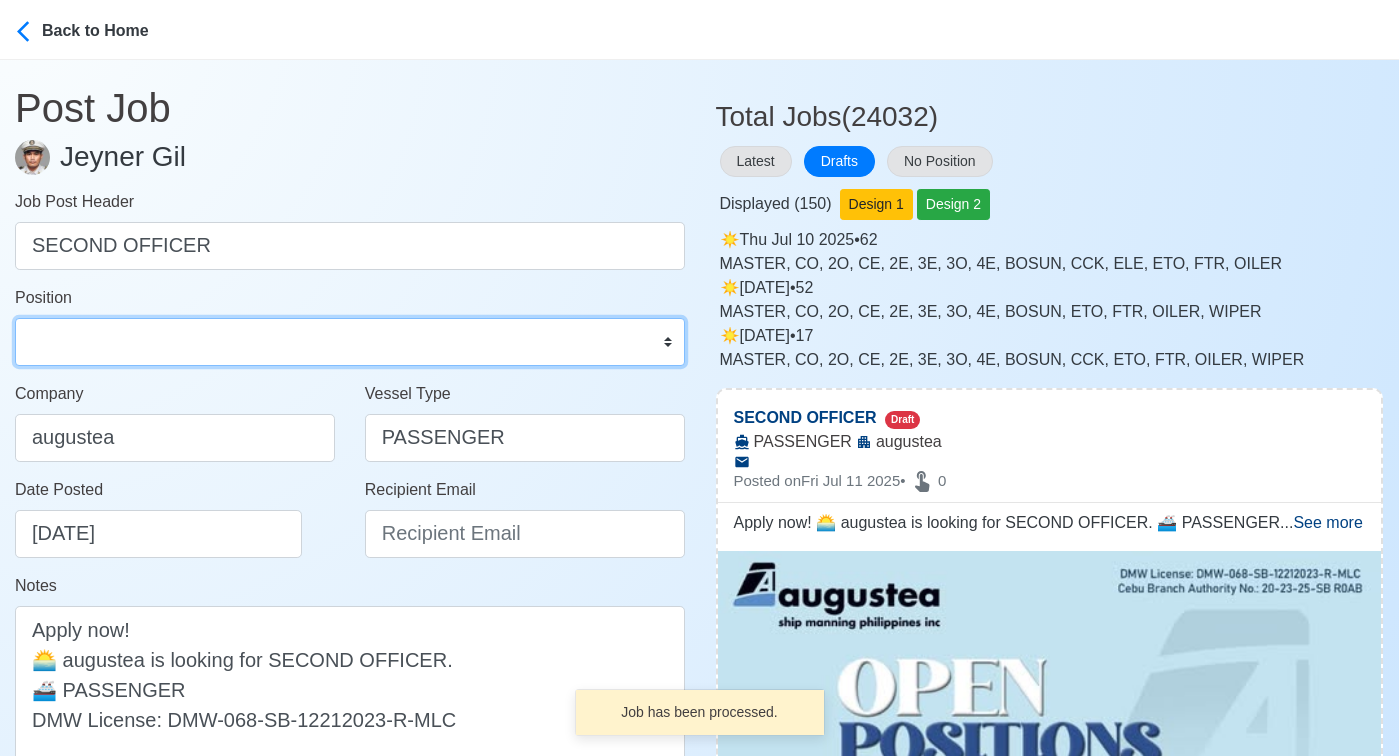 click on "Master Chief Officer 2nd Officer 3rd Officer Junior Officer Chief Engineer 2nd Engineer 3rd Engineer 4th Engineer Gas Engineer Junior Engineer 1st Assistant Engineer 2nd Assistant Engineer 3rd Assistant Engineer ETO/ETR Electrician Electrical Engineer Oiler Fitter Welder Chief Cook Chef Cook Messman Wiper Rigger Ordinary Seaman Able Seaman Motorman Pumpman Bosun Cadet Reefer Mechanic Operator Repairman Painter Steward Waiter Others" at bounding box center [350, 342] 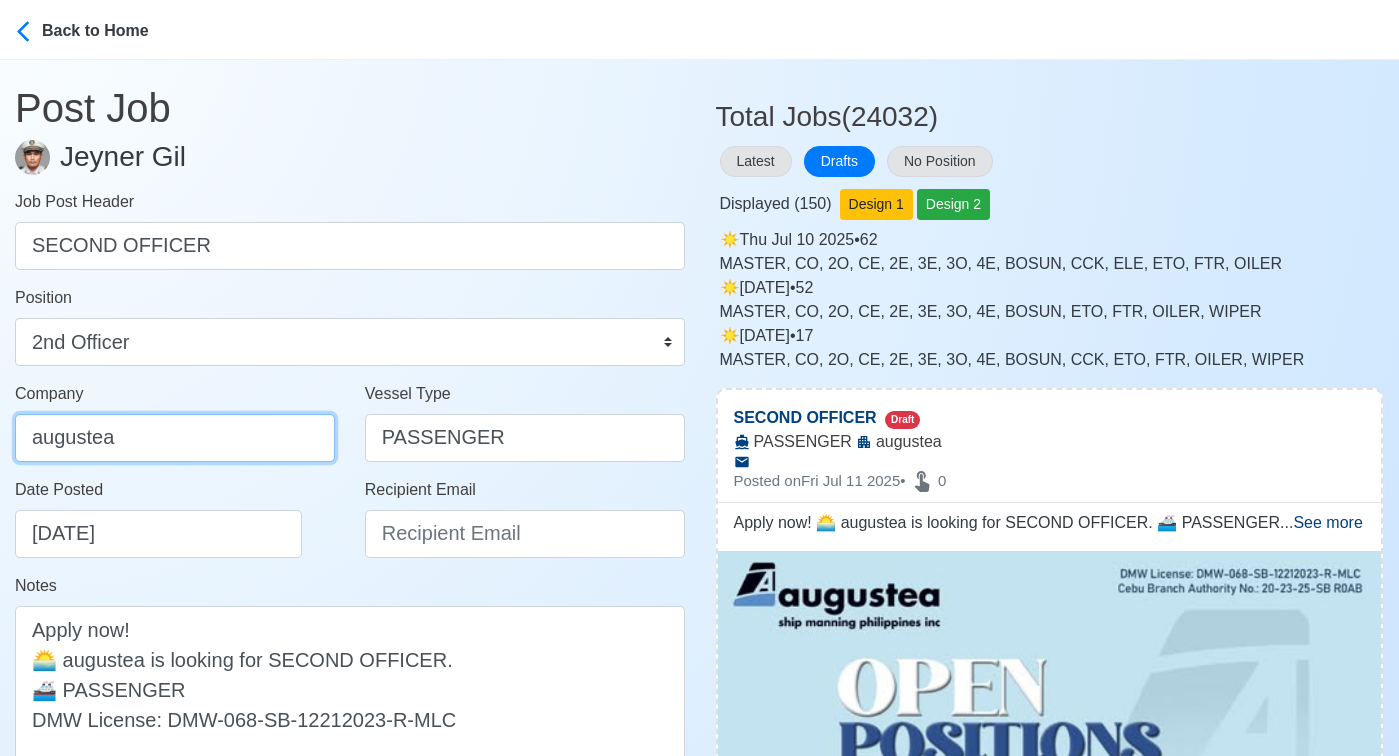 click on "augustea" at bounding box center (175, 438) 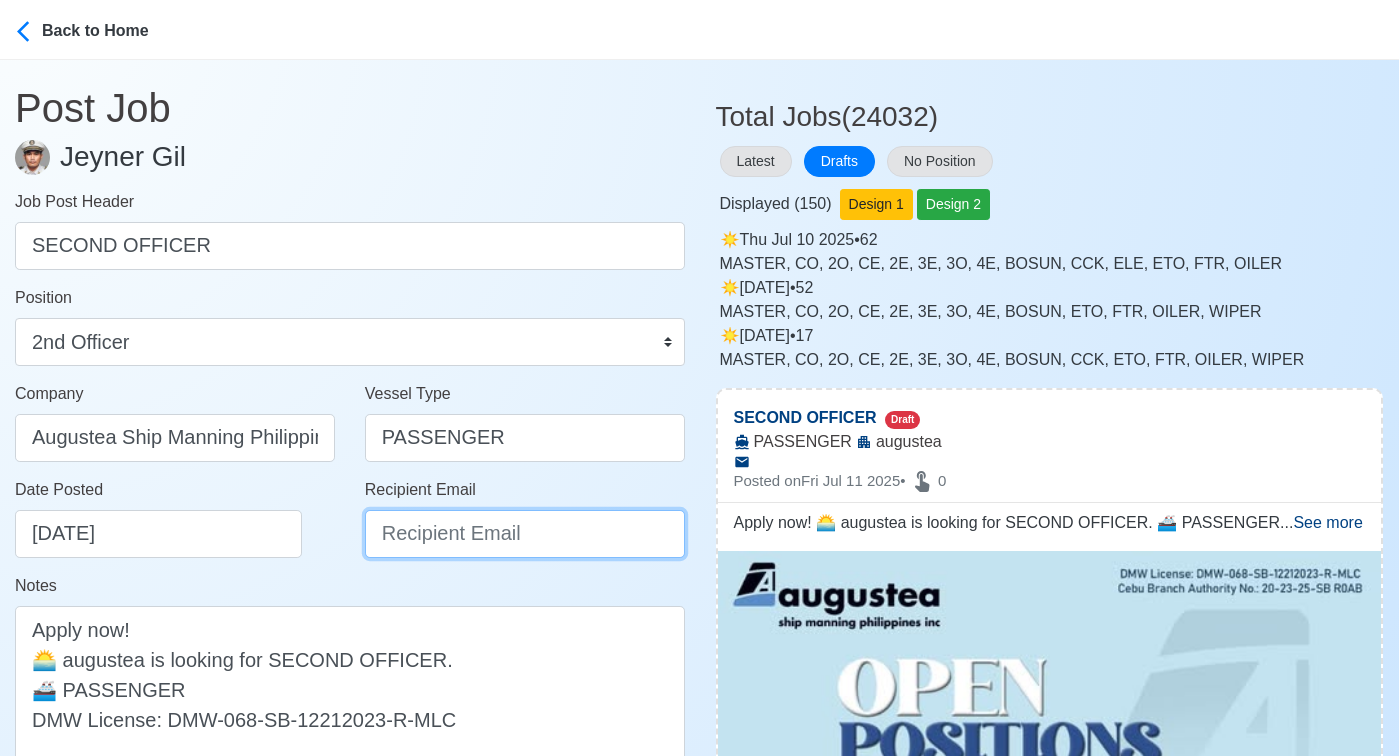 click on "Recipient Email" at bounding box center [525, 534] 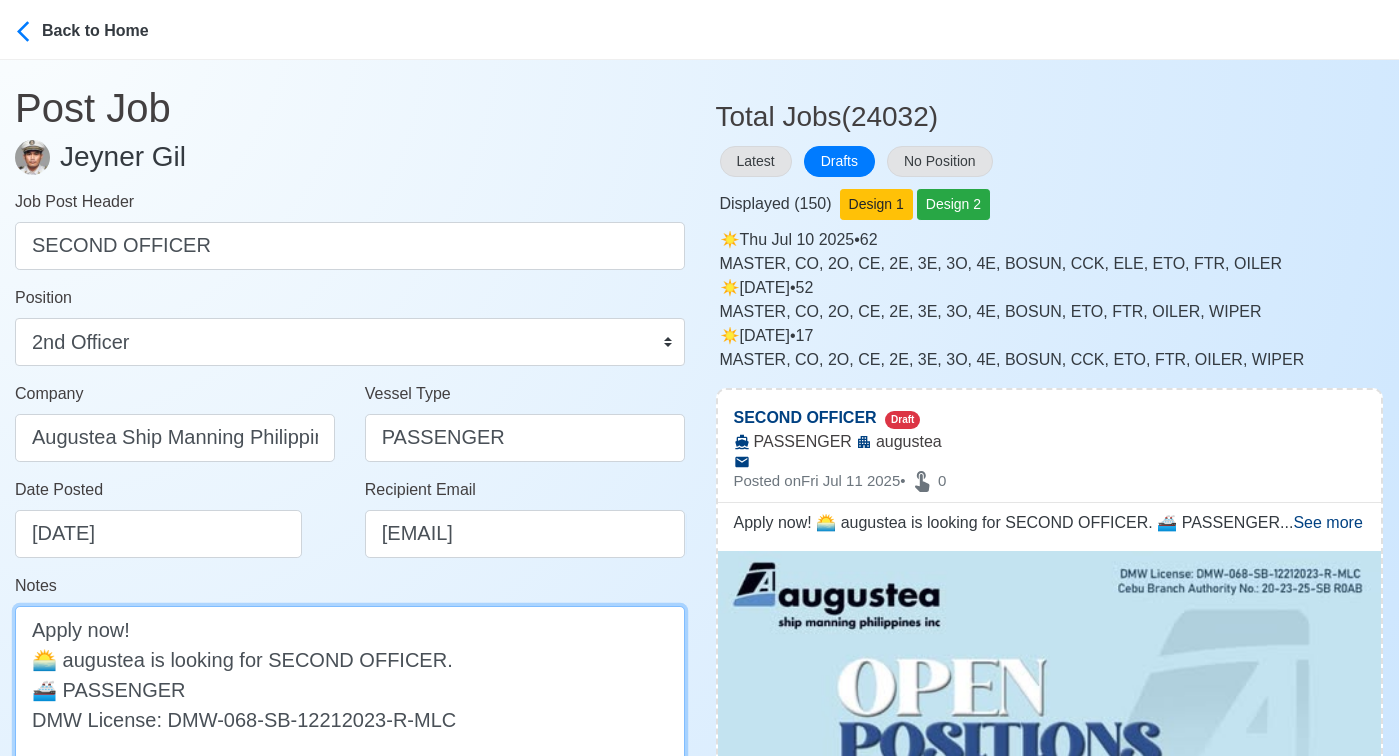 click on "Apply now!
🌅 augustea is looking for SECOND OFFICER.
🚢 PASSENGER
DMW License: DMW-068-SB-12212023-R-MLC" at bounding box center [350, 689] 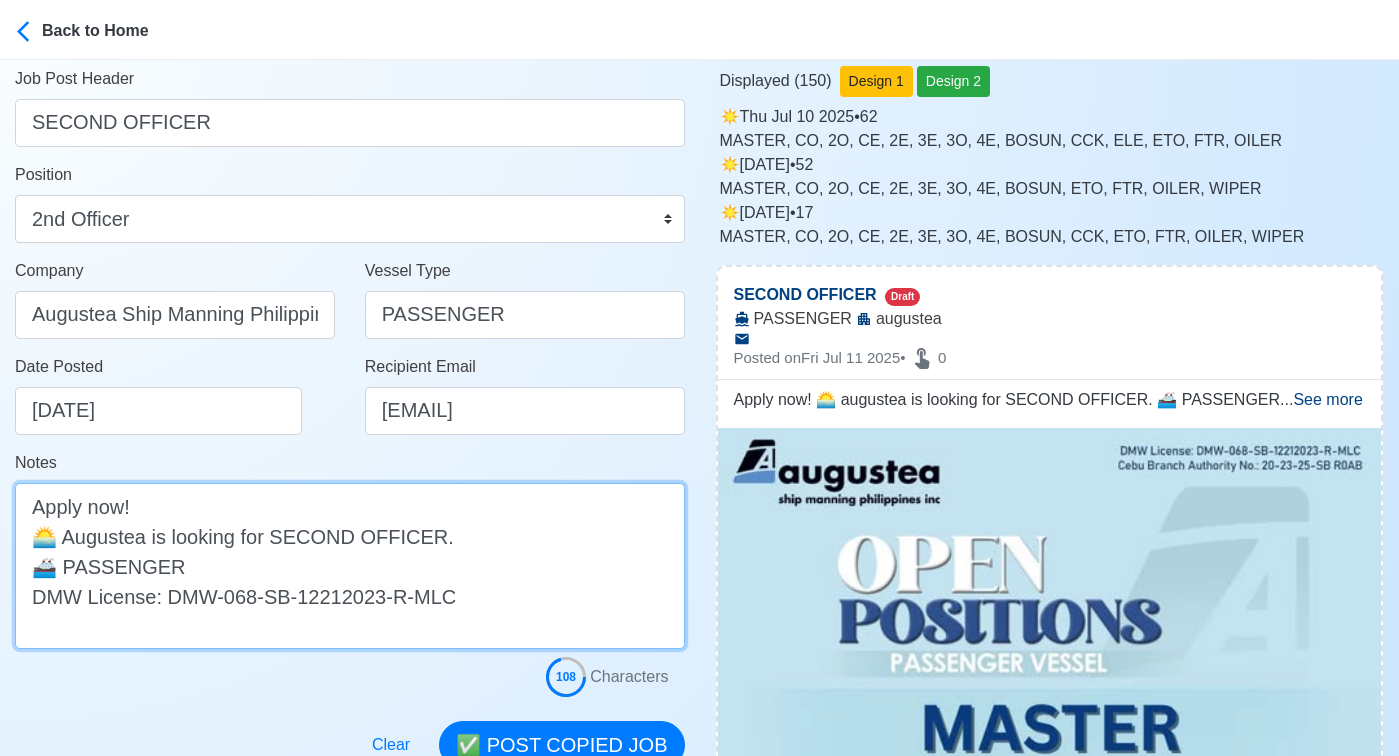 scroll, scrollTop: 292, scrollLeft: 0, axis: vertical 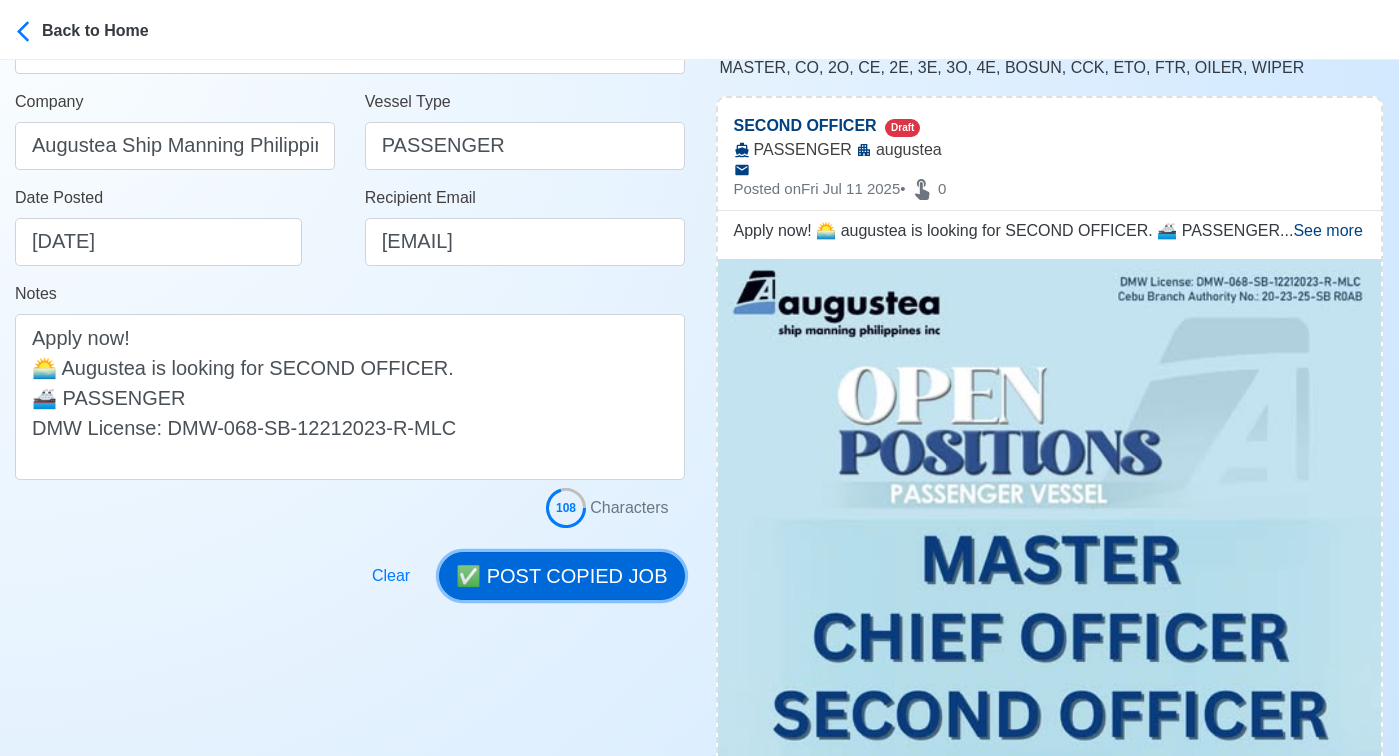 click on "✅ POST COPIED JOB" at bounding box center (561, 576) 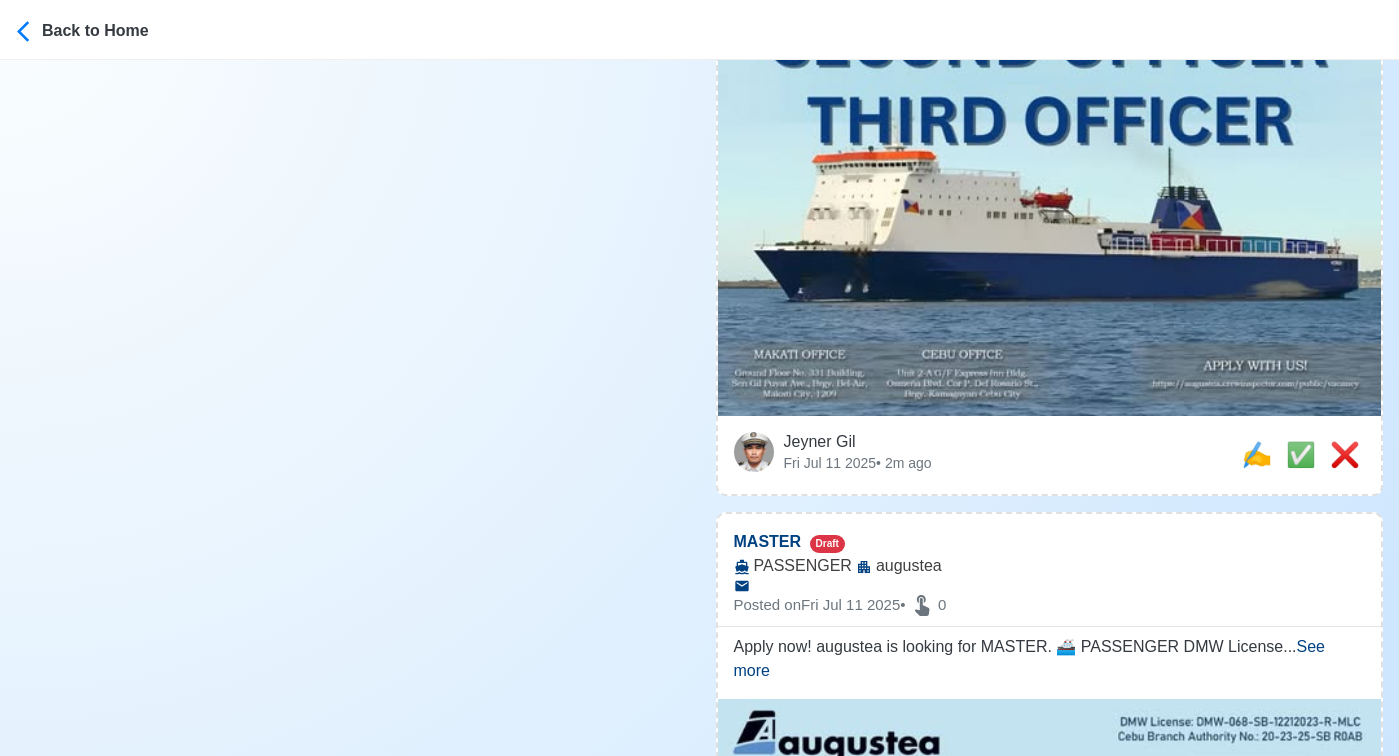 scroll, scrollTop: 973, scrollLeft: 0, axis: vertical 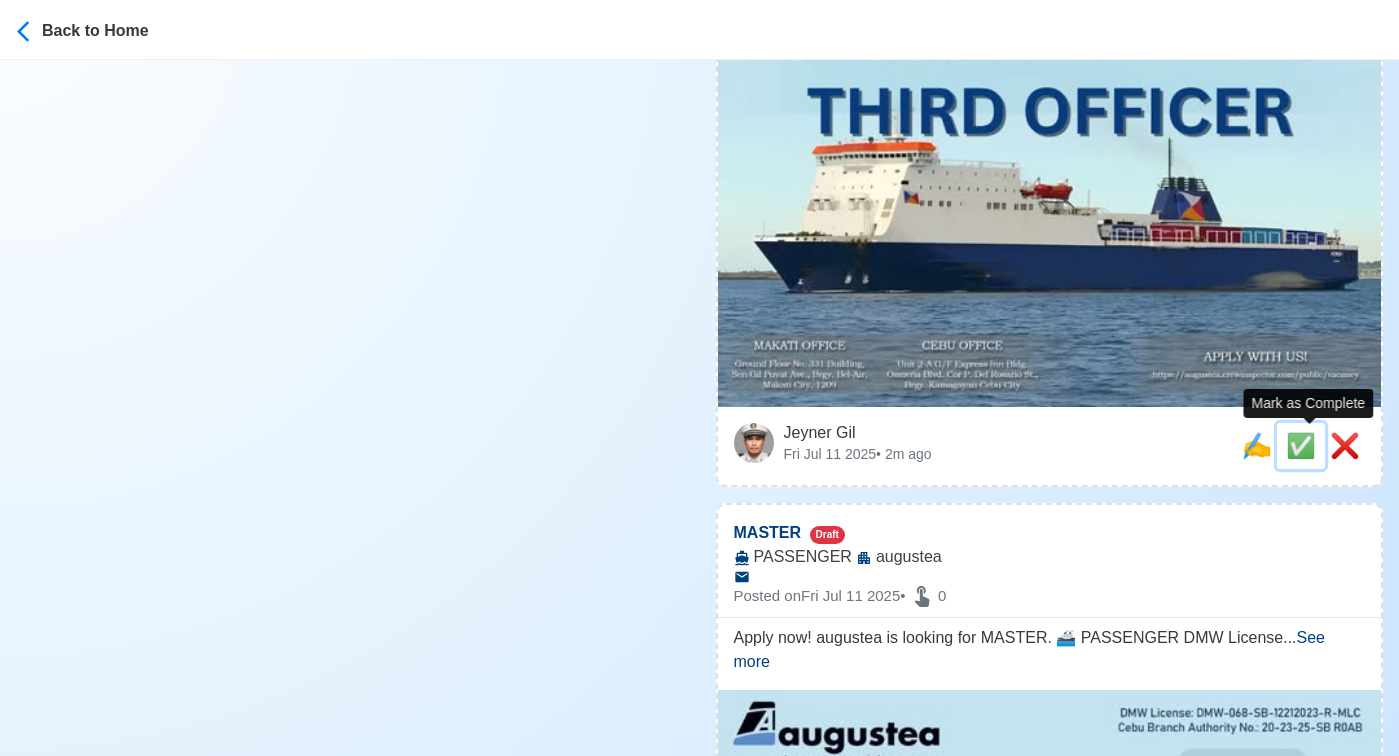 click on "✅" at bounding box center [1301, 445] 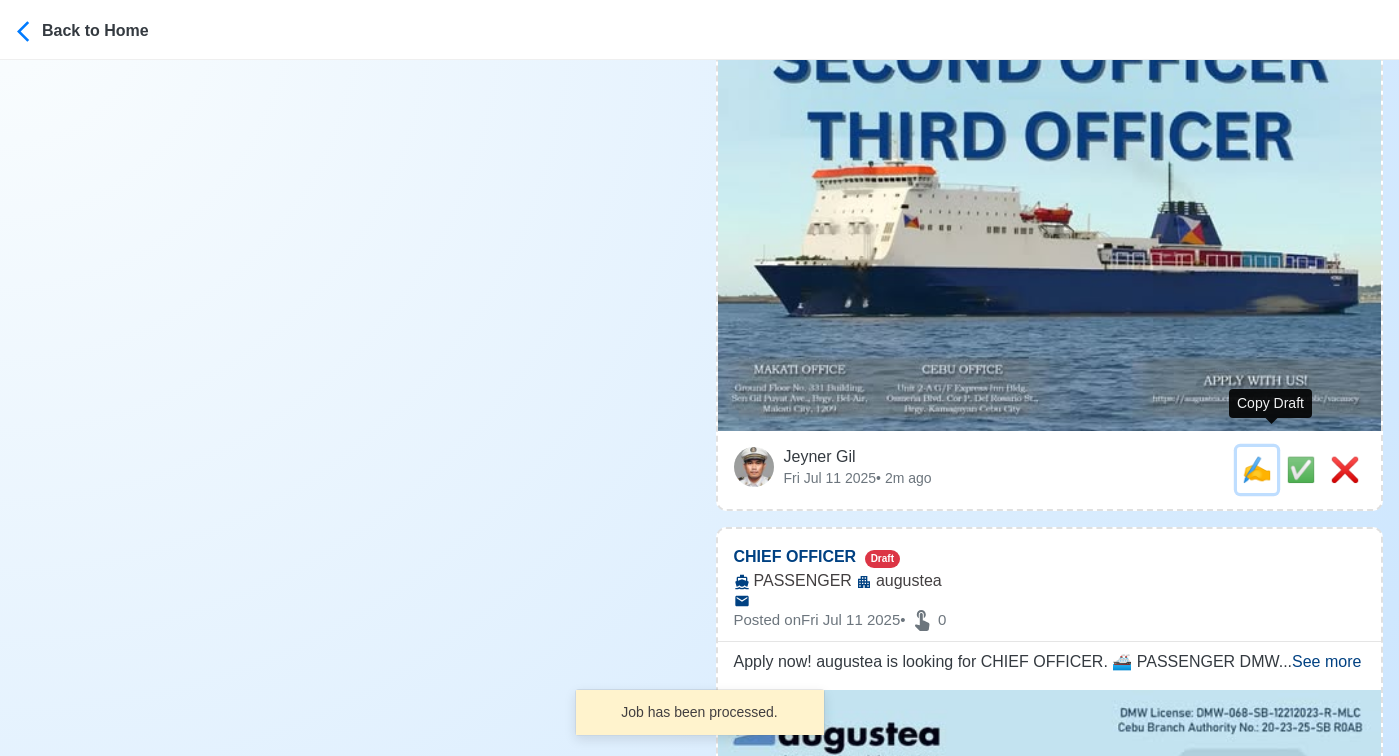 click on "✍️" at bounding box center [1257, 469] 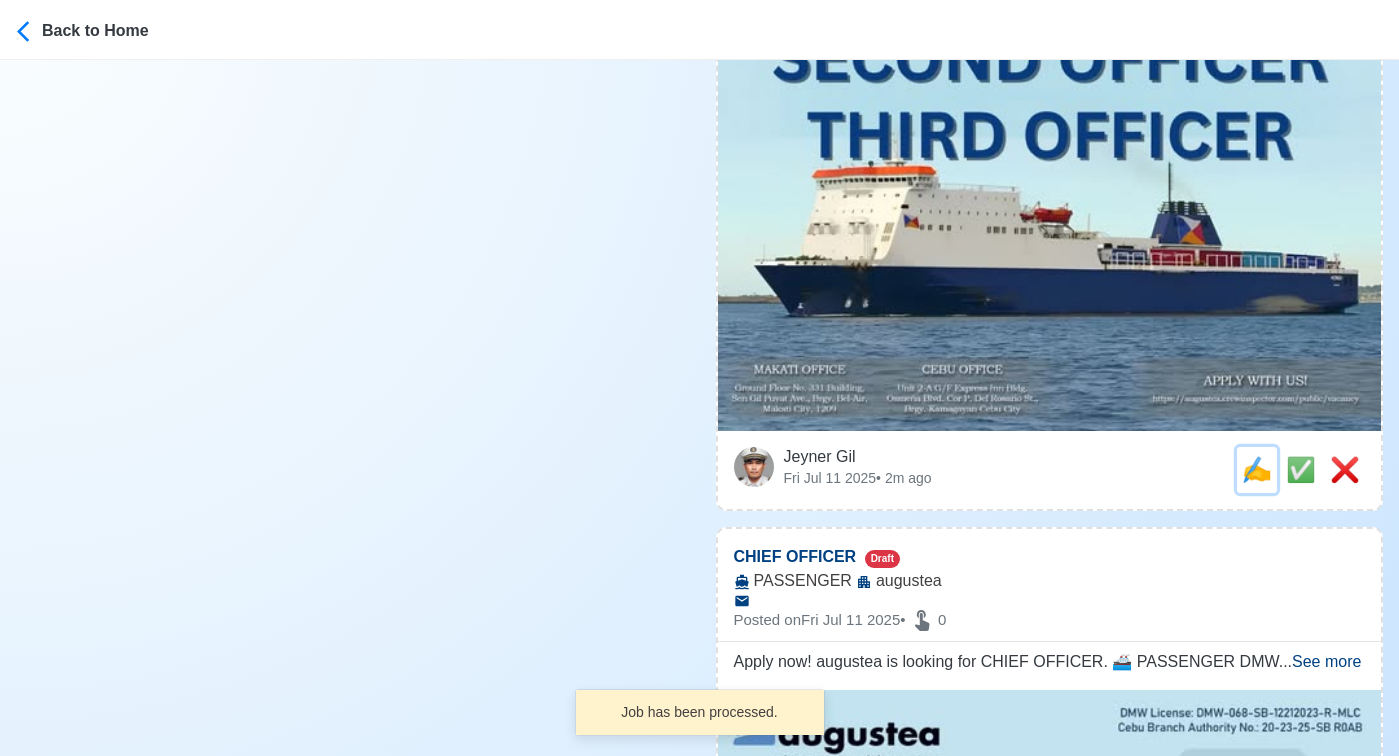 scroll, scrollTop: 0, scrollLeft: 0, axis: both 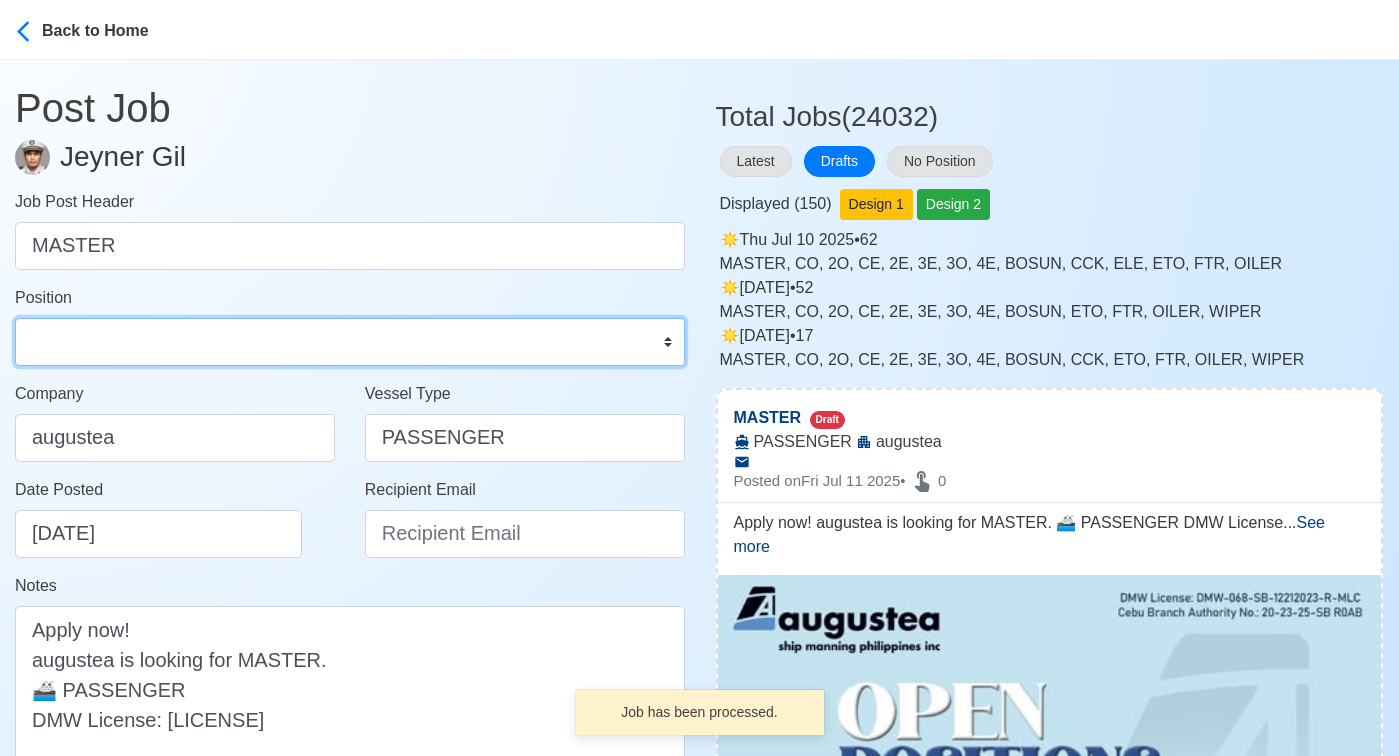 click on "Master Chief Officer 2nd Officer 3rd Officer Junior Officer Chief Engineer 2nd Engineer 3rd Engineer 4th Engineer Gas Engineer Junior Engineer 1st Assistant Engineer 2nd Assistant Engineer 3rd Assistant Engineer ETO/ETR Electrician Electrical Engineer Oiler Fitter Welder Chief Cook Chef Cook Messman Wiper Rigger Ordinary Seaman Able Seaman Motorman Pumpman Bosun Cadet Reefer Mechanic Operator Repairman Painter Steward Waiter Others" at bounding box center [350, 342] 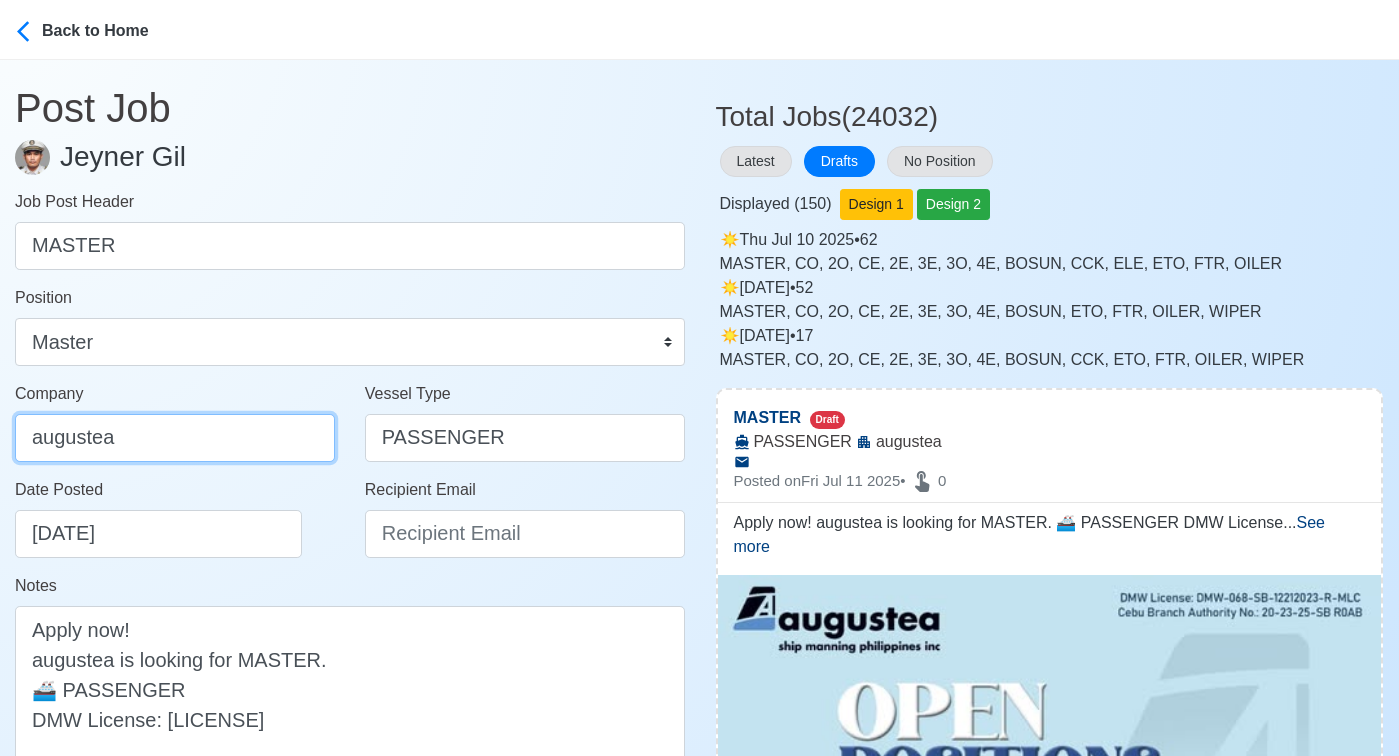 click on "augustea" at bounding box center (175, 438) 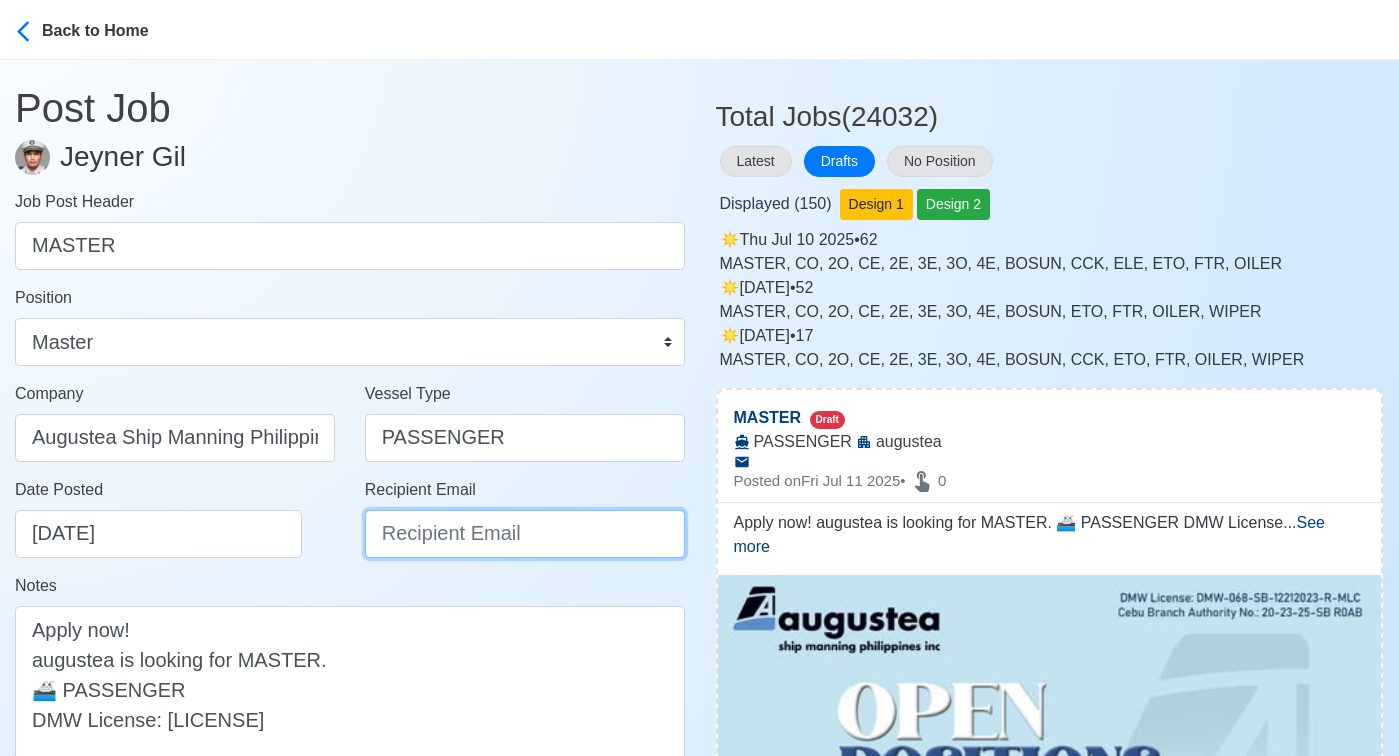 click on "Recipient Email" at bounding box center [525, 534] 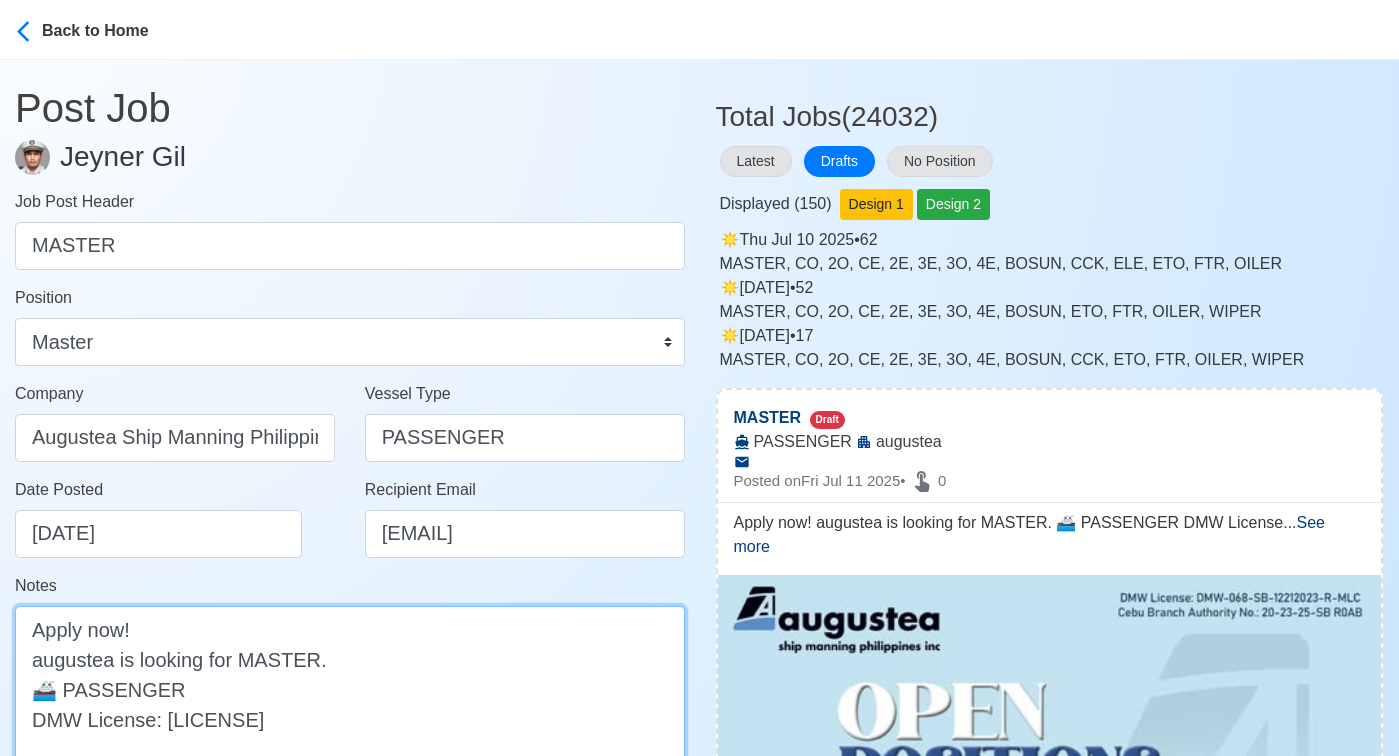 click on "Apply now!
augustea is looking for MASTER.
🚢 PASSENGER
DMW License: DMW-068-SB-12212023-R-MLC" at bounding box center (350, 689) 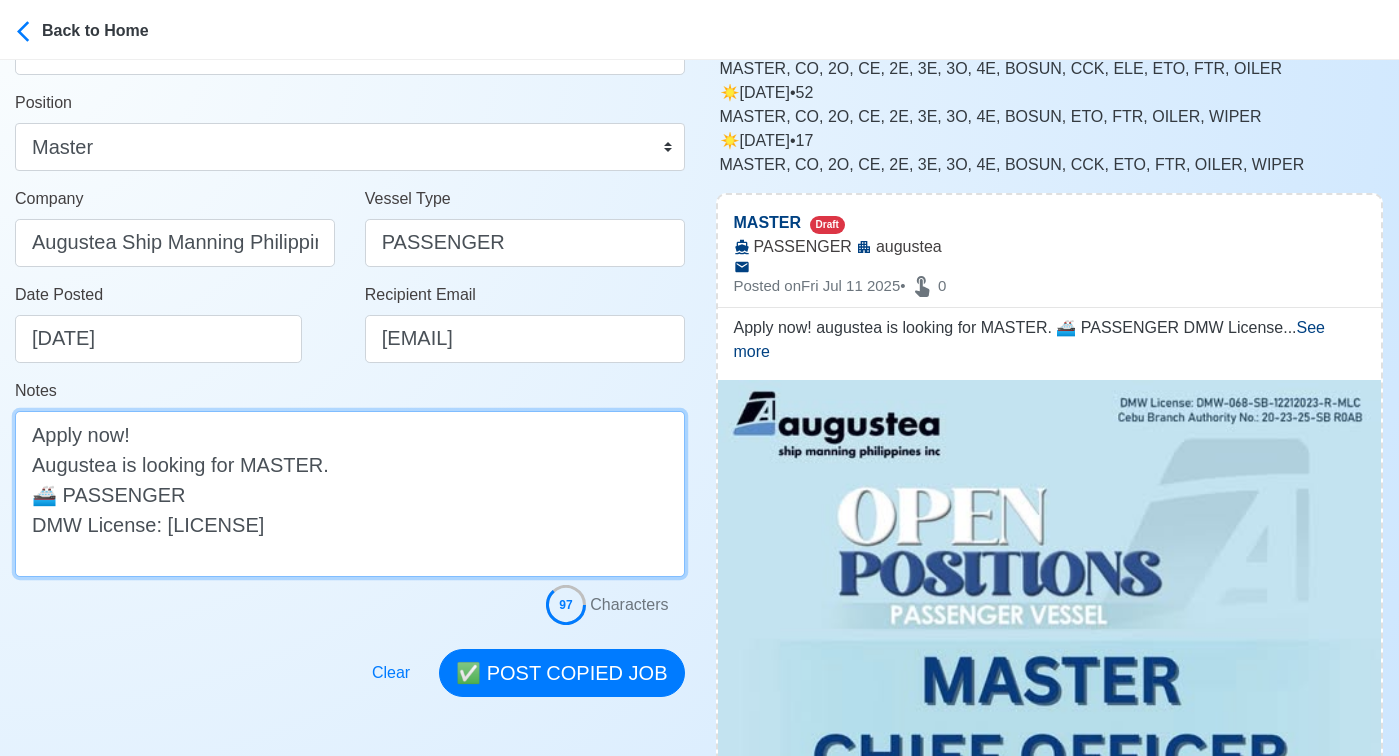 scroll, scrollTop: 351, scrollLeft: 0, axis: vertical 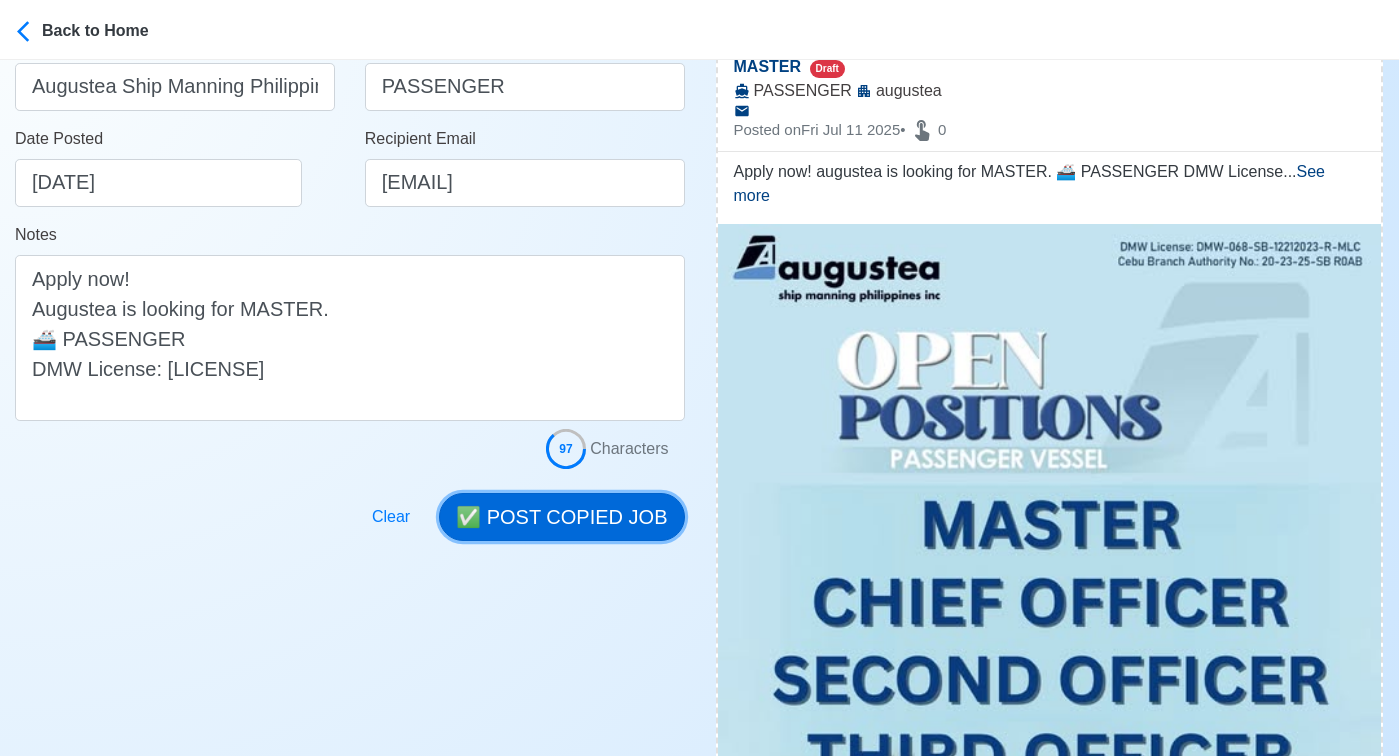 click on "✅ POST COPIED JOB" at bounding box center [561, 517] 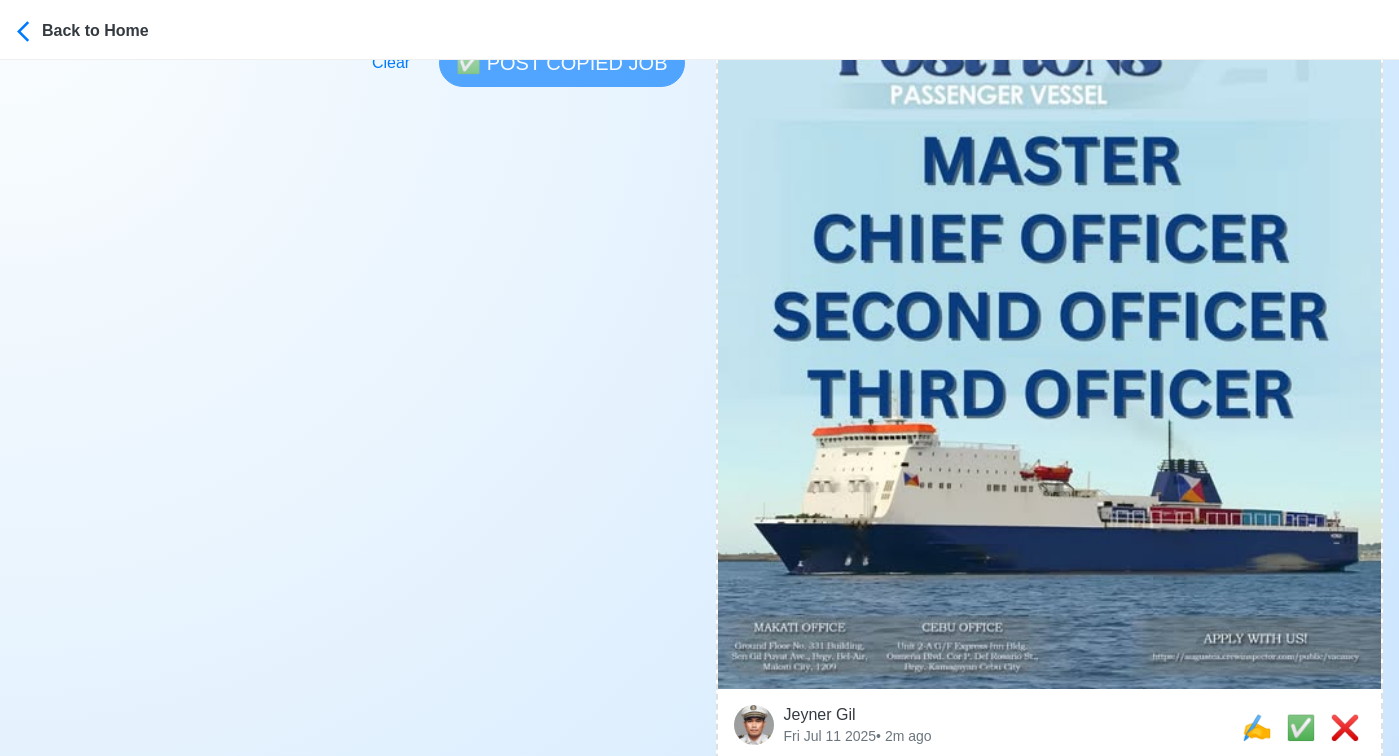 scroll, scrollTop: 777, scrollLeft: 0, axis: vertical 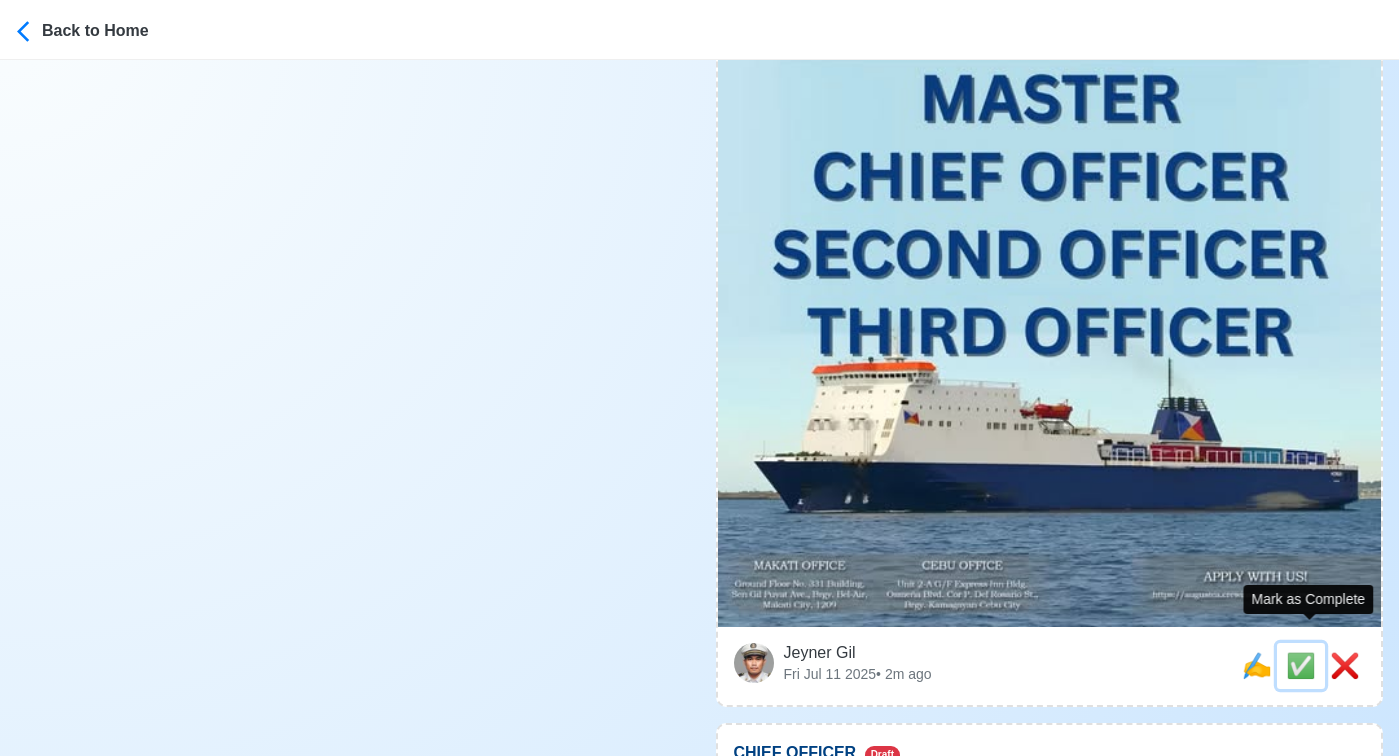 click on "✅" at bounding box center [1301, 665] 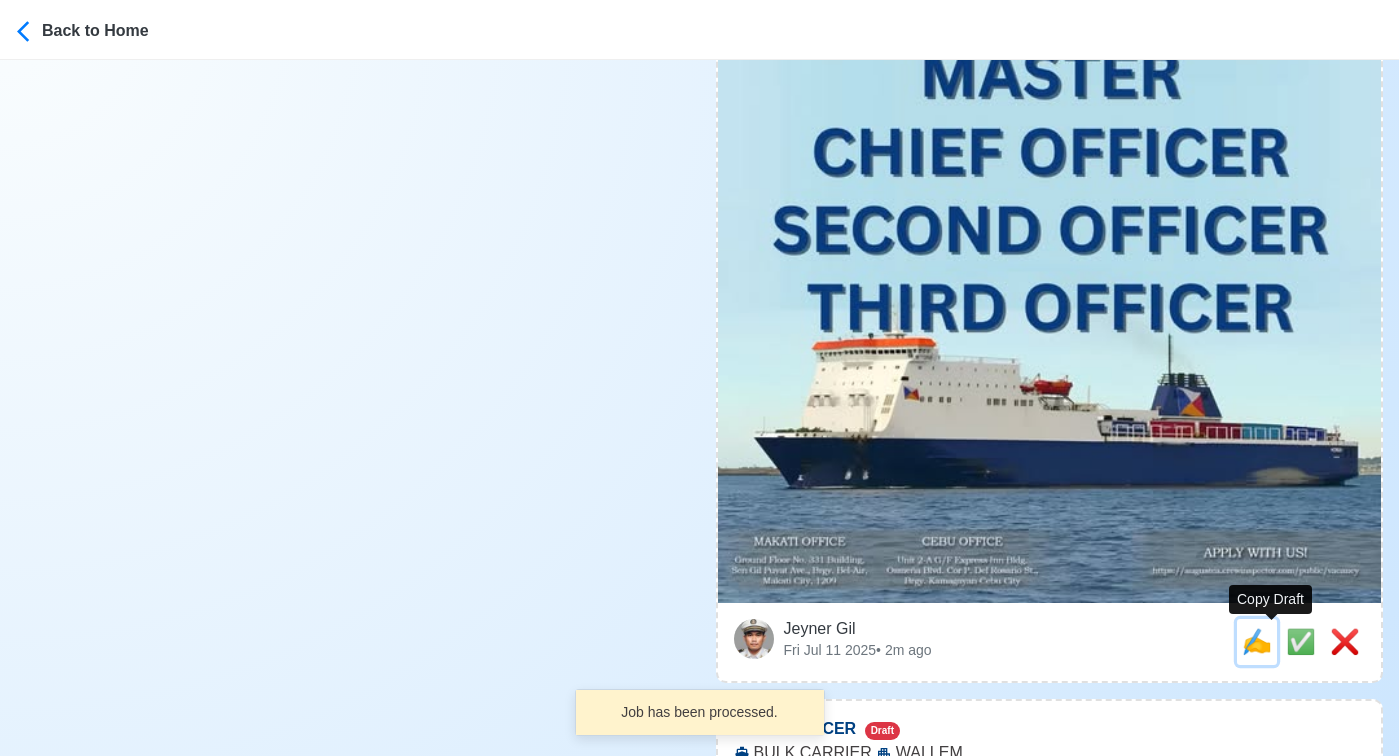click on "✍️" at bounding box center (1257, 641) 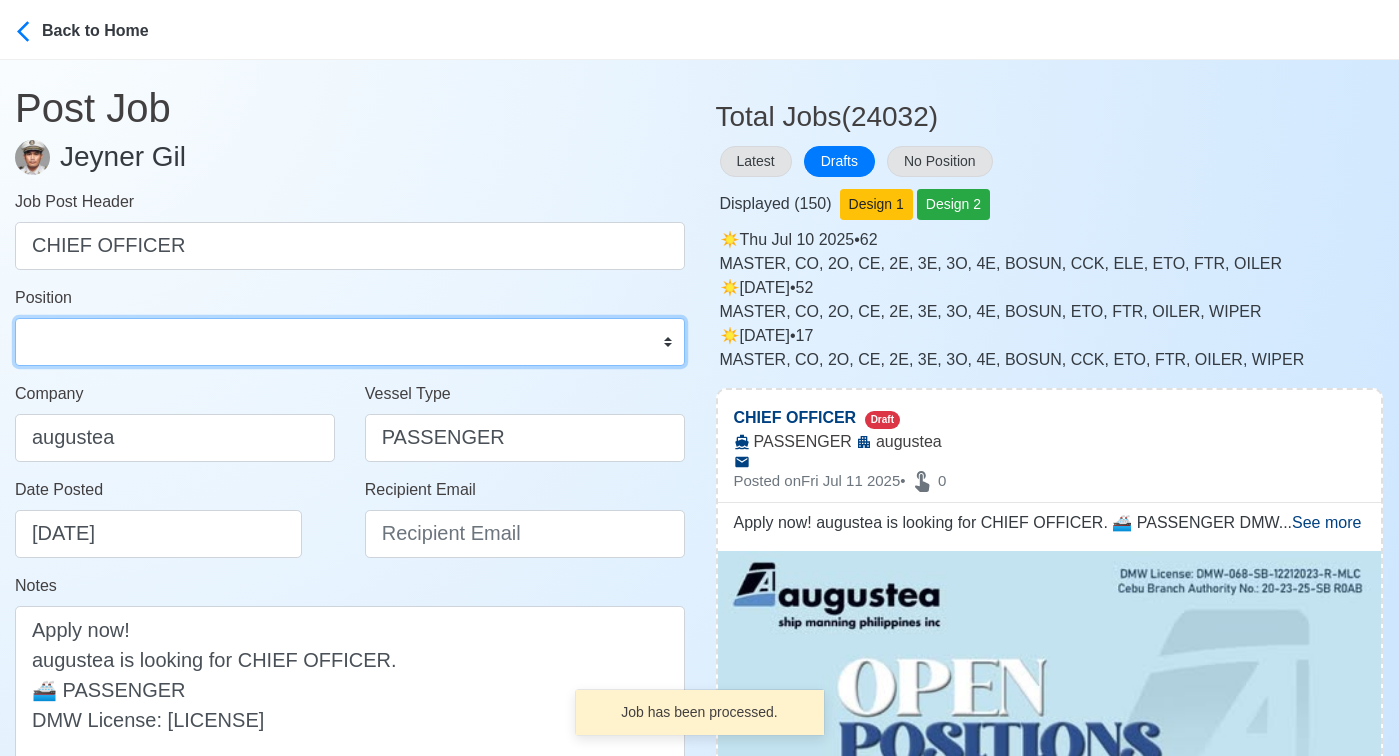 click on "Master Chief Officer 2nd Officer 3rd Officer Junior Officer Chief Engineer 2nd Engineer 3rd Engineer 4th Engineer Gas Engineer Junior Engineer 1st Assistant Engineer 2nd Assistant Engineer 3rd Assistant Engineer ETO/ETR Electrician Electrical Engineer Oiler Fitter Welder Chief Cook Chef Cook Messman Wiper Rigger Ordinary Seaman Able Seaman Motorman Pumpman Bosun Cadet Reefer Mechanic Operator Repairman Painter Steward Waiter Others" at bounding box center (350, 342) 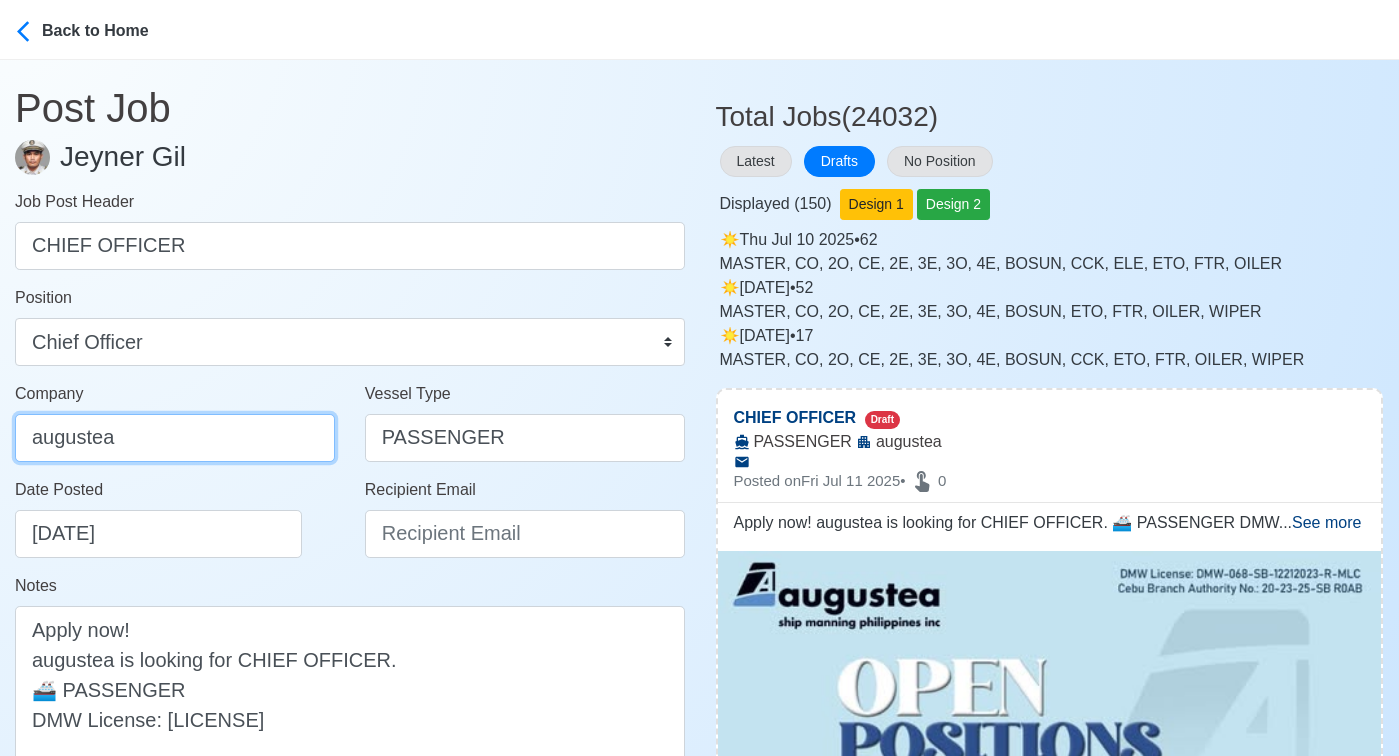 click on "augustea" at bounding box center [175, 438] 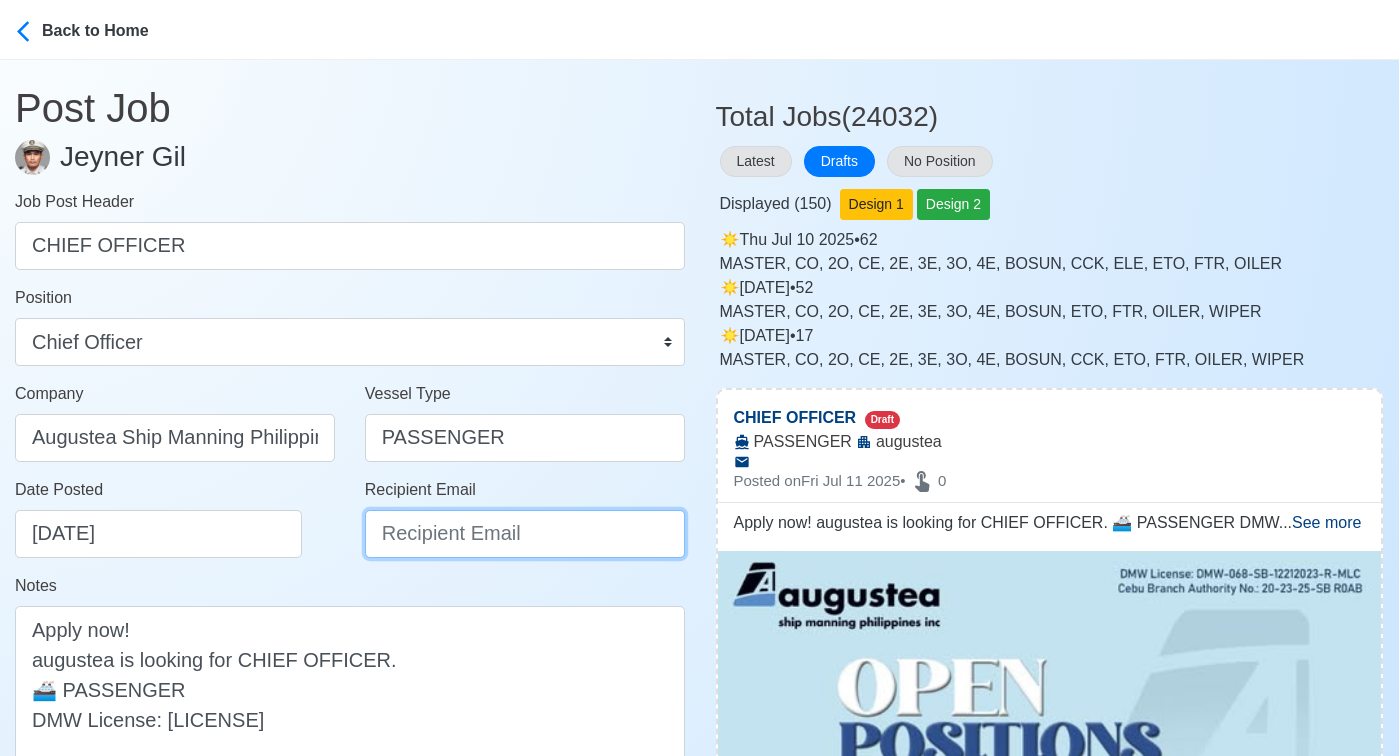 click on "Recipient Email" at bounding box center (525, 534) 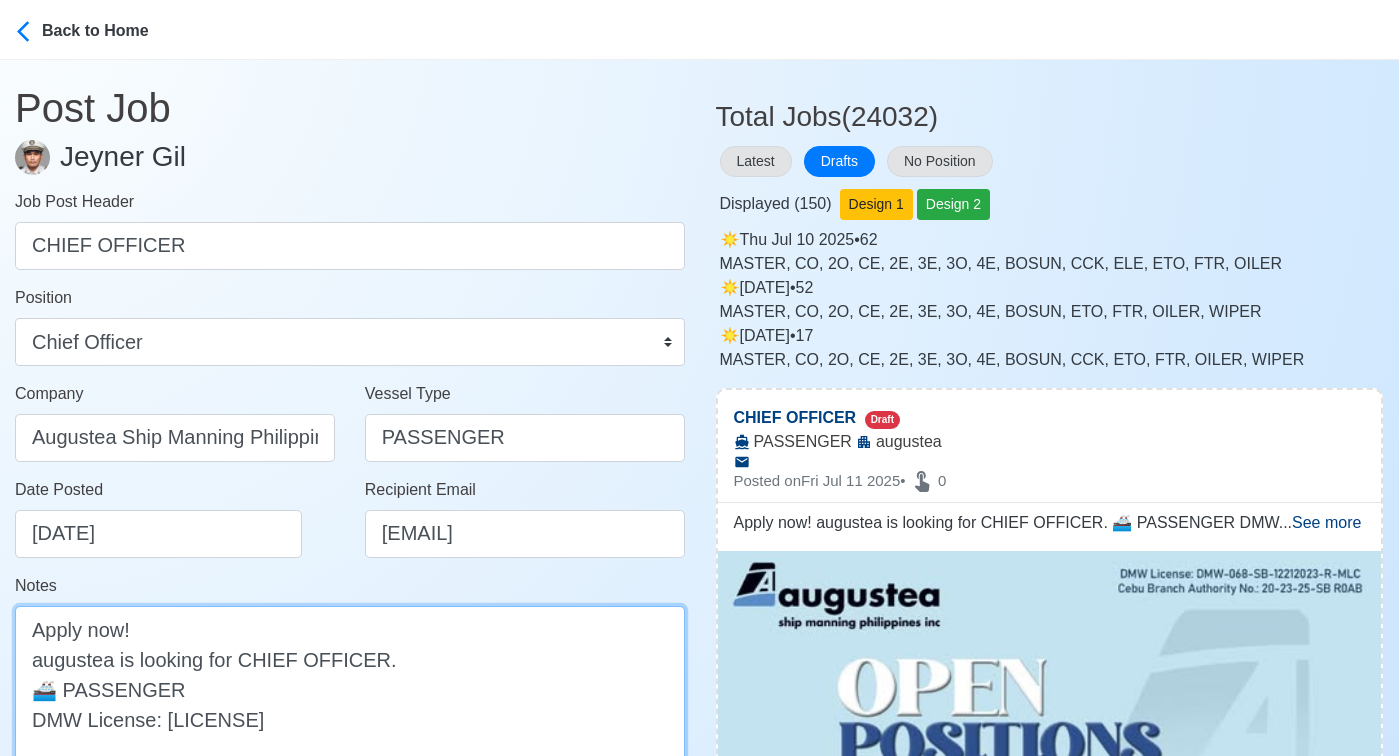 click on "Apply now!
augustea is looking for CHIEF OFFICER.
🚢 PASSENGER
DMW License: DMW-068-SB-12212023-R-MLC" at bounding box center [350, 689] 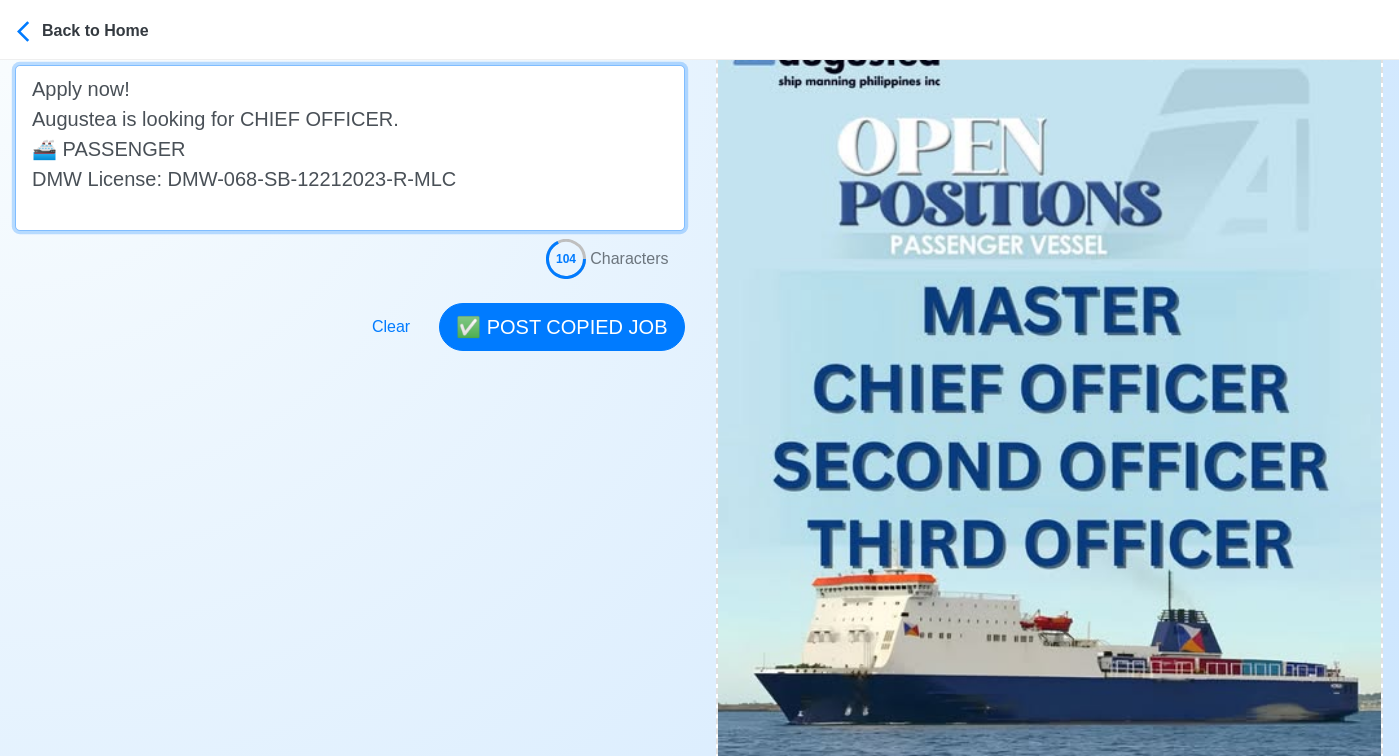 scroll, scrollTop: 695, scrollLeft: 0, axis: vertical 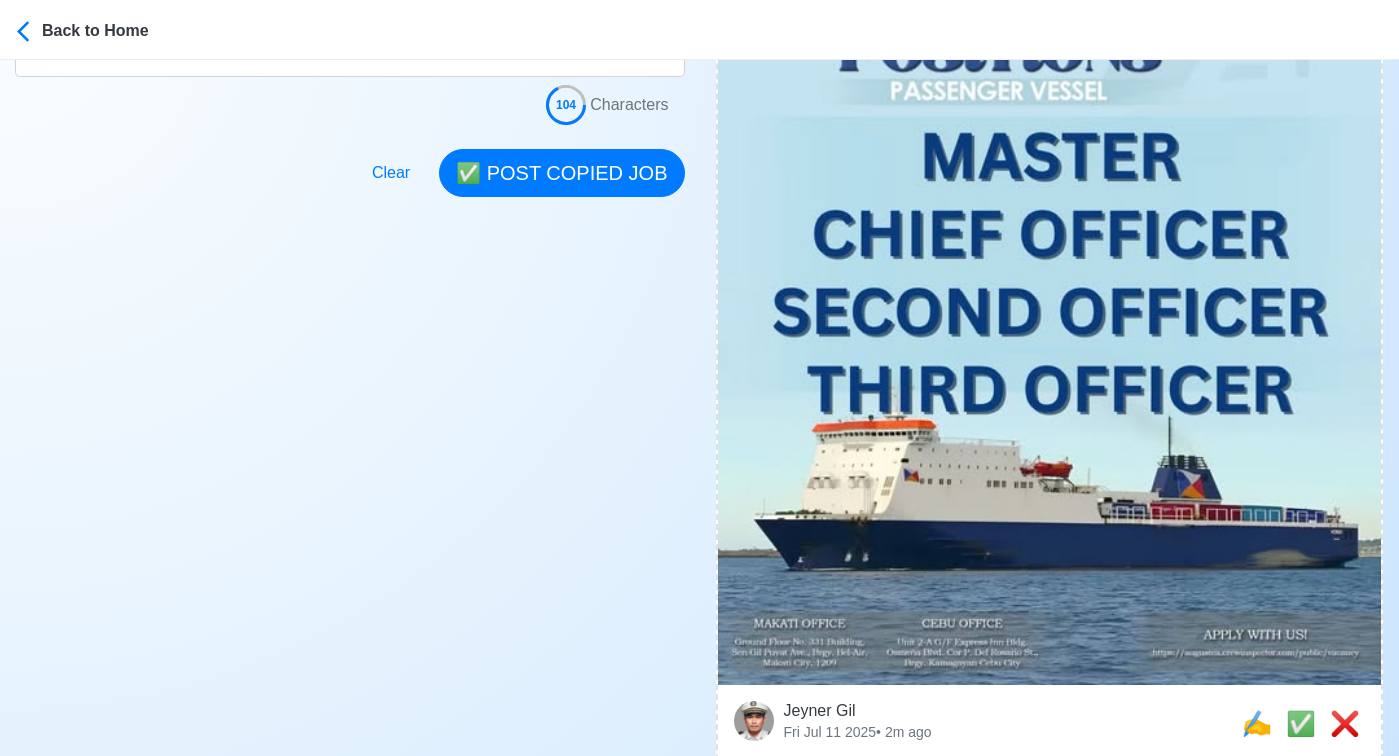 click on "Clear ✅ POST COPIED JOB" at bounding box center (522, 161) 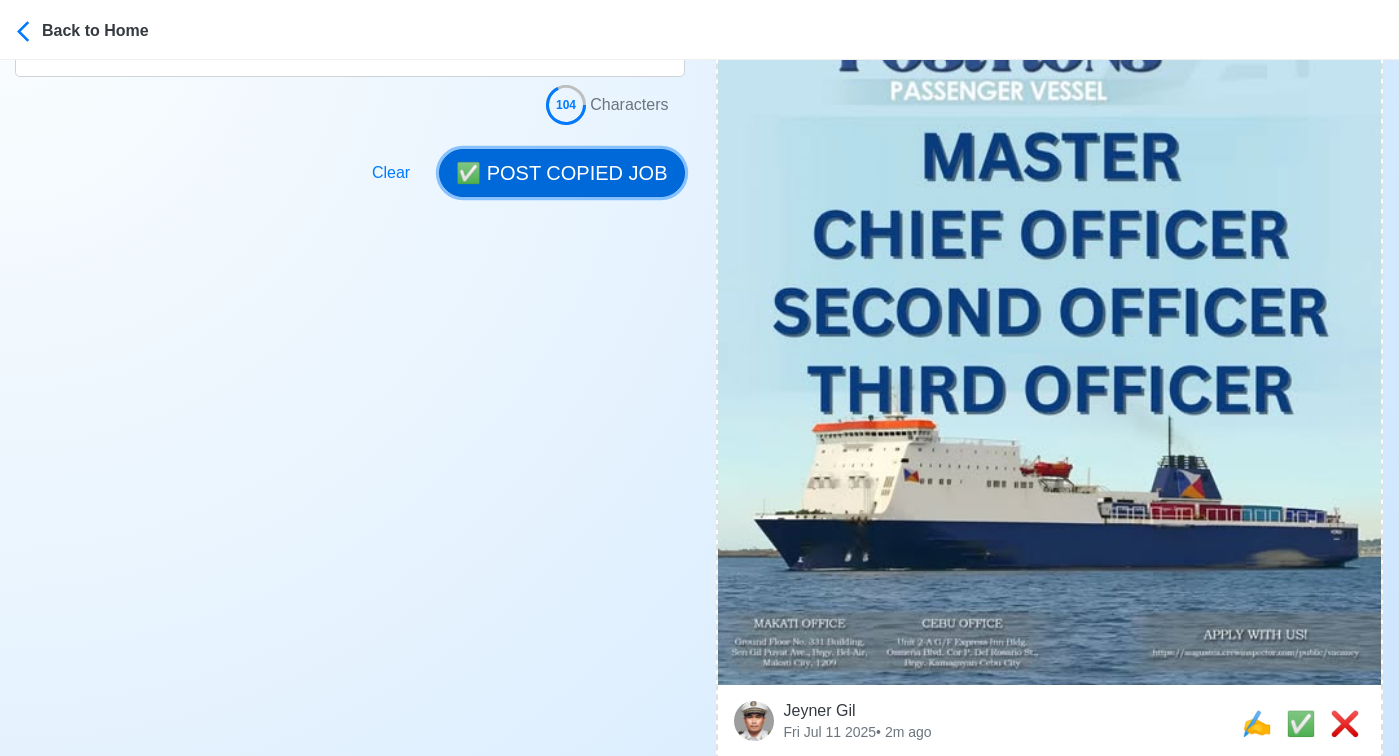 click on "✅ POST COPIED JOB" at bounding box center (561, 173) 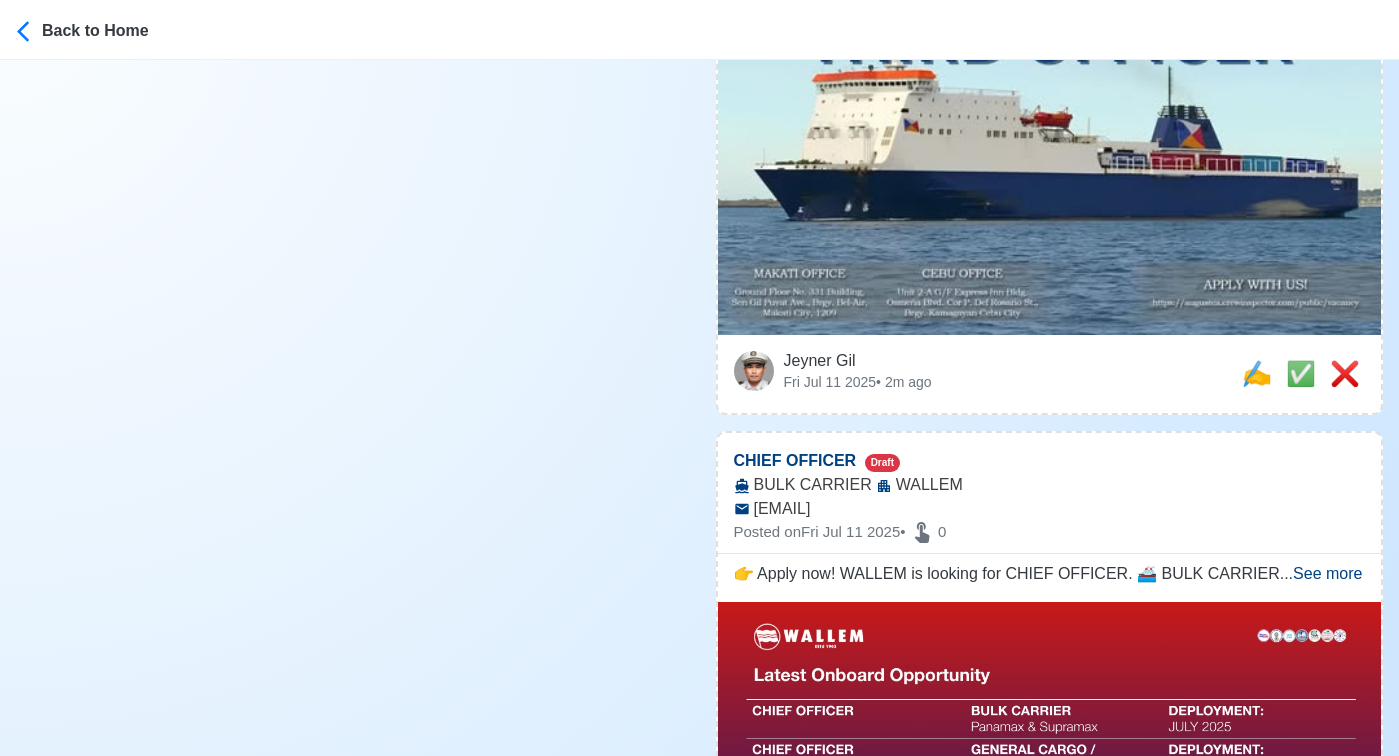 scroll, scrollTop: 1101, scrollLeft: 0, axis: vertical 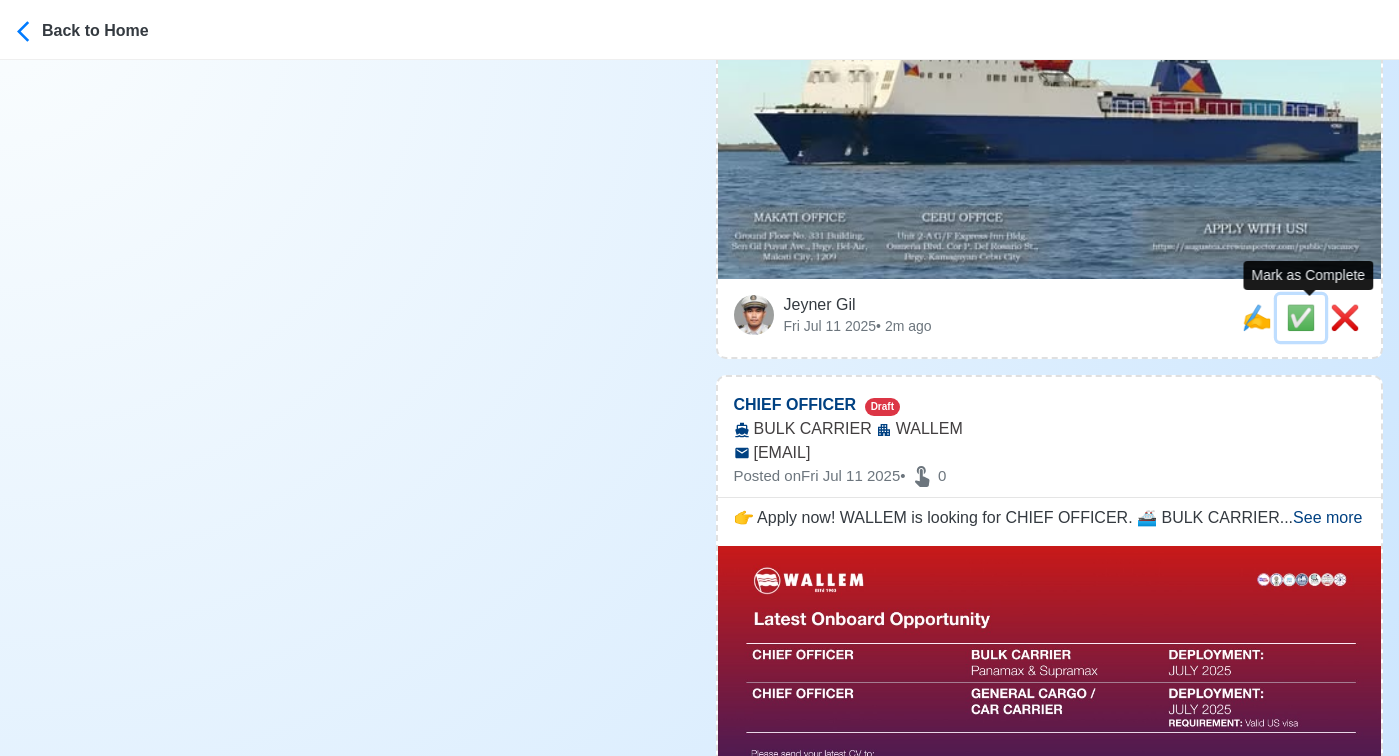 click on "✅" at bounding box center (1301, 318) 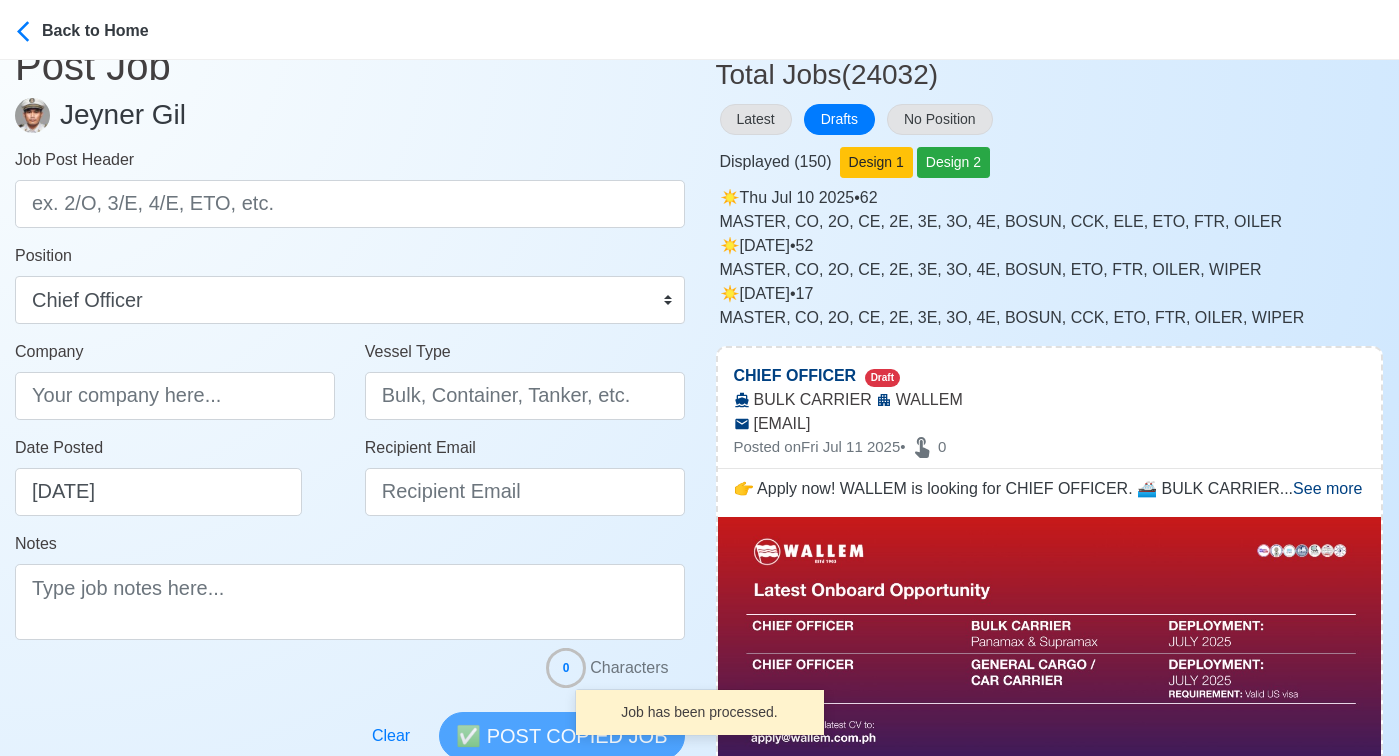 scroll, scrollTop: 0, scrollLeft: 0, axis: both 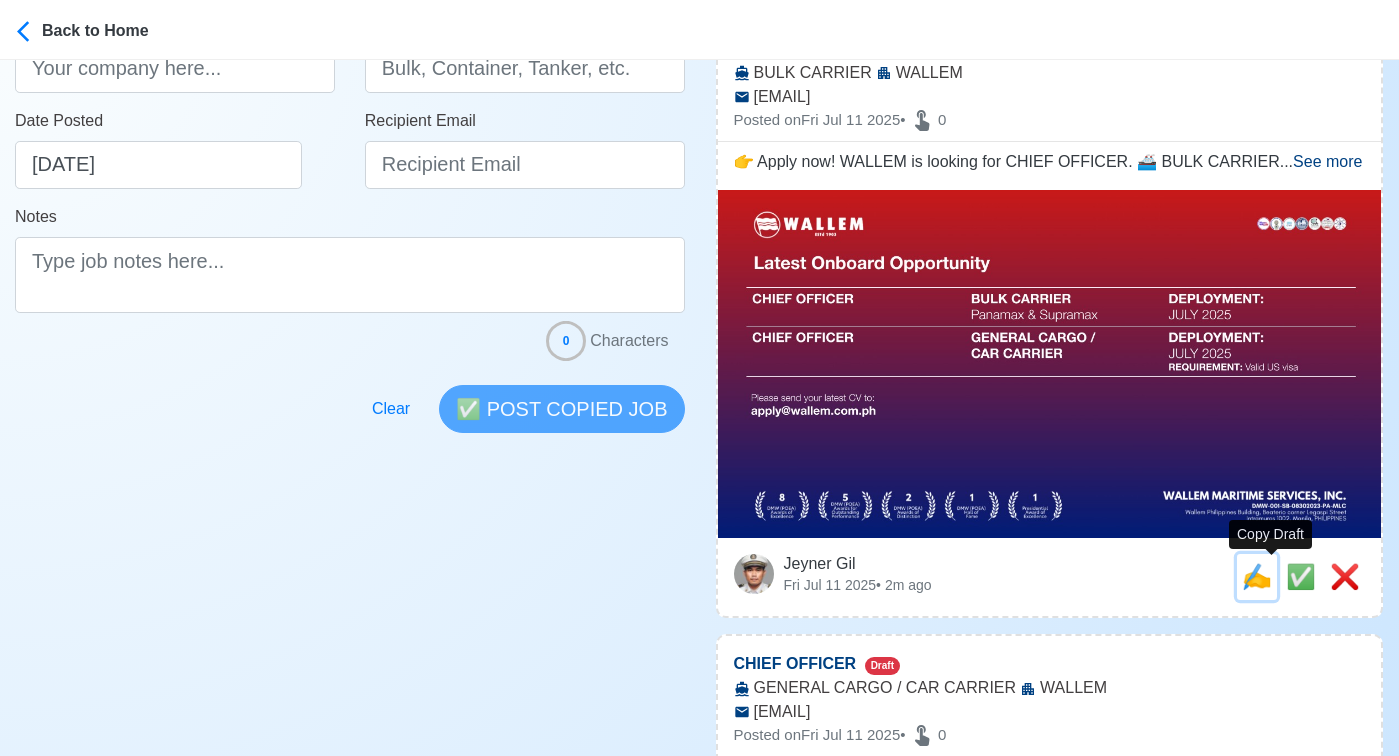 click on "✍️" at bounding box center (1257, 576) 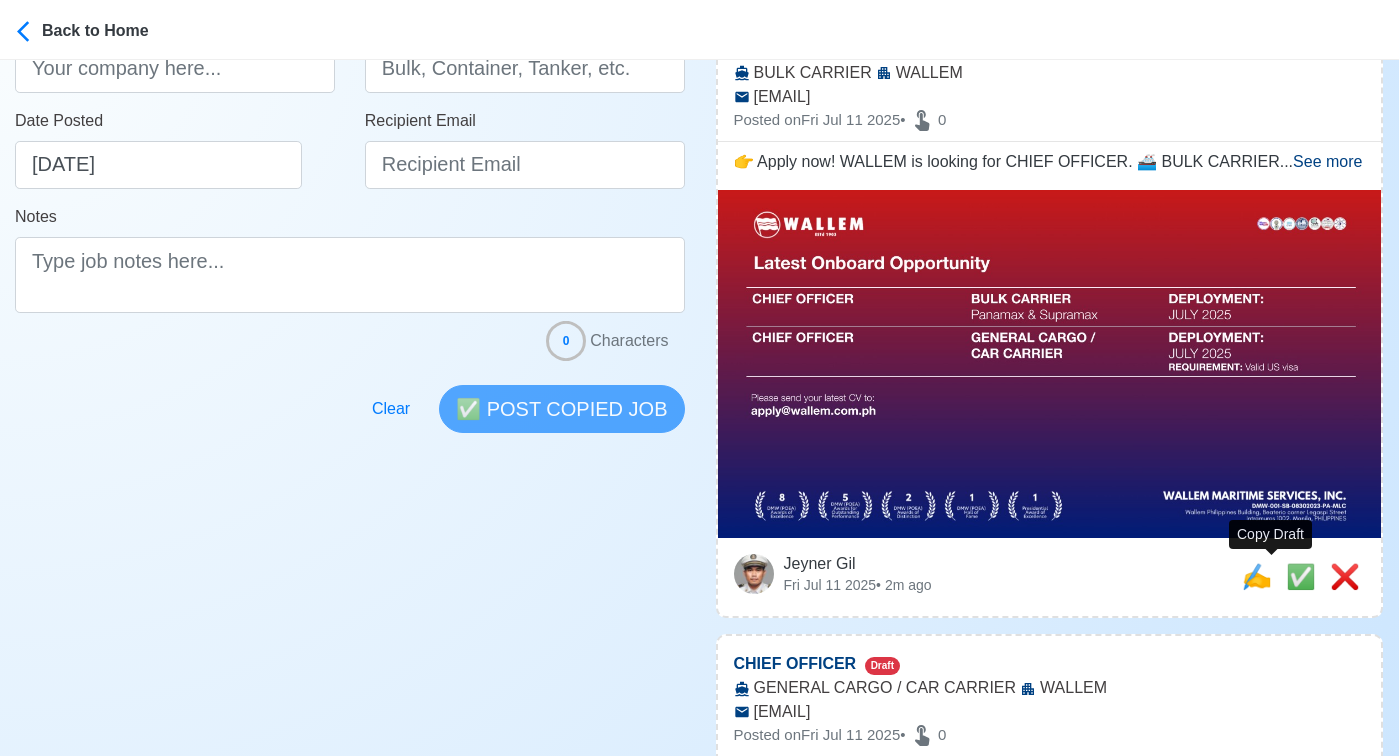 click at bounding box center [1050, 364] 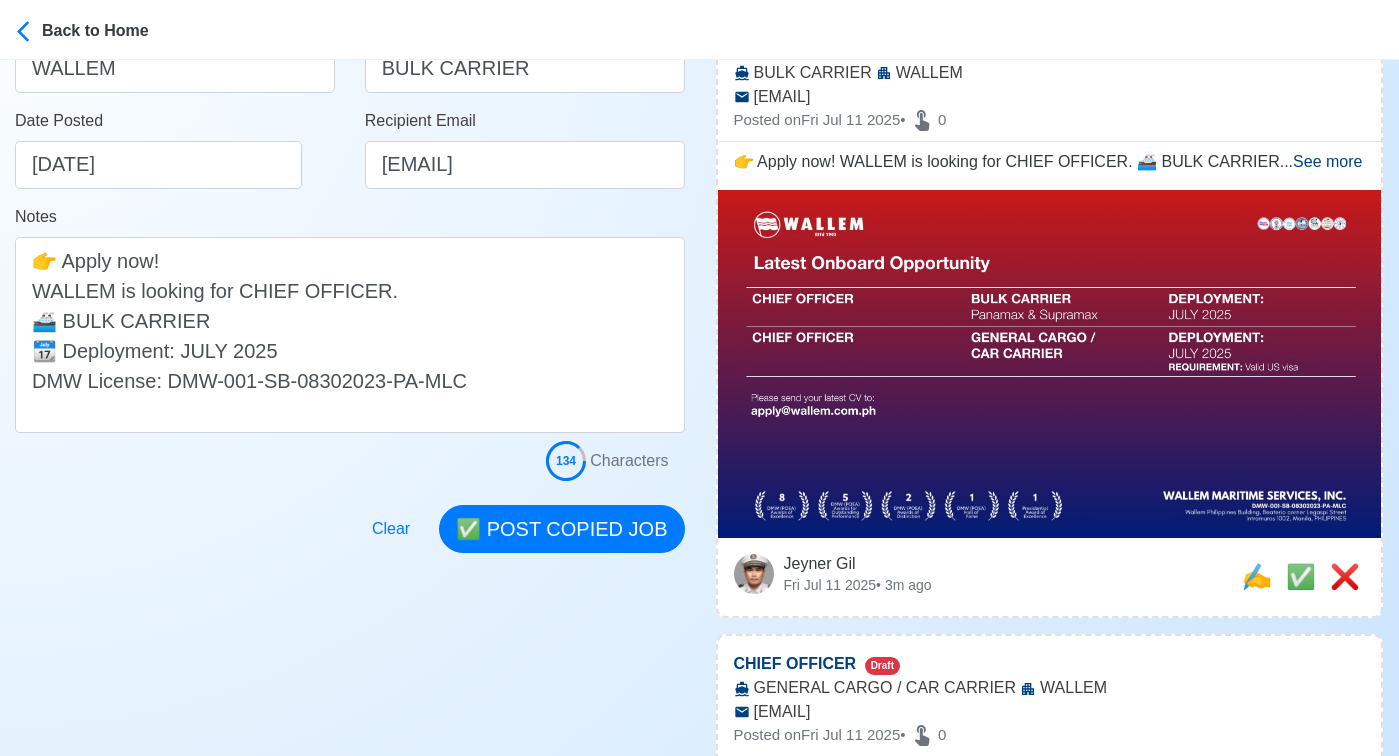 scroll, scrollTop: 0, scrollLeft: 0, axis: both 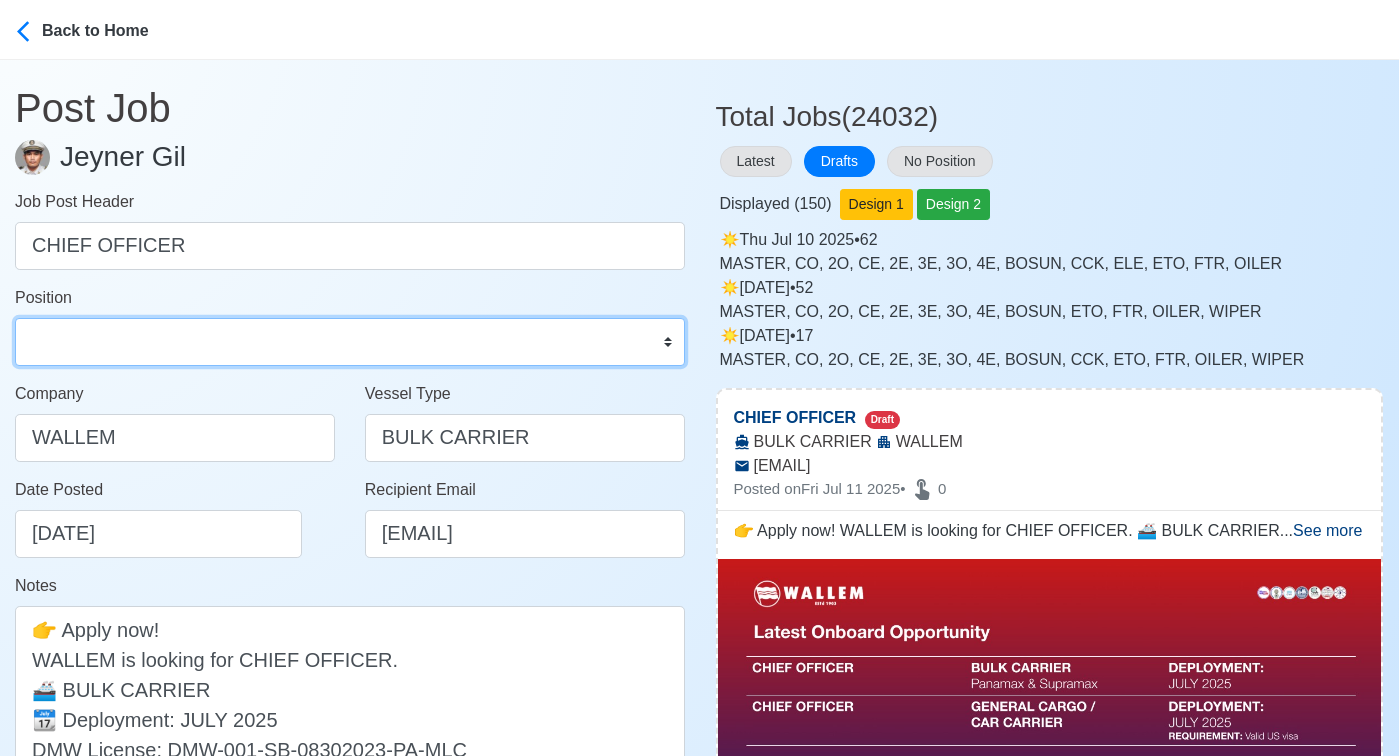 click on "Master Chief Officer 2nd Officer 3rd Officer Junior Officer Chief Engineer 2nd Engineer 3rd Engineer 4th Engineer Gas Engineer Junior Engineer 1st Assistant Engineer 2nd Assistant Engineer 3rd Assistant Engineer ETO/ETR Electrician Electrical Engineer Oiler Fitter Welder Chief Cook Chef Cook Messman Wiper Rigger Ordinary Seaman Able Seaman Motorman Pumpman Bosun Cadet Reefer Mechanic Operator Repairman Painter Steward Waiter Others" at bounding box center [350, 342] 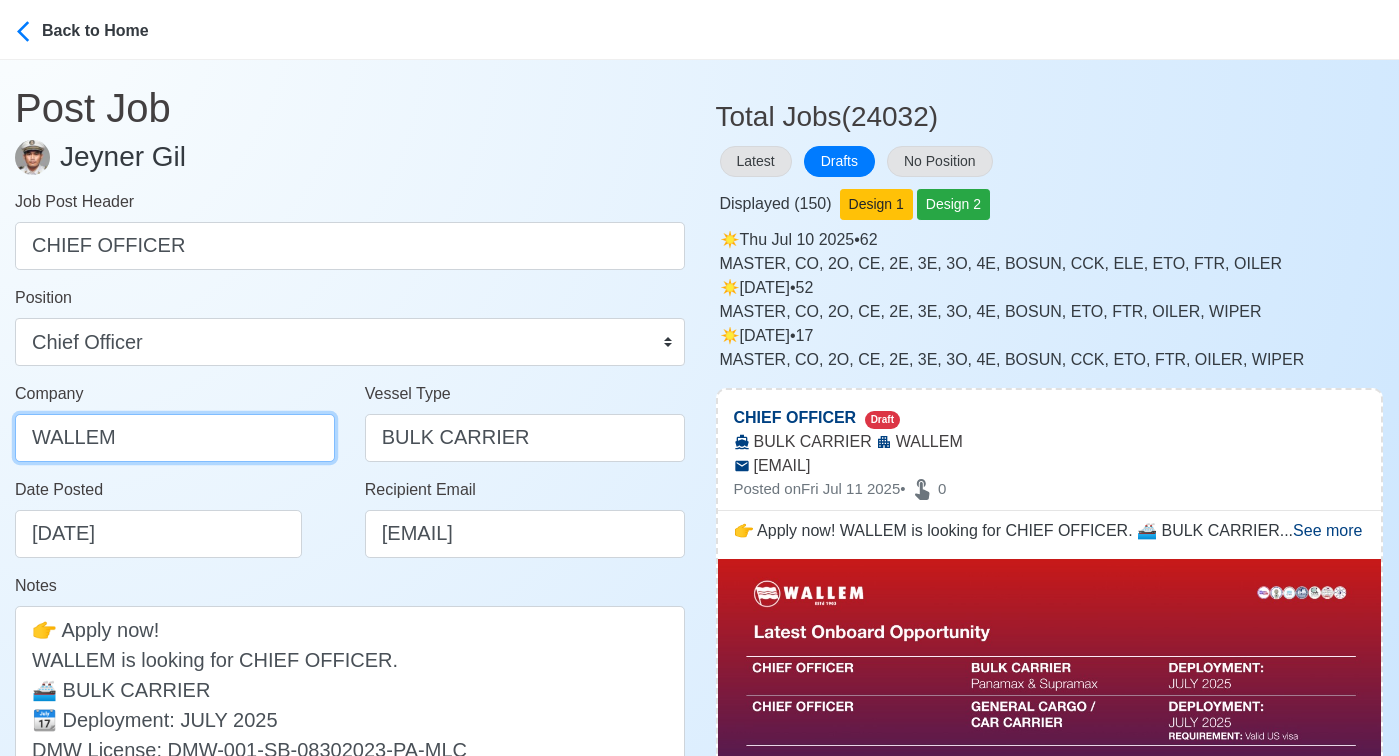 click on "WALLEM" at bounding box center [175, 438] 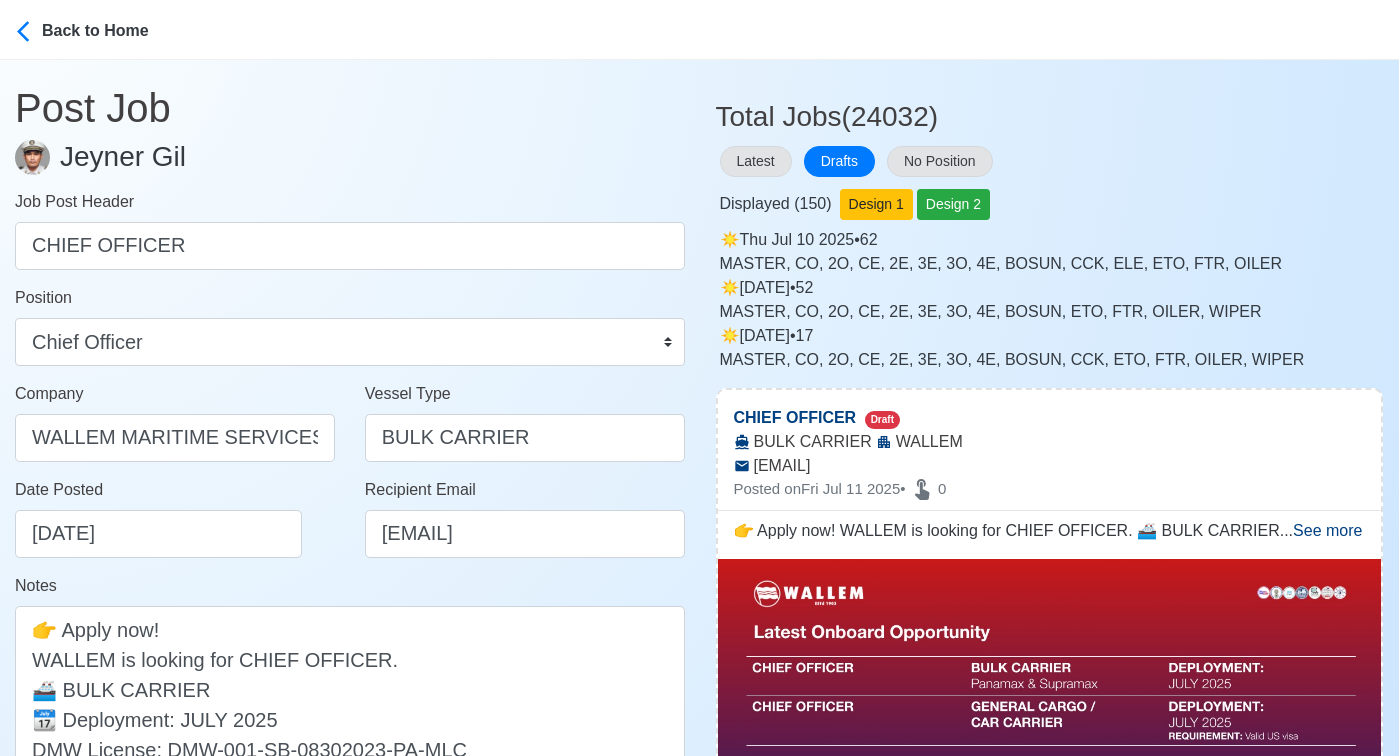 click on "Date Posted       07/11/2025" at bounding box center (180, 518) 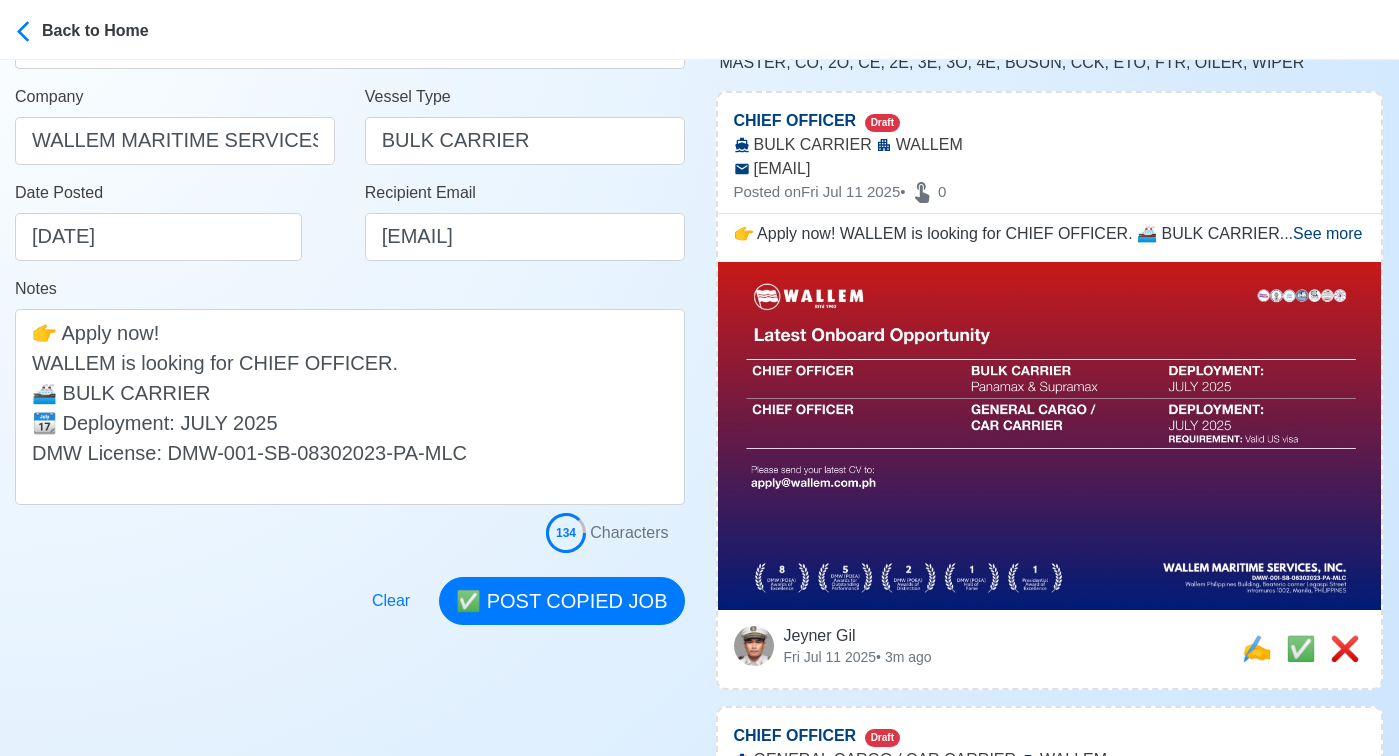 scroll, scrollTop: 288, scrollLeft: 0, axis: vertical 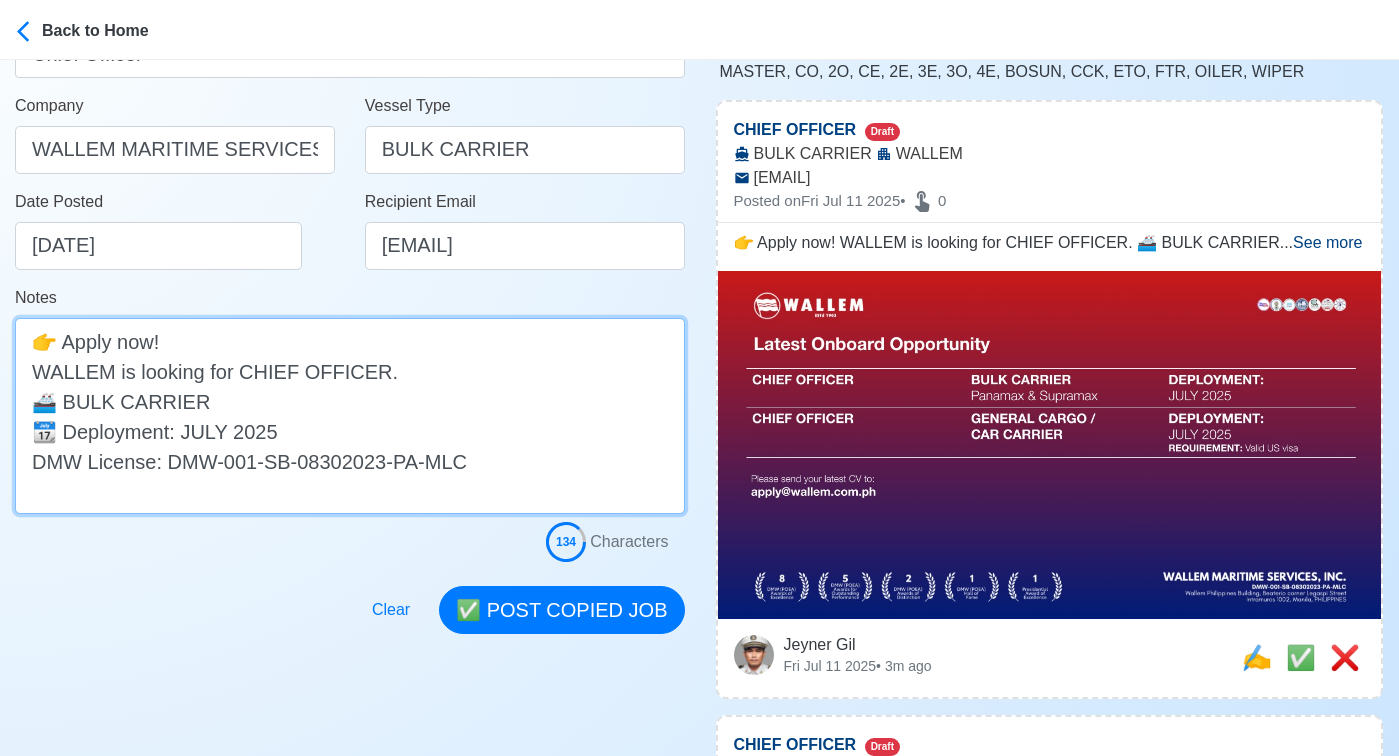 click on "👉 Apply now!
WALLEM is looking for CHIEF OFFICER.
🚢 BULK CARRIER
📆 Deployment: JULY 2025
DMW License: DMW-001-SB-08302023-PA-MLC" at bounding box center (350, 416) 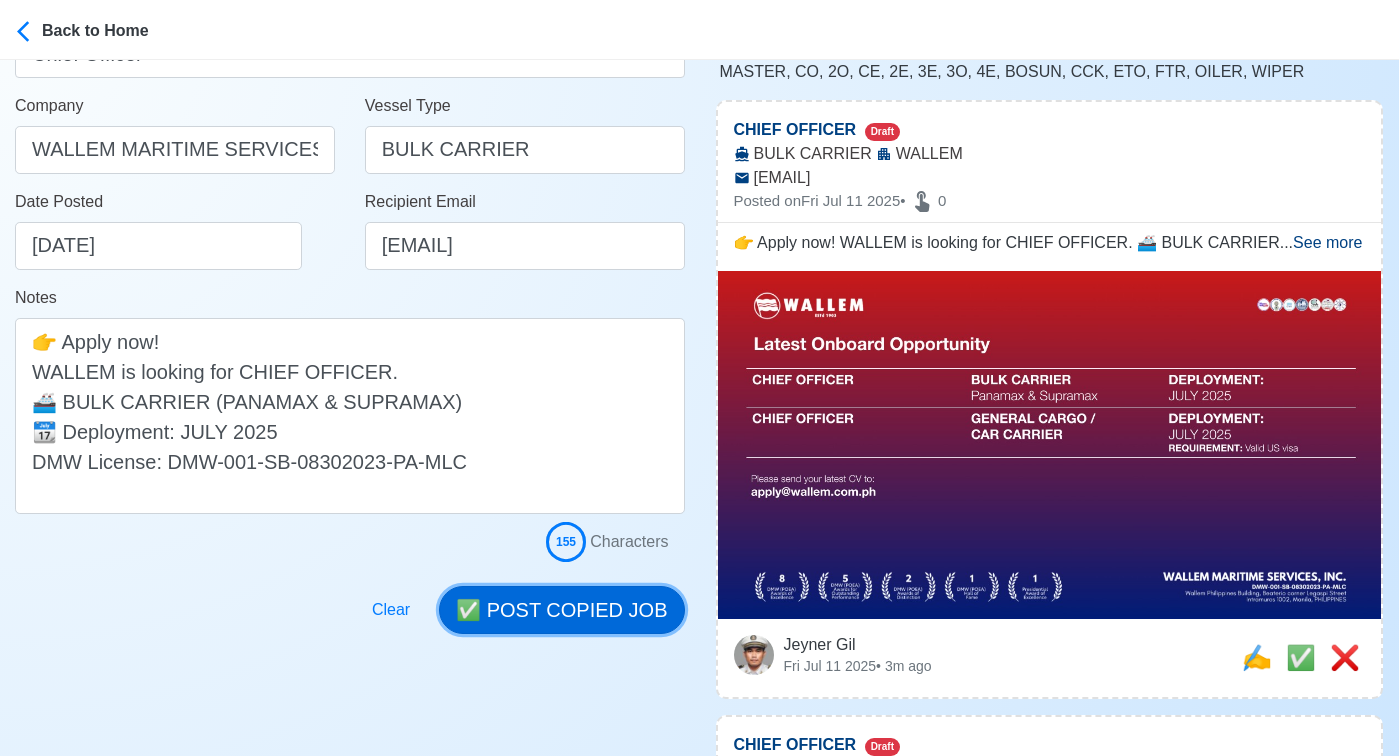 click on "✅ POST COPIED JOB" at bounding box center [561, 610] 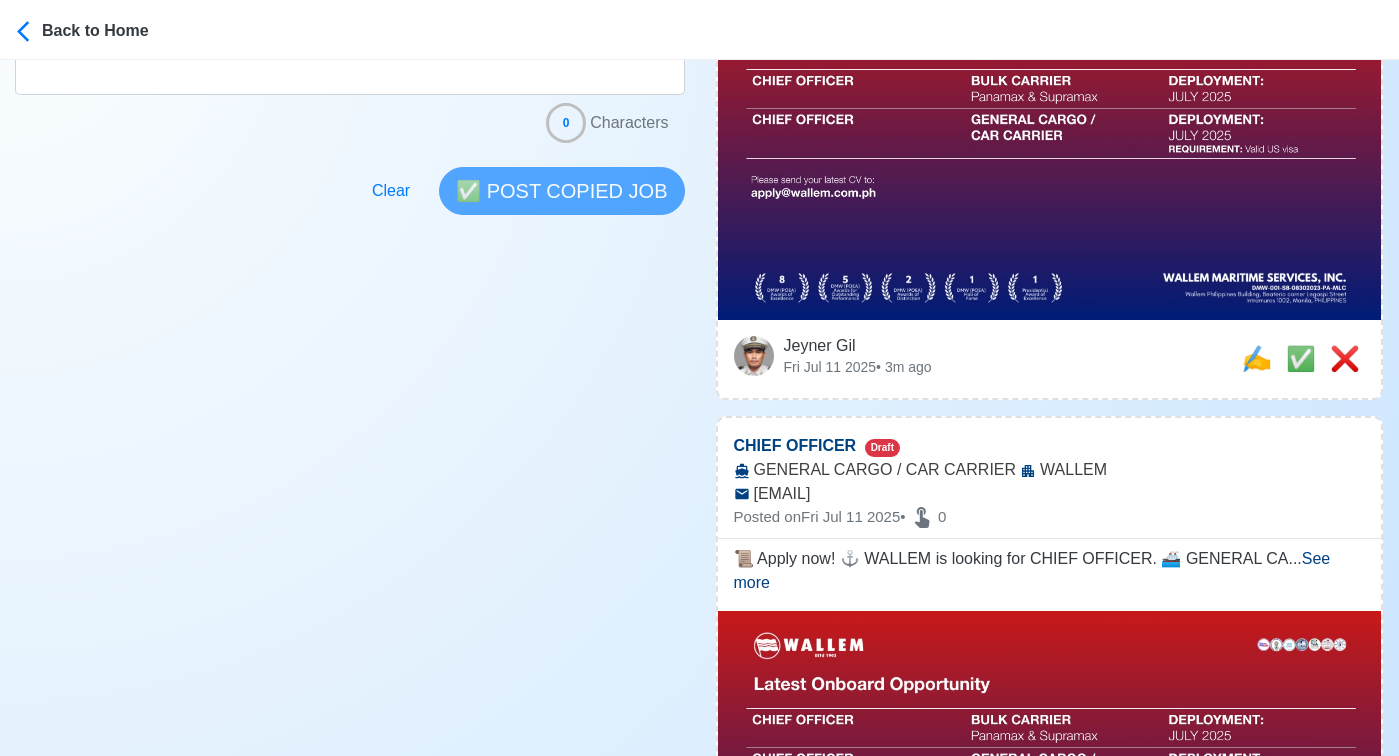 scroll, scrollTop: 589, scrollLeft: 0, axis: vertical 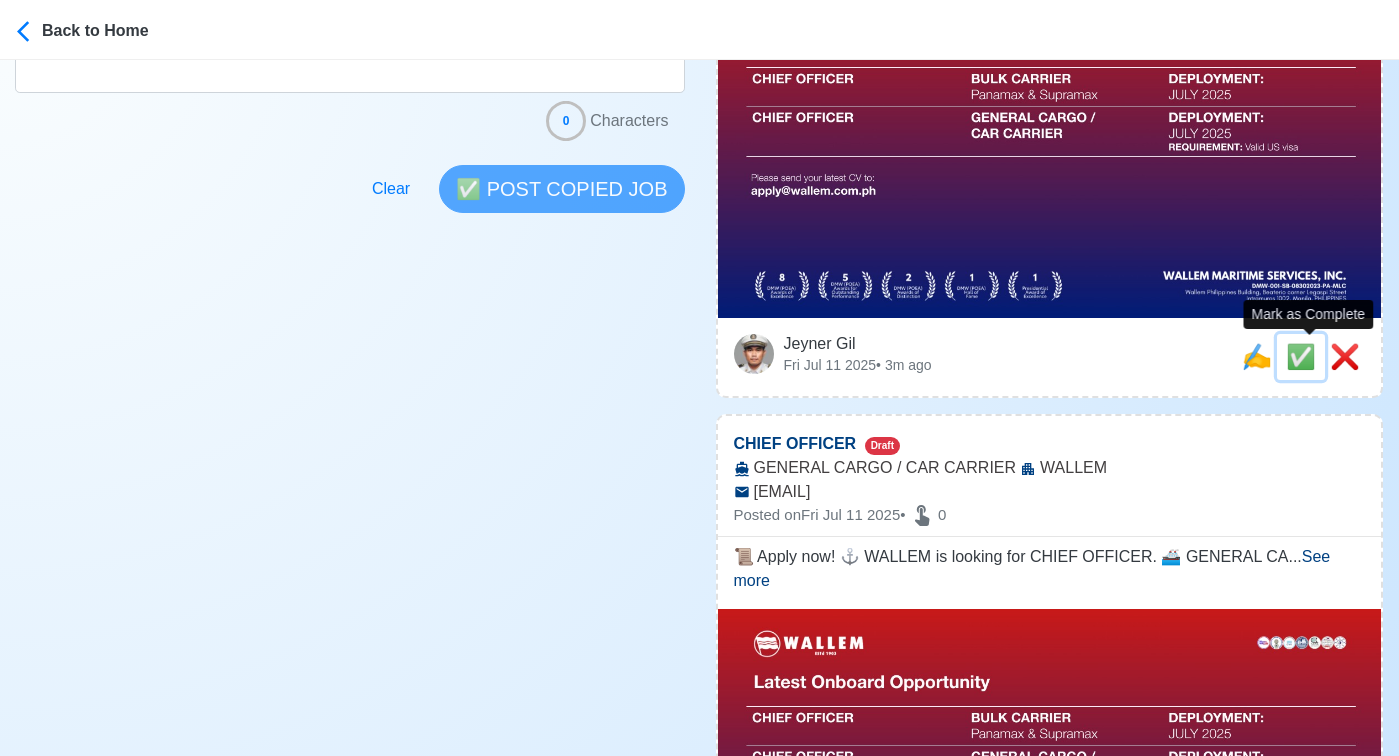 click on "✅" at bounding box center (1301, 356) 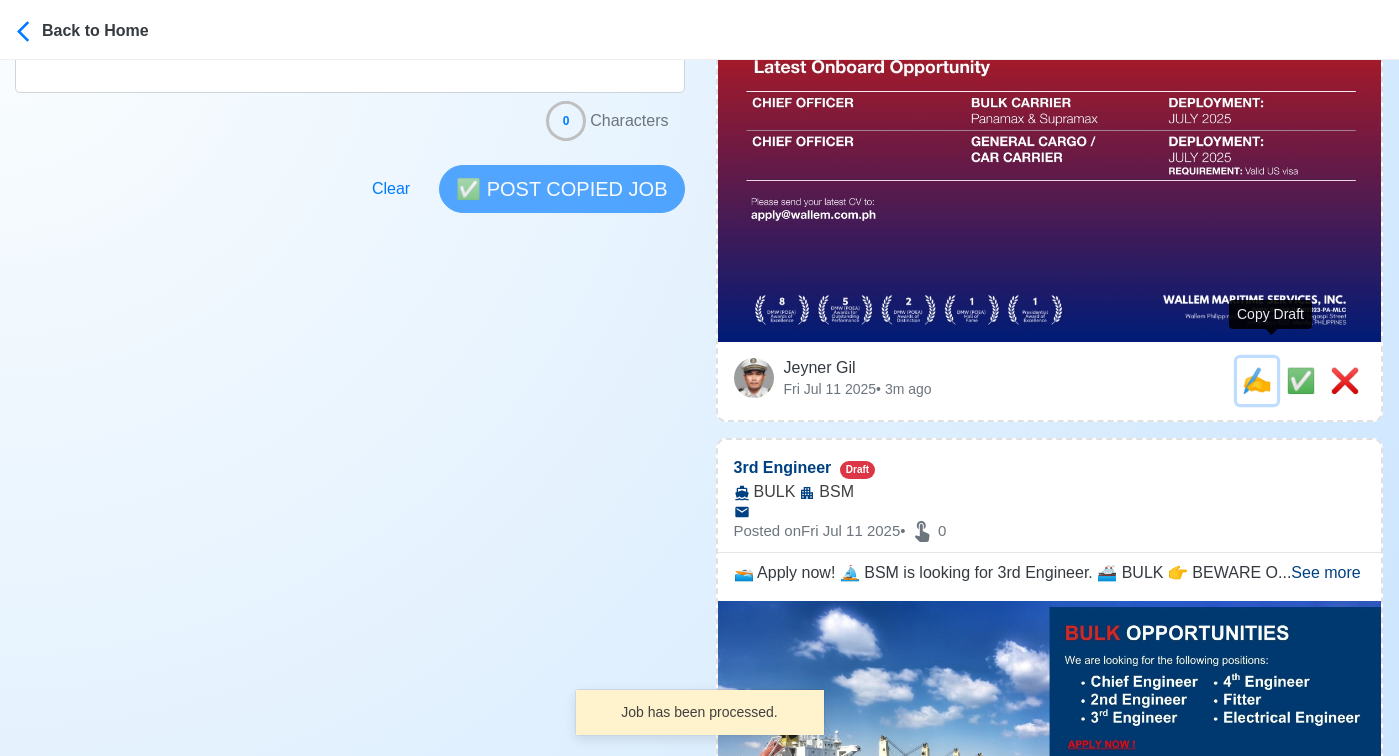 click on "✍️" at bounding box center (1257, 380) 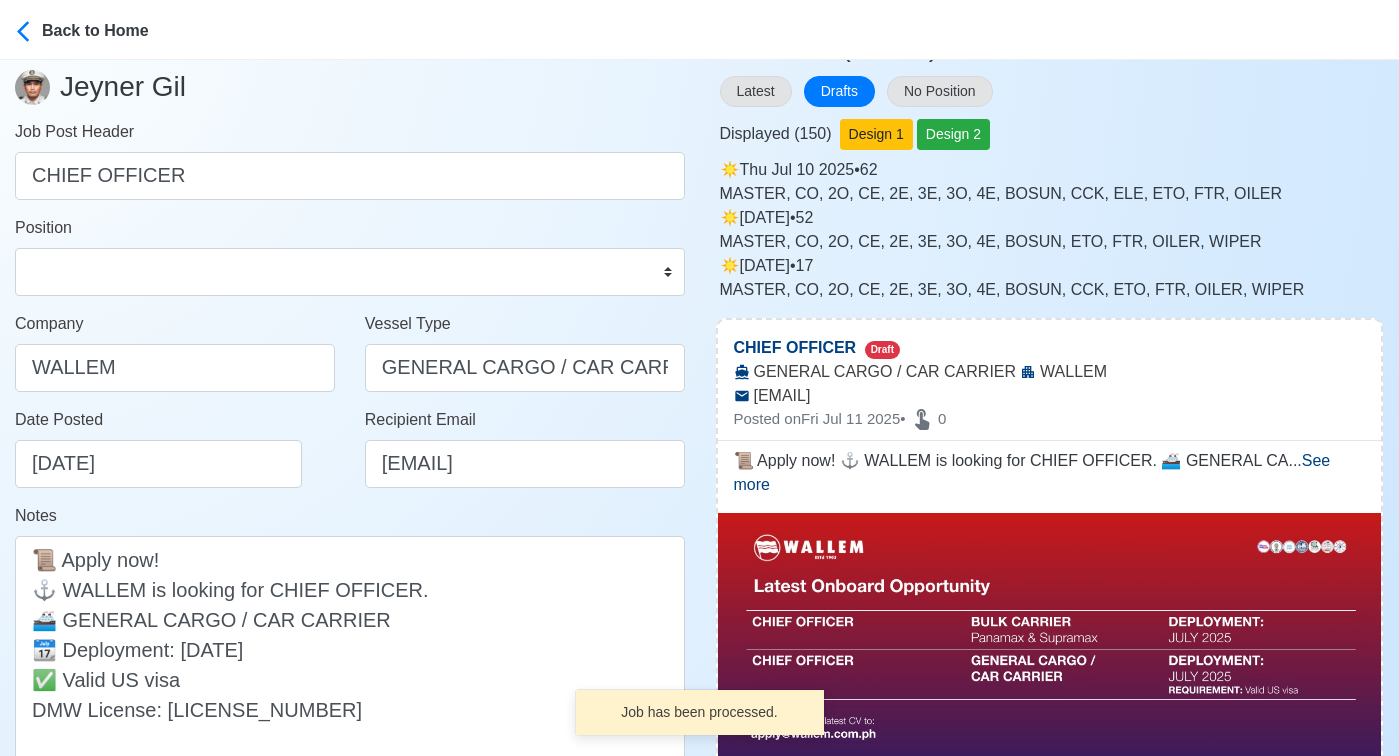 scroll, scrollTop: 83, scrollLeft: 0, axis: vertical 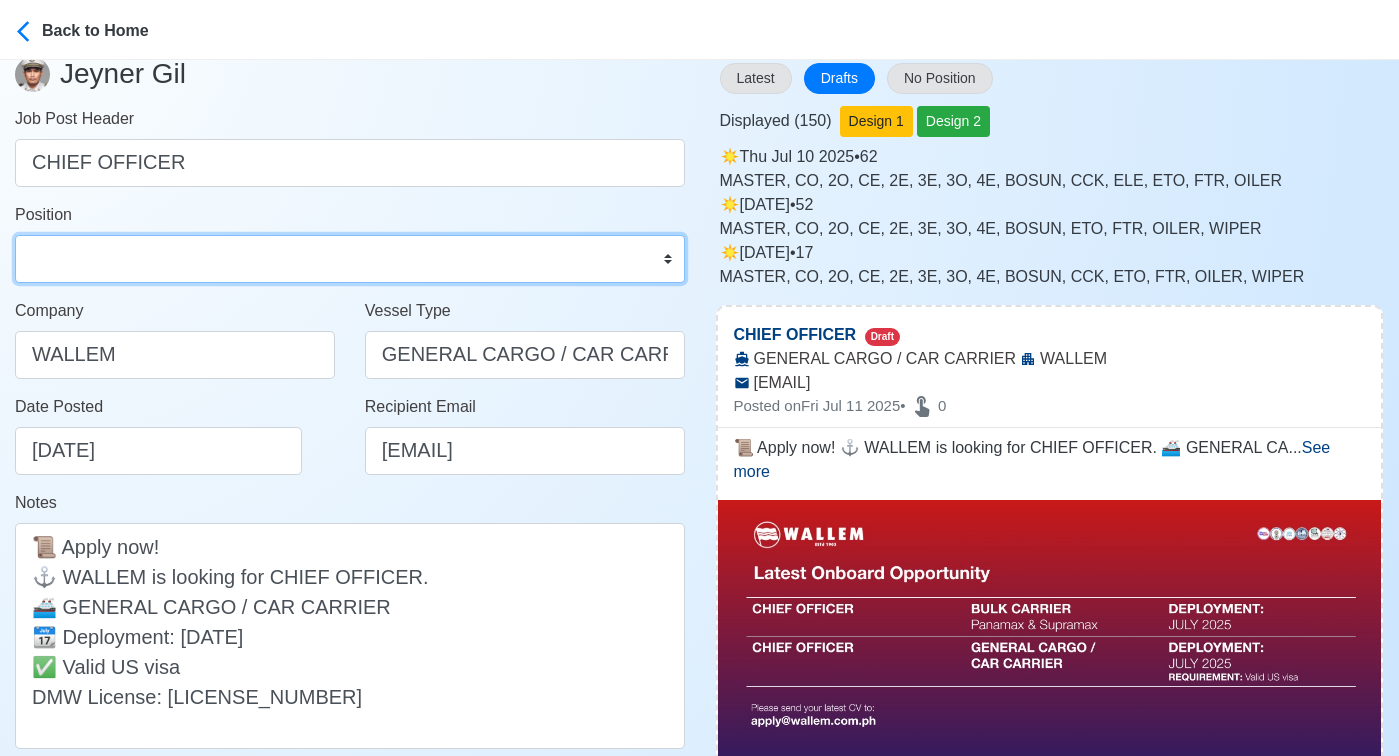 click on "Master Chief Officer 2nd Officer 3rd Officer Junior Officer Chief Engineer 2nd Engineer 3rd Engineer 4th Engineer Gas Engineer Junior Engineer 1st Assistant Engineer 2nd Assistant Engineer 3rd Assistant Engineer ETO/ETR Electrician Electrical Engineer Oiler Fitter Welder Chief Cook Chef Cook Messman Wiper Rigger Ordinary Seaman Able Seaman Motorman Pumpman Bosun Cadet Reefer Mechanic Operator Repairman Painter Steward Waiter Others" at bounding box center (350, 259) 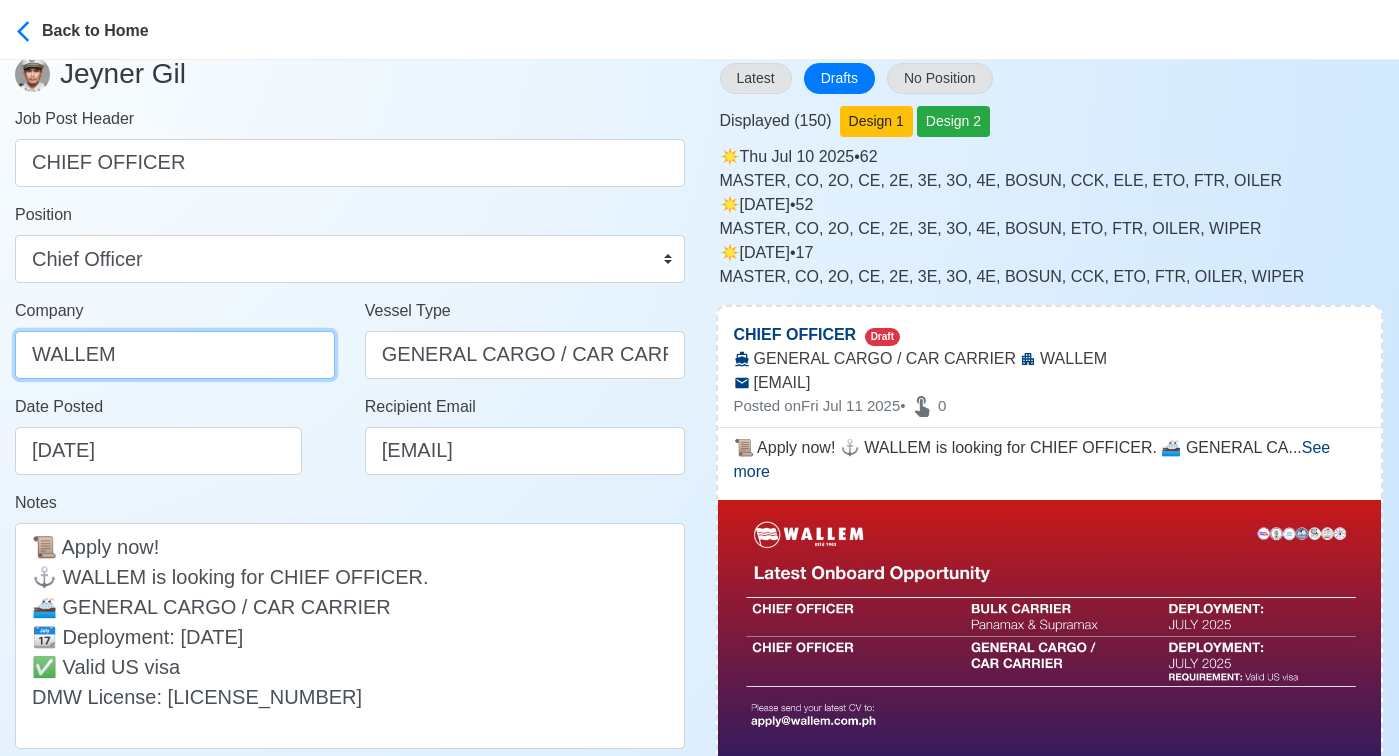 click on "WALLEM" at bounding box center [175, 355] 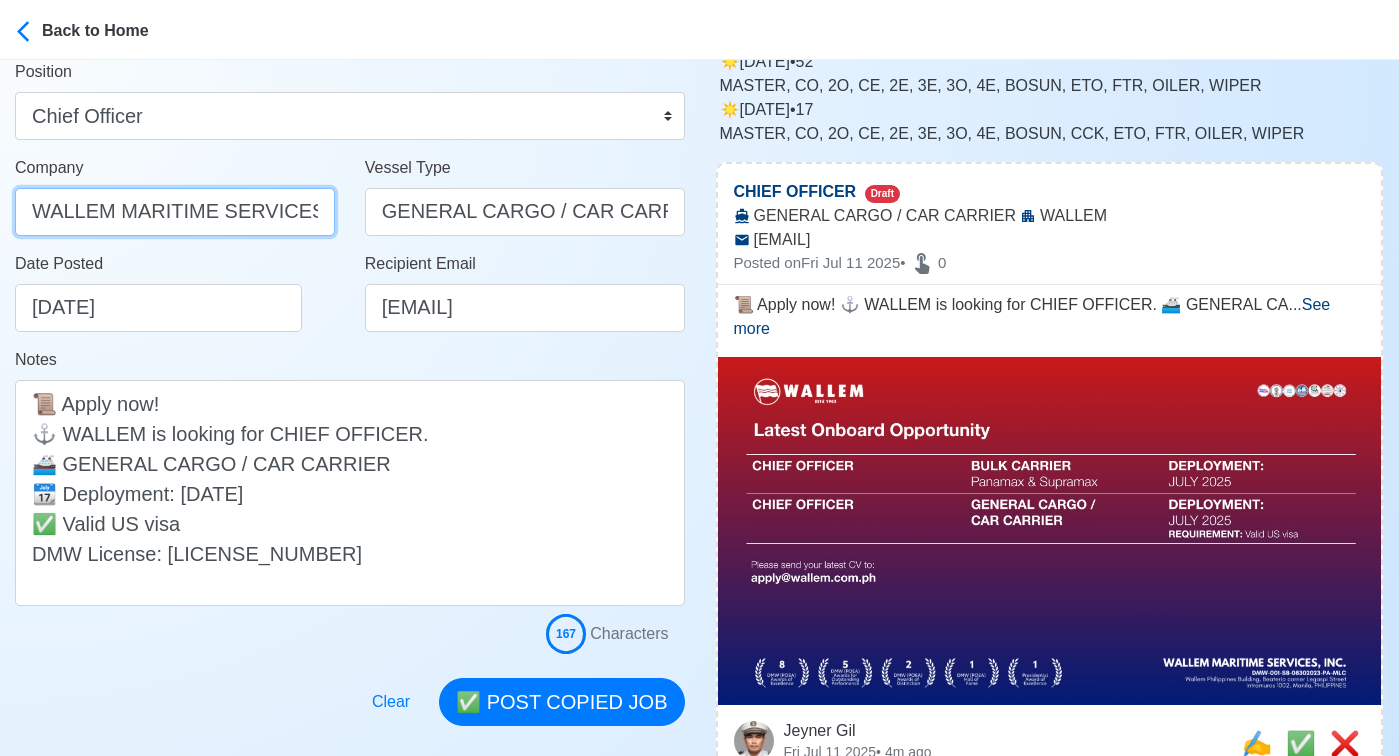 scroll, scrollTop: 249, scrollLeft: 0, axis: vertical 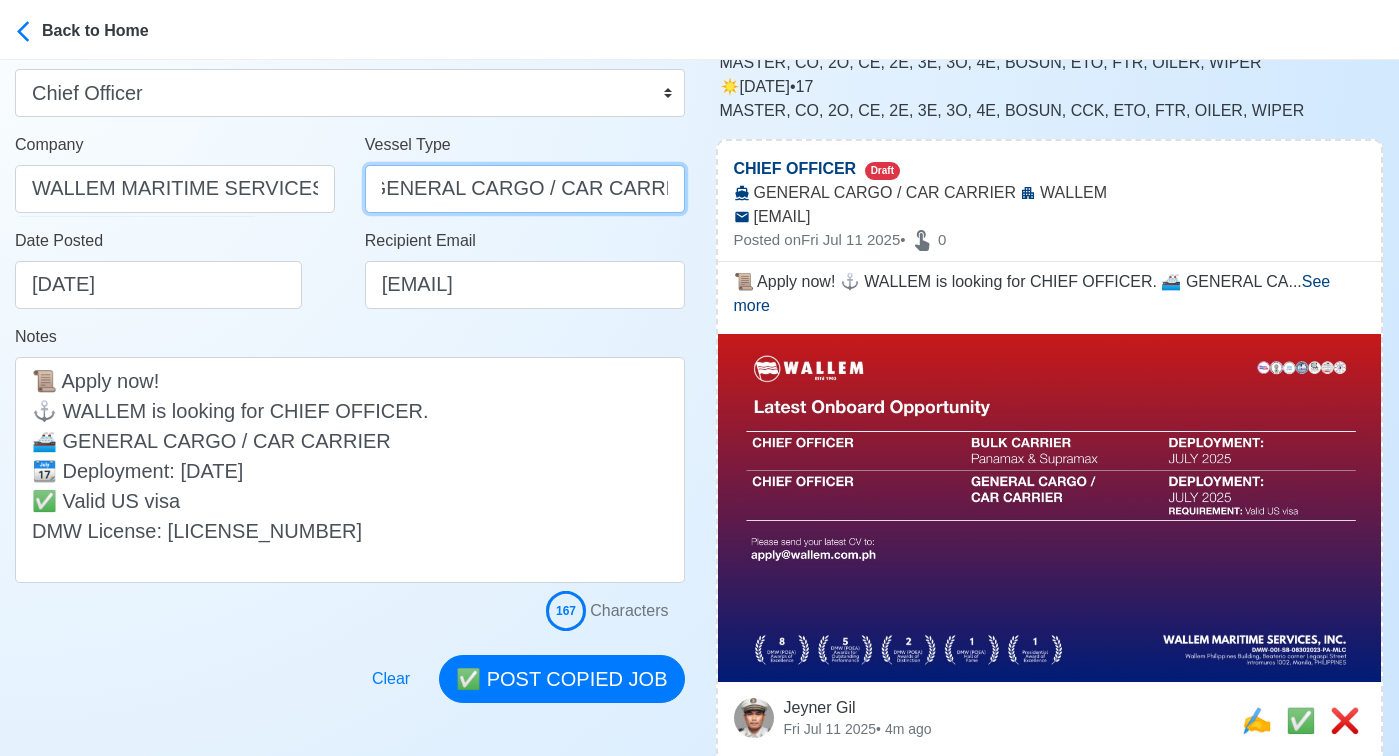 drag, startPoint x: 557, startPoint y: 194, endPoint x: 733, endPoint y: 213, distance: 177.0226 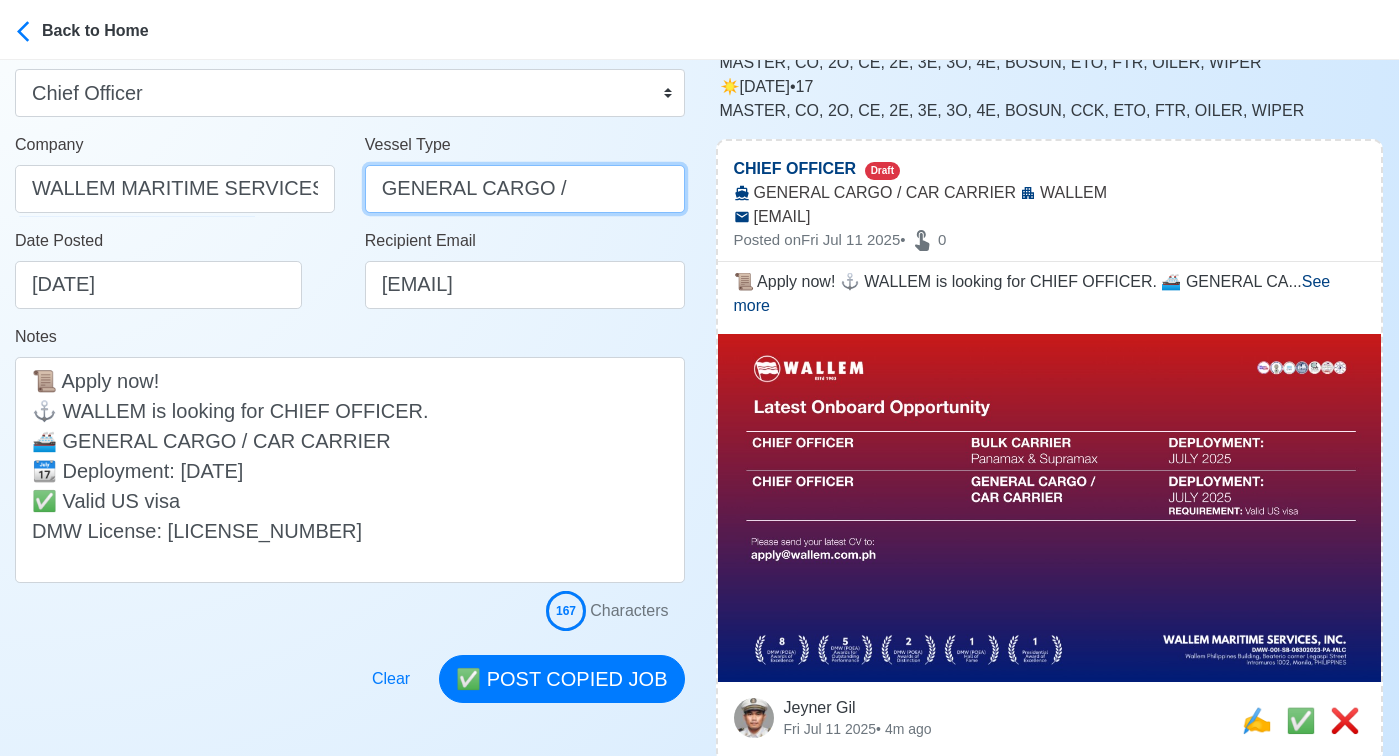 scroll, scrollTop: 0, scrollLeft: 0, axis: both 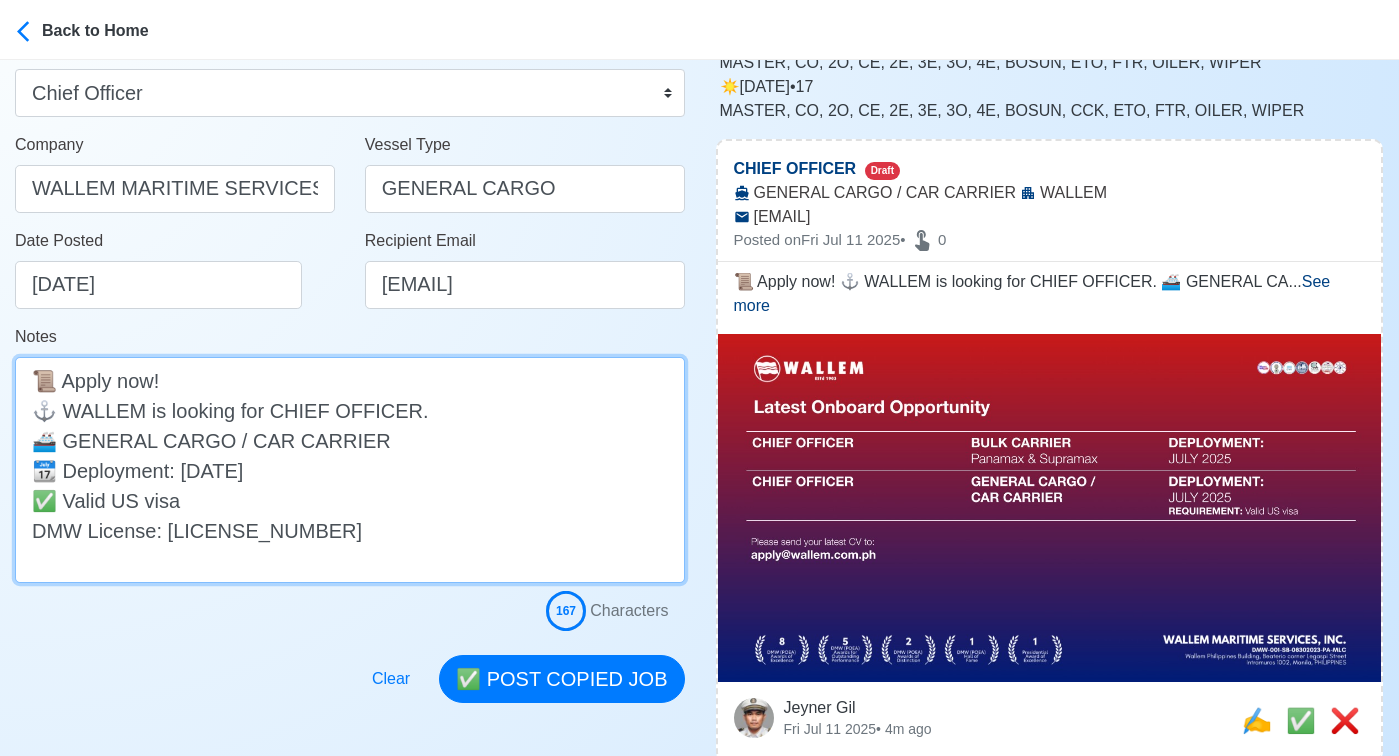 drag, startPoint x: 375, startPoint y: 433, endPoint x: 217, endPoint y: 429, distance: 158.05063 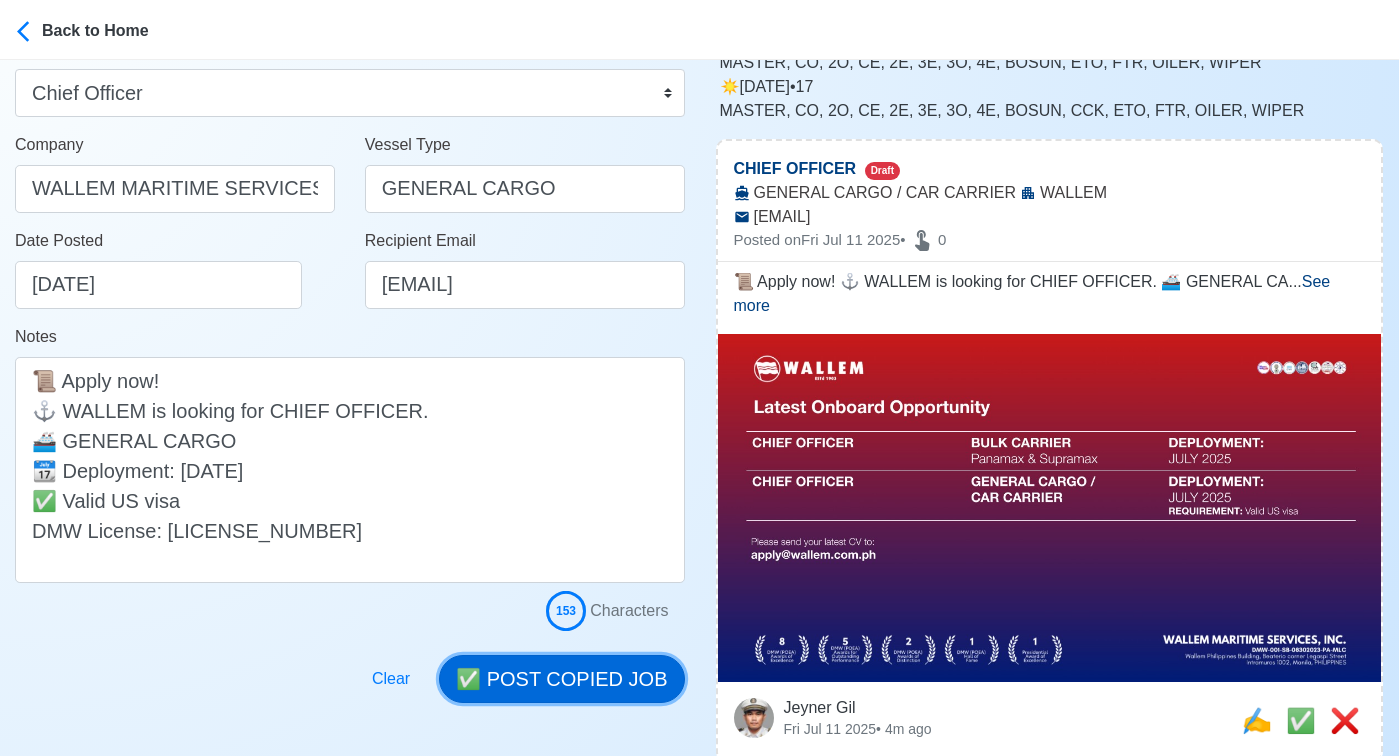click on "✅ POST COPIED JOB" at bounding box center [561, 679] 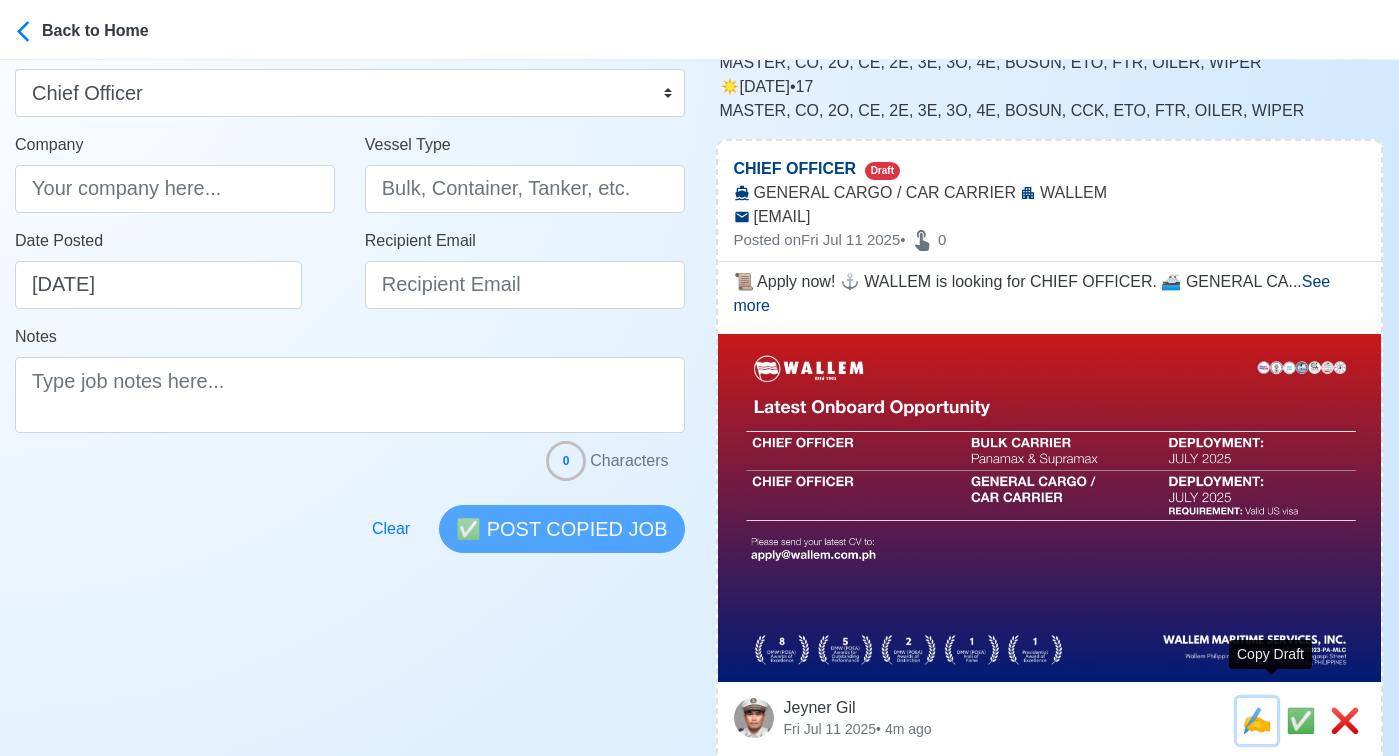 click on "✍️" at bounding box center [1257, 720] 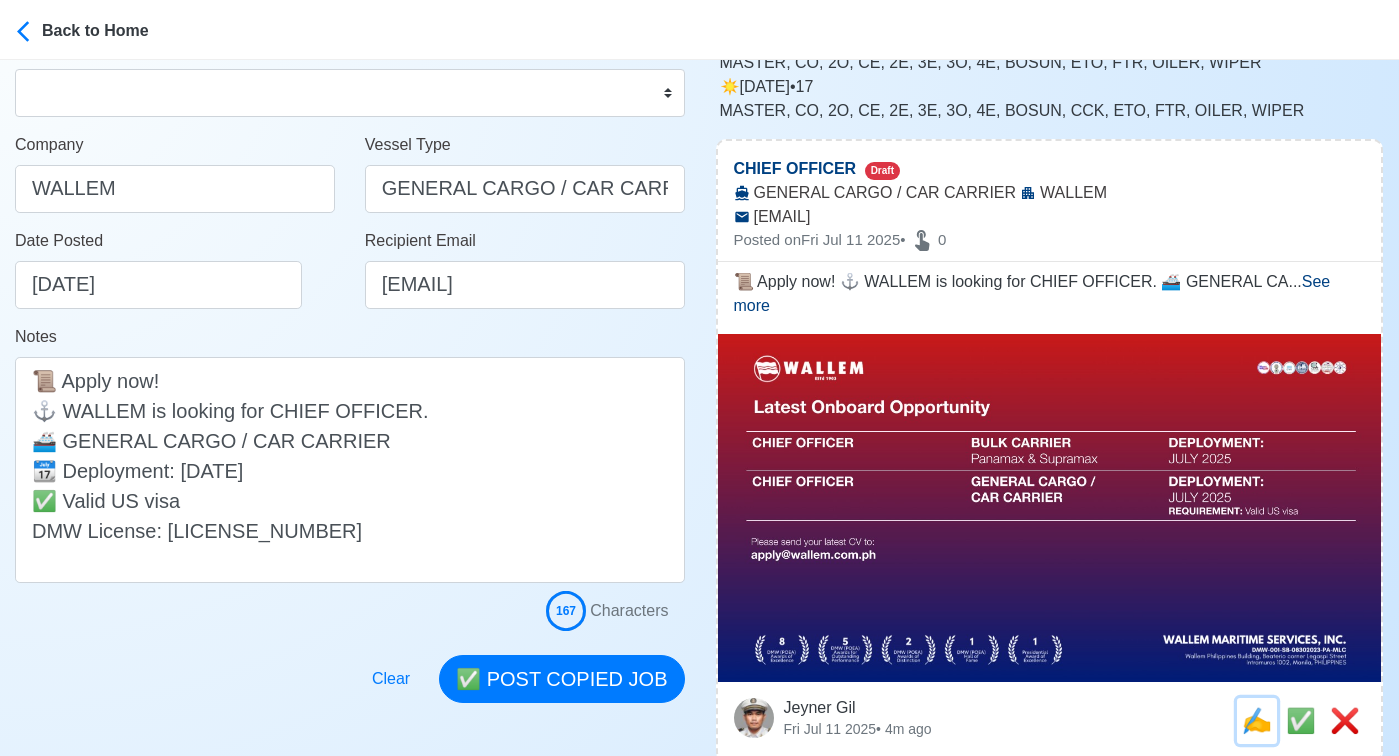 scroll, scrollTop: 0, scrollLeft: 0, axis: both 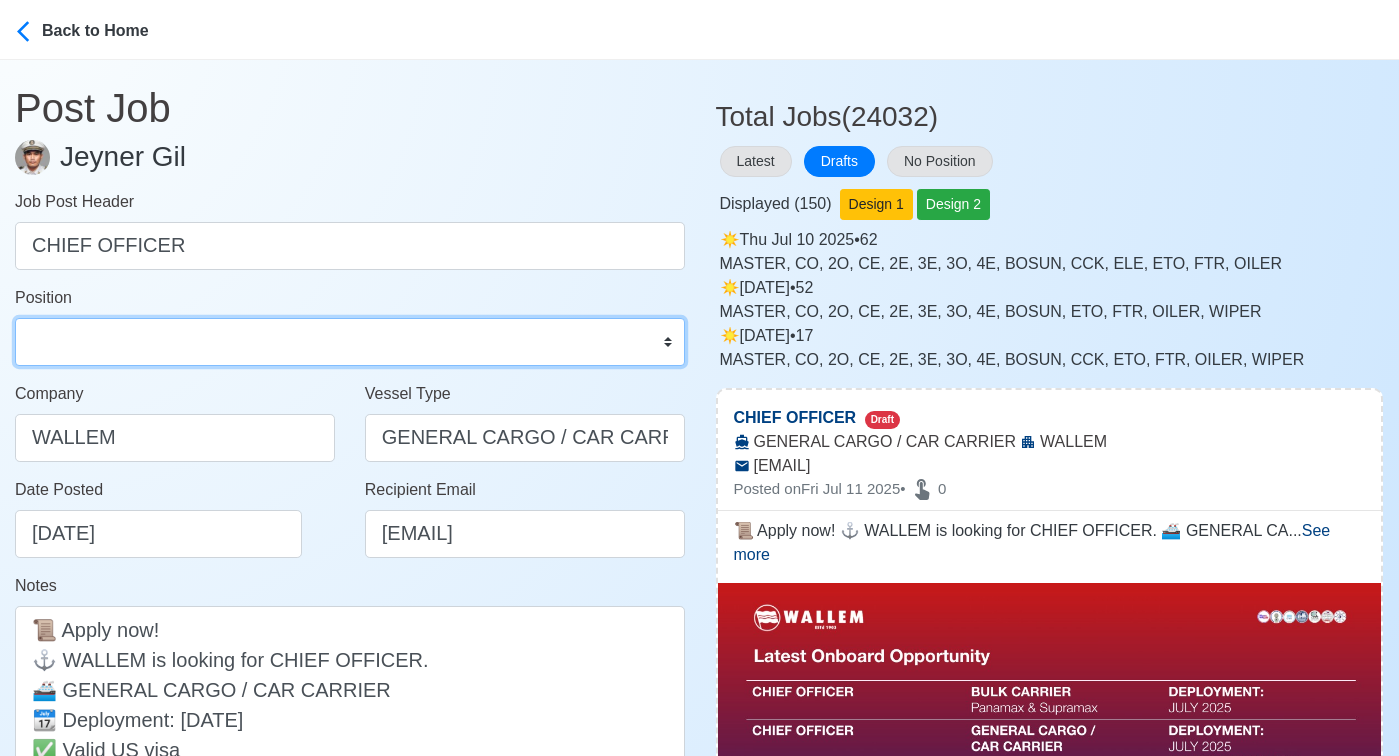 click on "Master Chief Officer 2nd Officer 3rd Officer Junior Officer Chief Engineer 2nd Engineer 3rd Engineer 4th Engineer Gas Engineer Junior Engineer 1st Assistant Engineer 2nd Assistant Engineer 3rd Assistant Engineer ETO/ETR Electrician Electrical Engineer Oiler Fitter Welder Chief Cook Chef Cook Messman Wiper Rigger Ordinary Seaman Able Seaman Motorman Pumpman Bosun Cadet Reefer Mechanic Operator Repairman Painter Steward Waiter Others" at bounding box center (350, 342) 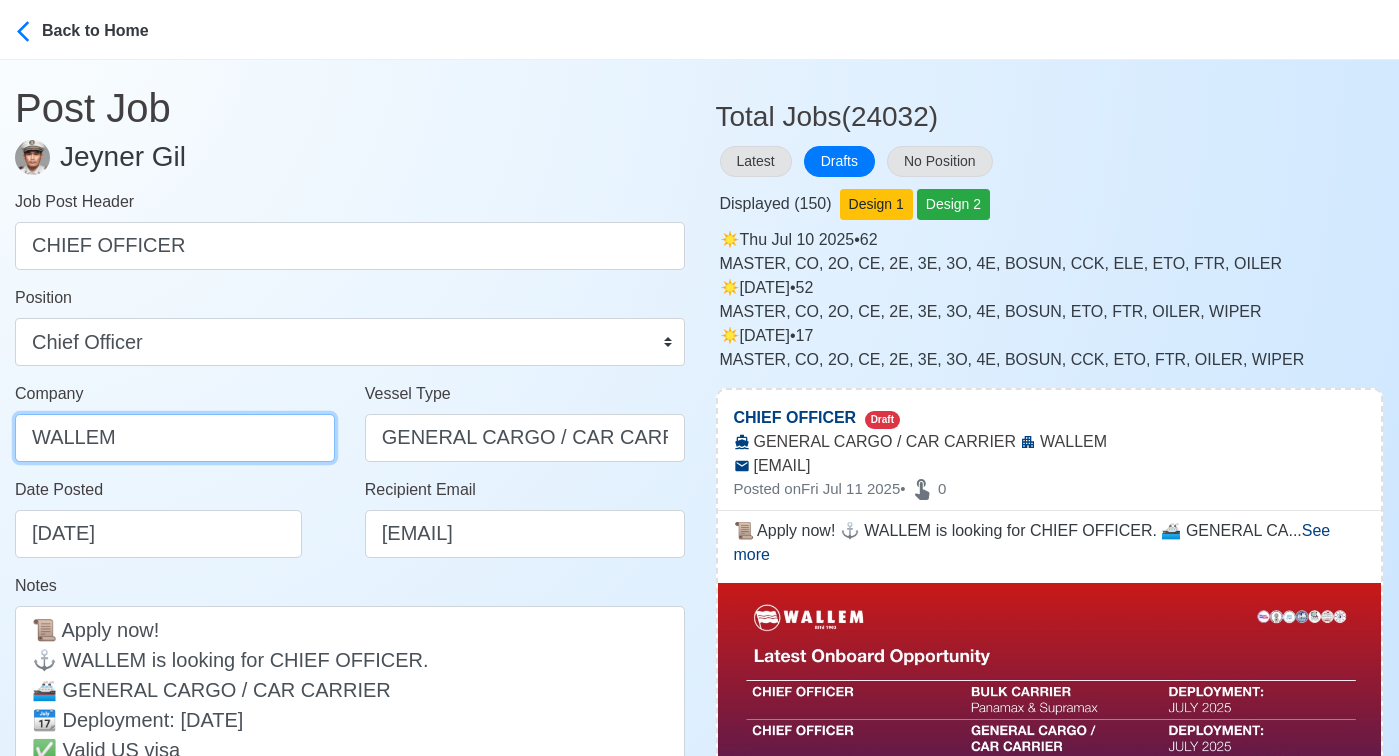 click on "WALLEM" at bounding box center [175, 438] 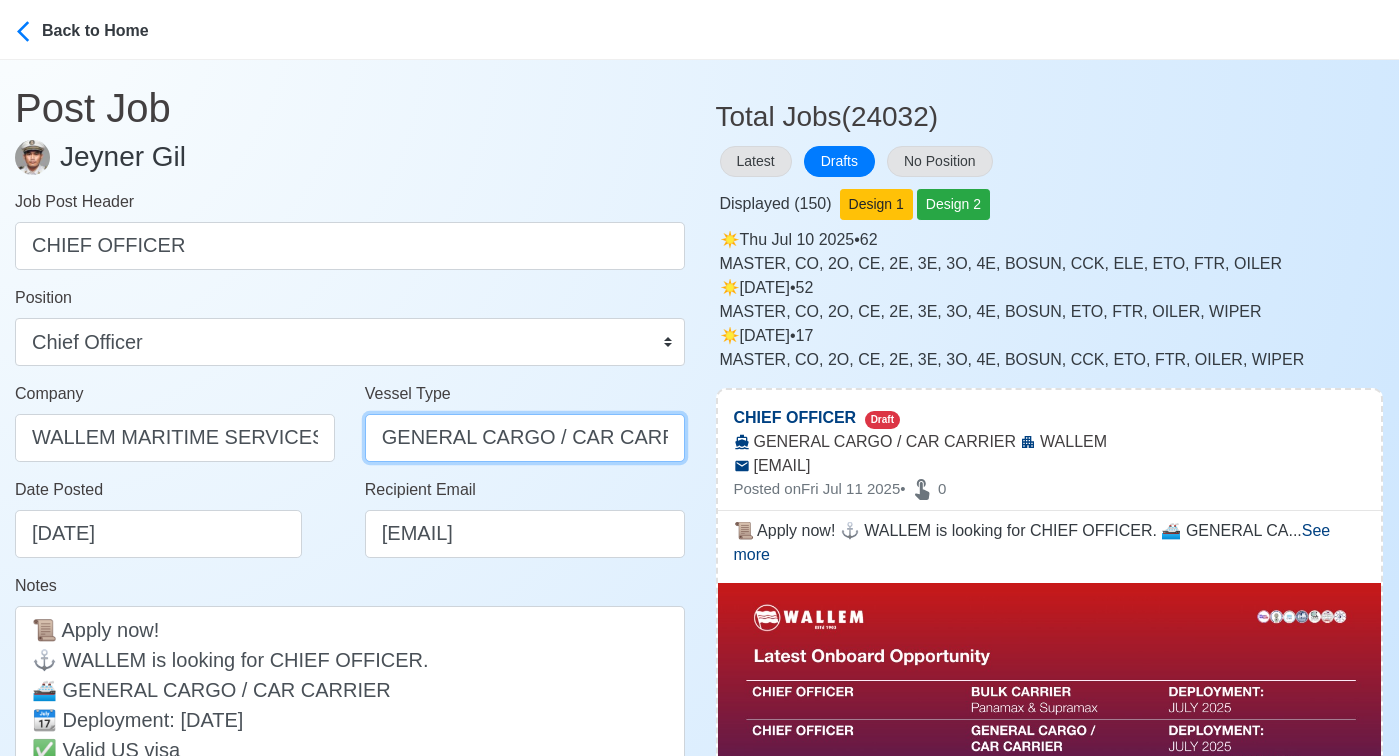 drag, startPoint x: 557, startPoint y: 443, endPoint x: 370, endPoint y: 439, distance: 187.04277 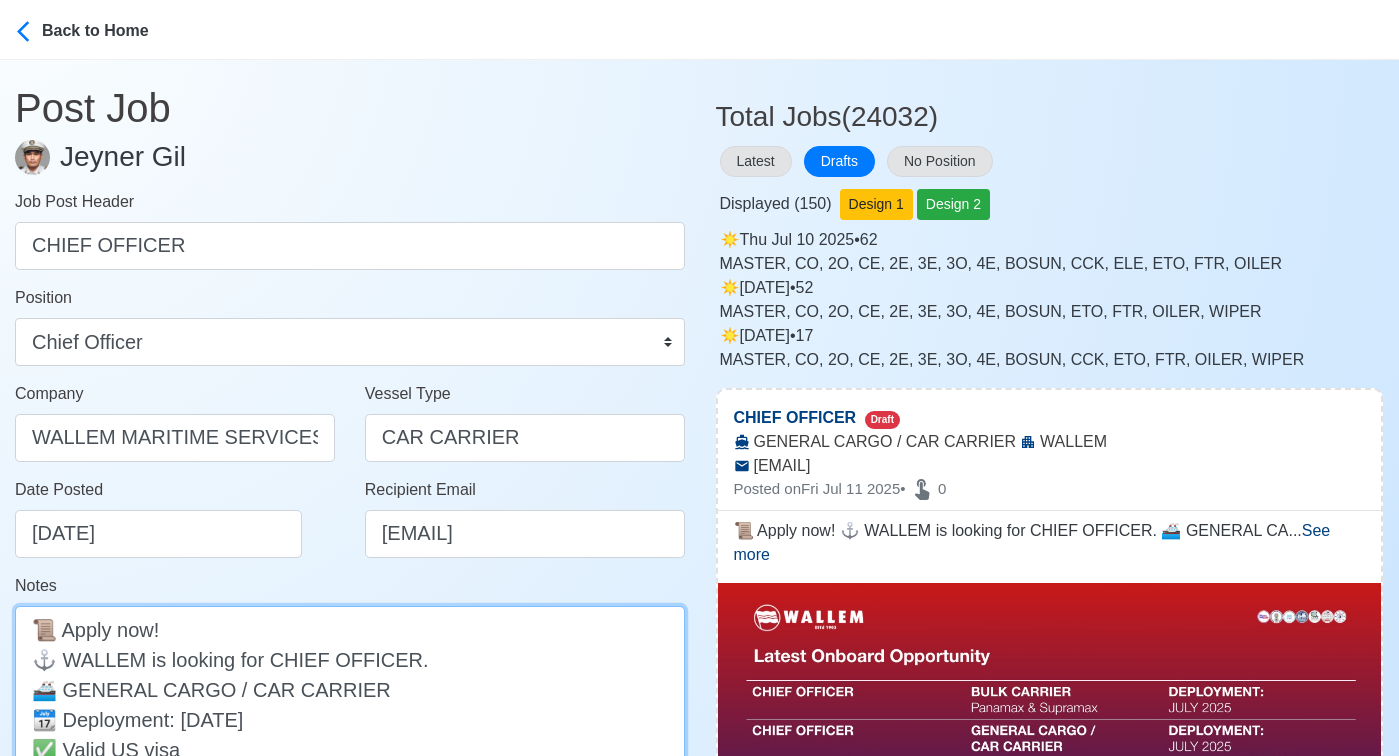 drag, startPoint x: 235, startPoint y: 691, endPoint x: 59, endPoint y: 691, distance: 176 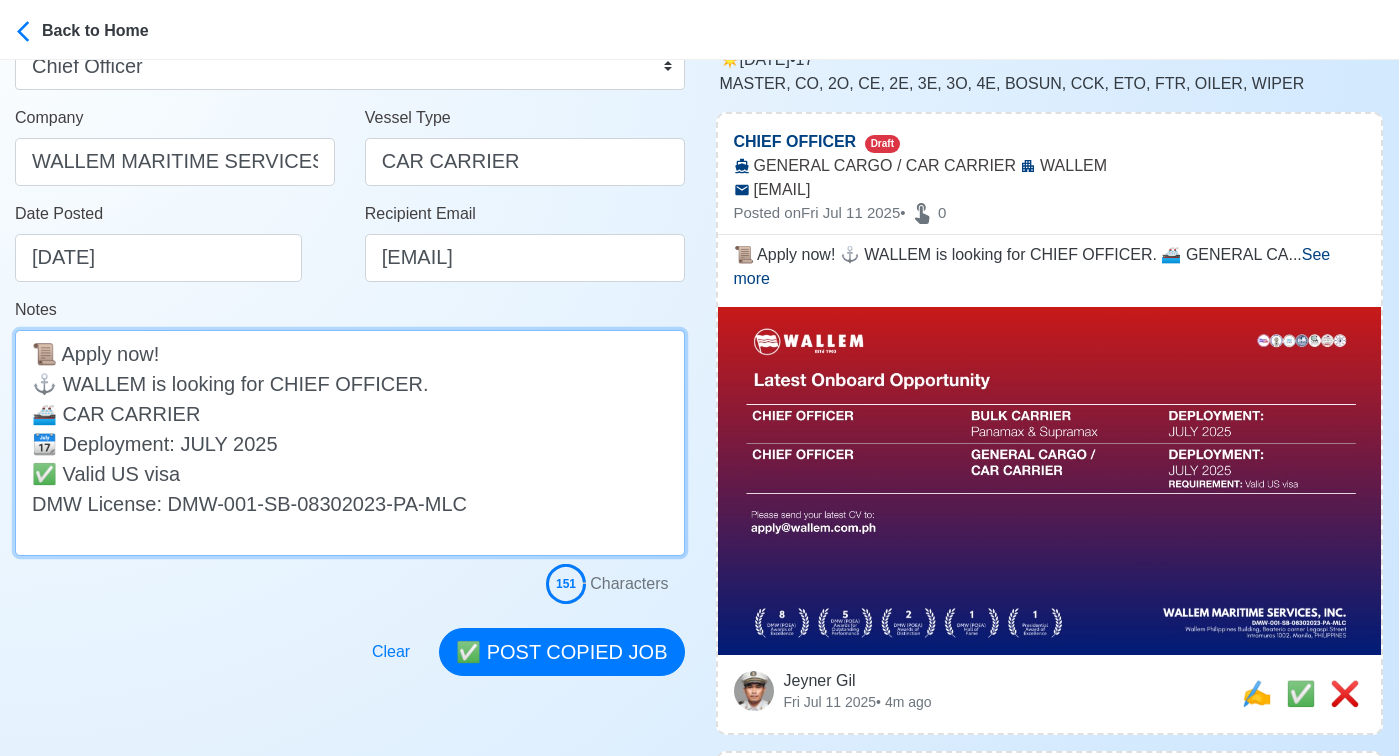 scroll, scrollTop: 329, scrollLeft: 0, axis: vertical 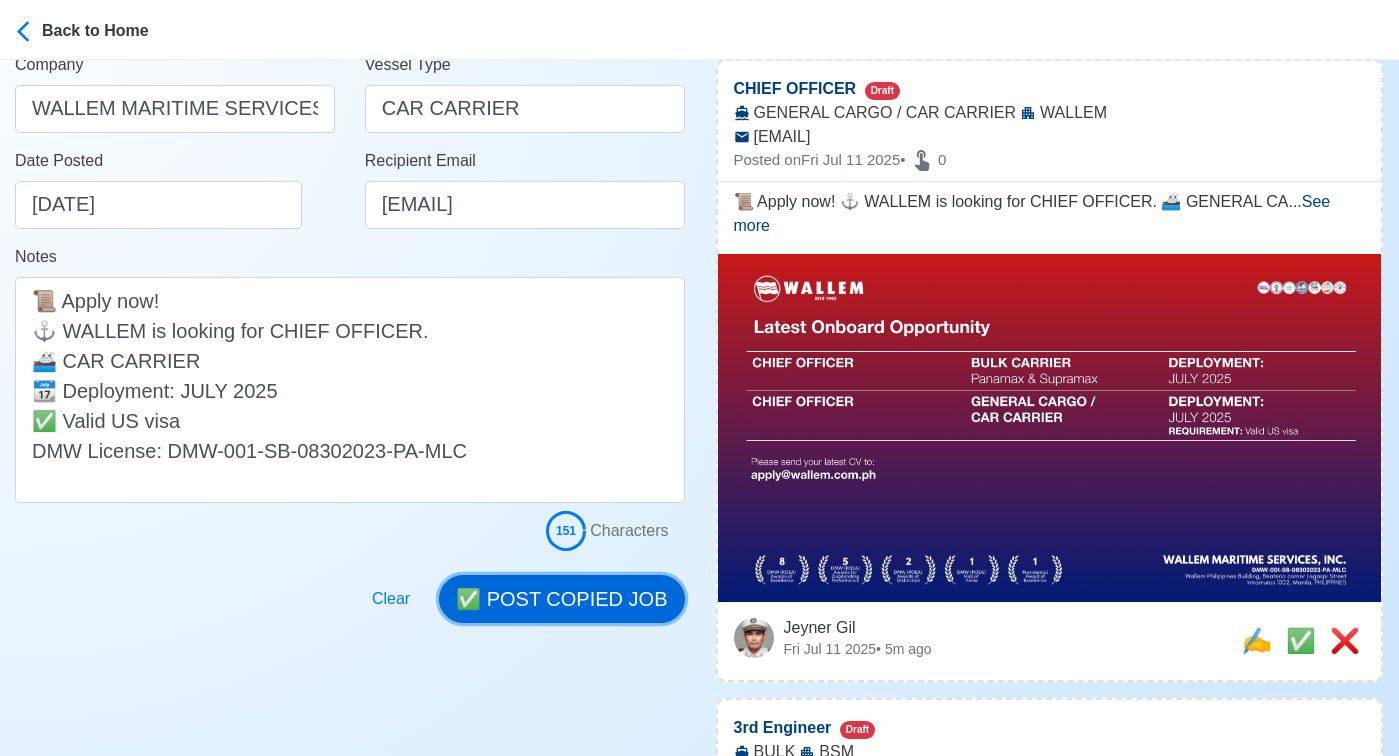 click on "✅ POST COPIED JOB" at bounding box center [561, 599] 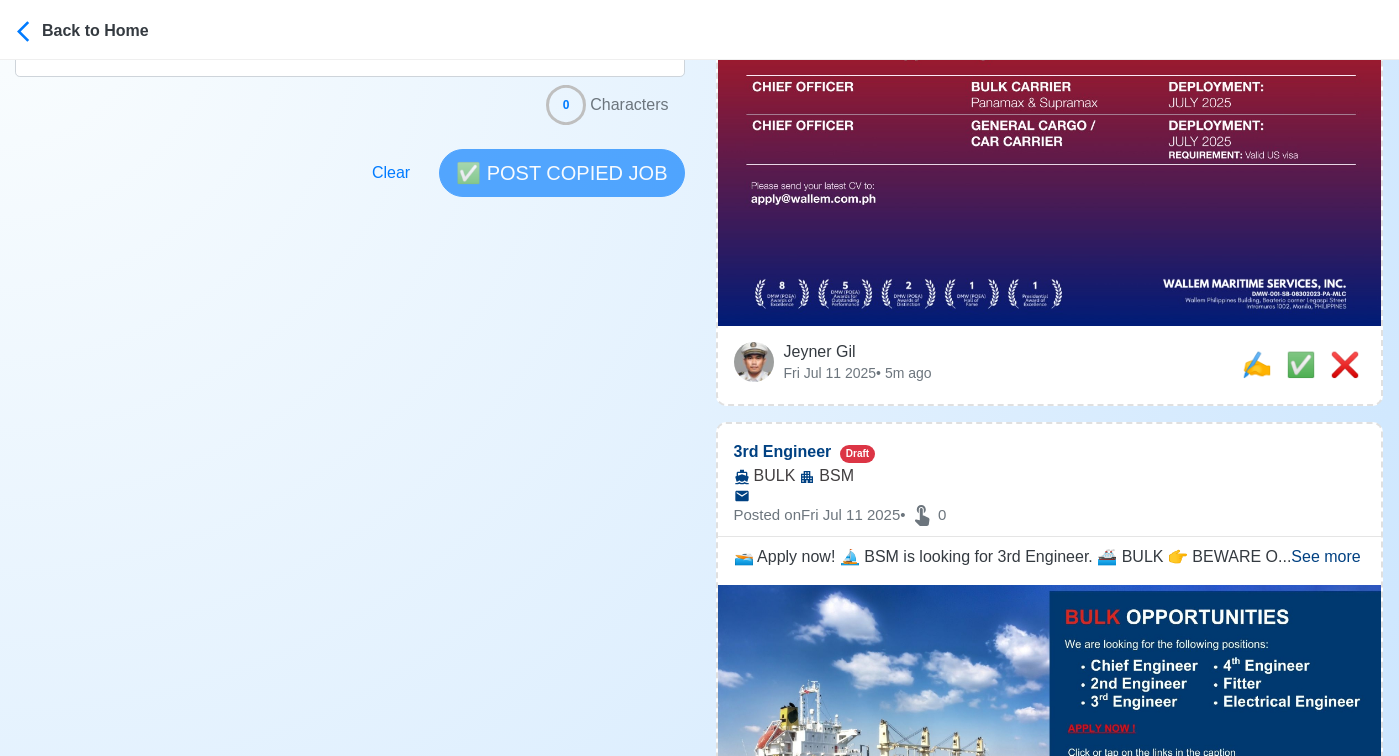scroll, scrollTop: 601, scrollLeft: 0, axis: vertical 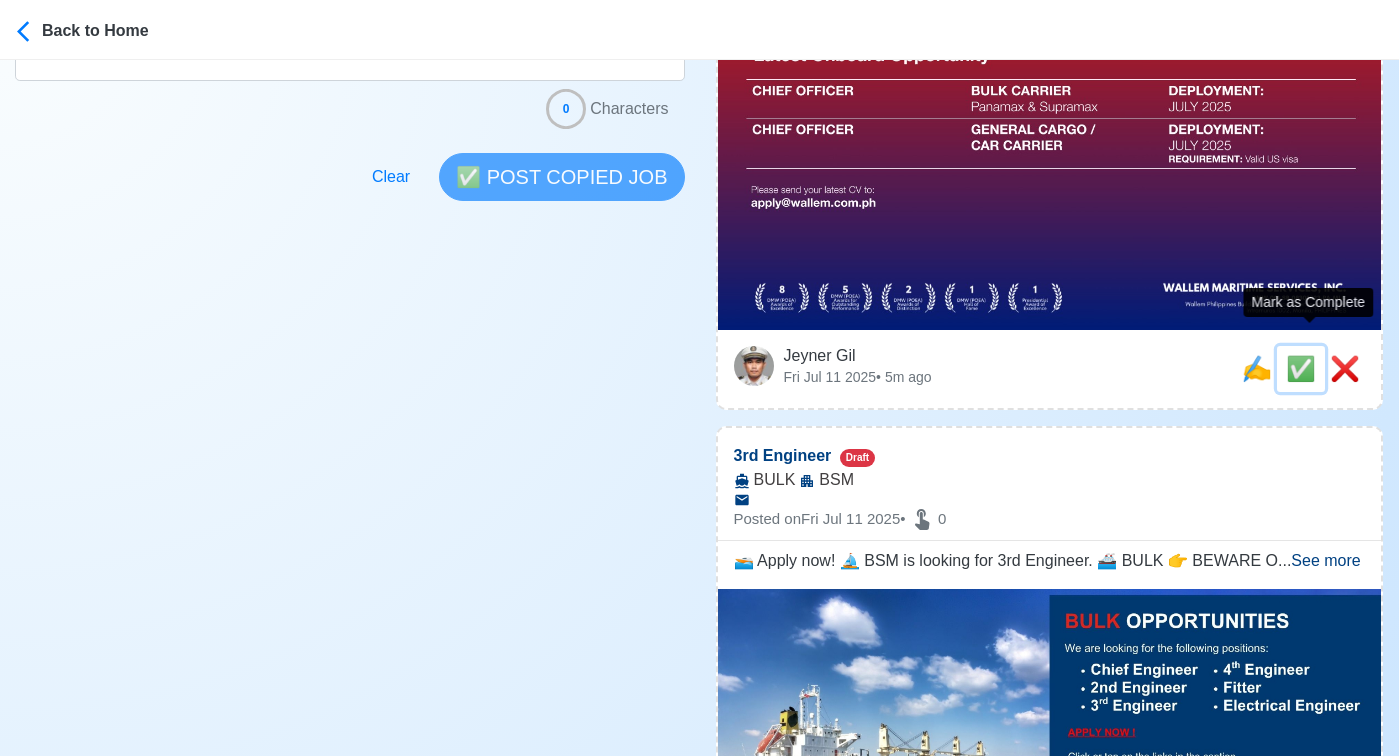 click on "✅" at bounding box center (1301, 368) 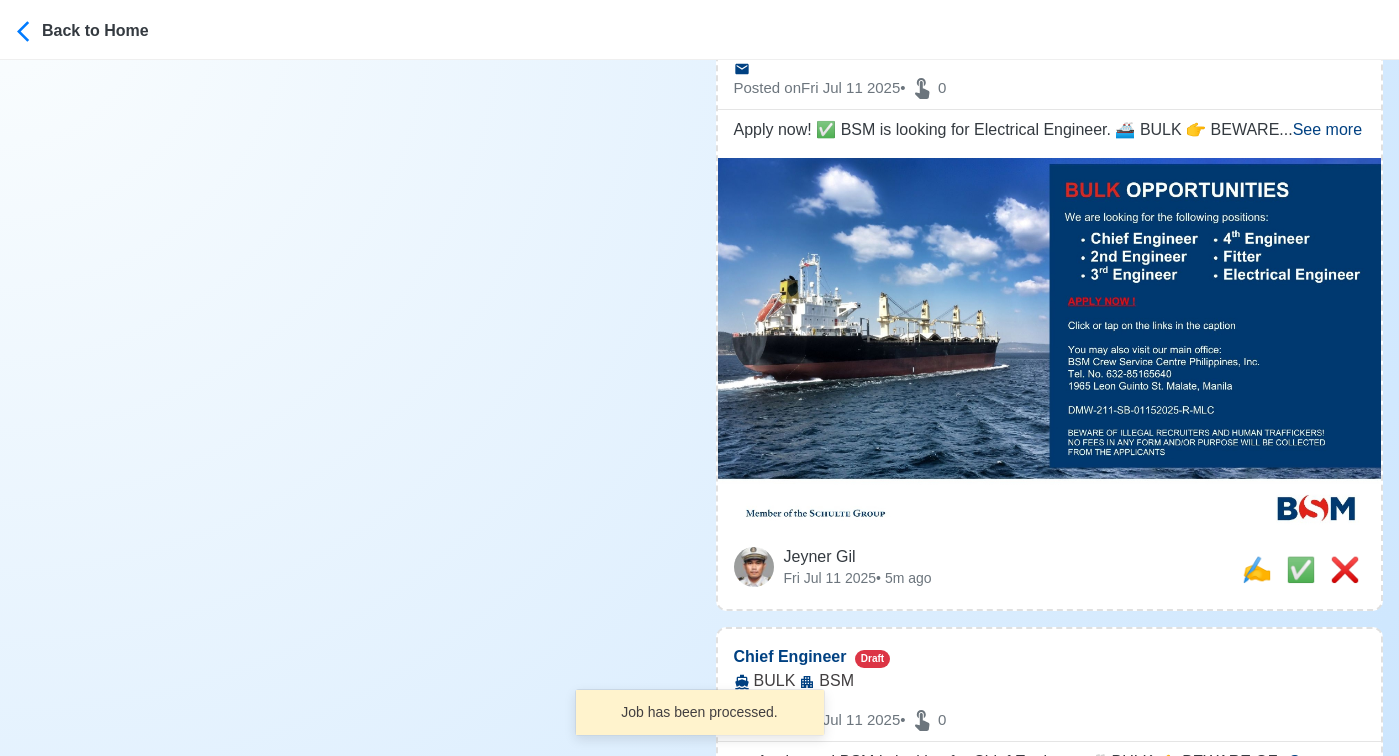 scroll, scrollTop: 2950, scrollLeft: 0, axis: vertical 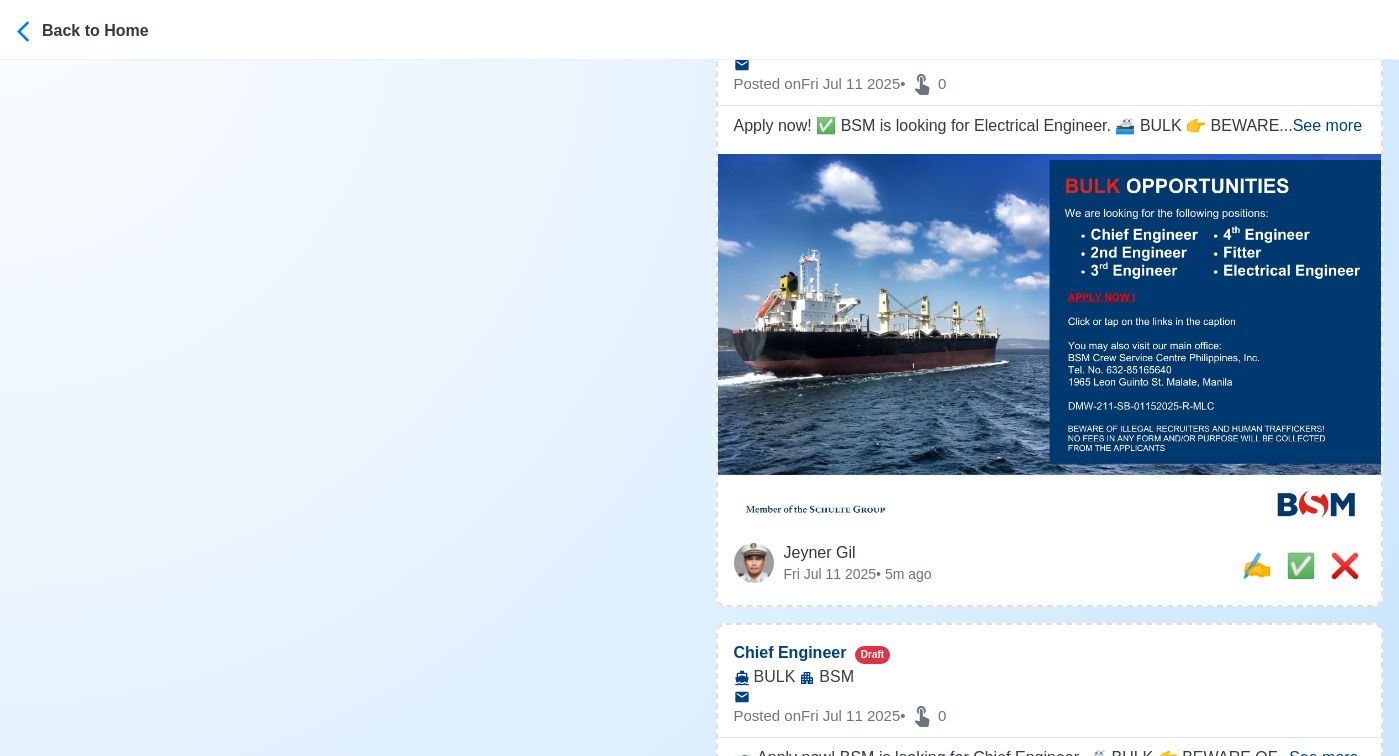 click on "Post Job   Jeyner Gil Job Post Header Position Master Chief Officer 2nd Officer 3rd Officer Junior Officer Chief Engineer 2nd Engineer 3rd Engineer 4th Engineer Gas Engineer Junior Engineer 1st Assistant Engineer 2nd Assistant Engineer 3rd Assistant Engineer ETO/ETR Electrician Electrical Engineer Oiler Fitter Welder Chief Cook Chef Cook Messman Wiper Rigger Ordinary Seaman Able Seaman Motorman Pumpman Bosun Cadet Reefer Mechanic Operator Repairman Painter Steward Waiter Others Company Vessel Type Date Posted       07/11/2025 Recipient Email Notes 0 Characters Clear ✅ POST COPIED JOB" at bounding box center (350, 64939) 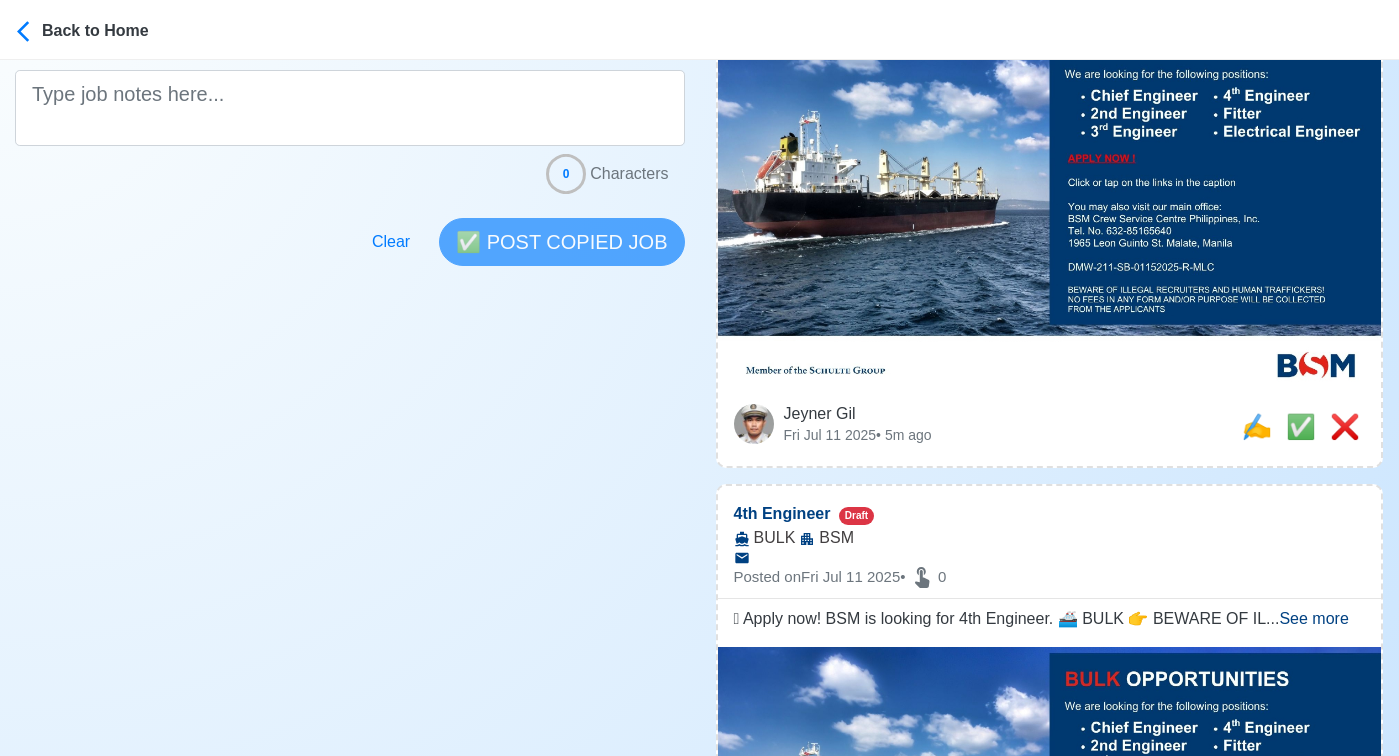 scroll, scrollTop: 0, scrollLeft: 0, axis: both 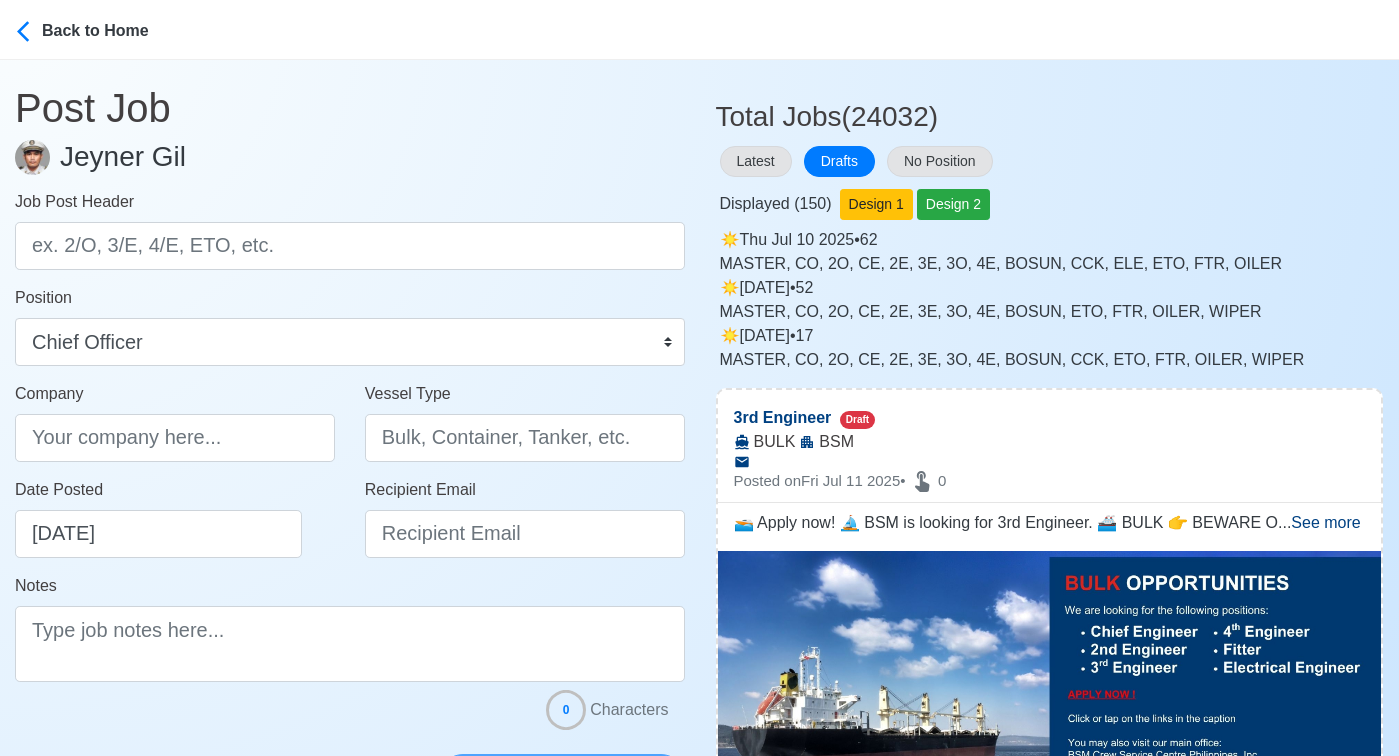 click on "Total Jobs  (24032)" at bounding box center (1050, 109) 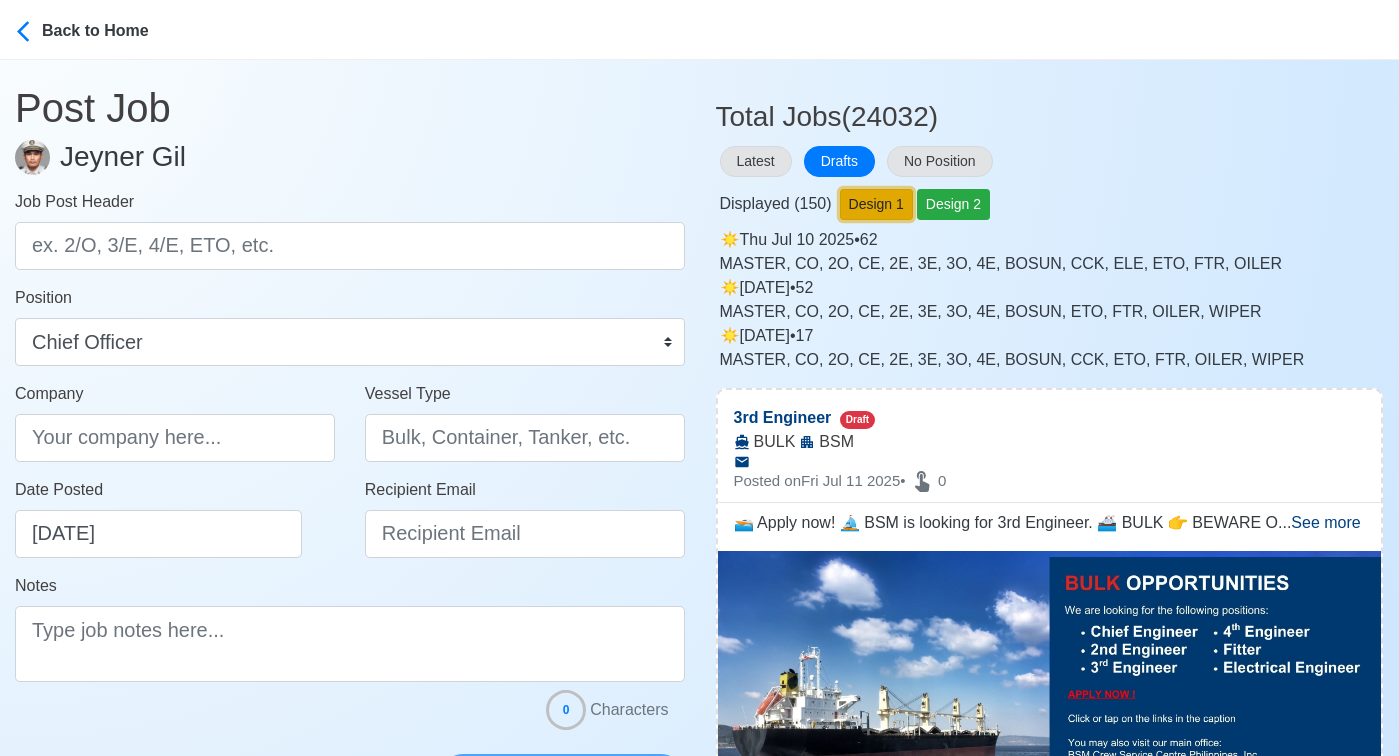 click on "Design 1" at bounding box center (876, 204) 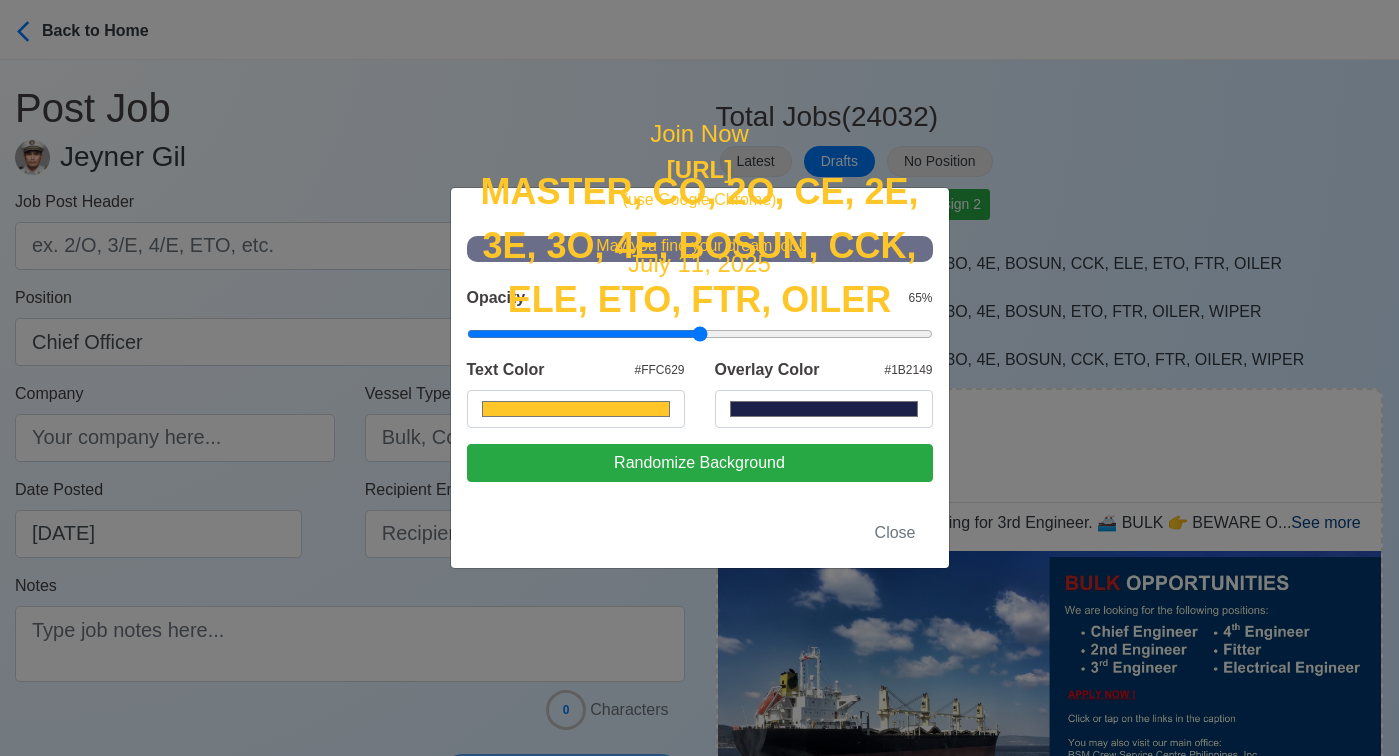 scroll, scrollTop: 146, scrollLeft: 0, axis: vertical 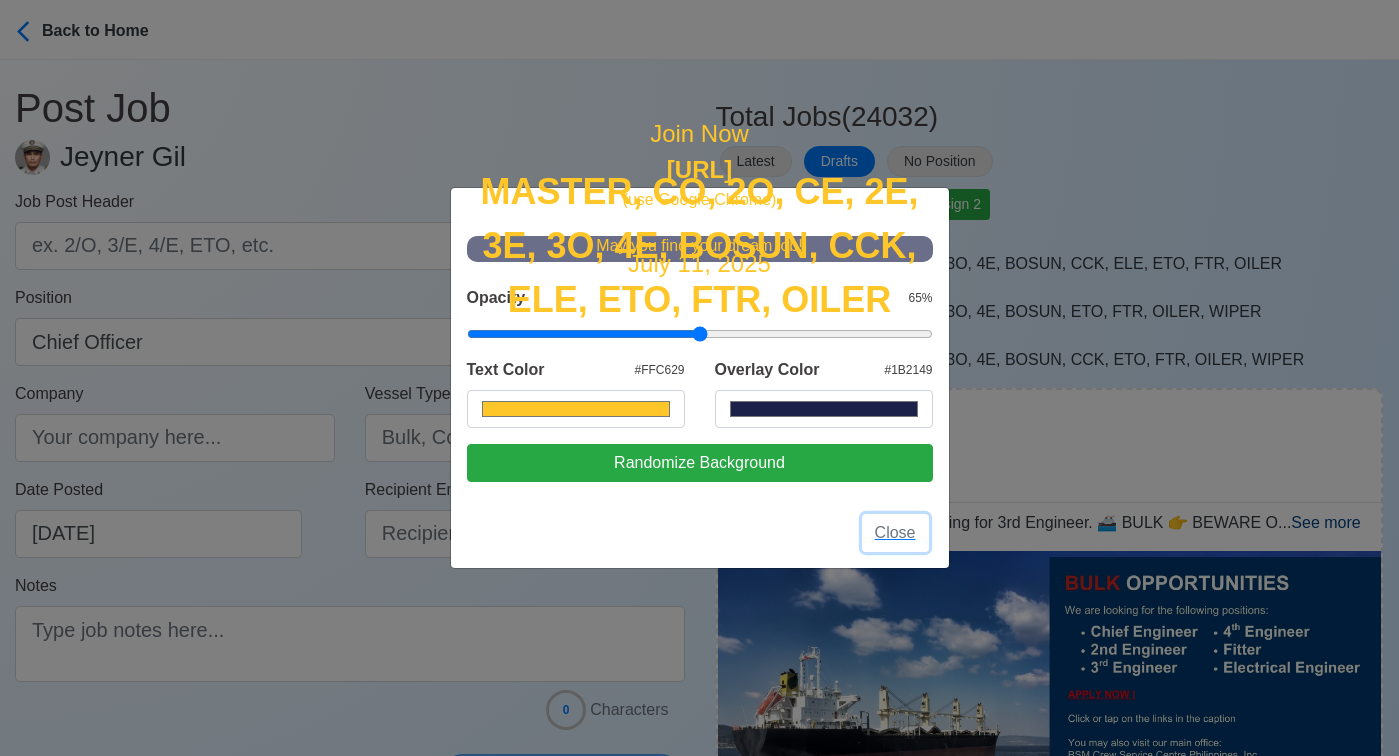 click on "Close" at bounding box center (895, 533) 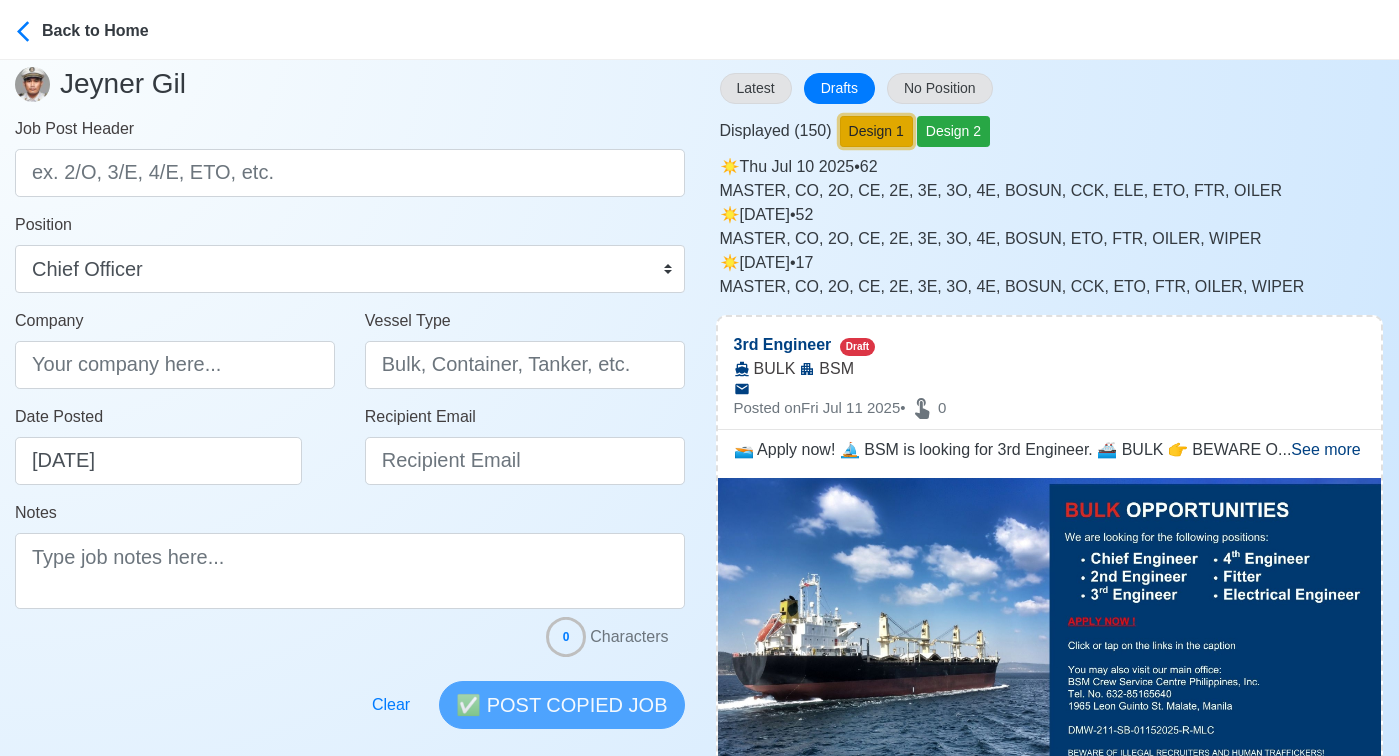scroll, scrollTop: 59, scrollLeft: 0, axis: vertical 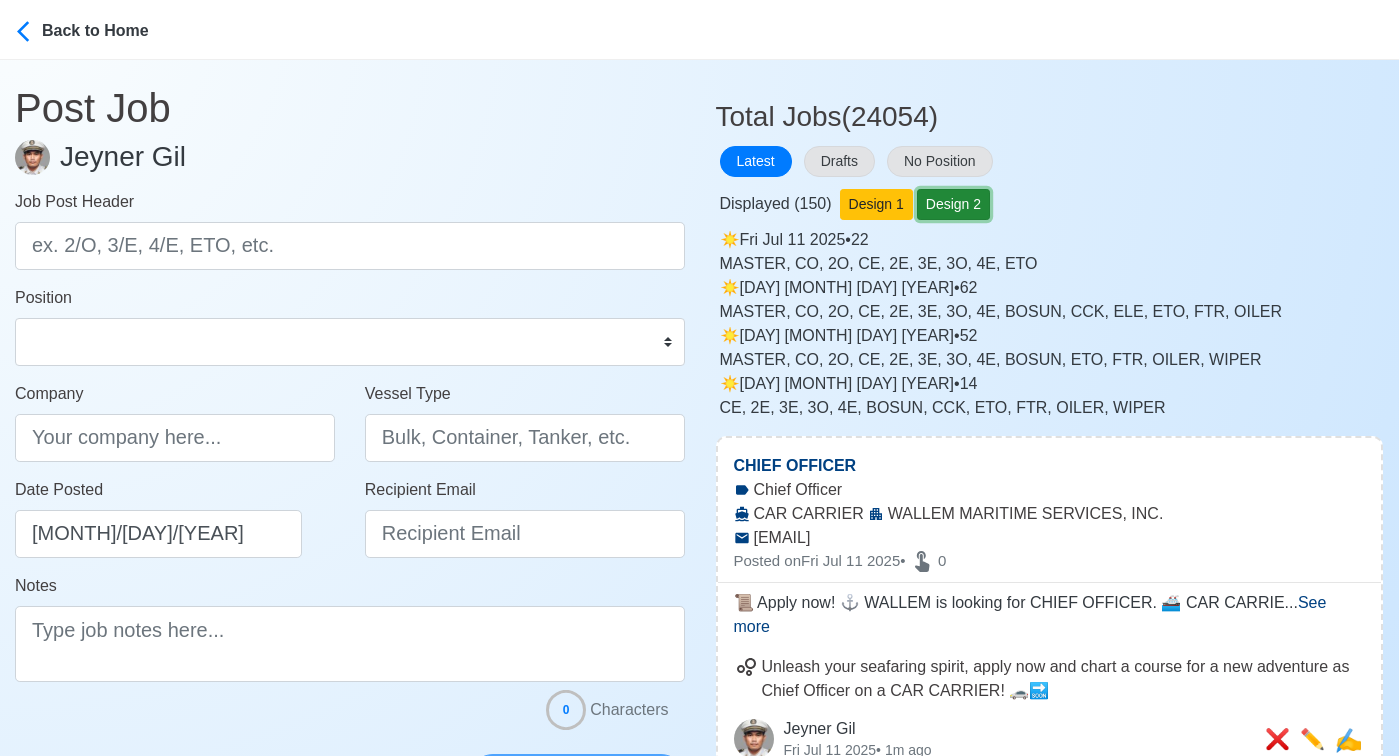click on "Design 2" at bounding box center (953, 204) 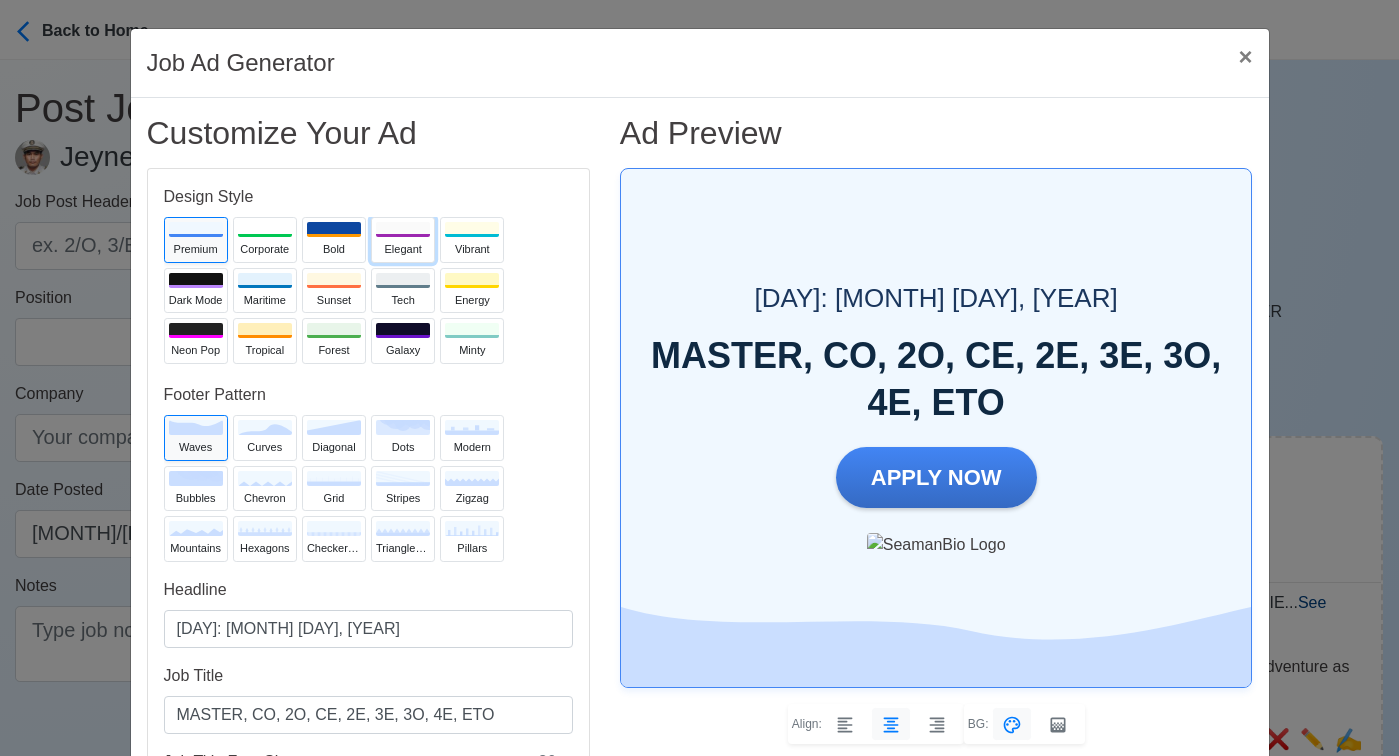 click on "Elegant" at bounding box center [403, 249] 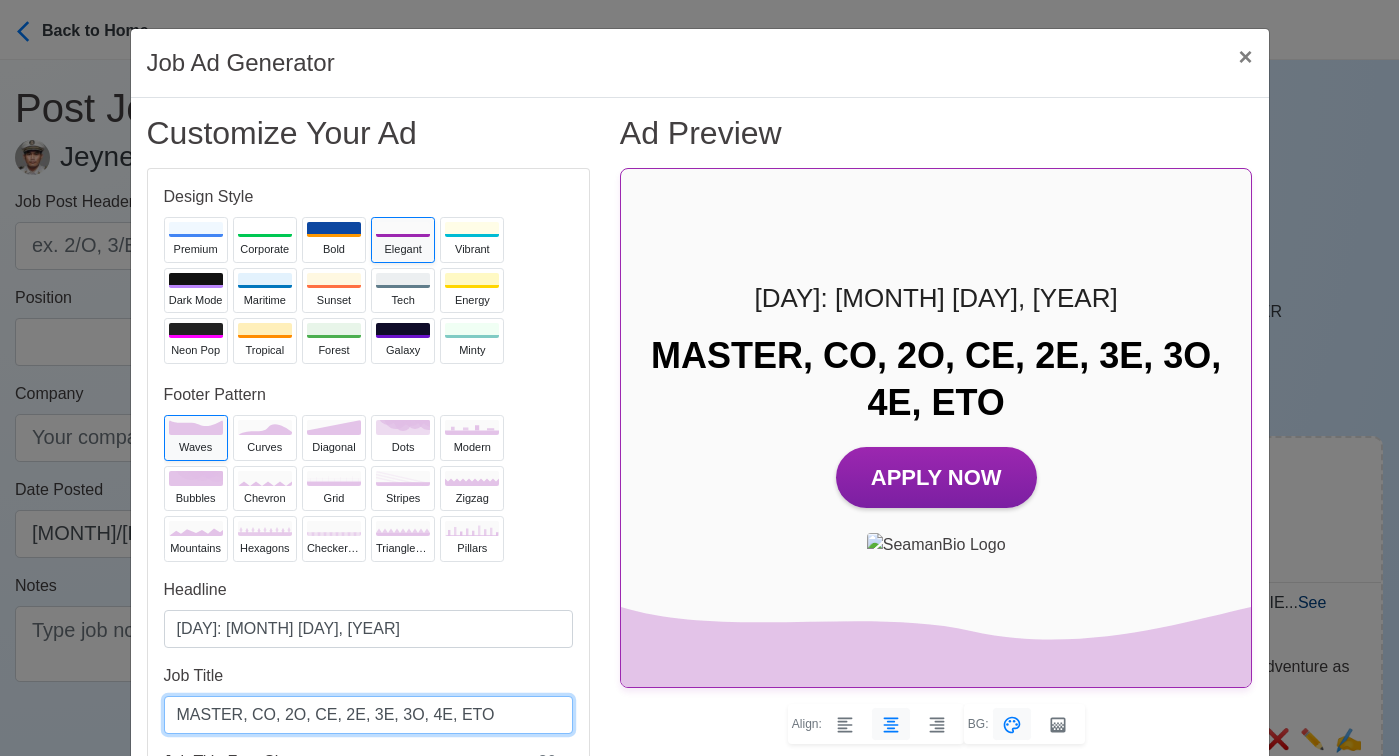 click on "MASTER, CO, 2O, CE, 2E, 3E, 3O, 4E, ETO" at bounding box center (368, 715) 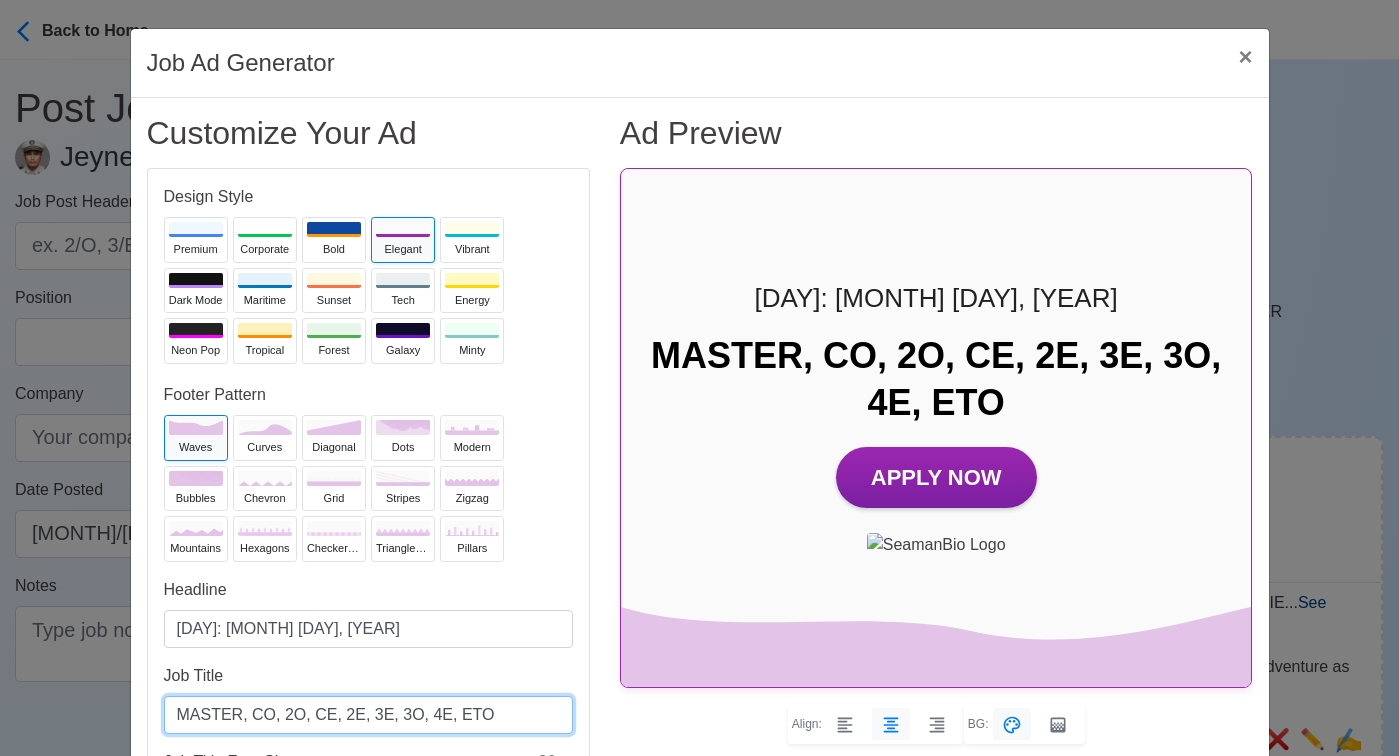 click on "MASTER, CO, 2O, CE, 2E, 3E, 3O, 4E, ETO" at bounding box center (368, 715) 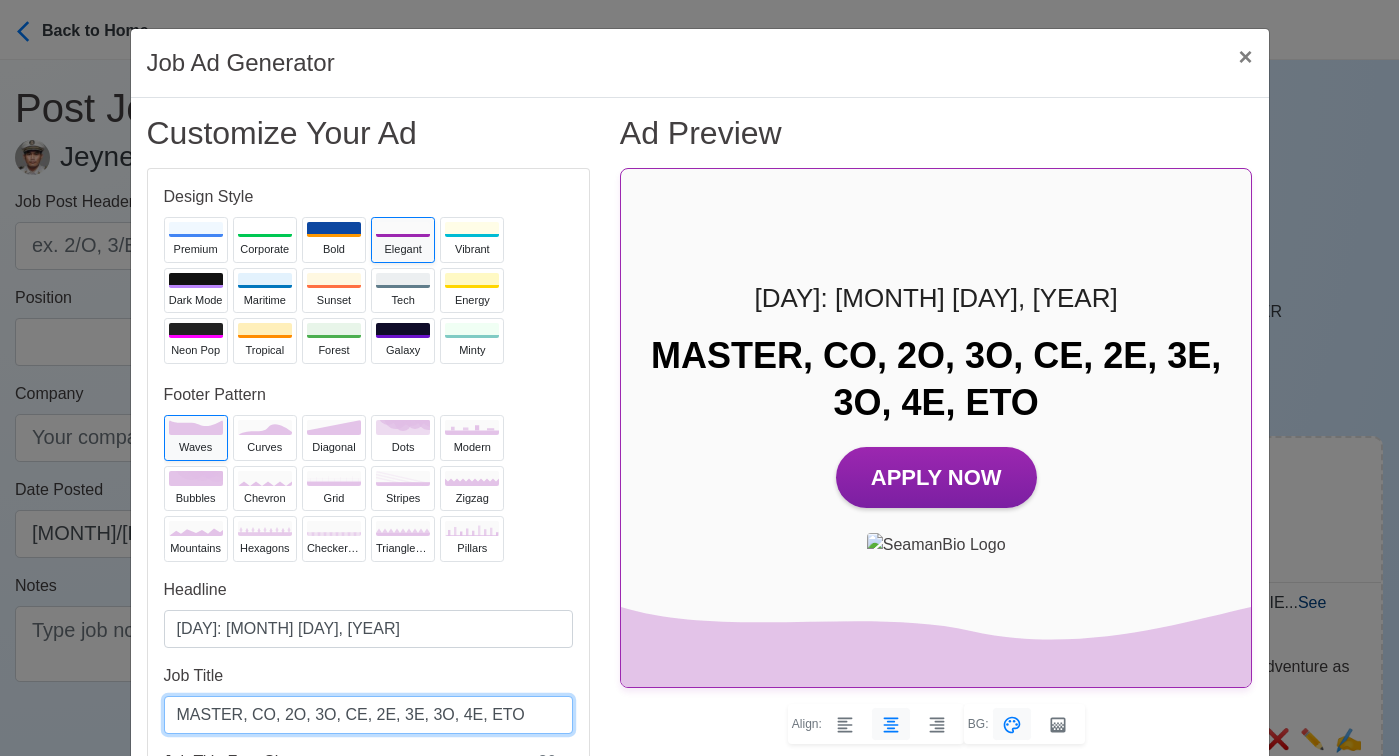 drag, startPoint x: 451, startPoint y: 716, endPoint x: 420, endPoint y: 712, distance: 31.257 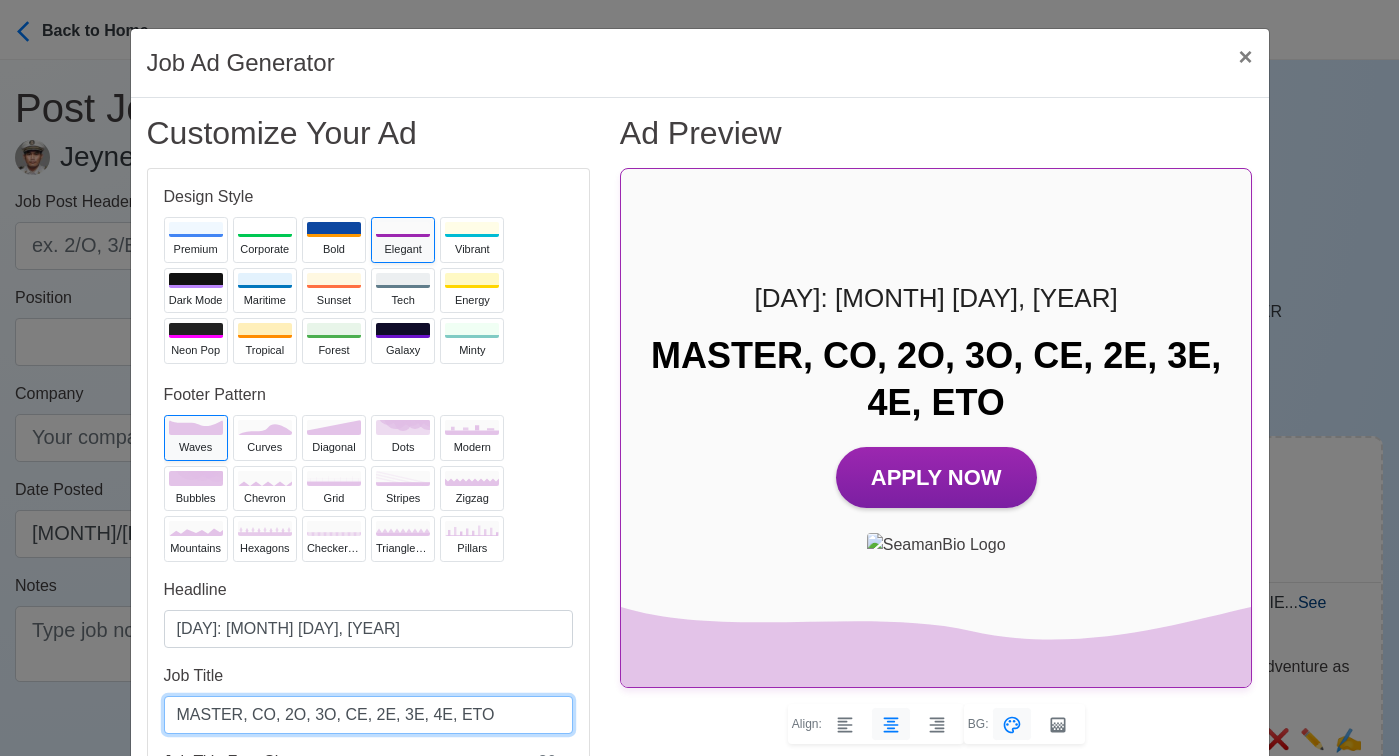click on "MASTER, CO, 2O, 3O, CE, 2E, 3E, 4E, ETO" at bounding box center [368, 715] 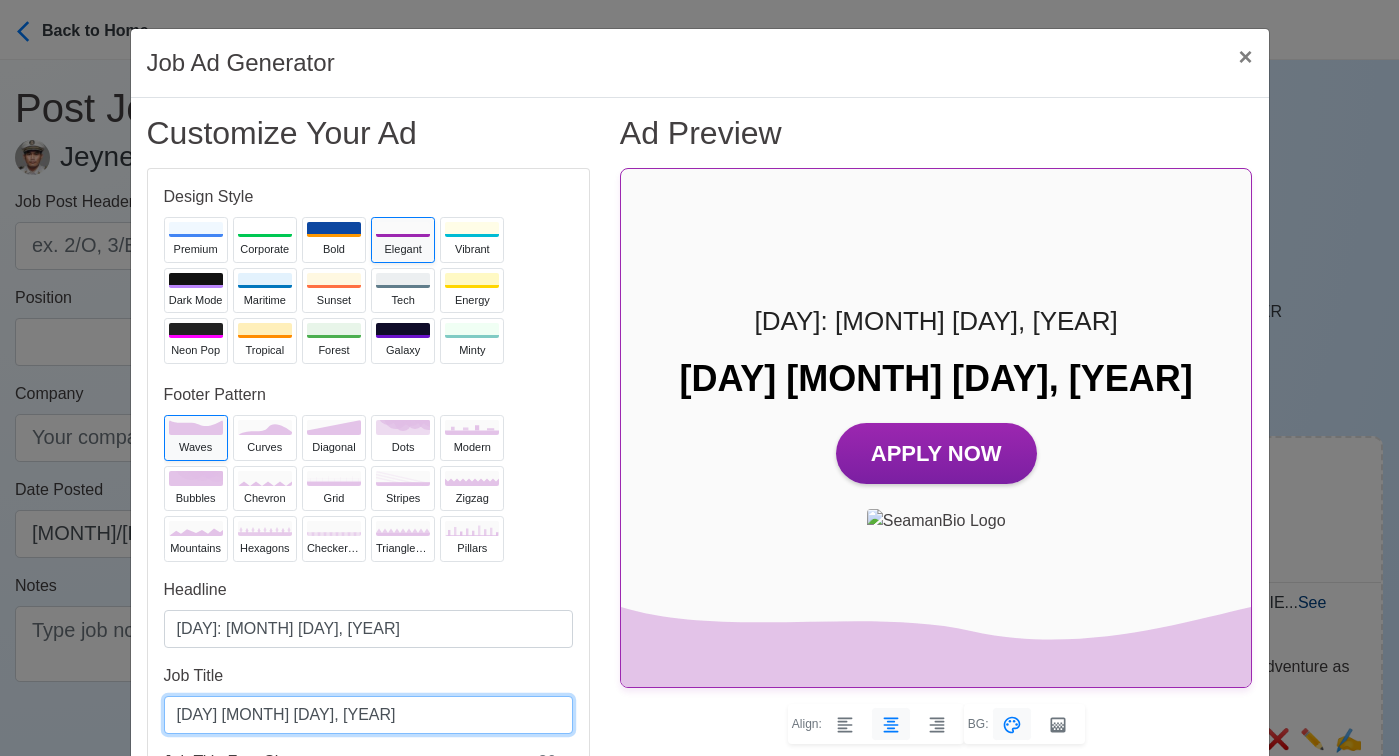 scroll, scrollTop: 0, scrollLeft: 6, axis: horizontal 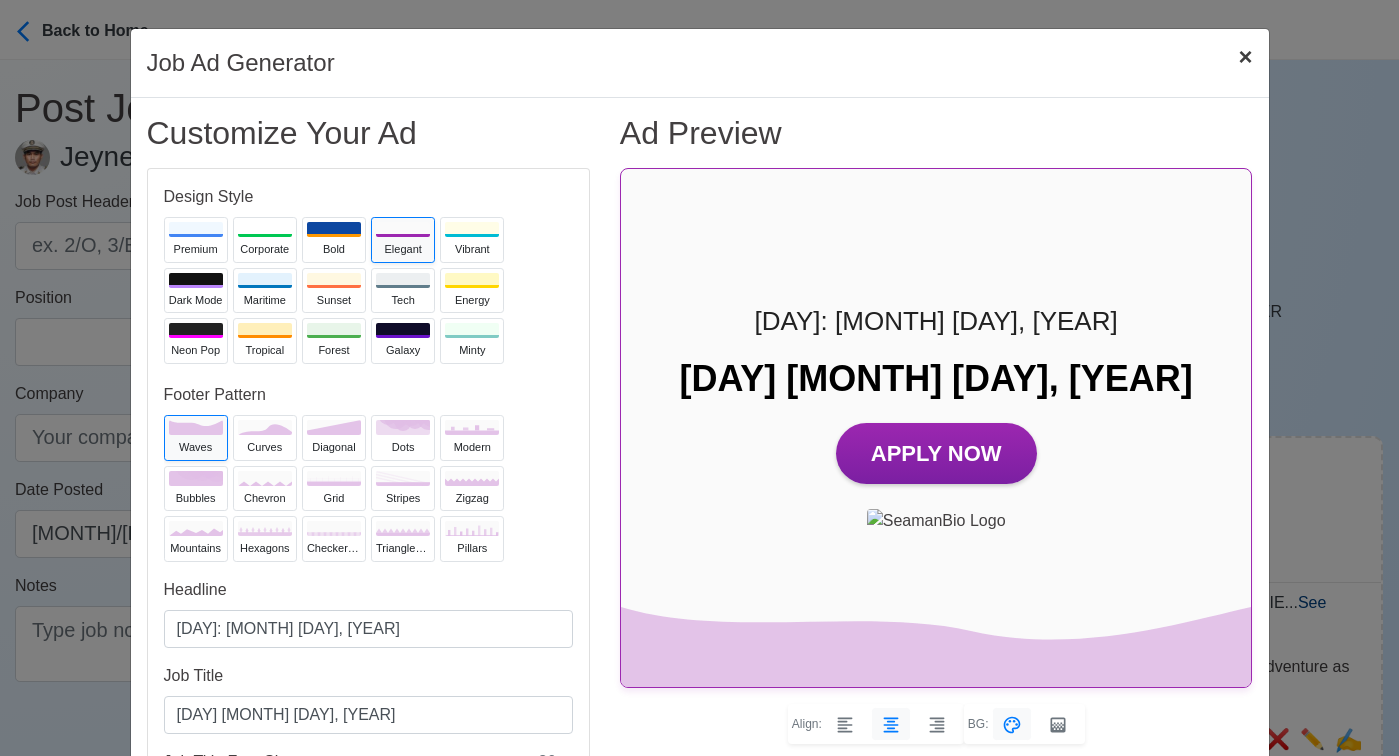 click on "×" at bounding box center [1245, 56] 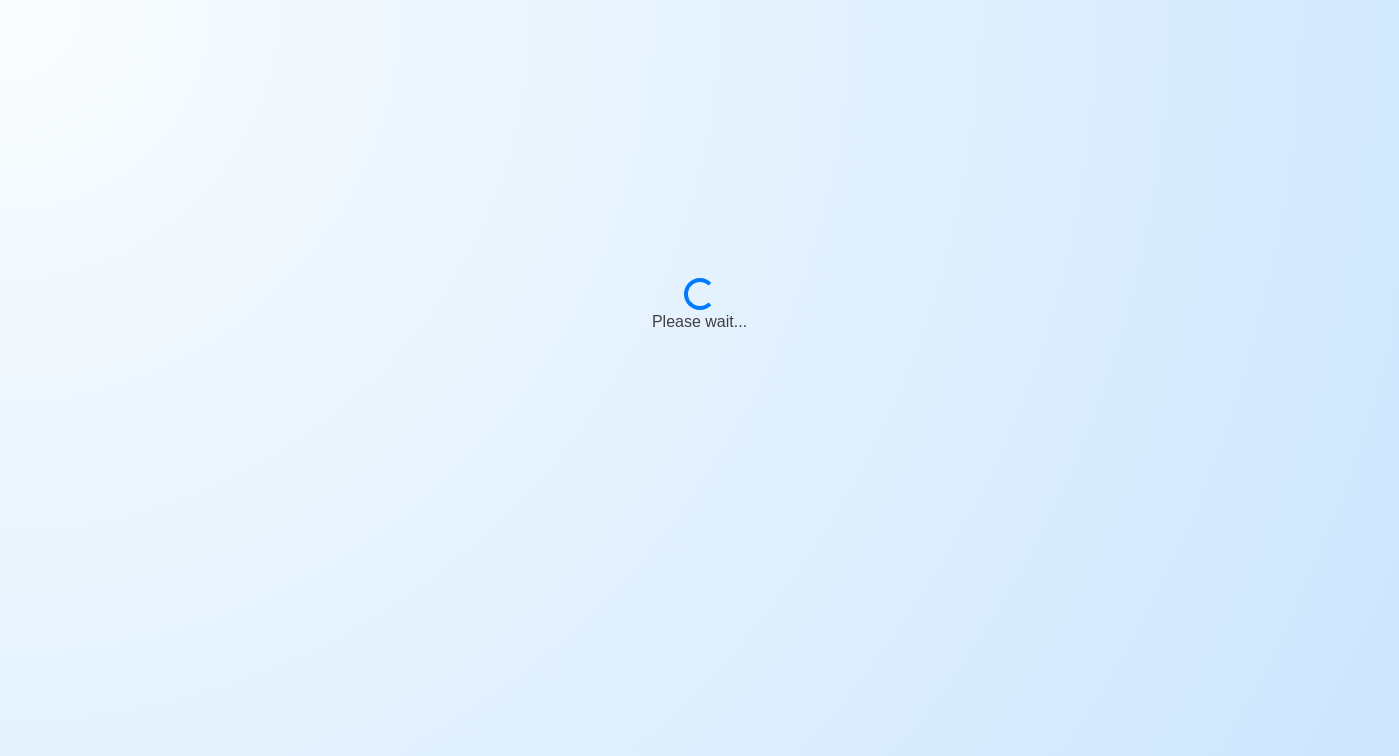 scroll, scrollTop: 0, scrollLeft: 0, axis: both 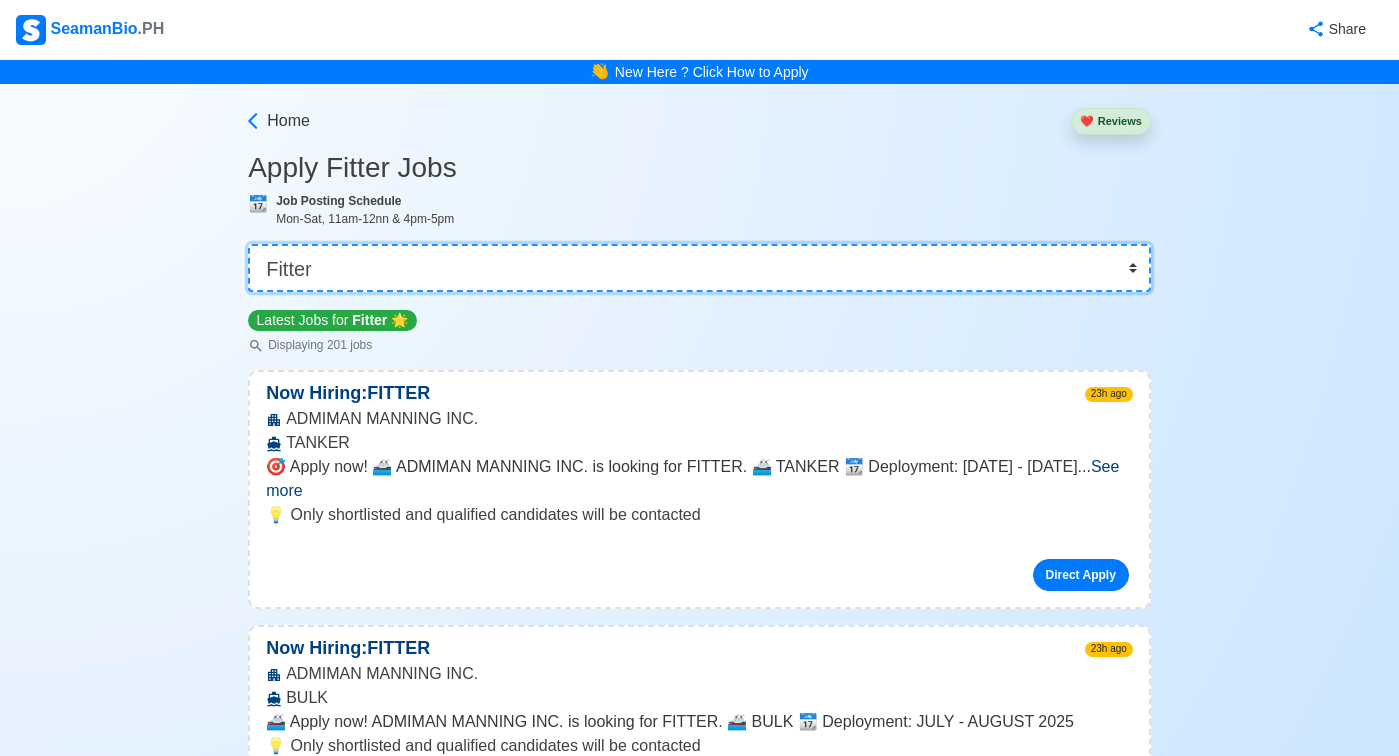 click on "👉 Select Rank or Position Master Chief Officer 2nd Officer 3rd Officer Junior Officer Chief Engineer 2nd Engineer 3rd Engineer 4th Engineer Gas Engineer Junior Engineer 1st Assistant Engineer 2nd Assistant Engineer 3rd Assistant Engineer ETO/ETR Electrician Electrical Engineer Oiler Fitter Welder Chief Cook Chef Cook Messman Wiper Rigger Ordinary Seaman Able Seaman Motorman Pumpman Bosun Cadet Reefer Mechanic Operator Repairman Painter Steward Waiter Others" at bounding box center (699, 268) 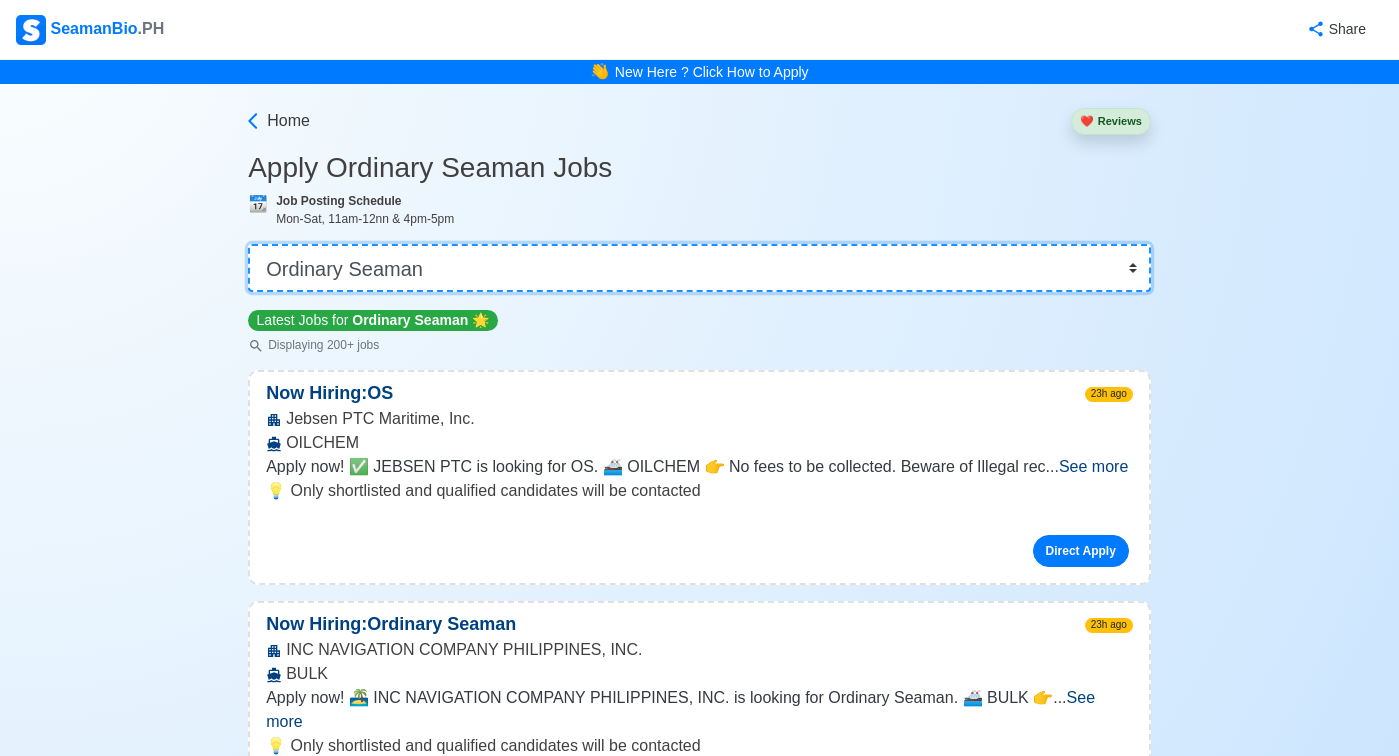click on "👉 Select Rank or Position Master Chief Officer 2nd Officer 3rd Officer Junior Officer Chief Engineer 2nd Engineer 3rd Engineer 4th Engineer Gas Engineer Junior Engineer 1st Assistant Engineer 2nd Assistant Engineer 3rd Assistant Engineer ETO/ETR Electrician Electrical Engineer Oiler Fitter Welder Chief Cook Chef Cook Messman Wiper Rigger Ordinary Seaman Able Seaman Motorman Pumpman Bosun Cadet Reefer Mechanic Operator Repairman Painter Steward Waiter Others" at bounding box center [699, 268] 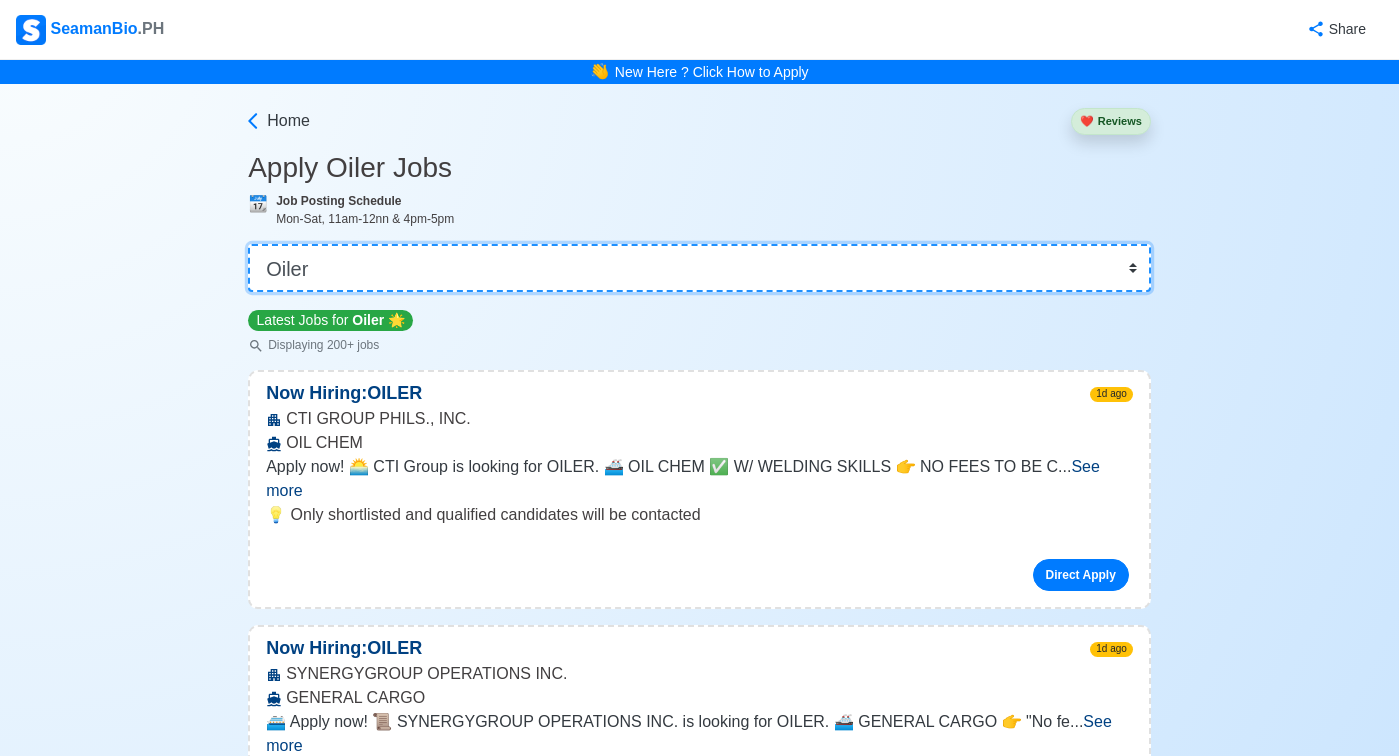 click on "👉 Select Rank or Position Master Chief Officer 2nd Officer 3rd Officer Junior Officer Chief Engineer 2nd Engineer 3rd Engineer 4th Engineer Gas Engineer Junior Engineer 1st Assistant Engineer 2nd Assistant Engineer 3rd Assistant Engineer ETO/ETR Electrician Electrical Engineer Oiler Fitter Welder Chief Cook Chef Cook Messman Wiper Rigger Ordinary Seaman Able Seaman Motorman Pumpman Bosun Cadet Reefer Mechanic Operator Repairman Painter Steward Waiter Others" at bounding box center [699, 268] 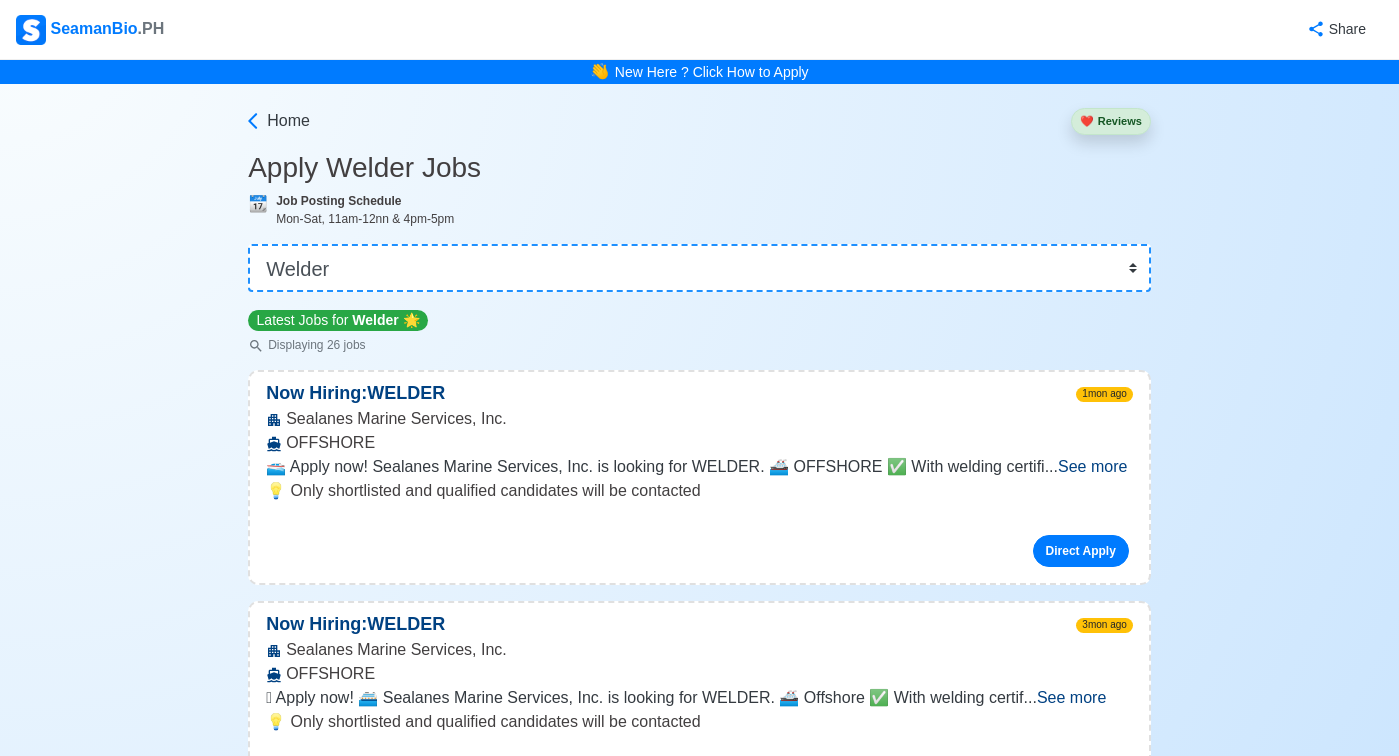 click on "Apply Welder Jobs 📆 Job Posting Schedule [TIME] - [TIME] 👉 Select Rank or Position Master Chief Officer 2nd Officer 3rd Officer Junior Officer Chief Engineer 2nd Engineer 3rd Engineer 4th Engineer Gas Engineer Junior Engineer 1st Assistant Engineer 2nd Assistant Engineer 3rd Assistant Engineer ETO/ETR Electrician Electrical Engineer Oiler Fitter Welder Chief Cook Chef Cook Messman Wiper Rigger Ordinary Seaman Able Seaman Motorman Pumpman Bosun Cadet Reefer Mechanic Operator Repairman Painter Steward Waiter Others Latest Jobs for Welder 🌟 Displaying 26 jobs Now Hiring: WELDER [DATE] Sealanes Marine Services, Inc. OFFSHORE 🛥️ Apply now! Sealanes Marine Services, Inc. is looking for WELDER. 🚢 OFFSHORE ✅ With welding certifi ... See more ... See more 💡 Only shortlisted and qualified candidates will be contacted Direct Apply Now Hiring: WELDER [DATE] Sealanes Marine Services, Inc. OFFSHORE ... See more ... See more Direct Apply Now Hiring: Welder/Fitters" at bounding box center (699, 3413) 